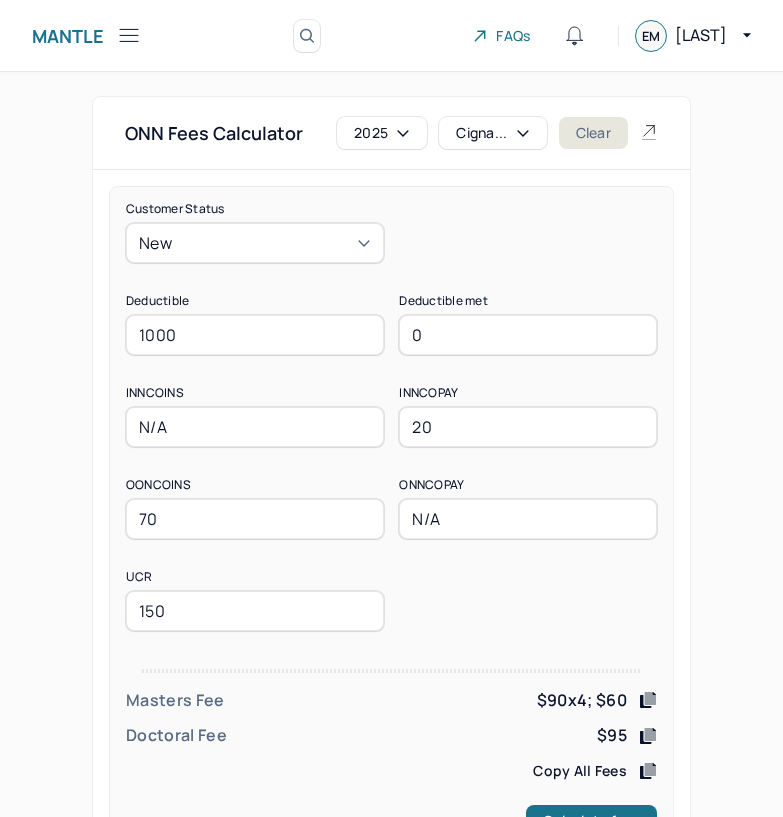 scroll, scrollTop: 78, scrollLeft: 0, axis: vertical 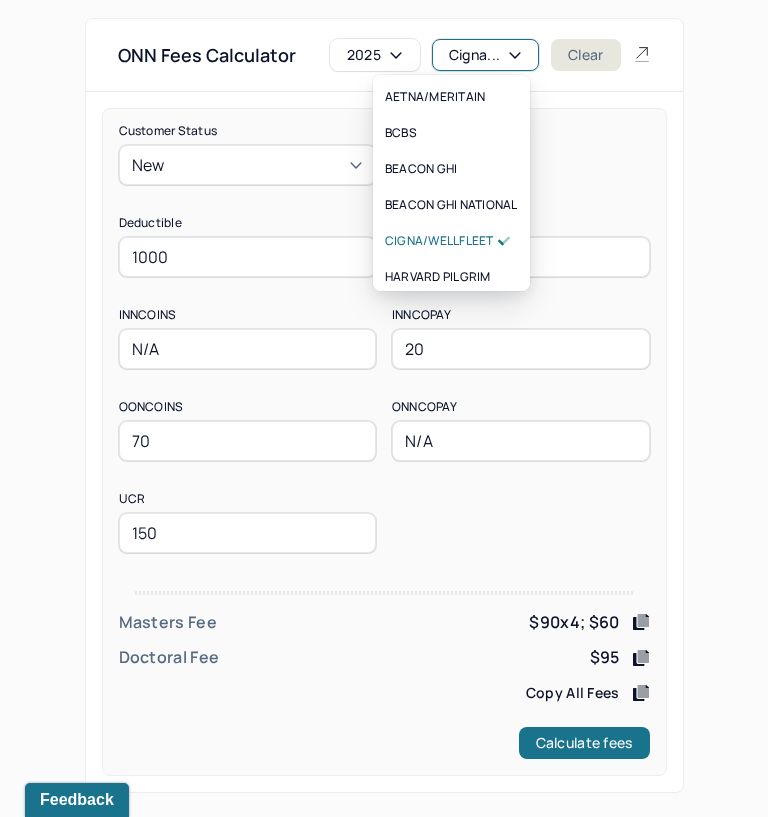 click on "Cigna..." at bounding box center [485, 55] 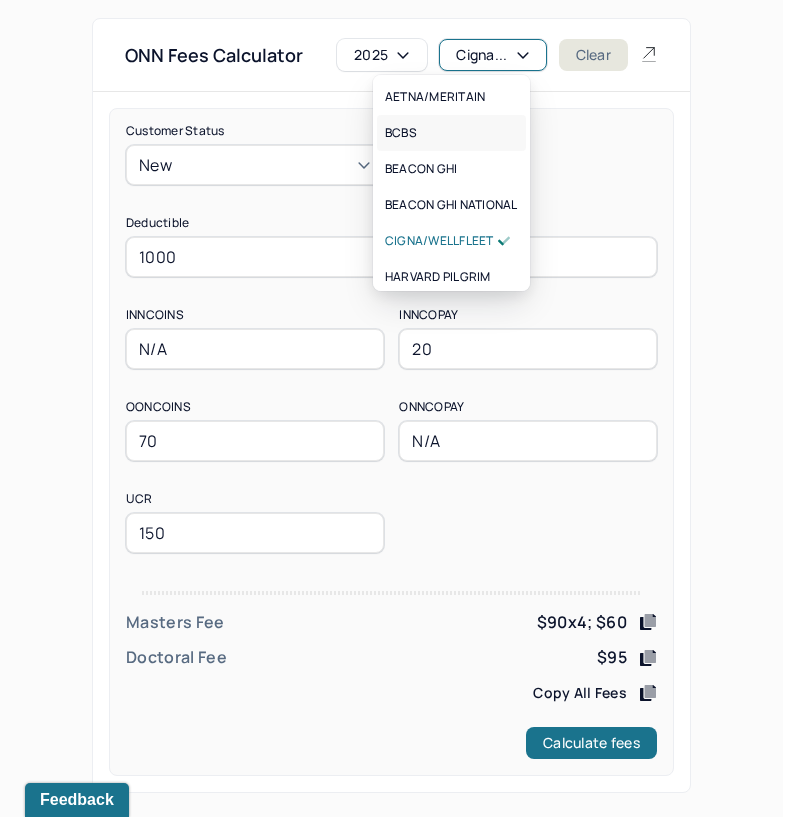 click on "BCBS" at bounding box center (451, 133) 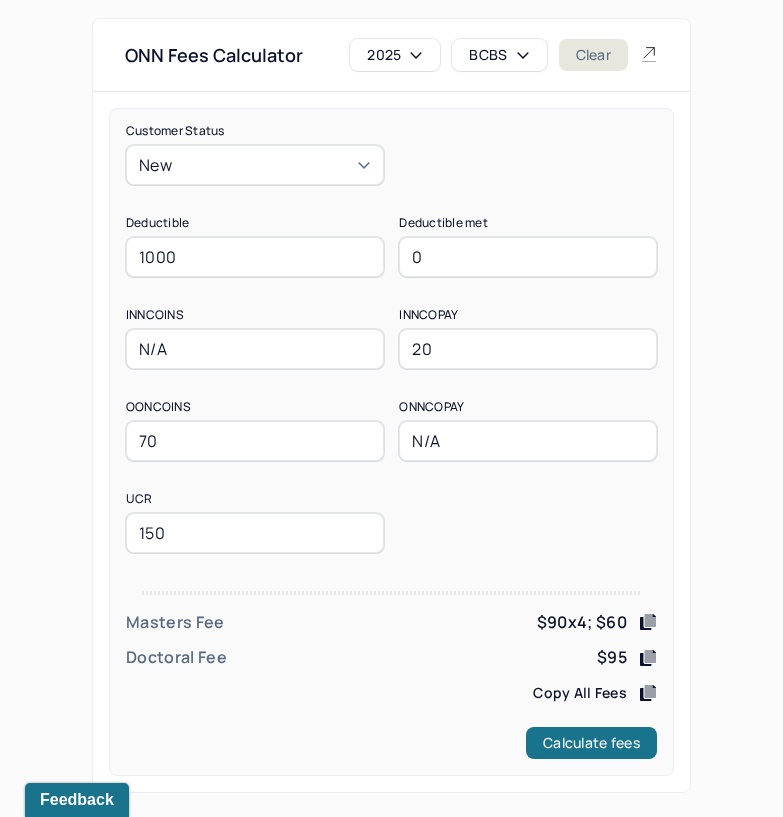 drag, startPoint x: 211, startPoint y: 249, endPoint x: 41, endPoint y: 257, distance: 170.18813 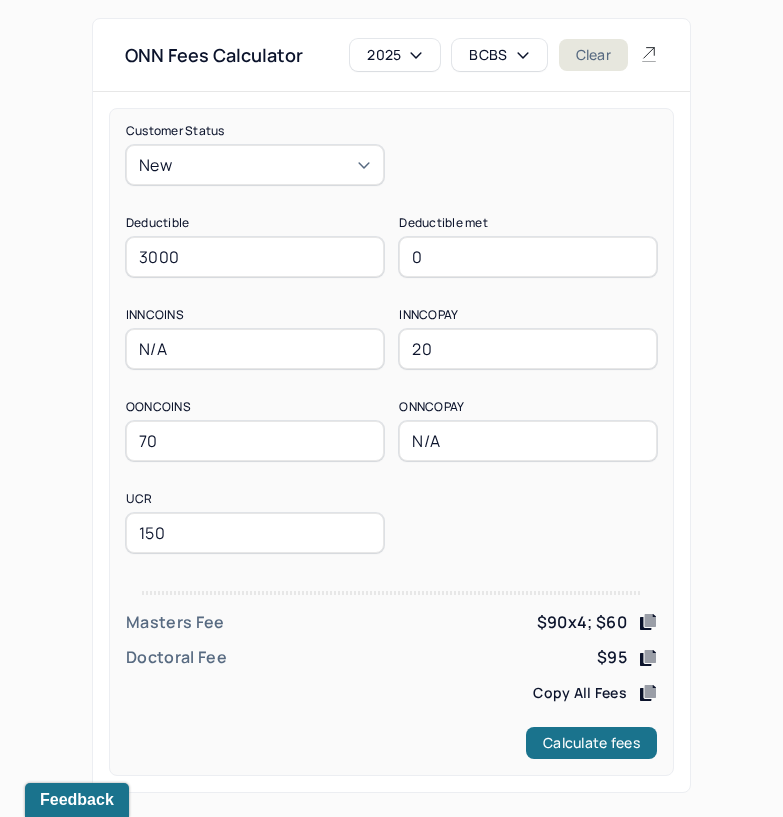 type on "3000" 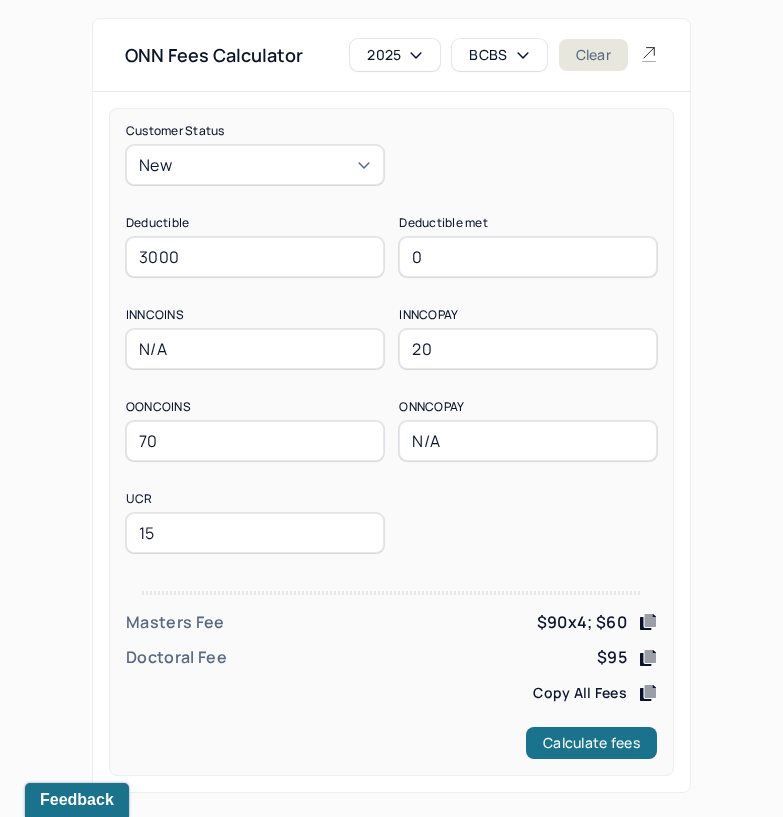 type on "150" 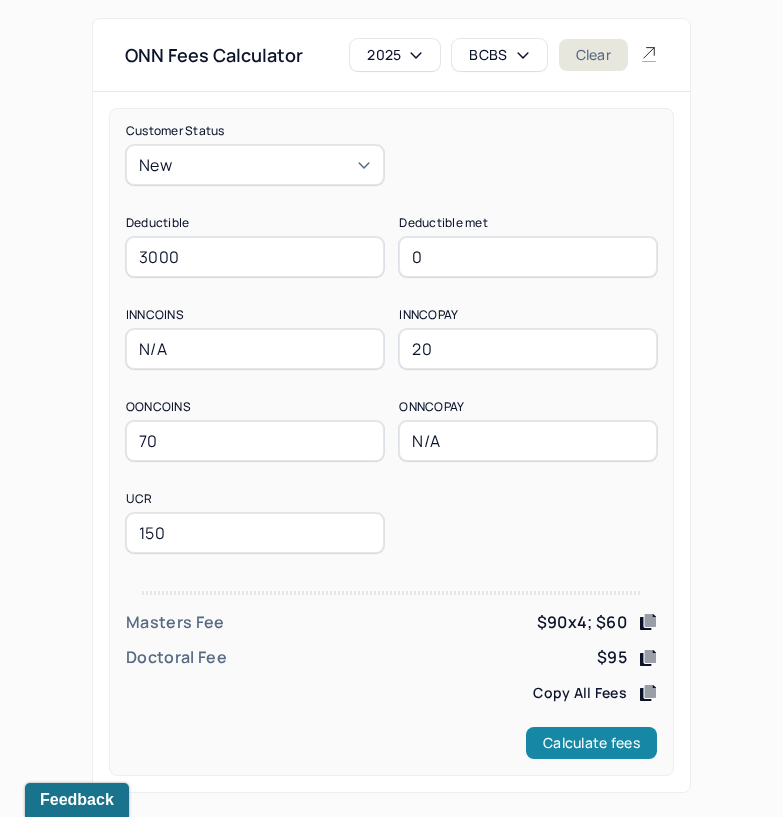 click on "Customer Status New Deductible [NUMBER] Deductible met [NUMBER] INNCOINS N/A INNCOPAY [NUMBER] OONCOINS [NUMBER] ONNCOPAY N/A UCR [NUMBER] Masters Fee $[NUMBER]x[NUMBER]; $[NUMBER]     Doctoral Fee $[NUMBER]     Copy All Fees       Calculate fees" at bounding box center [391, 442] 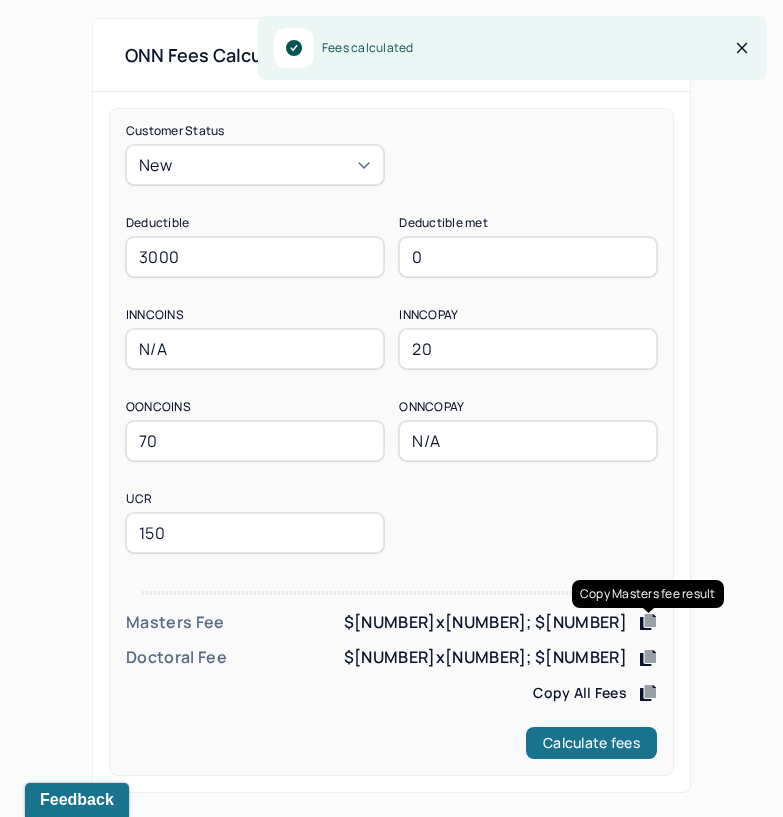 click 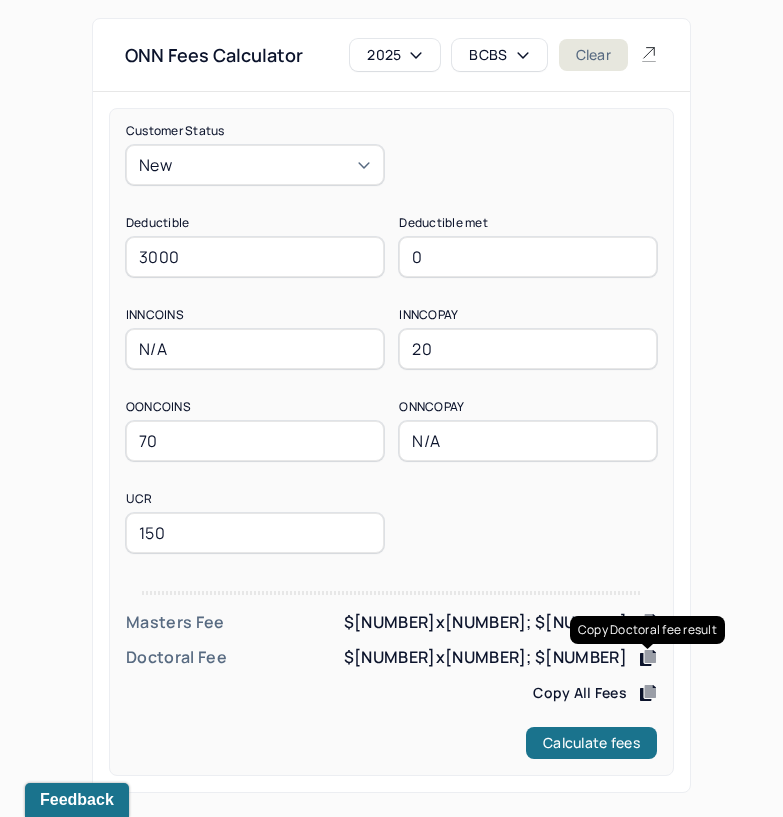 click 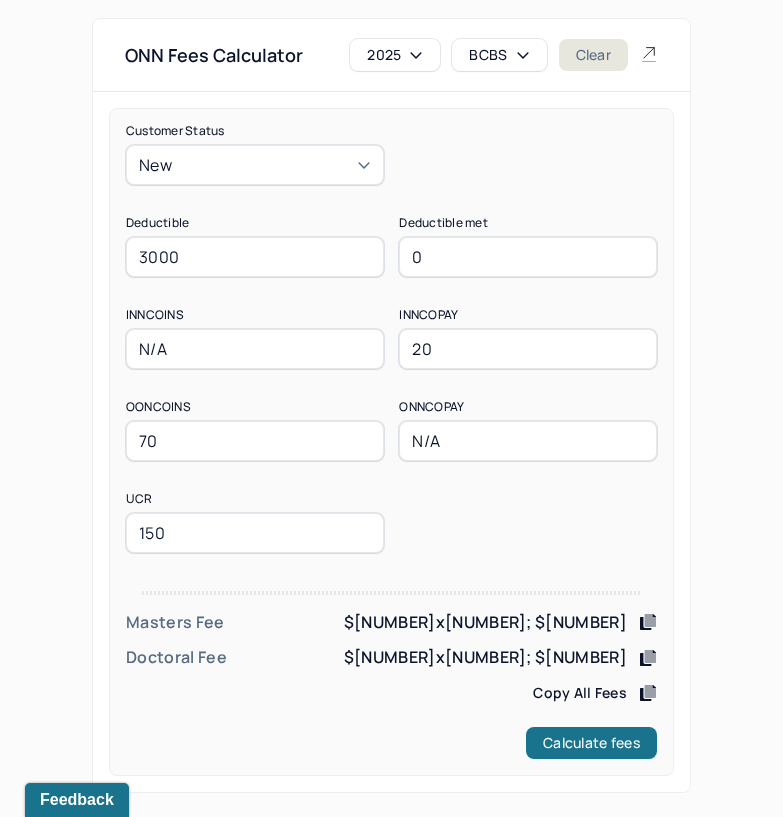 drag, startPoint x: 205, startPoint y: 265, endPoint x: -1, endPoint y: 282, distance: 206.70027 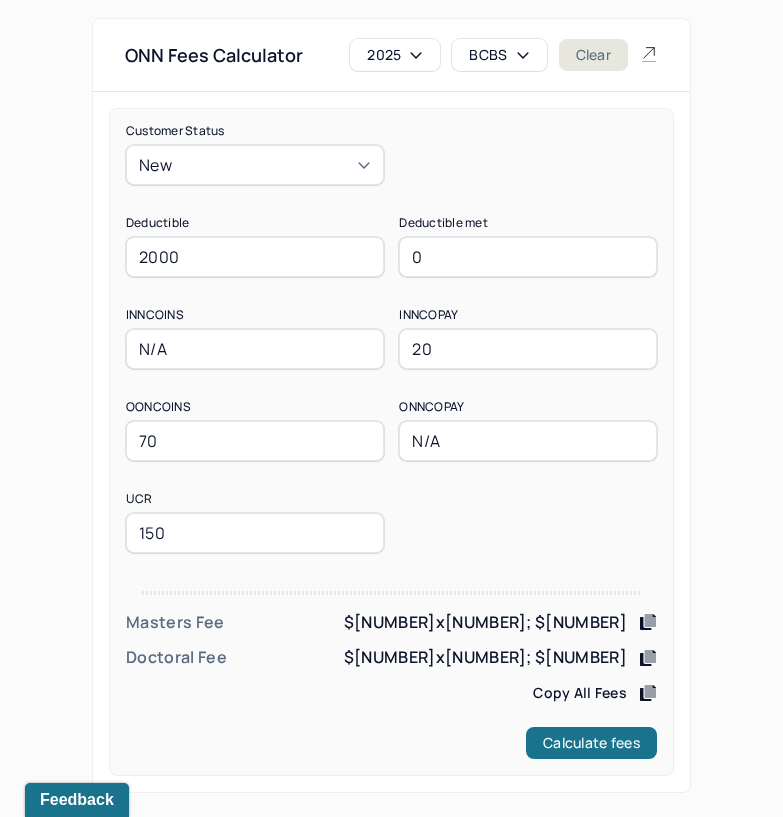 type on "2000" 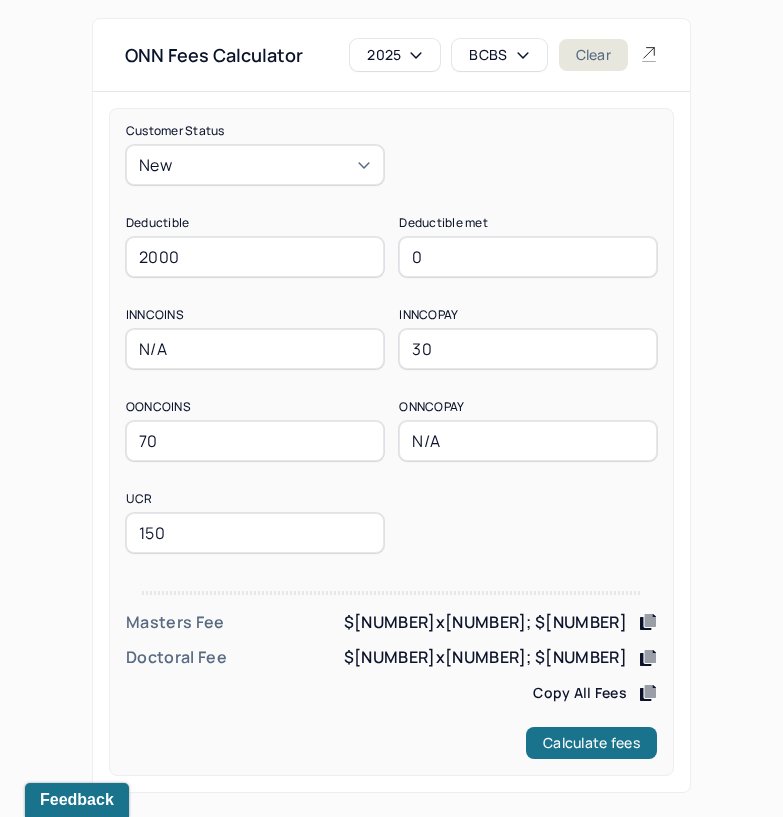type on "30" 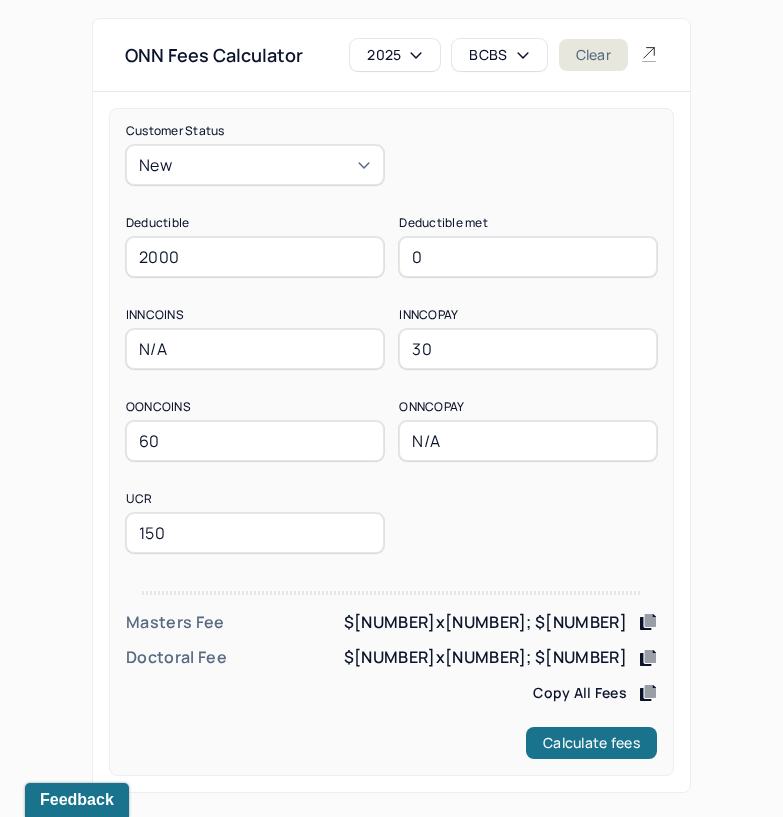 type on "60" 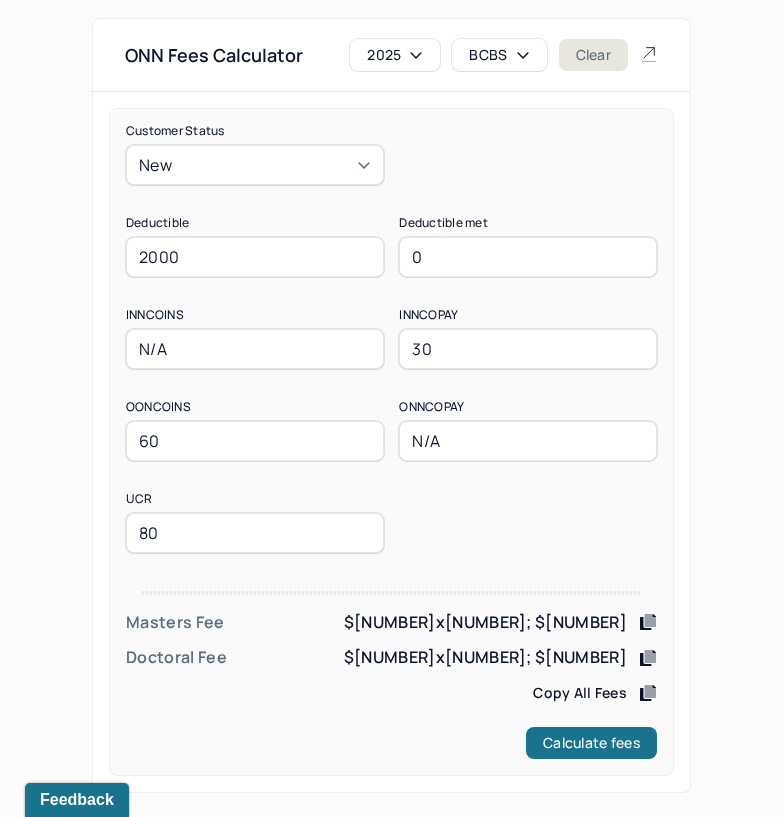 type on "80" 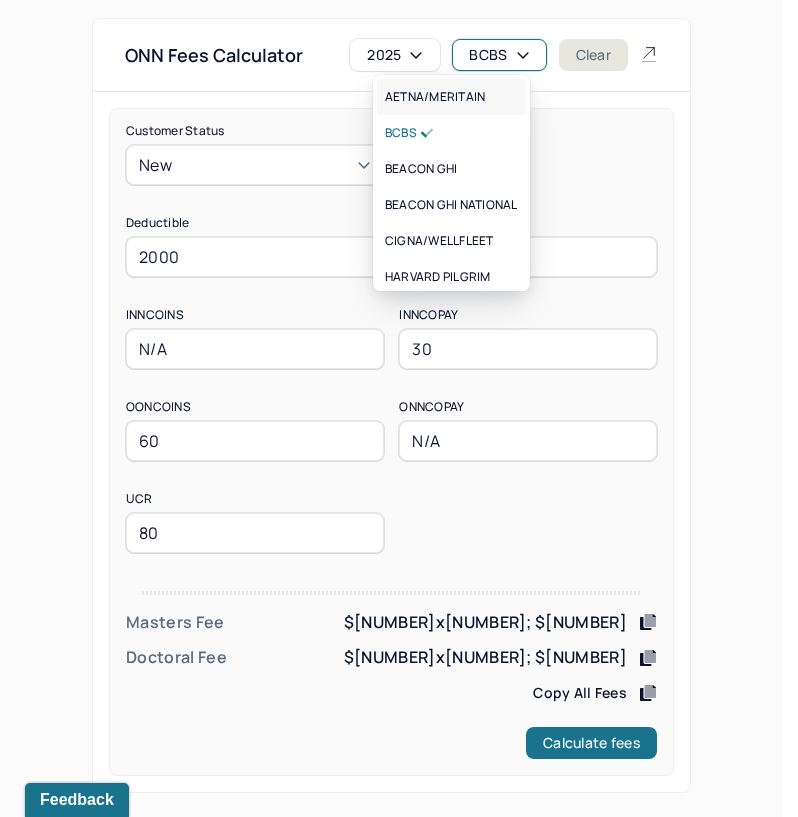 click on "AETNA/MERITAIN" at bounding box center (451, 97) 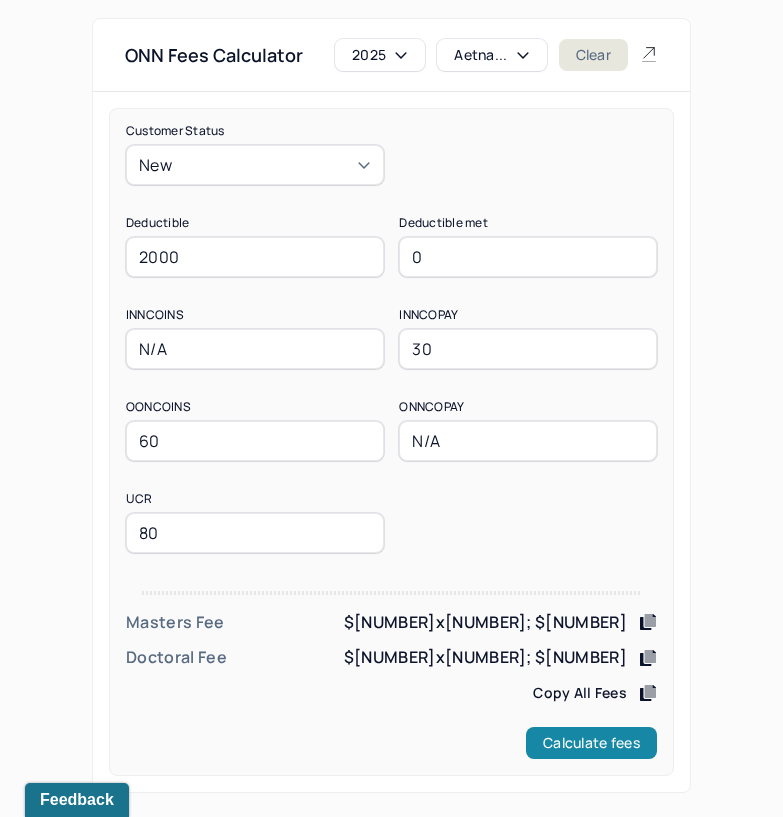 click on "Calculate fees" at bounding box center (591, 743) 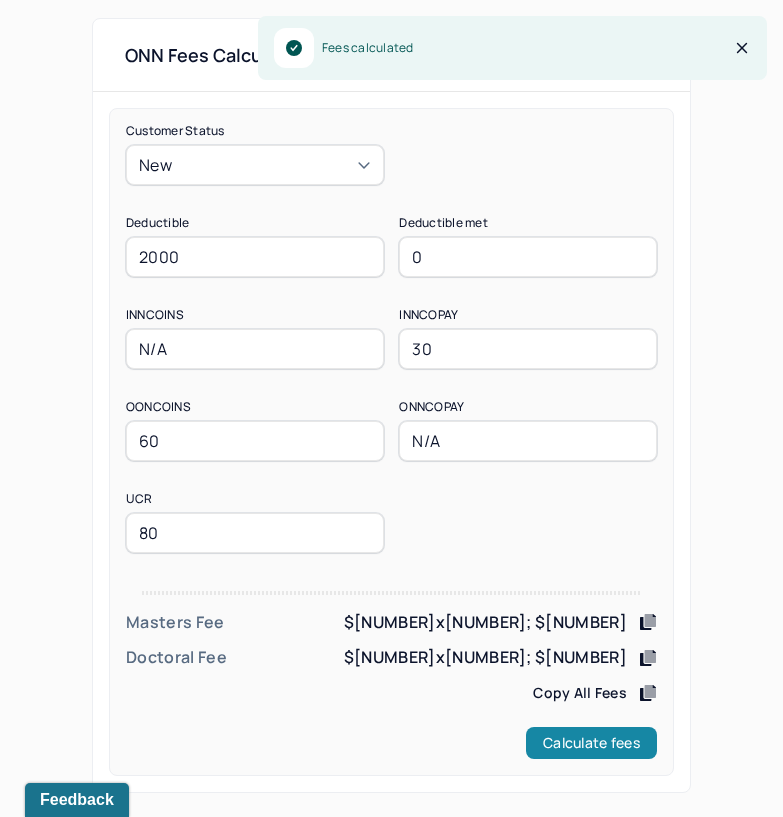 click on "Calculate fees" at bounding box center [591, 743] 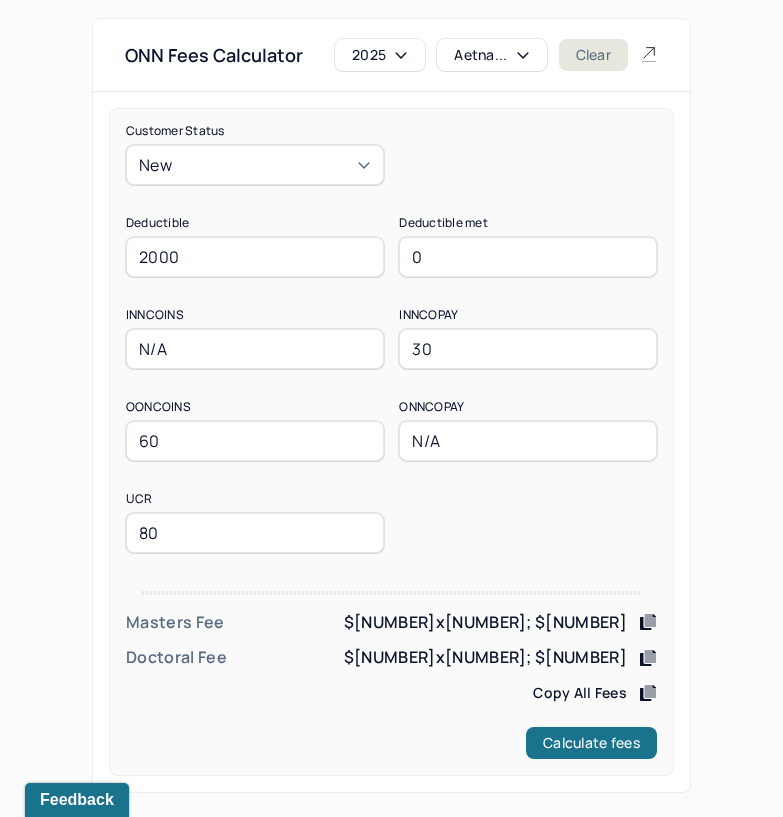 drag, startPoint x: 261, startPoint y: 421, endPoint x: 107, endPoint y: 430, distance: 154.26276 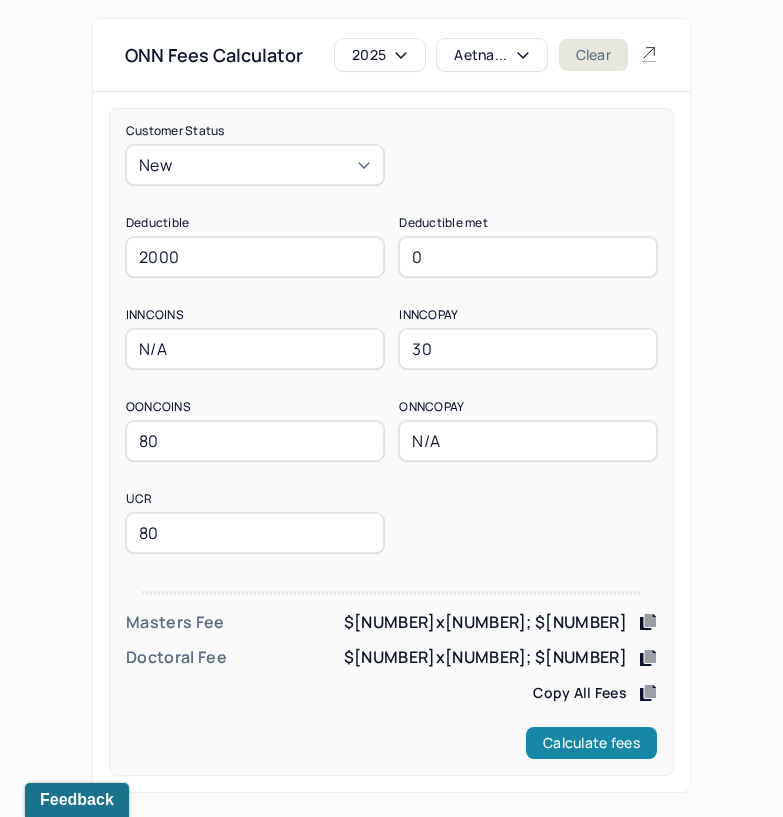 type on "80" 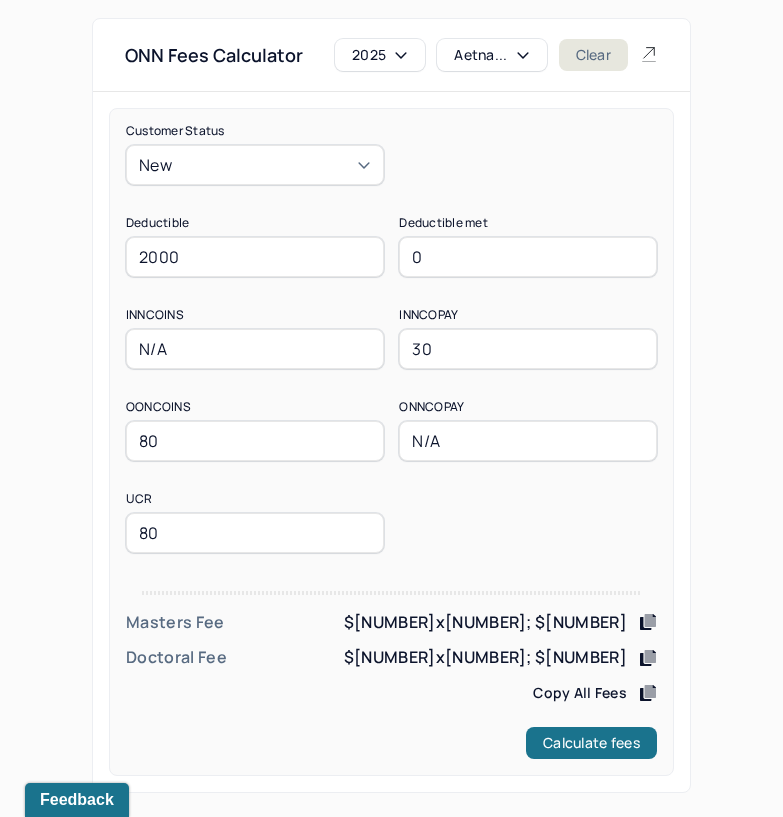click on "ONN Fees Calculator   2025     Aetna...     Clear   Customer Status New Deductible 2000 Deductible met 0 INNCOINS N/A INNCOPAY 30 OONCOINS 80 ONNCOPAY N/A UCR 80 Masters Fee $130x6; $35     Doctoral Fee $130x6; $35     Copy All Fees       Calculate fees" at bounding box center [391, 405] 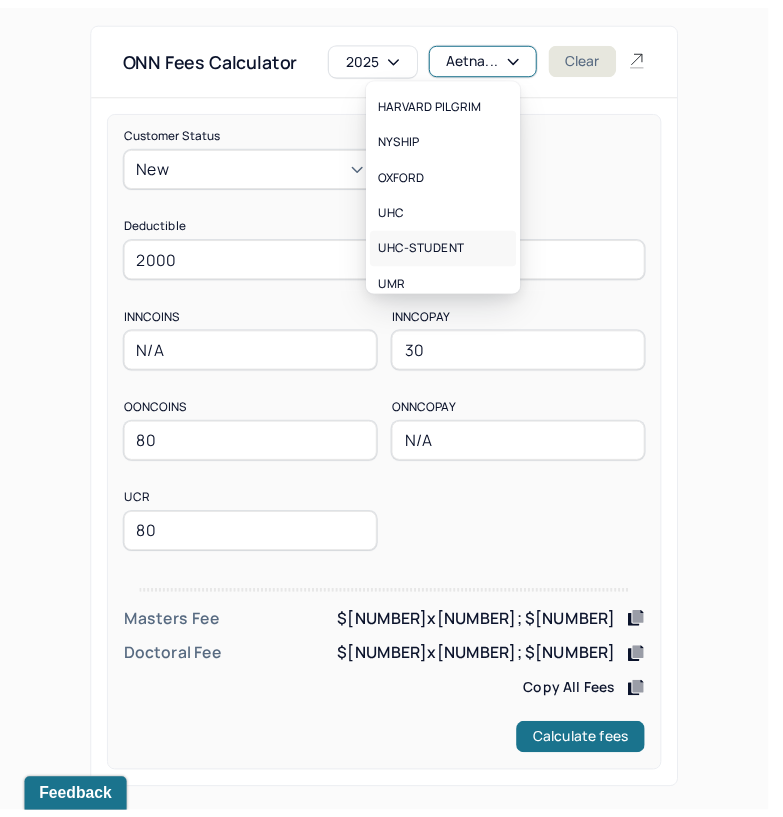 scroll, scrollTop: 188, scrollLeft: 0, axis: vertical 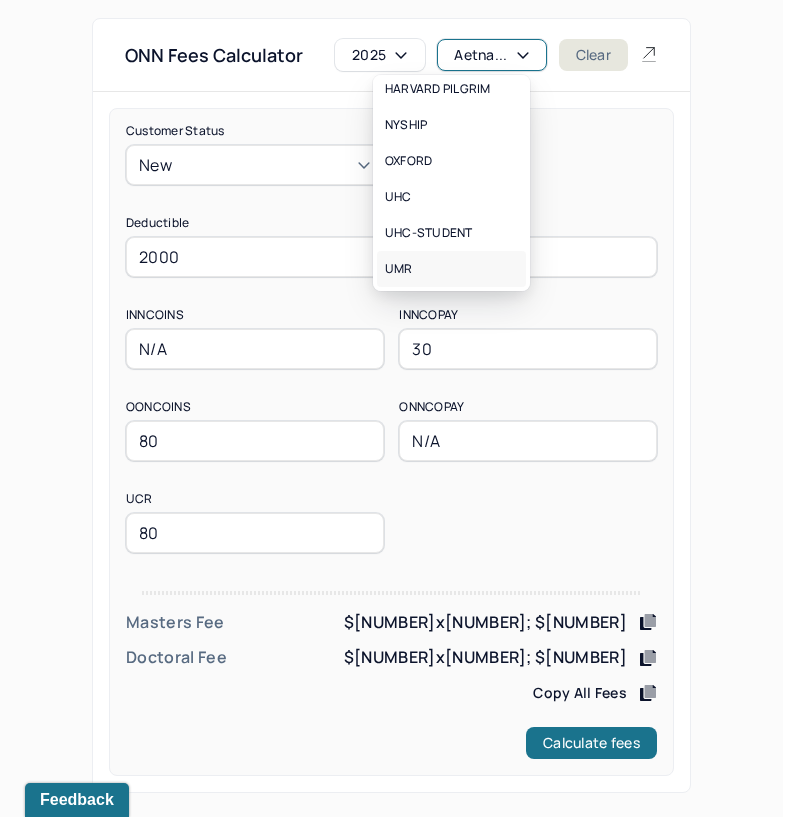 click on "UMR" at bounding box center (451, 269) 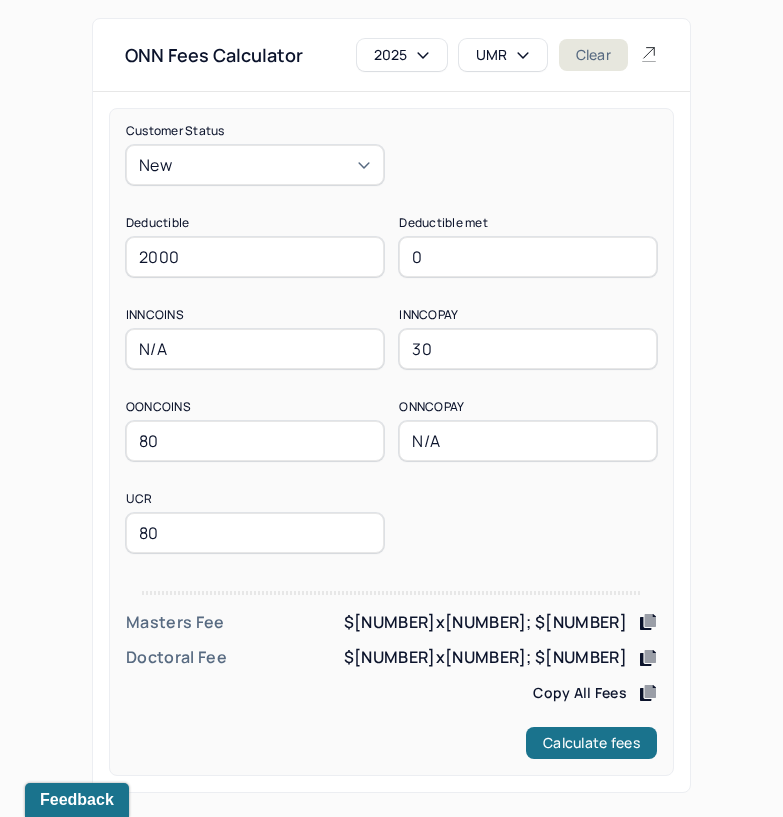 drag, startPoint x: 242, startPoint y: 252, endPoint x: 68, endPoint y: 258, distance: 174.10342 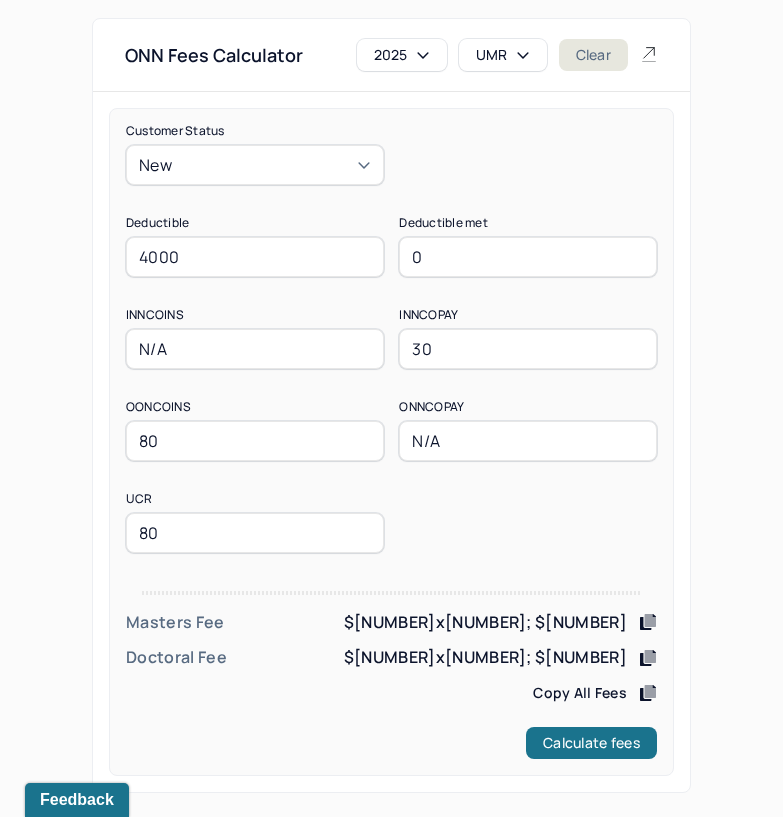 type on "4000" 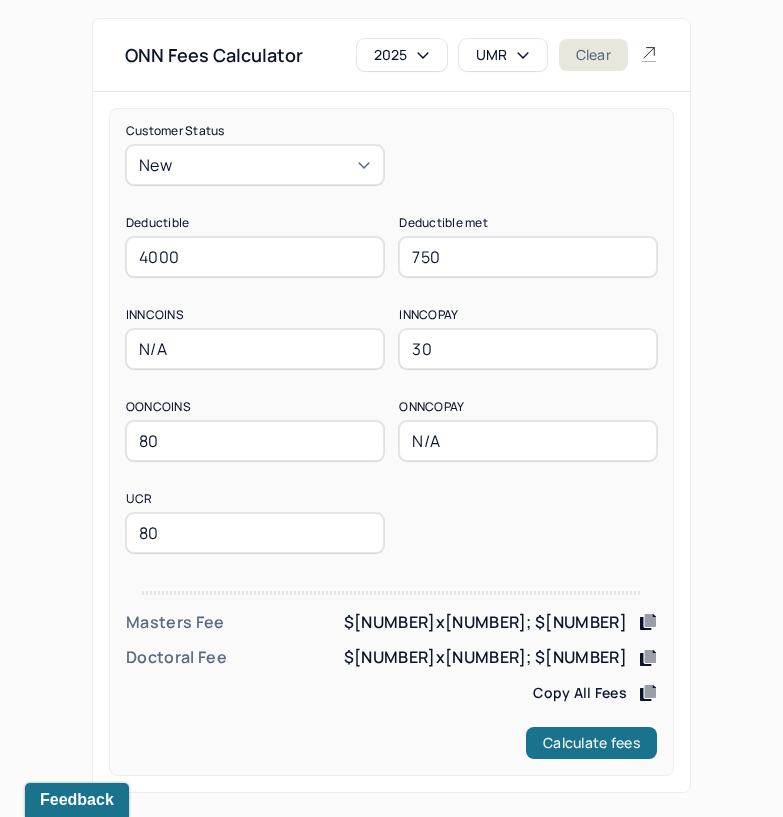 type on "750" 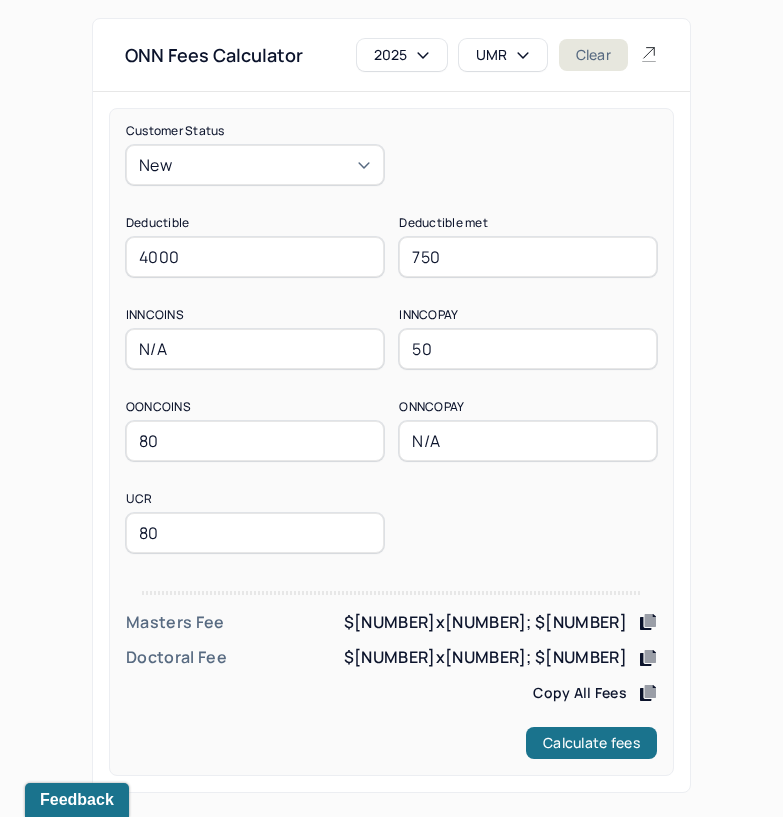 type on "50" 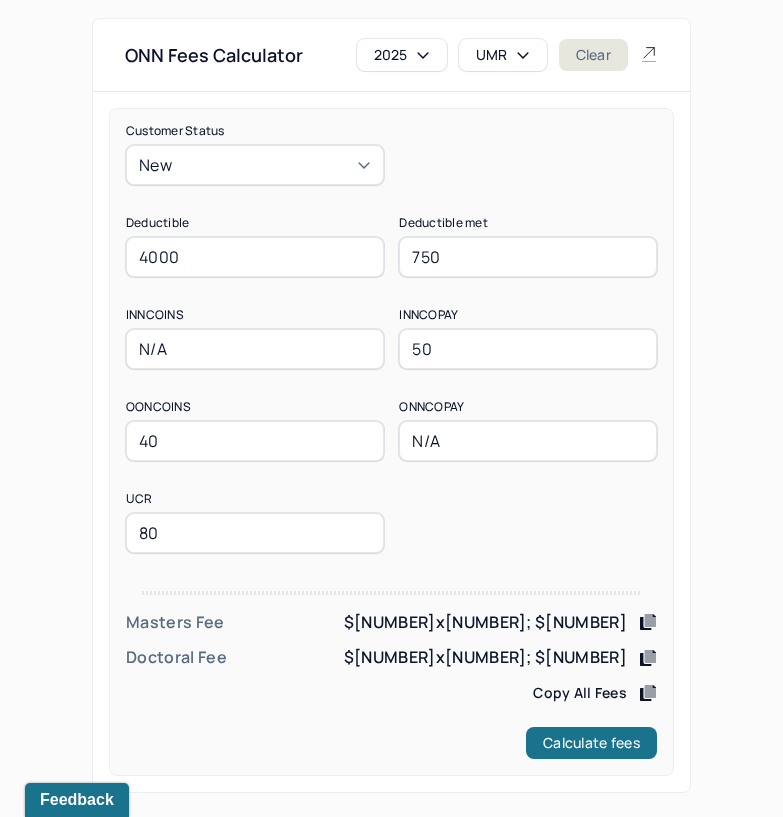 type on "4" 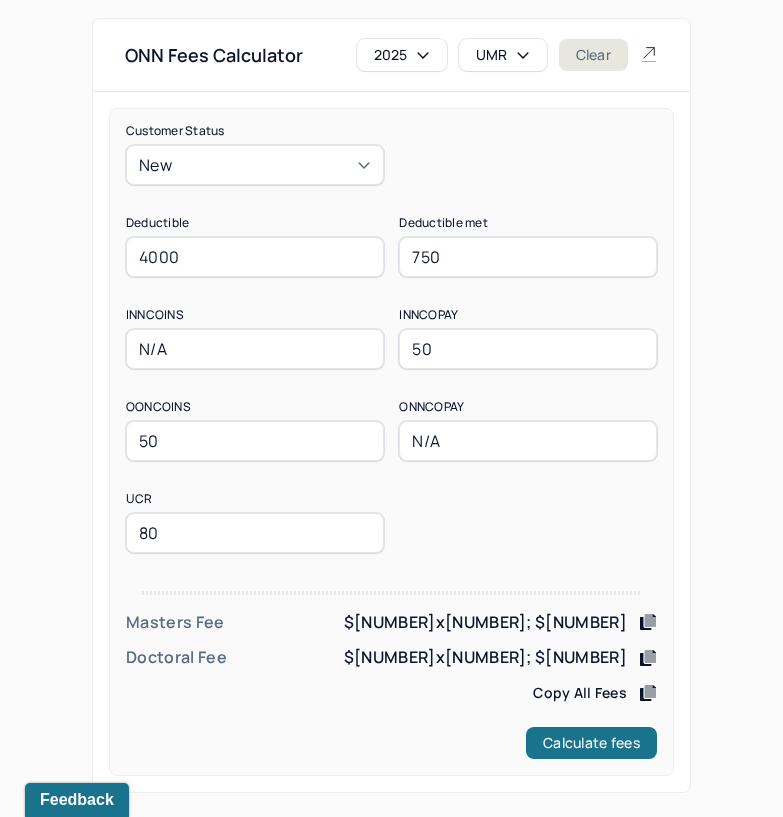 type on "50" 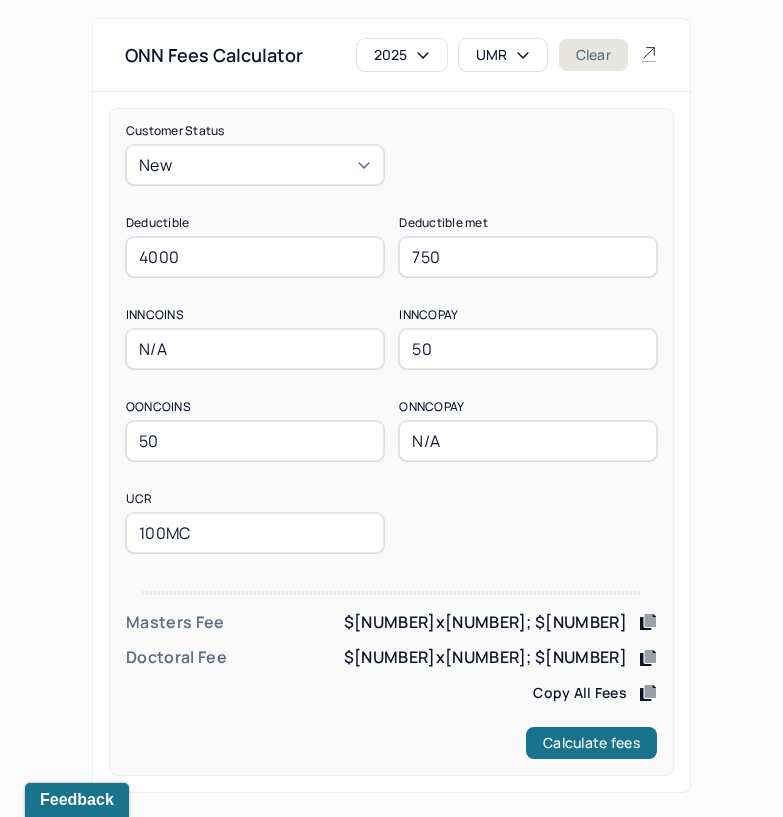 type on "100MC" 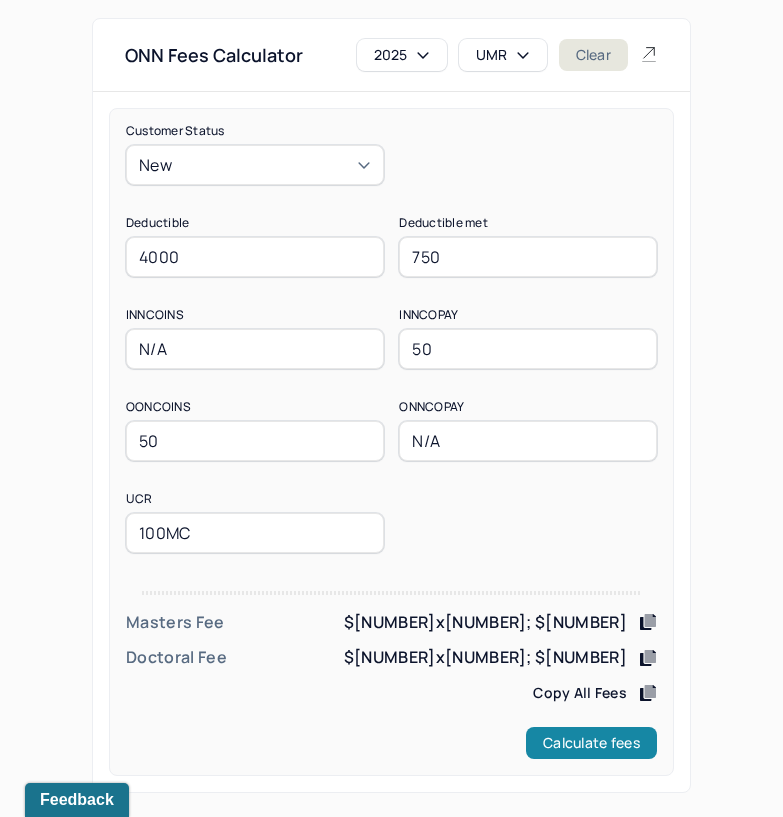 click on "Calculate fees" at bounding box center (591, 743) 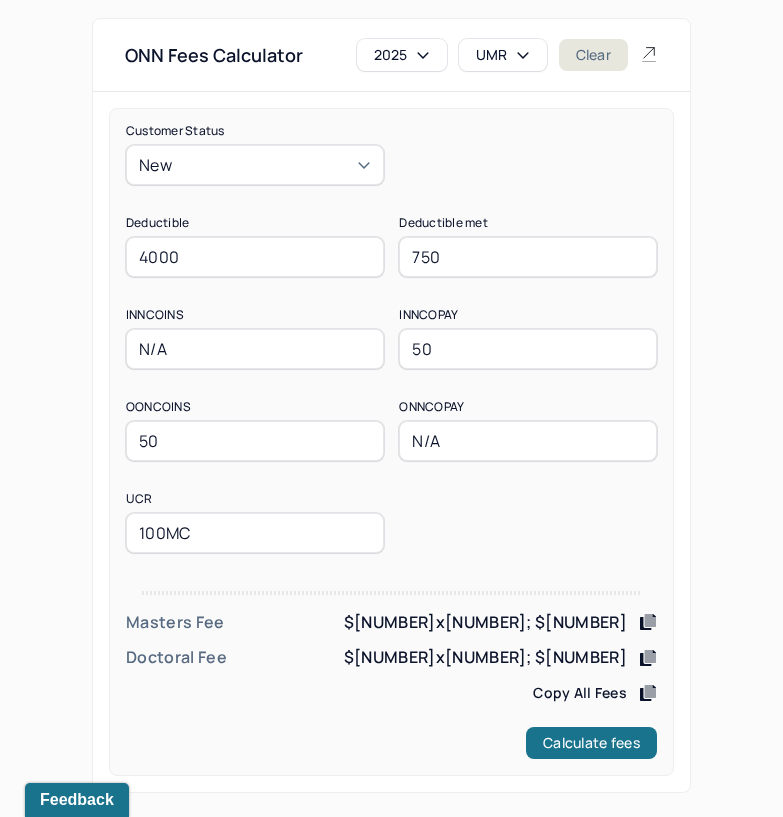 click 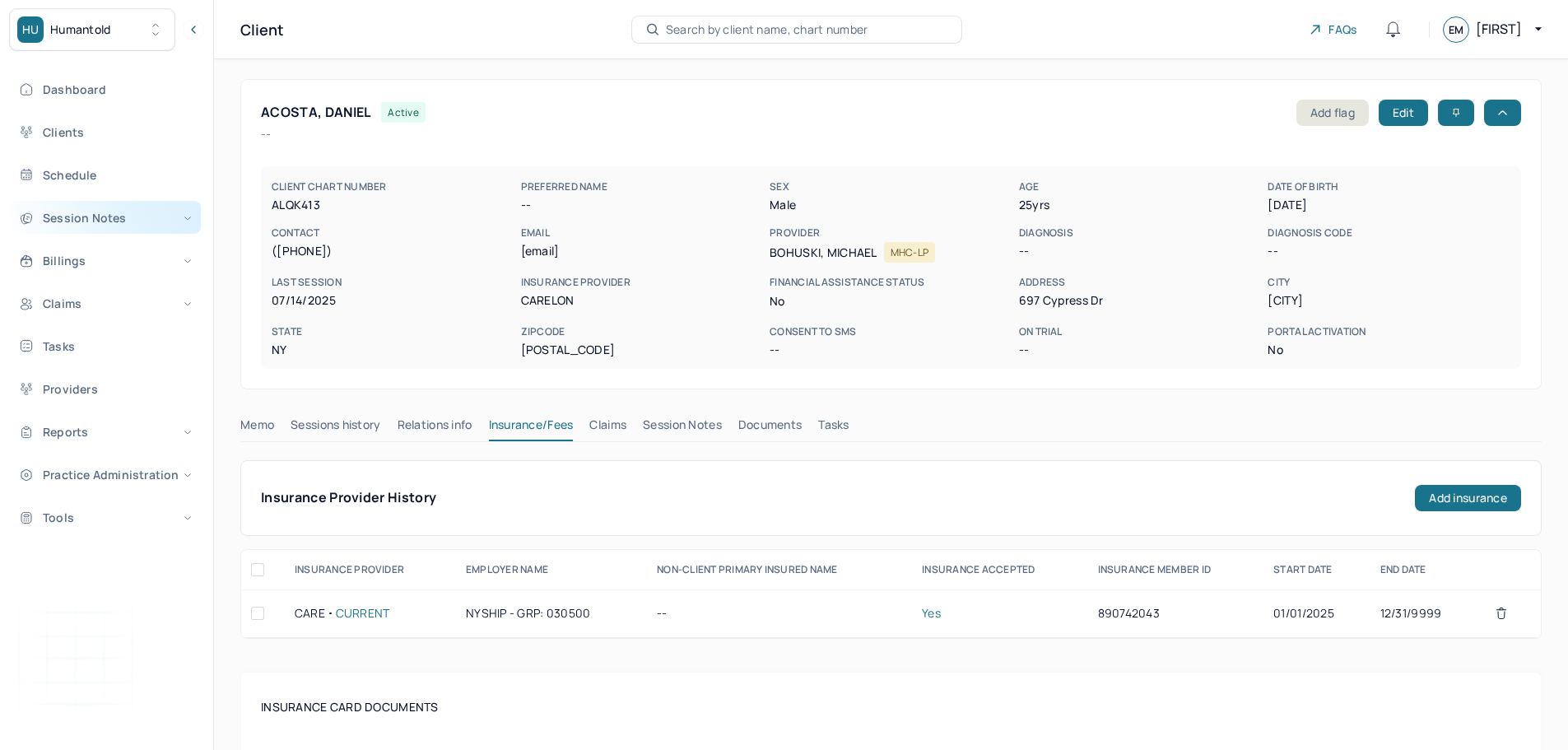 scroll, scrollTop: 238, scrollLeft: 0, axis: vertical 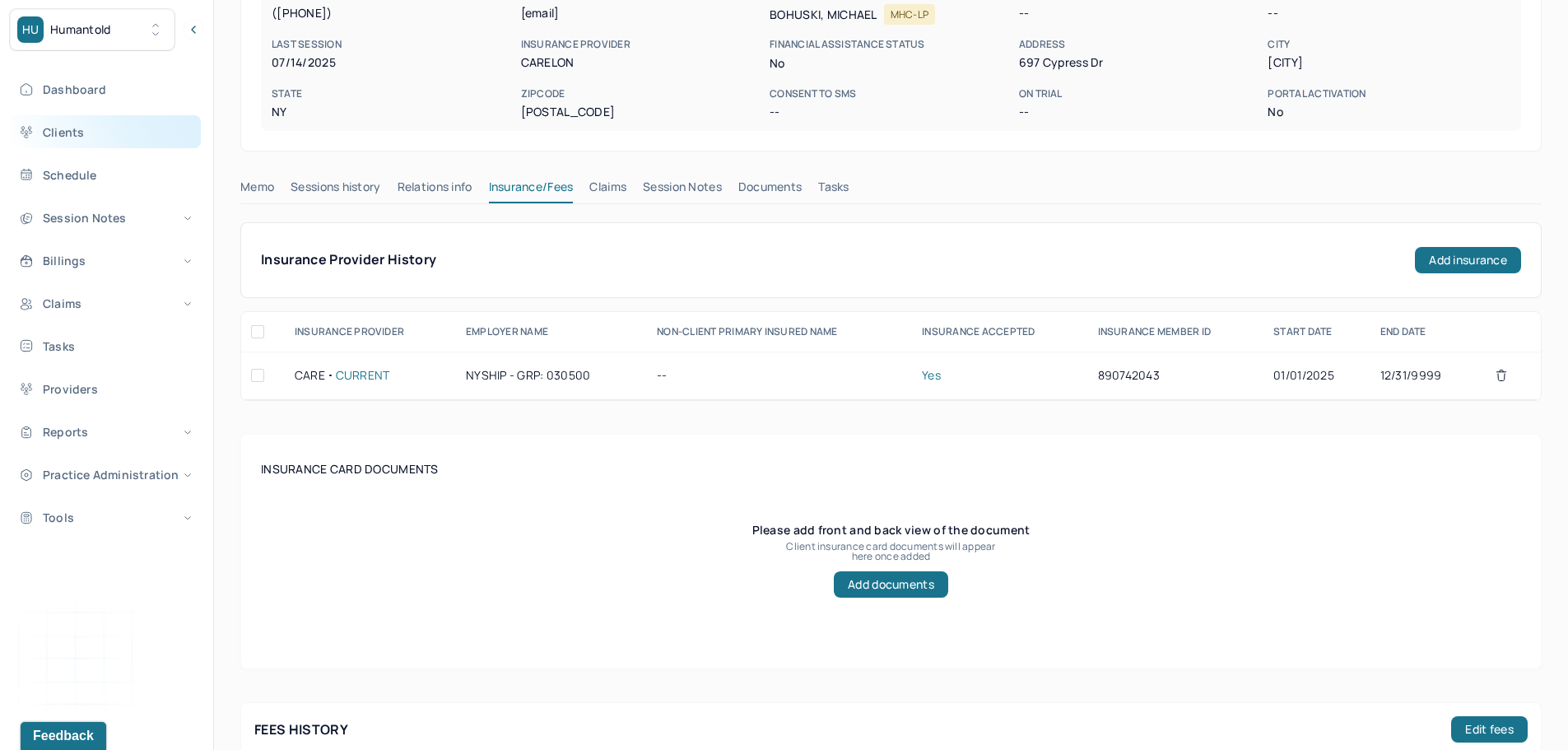 click on "Clients" at bounding box center [105, 132] 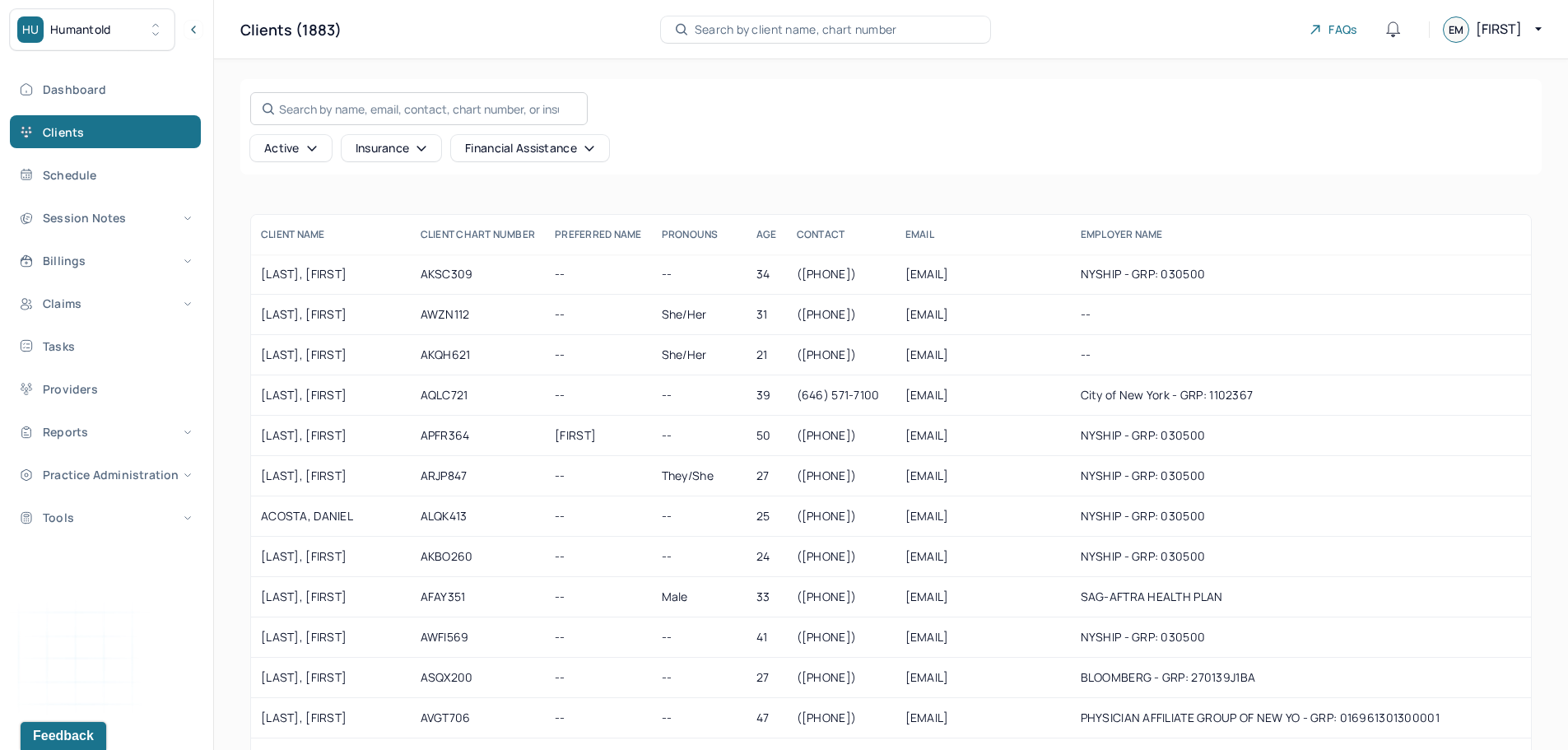 click on "Search by name, email, contact, chart number, or insurance id..." at bounding box center (419, 109) 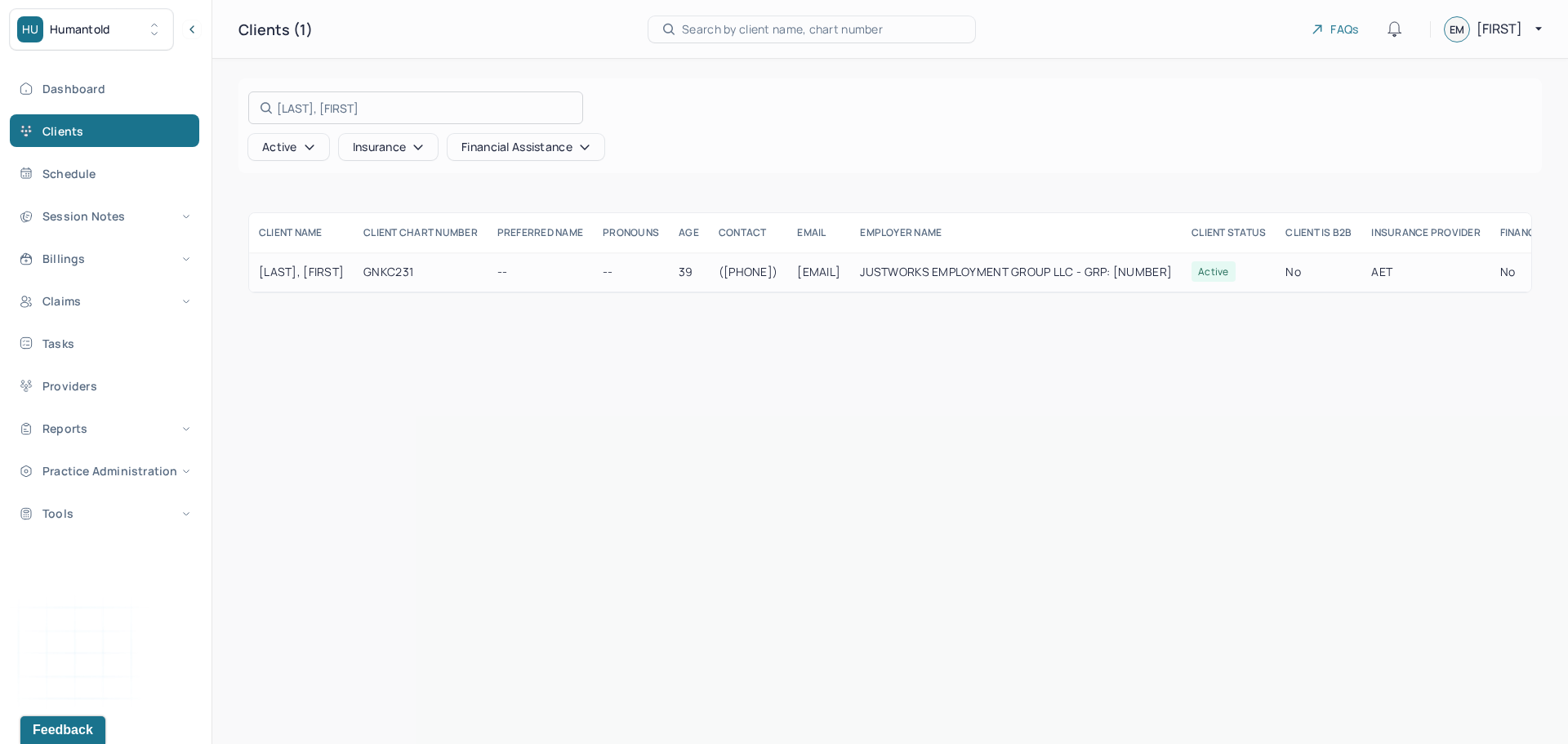 type on "[LAST], [FIRST]" 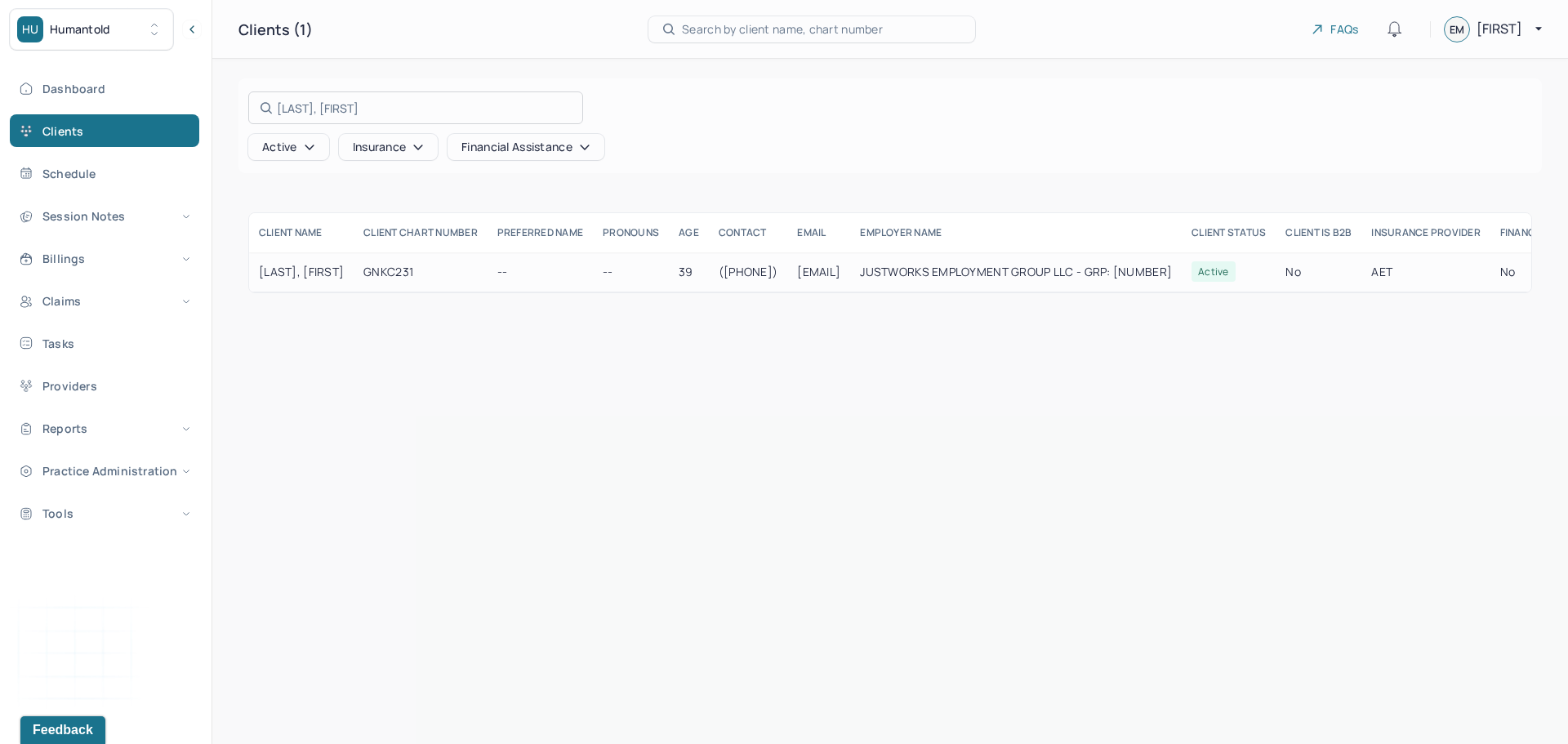 click at bounding box center [784, 372] 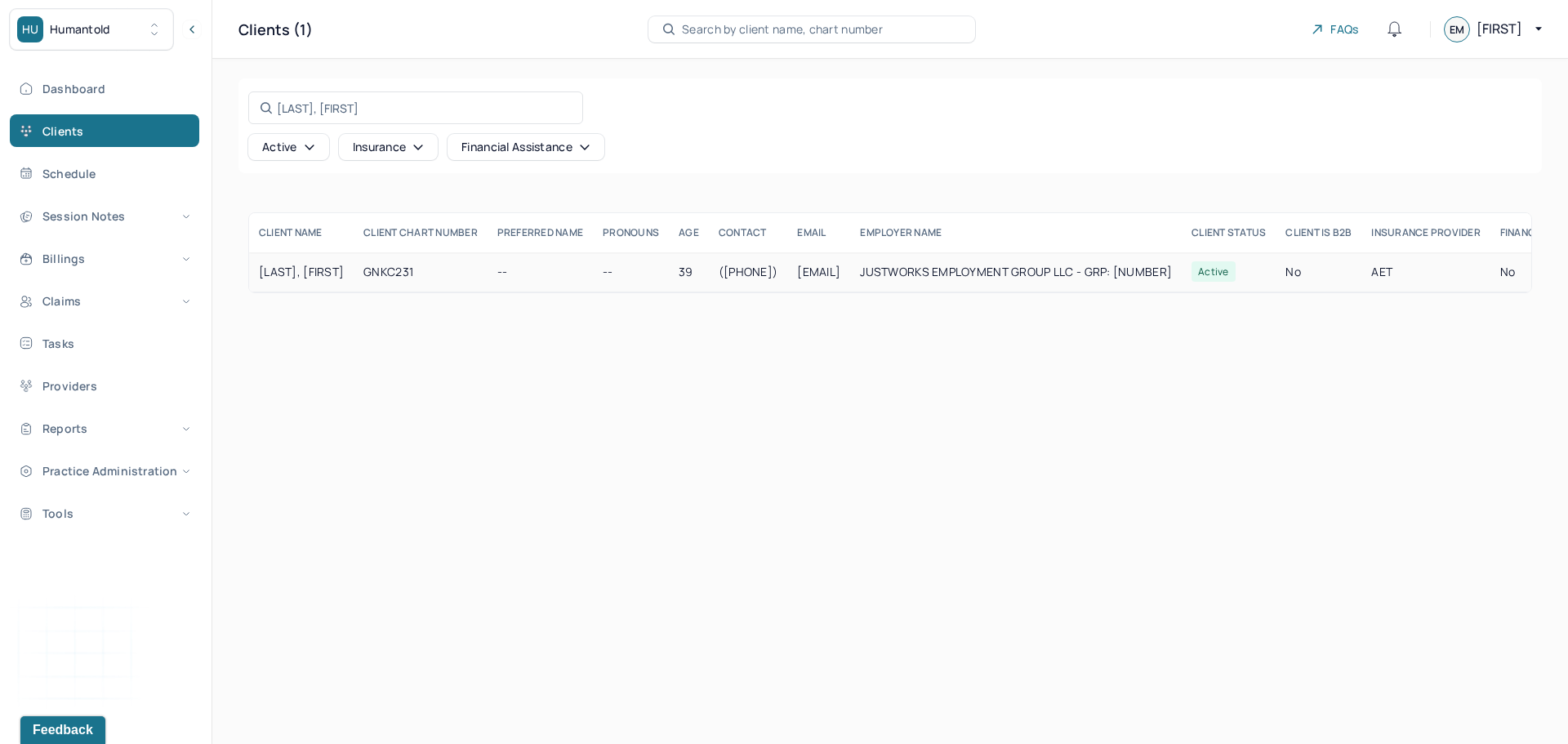 click on "GNKC231" at bounding box center [421, 272] 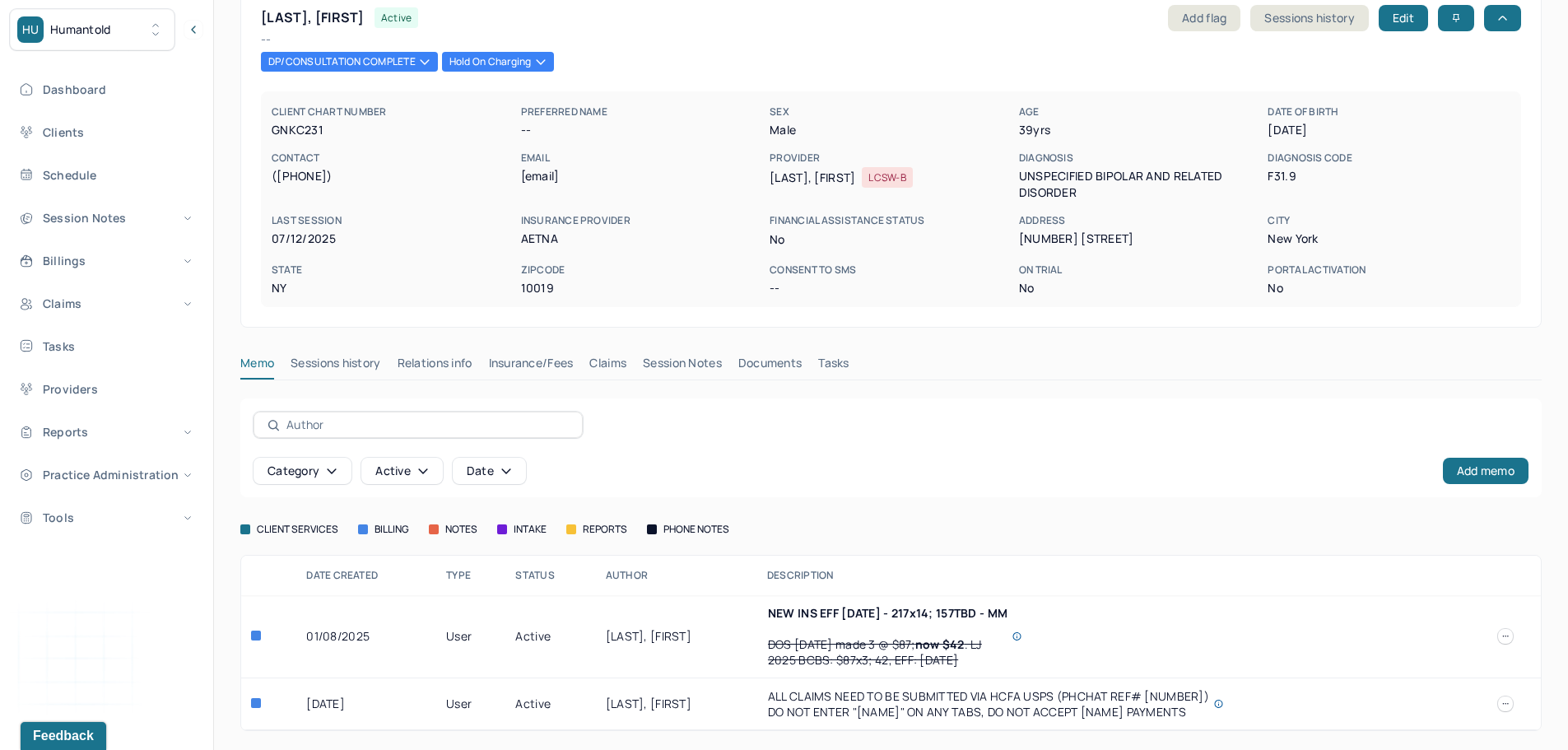 scroll, scrollTop: 95, scrollLeft: 0, axis: vertical 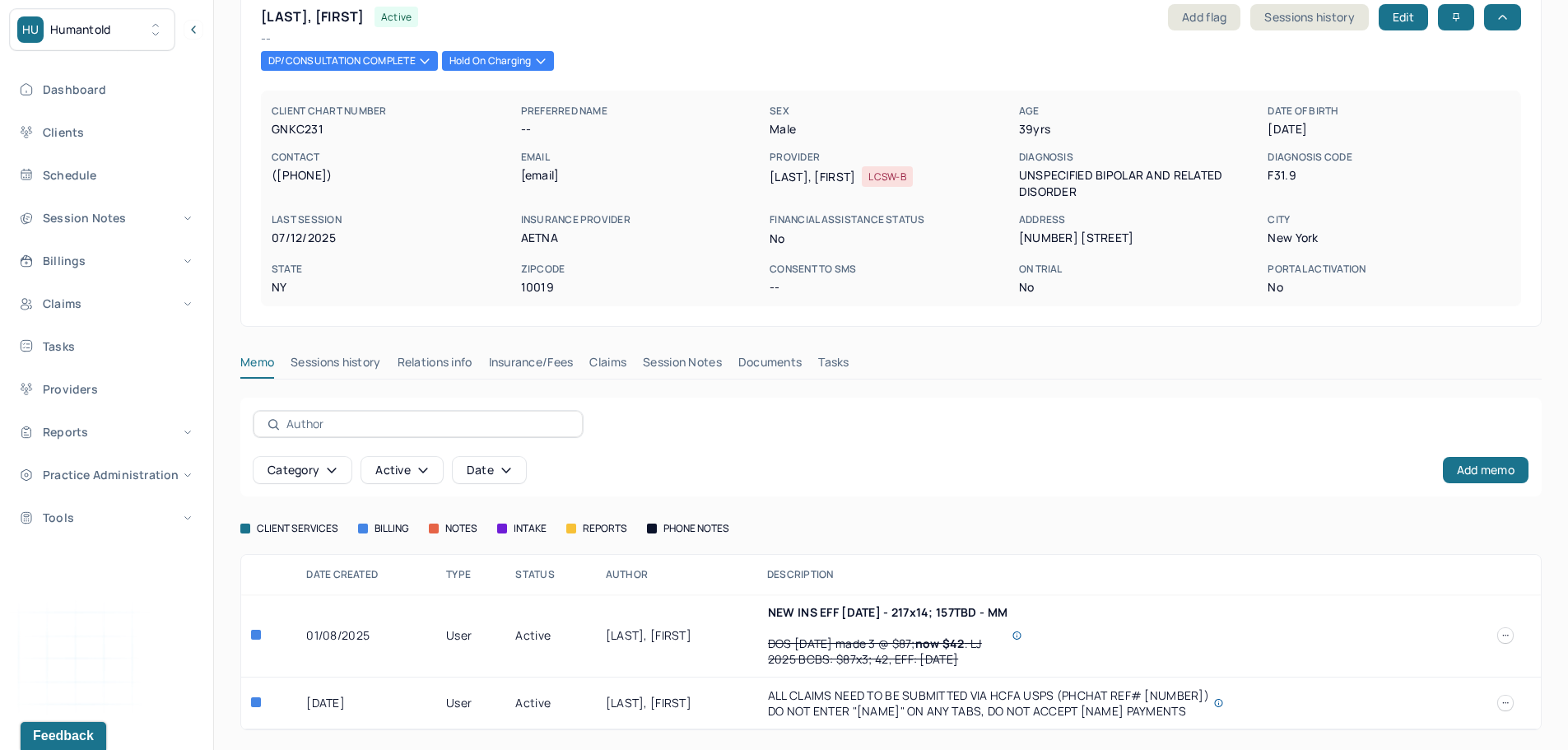 click on "Insurance/Fees" at bounding box center (531, 366) 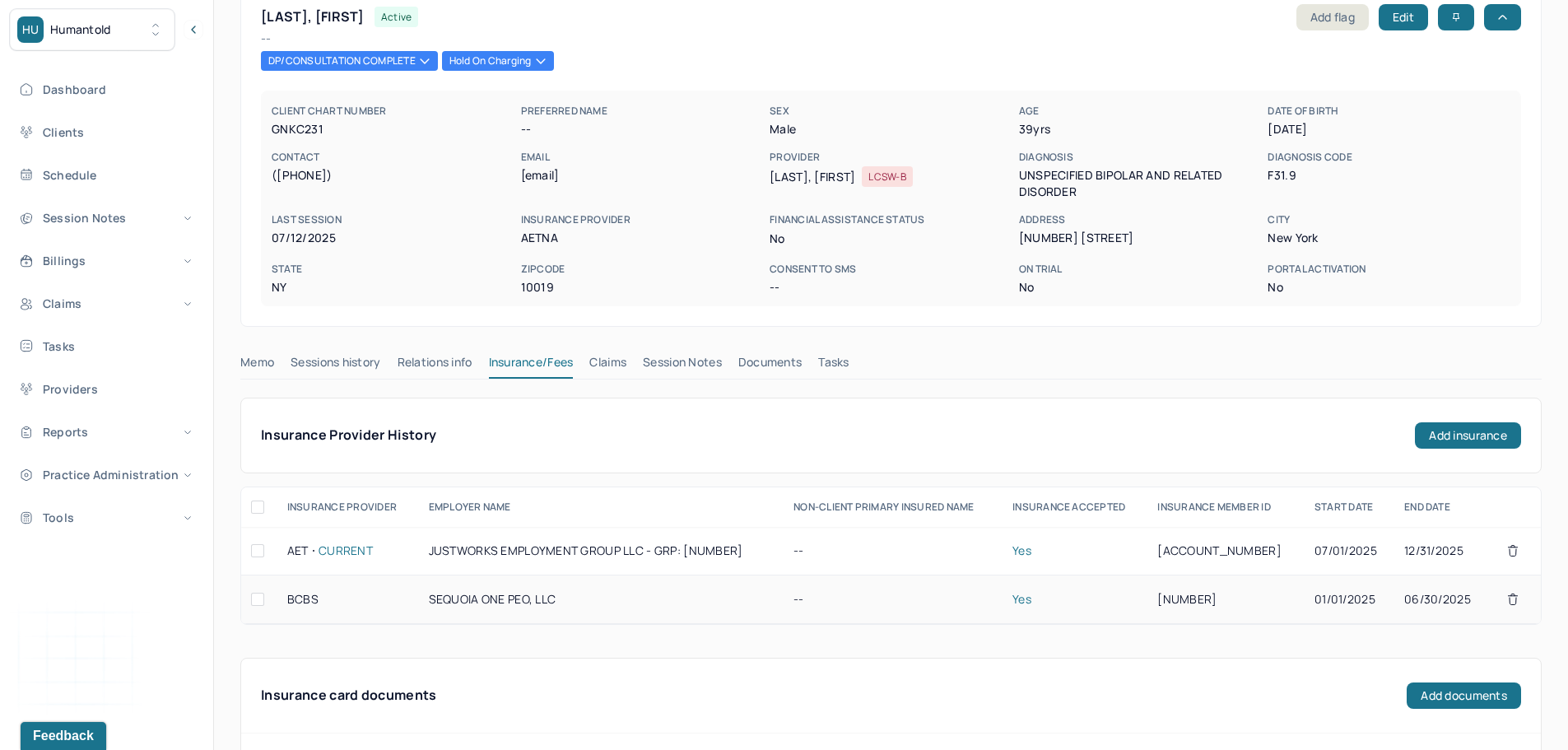 click on "SEQUOIA ONE PEO, LLC" at bounding box center [601, 599] 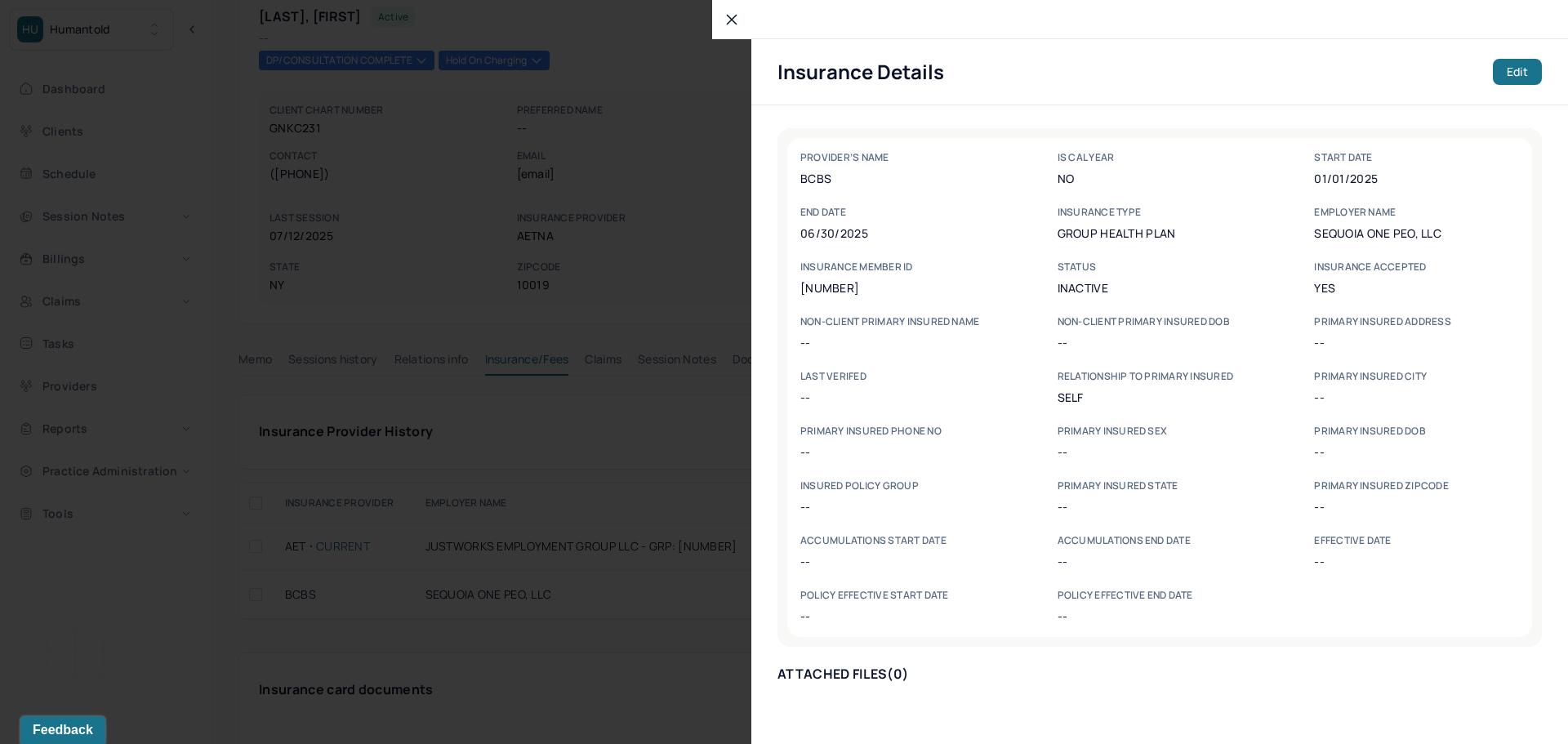 click at bounding box center (732, 20) 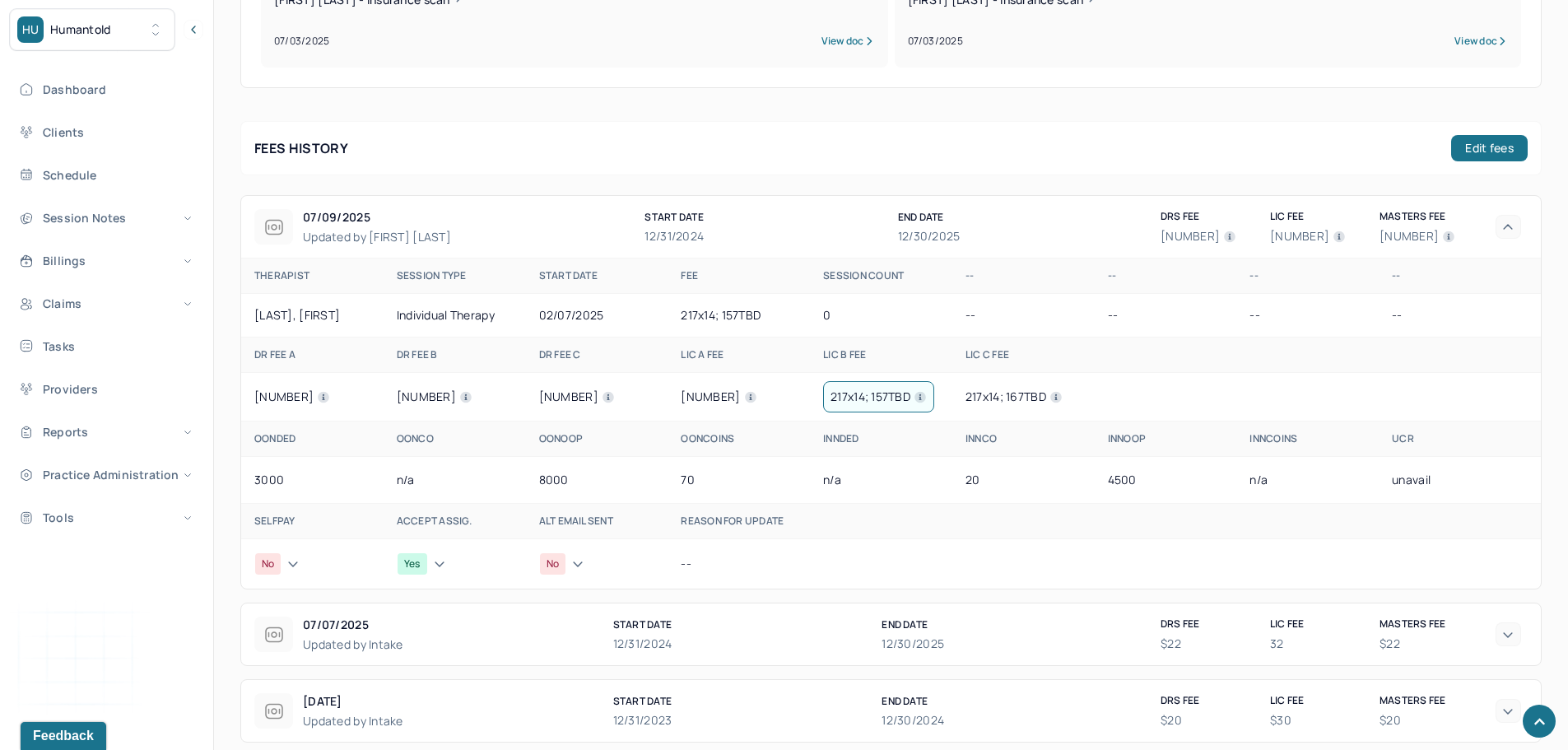 scroll, scrollTop: 900, scrollLeft: 0, axis: vertical 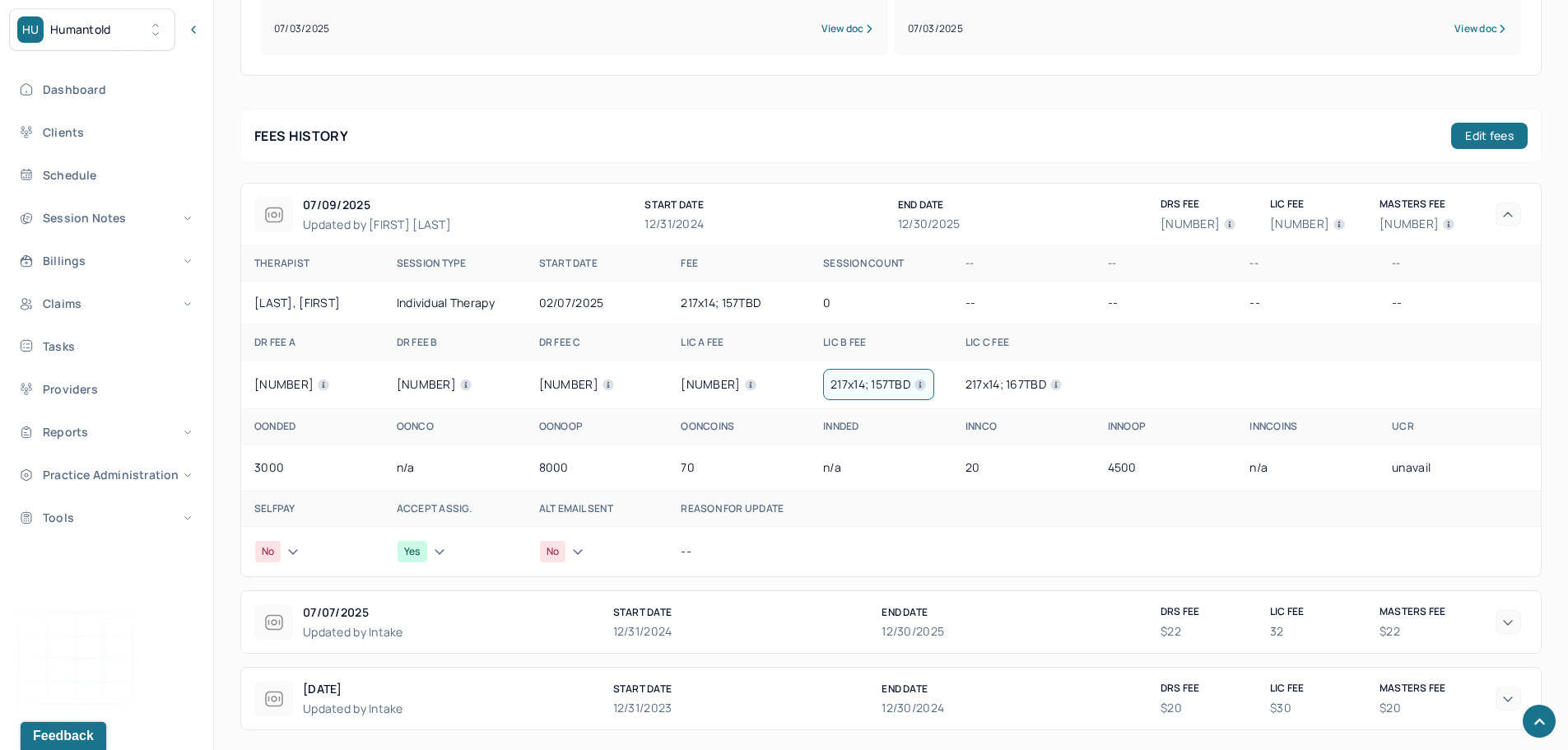 click on "12/31/2023" at bounding box center [643, 708] 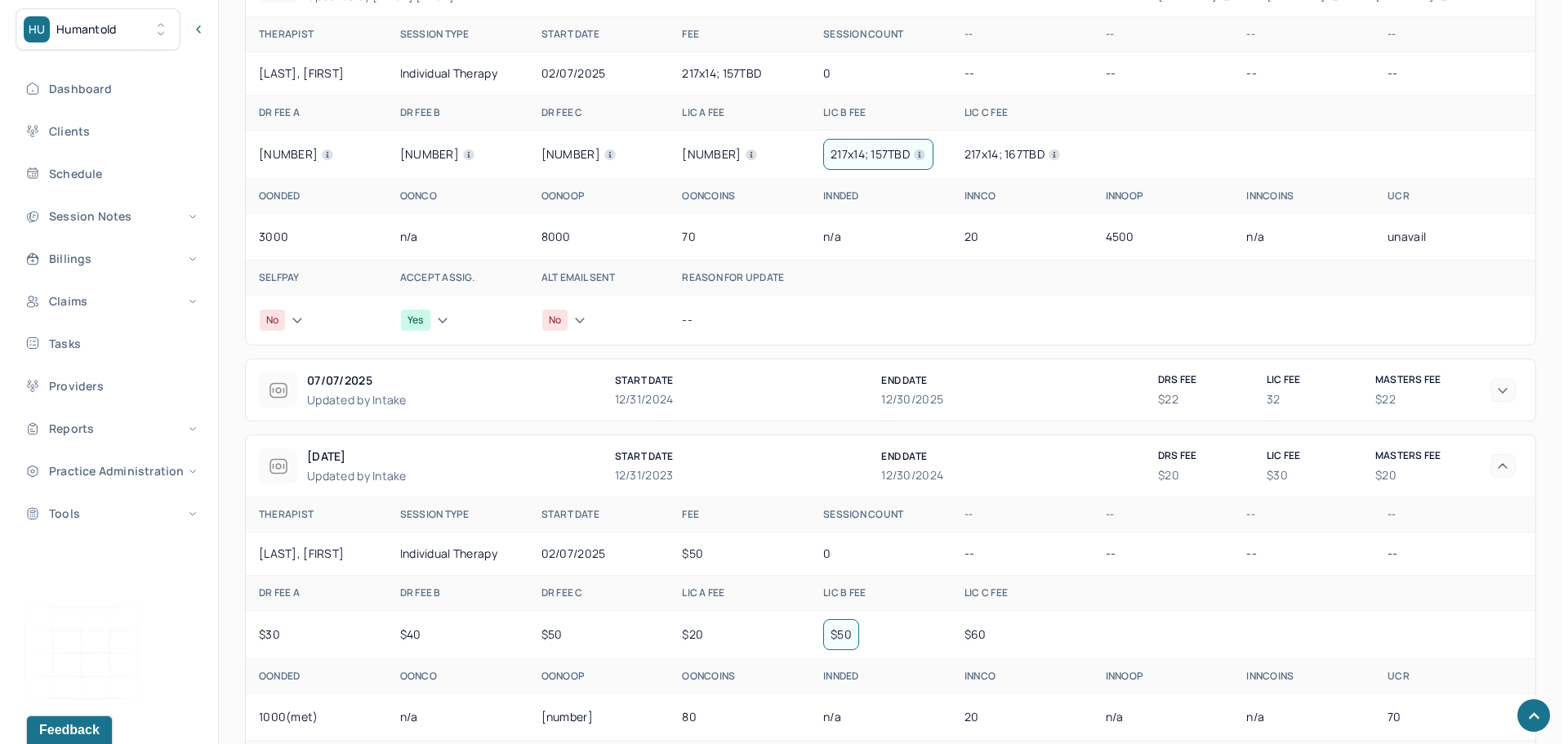 scroll, scrollTop: 969, scrollLeft: 0, axis: vertical 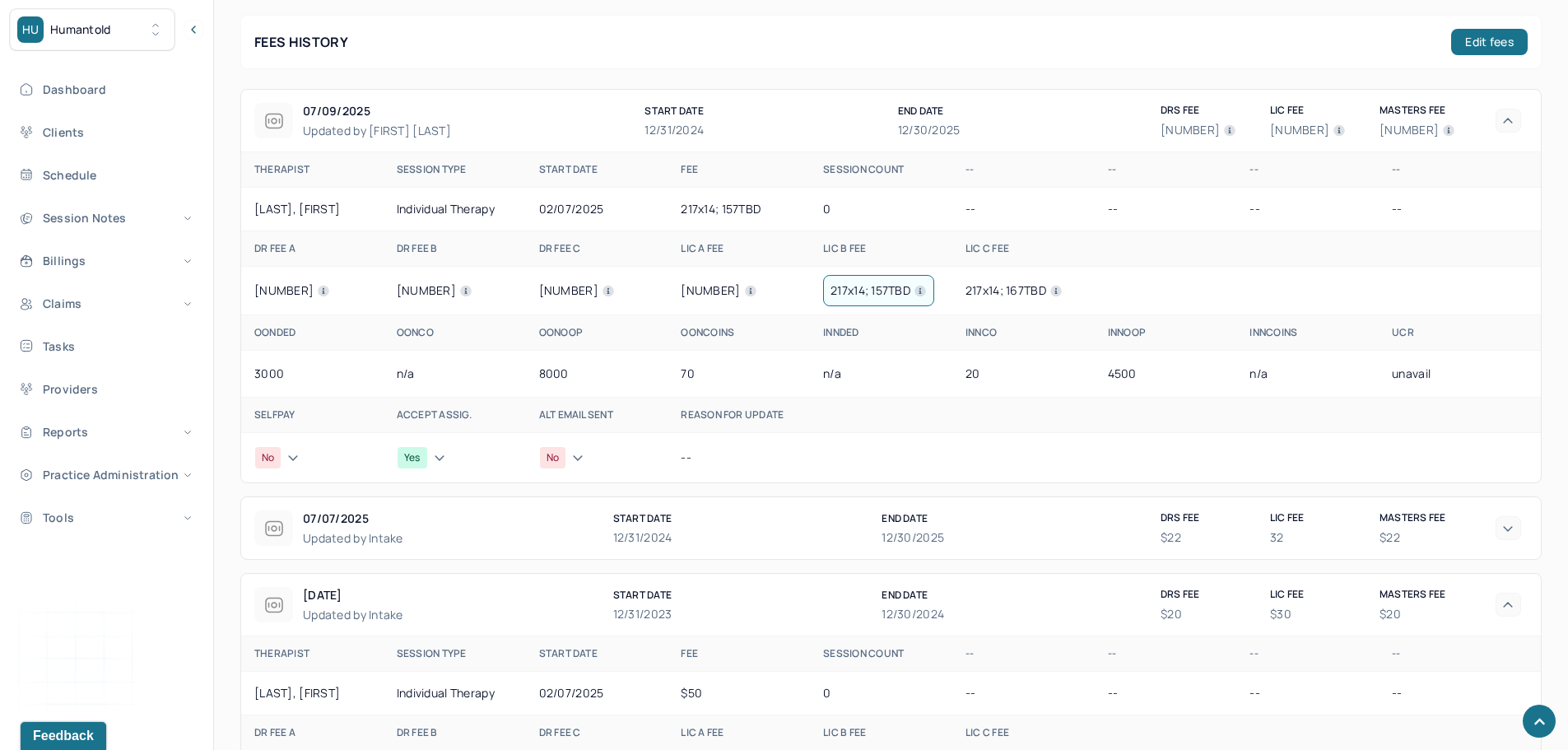 click on "HU Humantold" at bounding box center (92, 30) 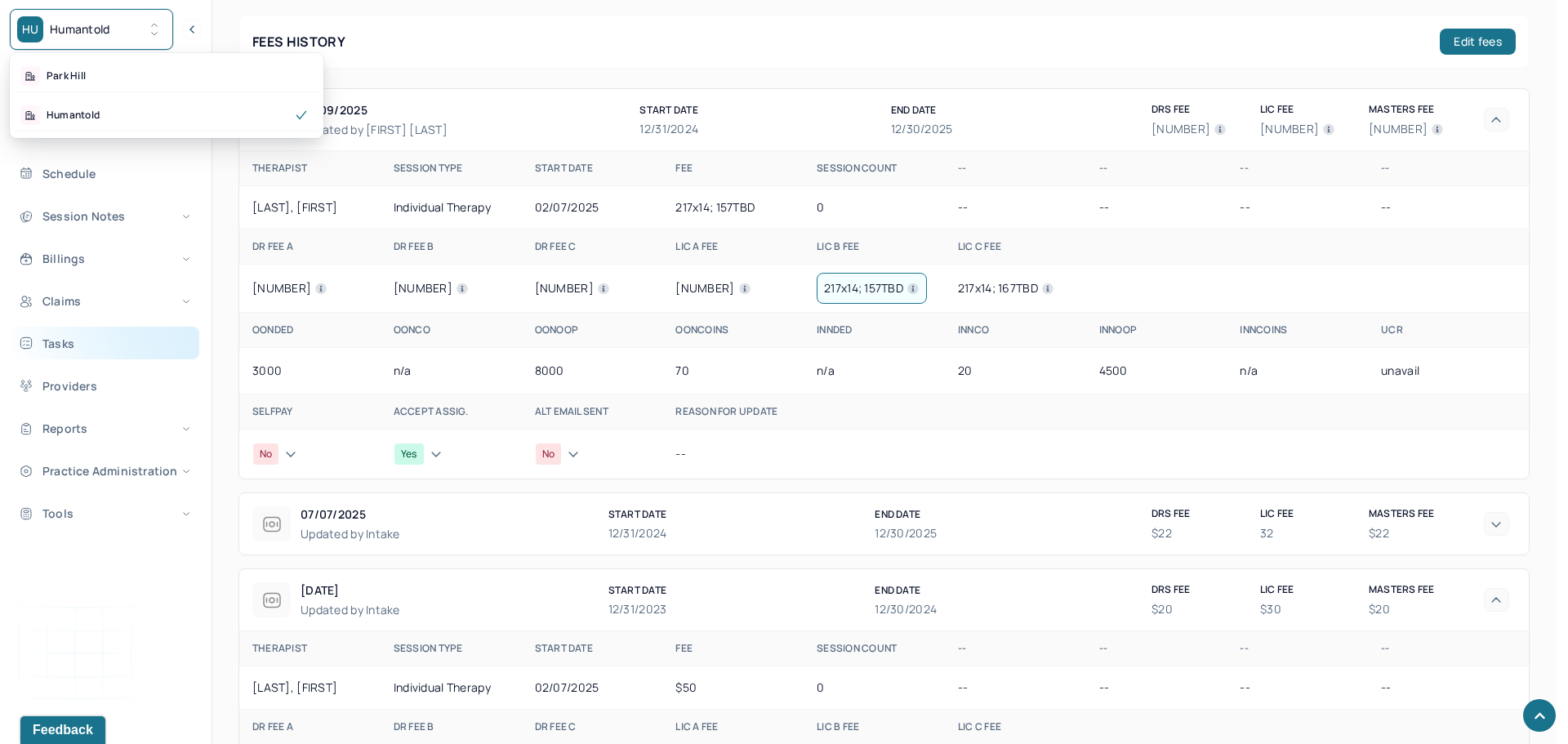click on "Tasks" at bounding box center [105, 343] 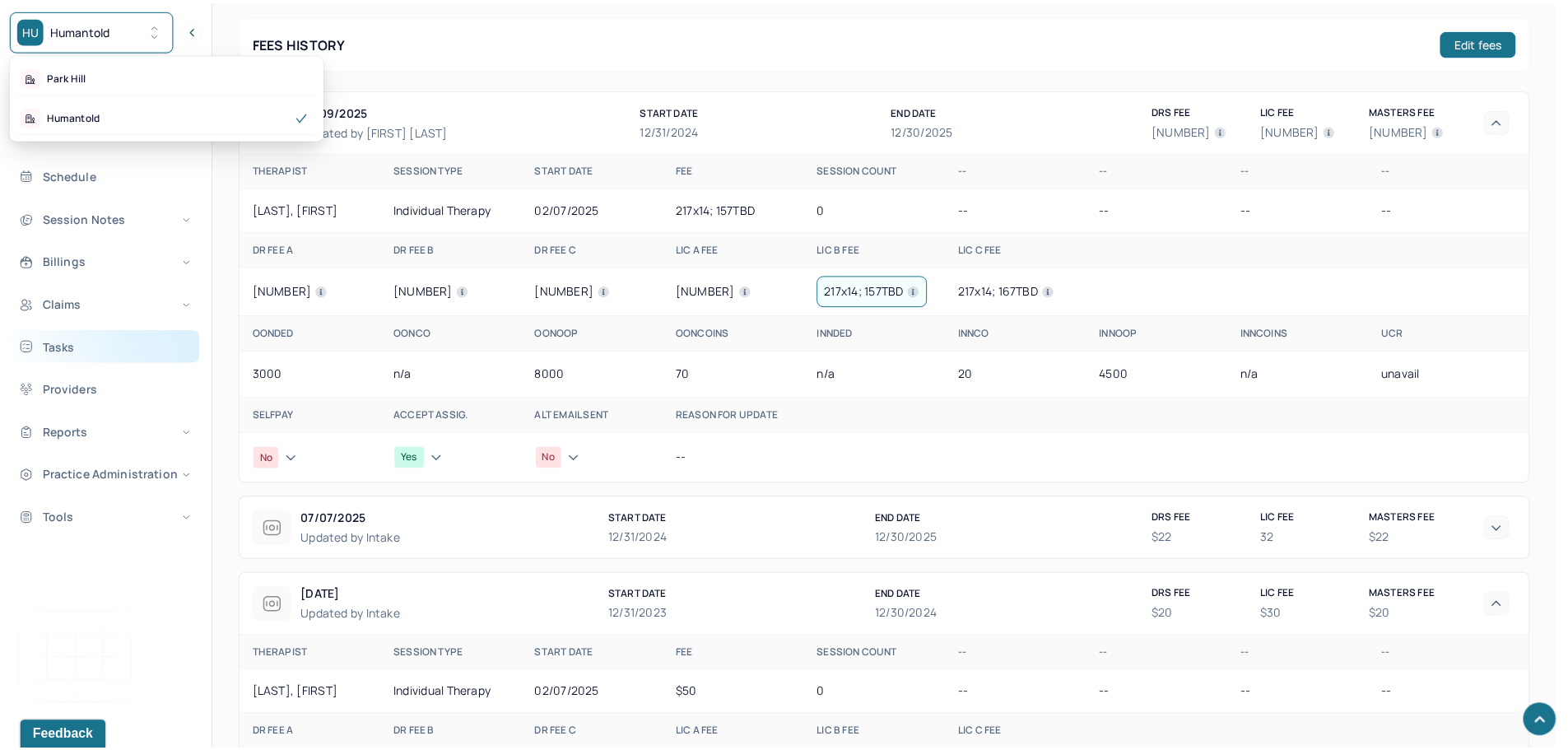 scroll, scrollTop: 0, scrollLeft: 0, axis: both 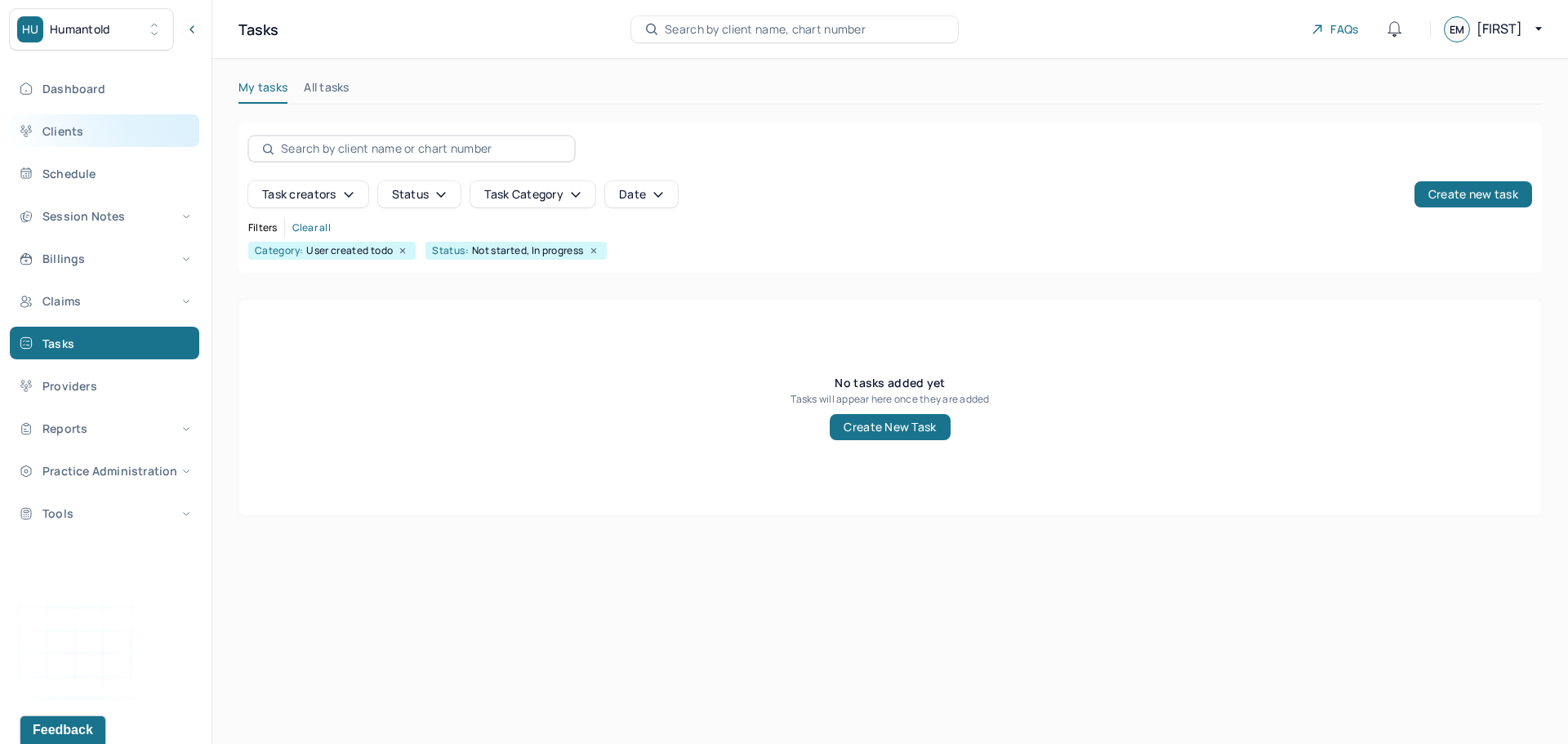 click on "Clients" at bounding box center [105, 131] 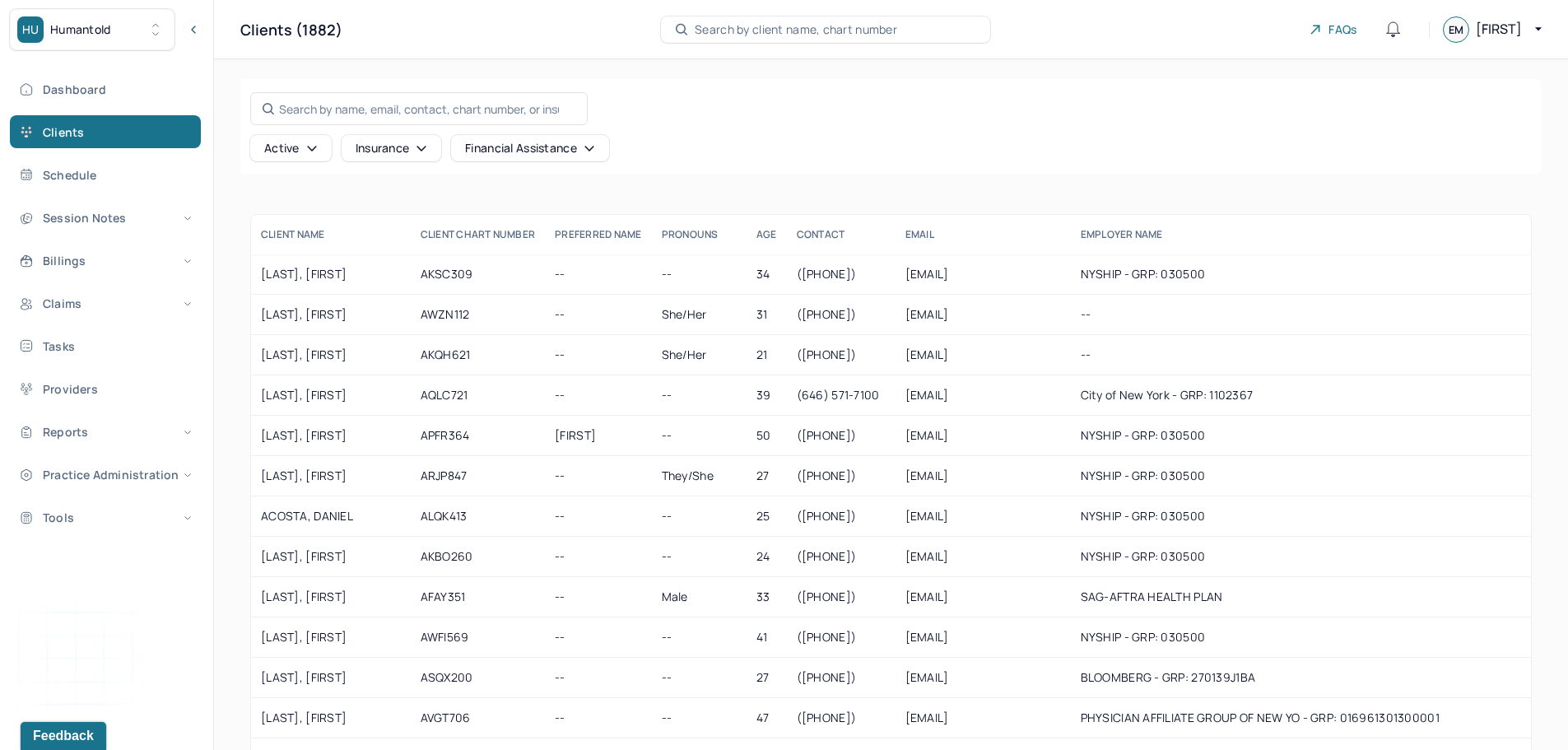 drag, startPoint x: 366, startPoint y: 128, endPoint x: 369, endPoint y: 119, distance: 9.486833 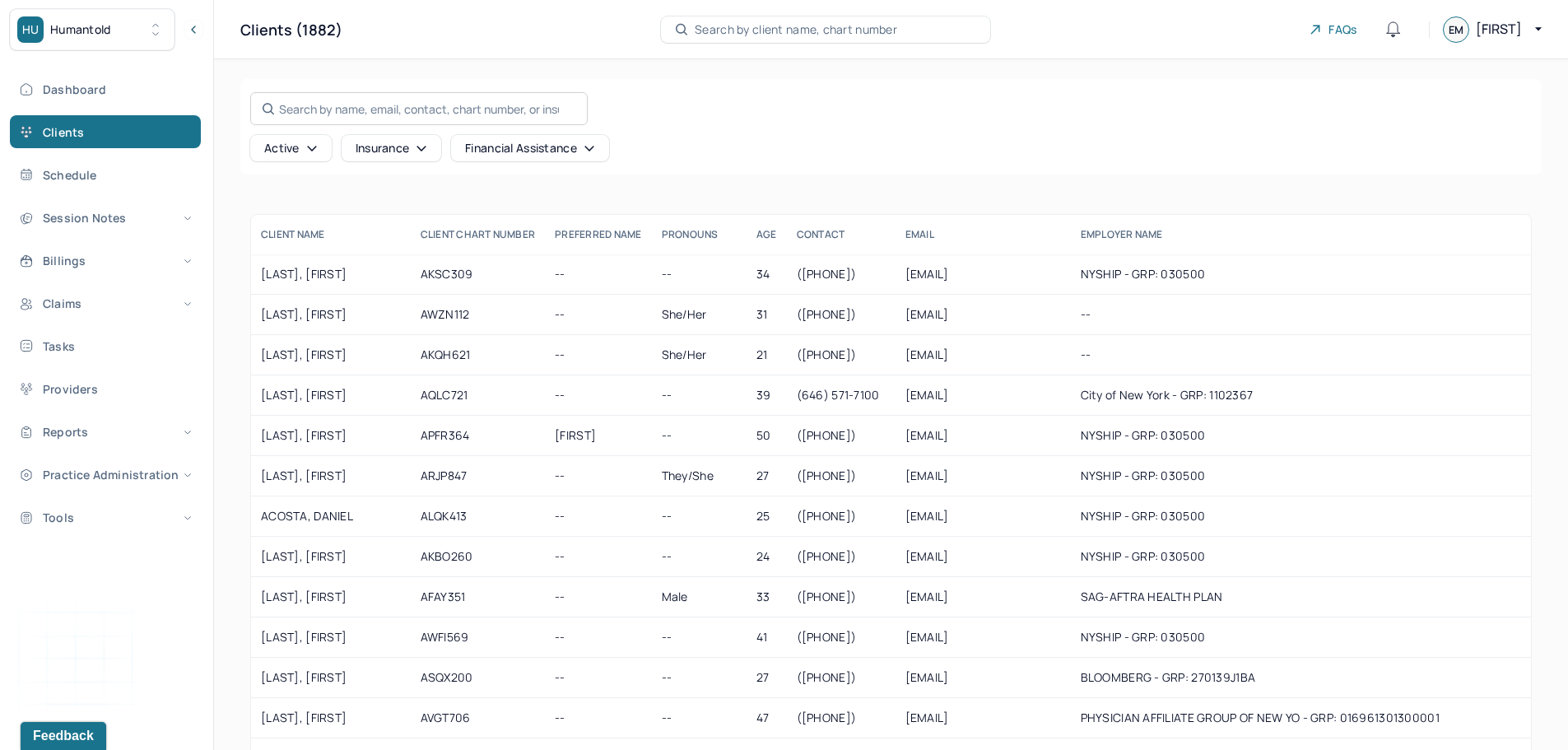 click on "Search by name, email, contact, chart number, or insurance id..." at bounding box center (419, 109) 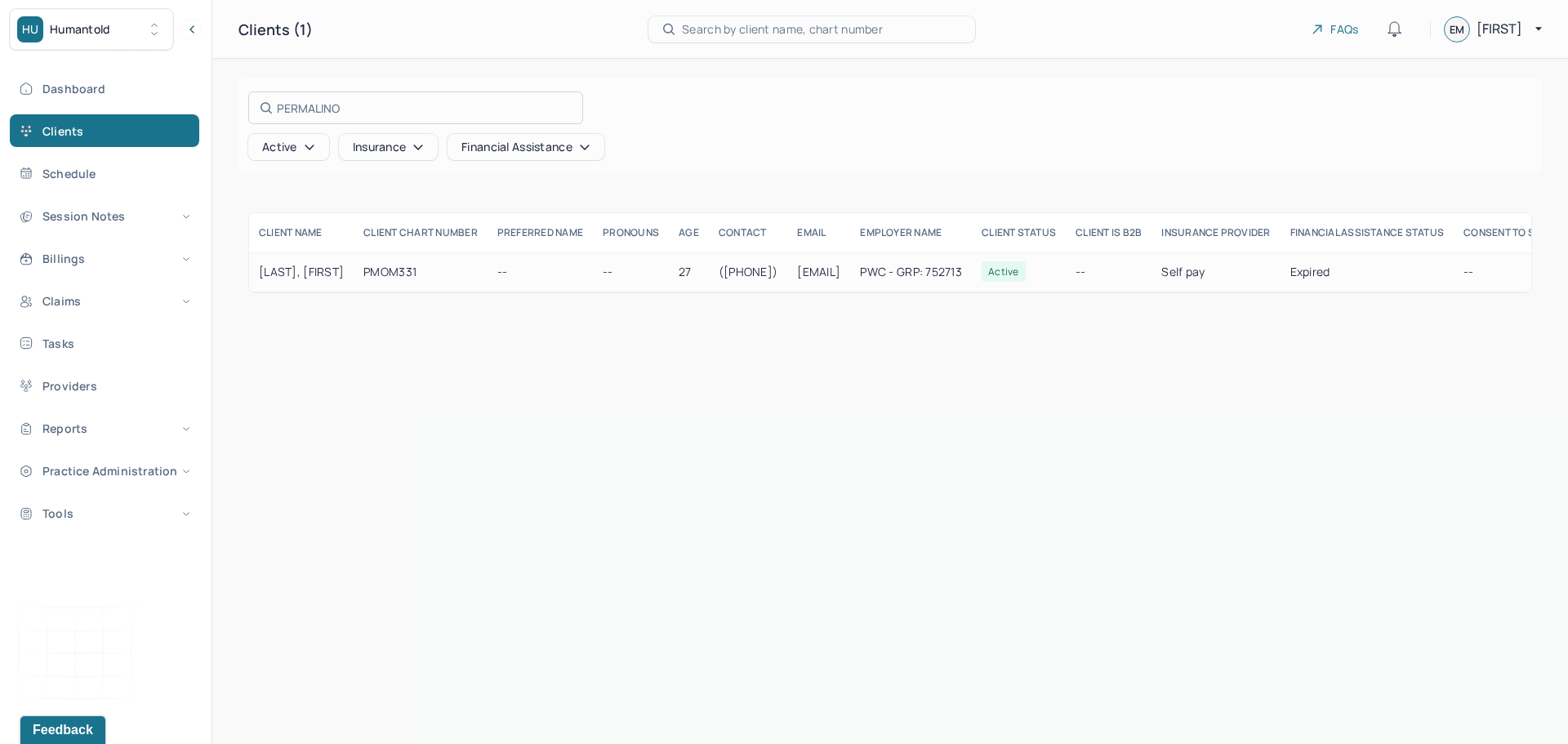 type on "PERMALINO" 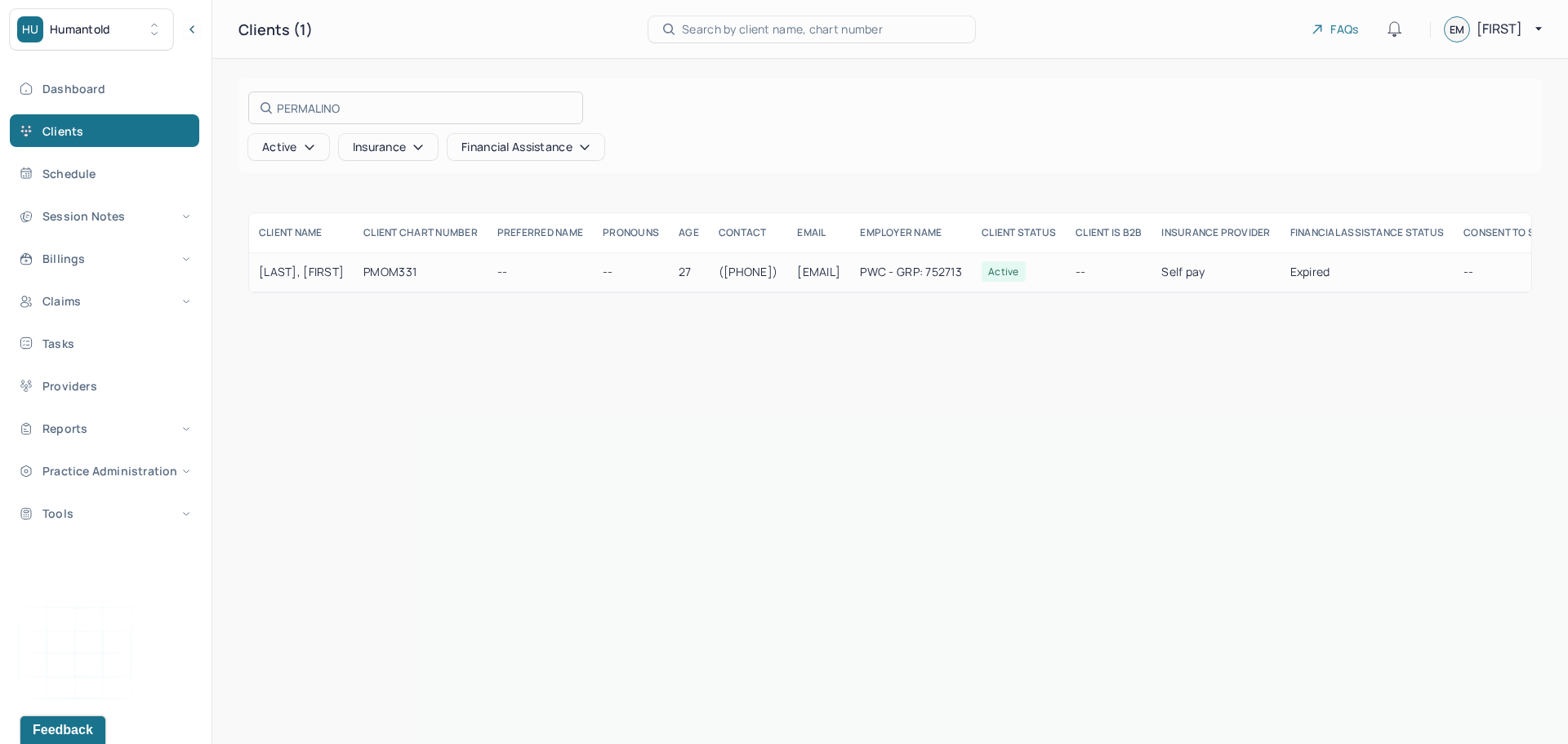 click at bounding box center (784, 372) 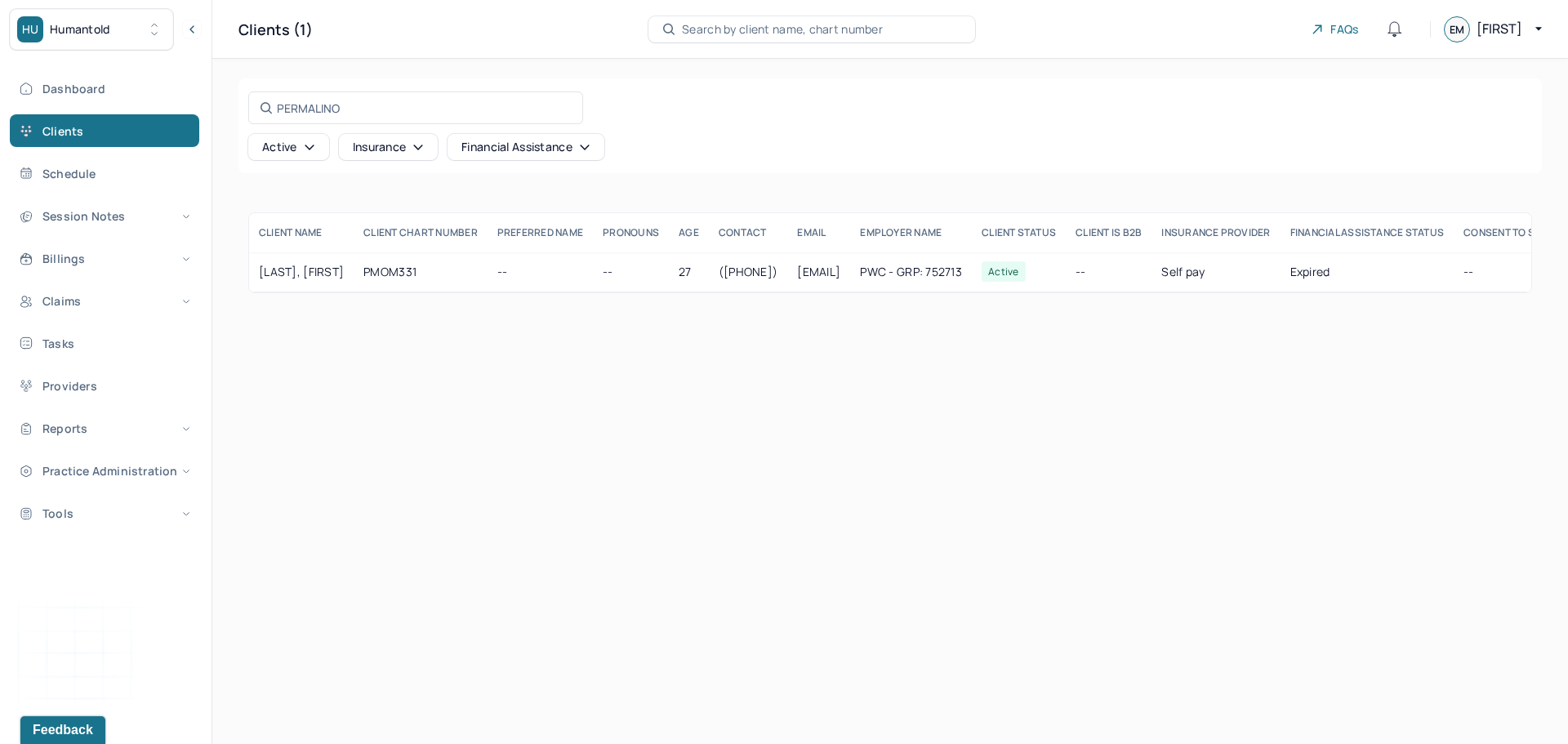 click on "PMOM331" at bounding box center [421, 272] 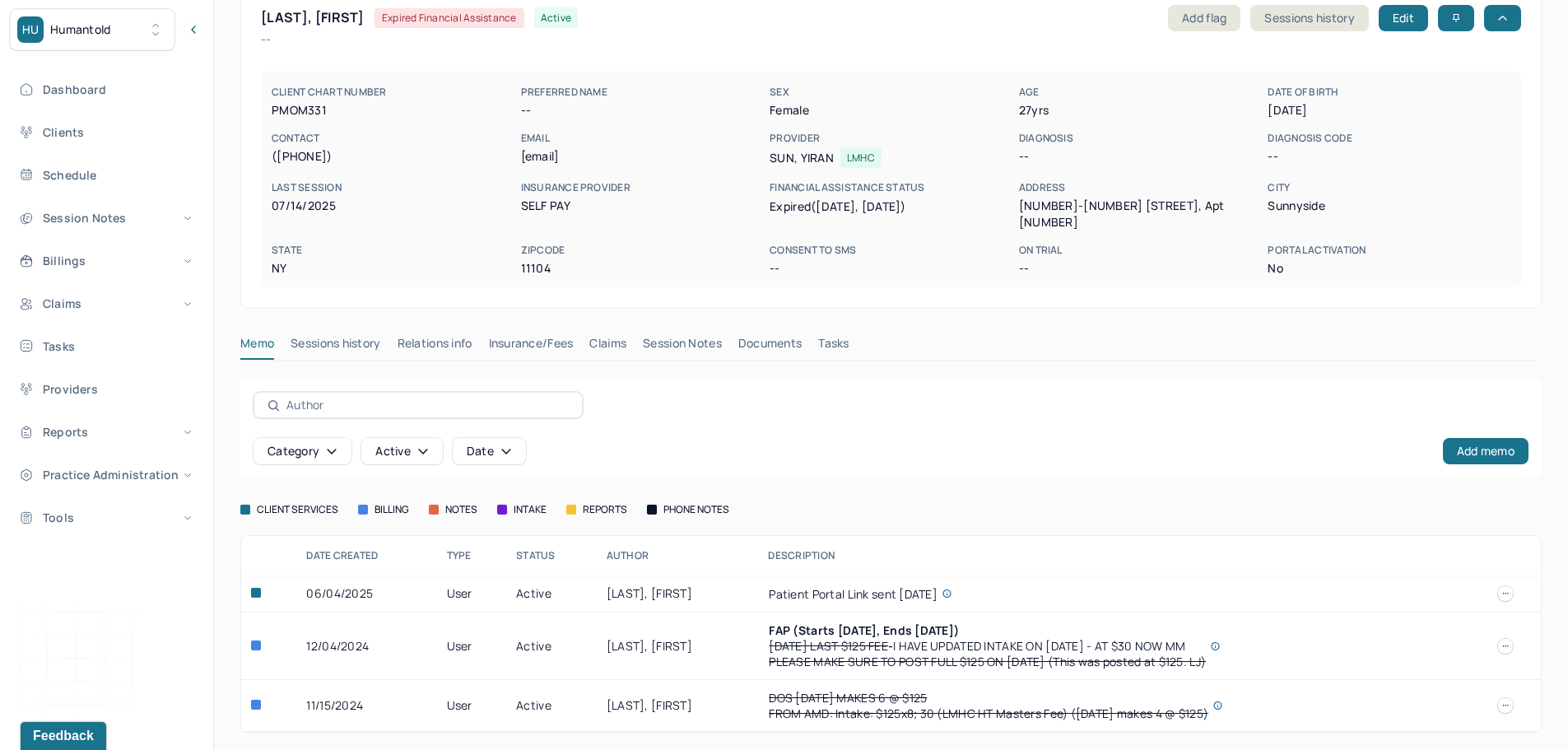scroll, scrollTop: 104, scrollLeft: 0, axis: vertical 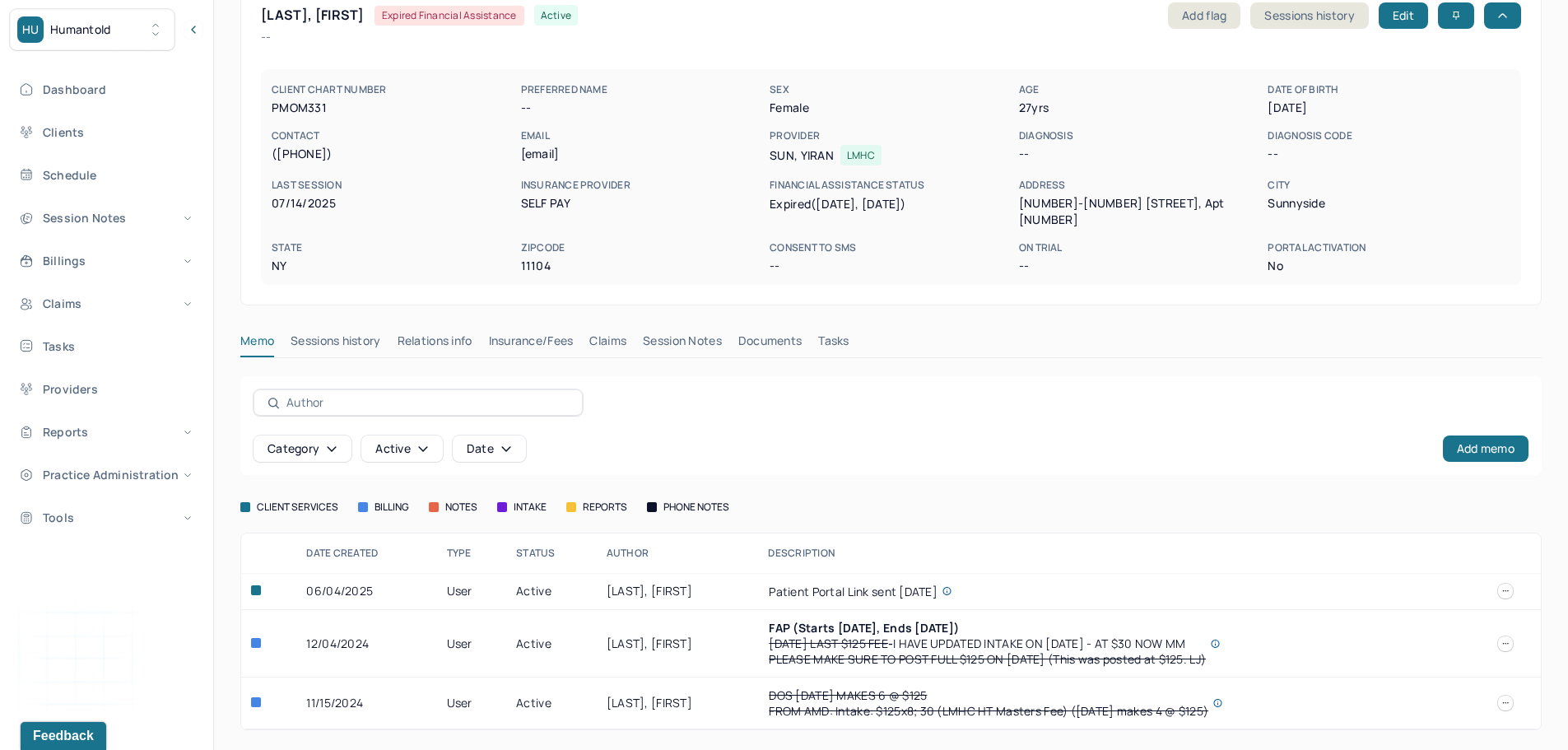 click on "Sessions history" at bounding box center (335, 344) 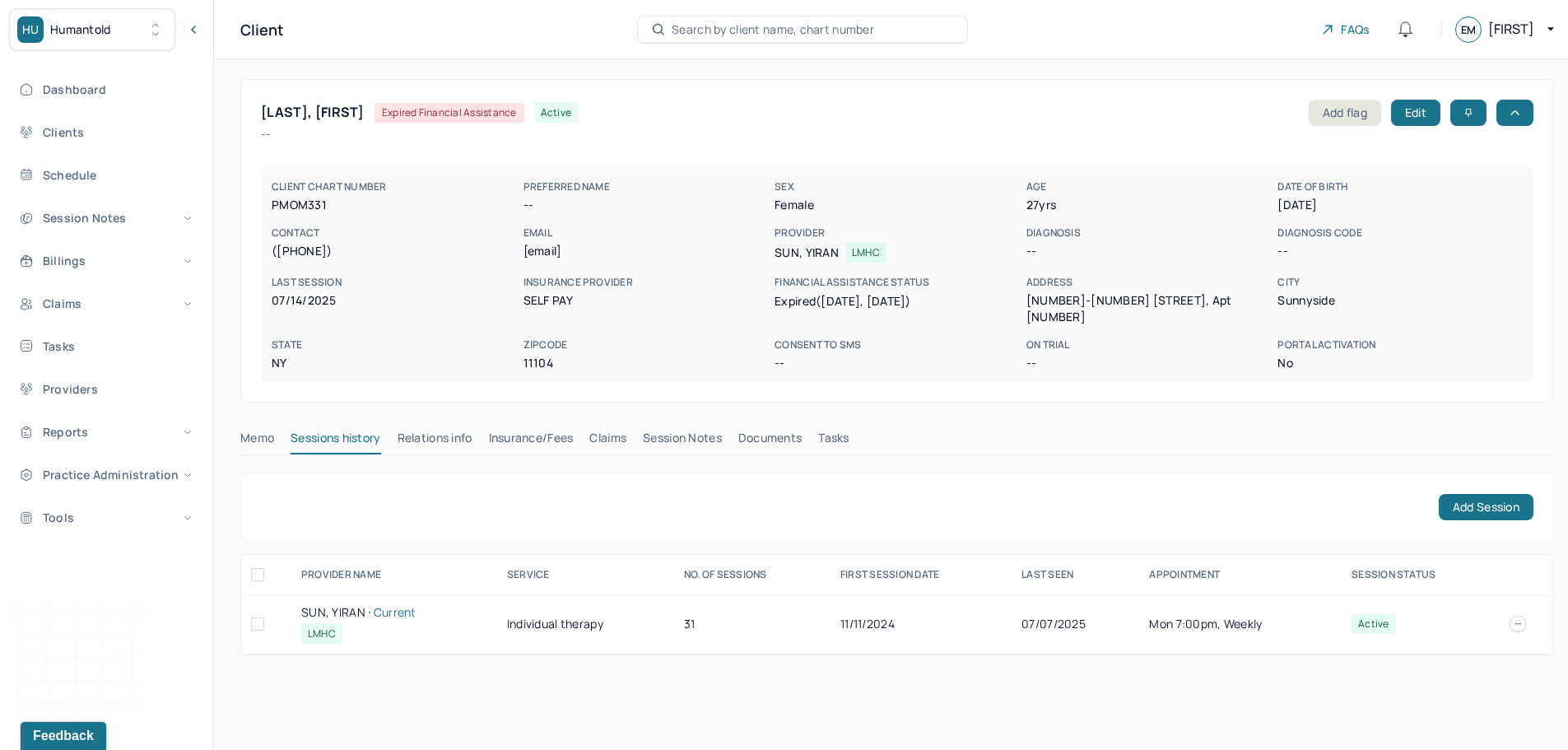 scroll, scrollTop: 0, scrollLeft: 0, axis: both 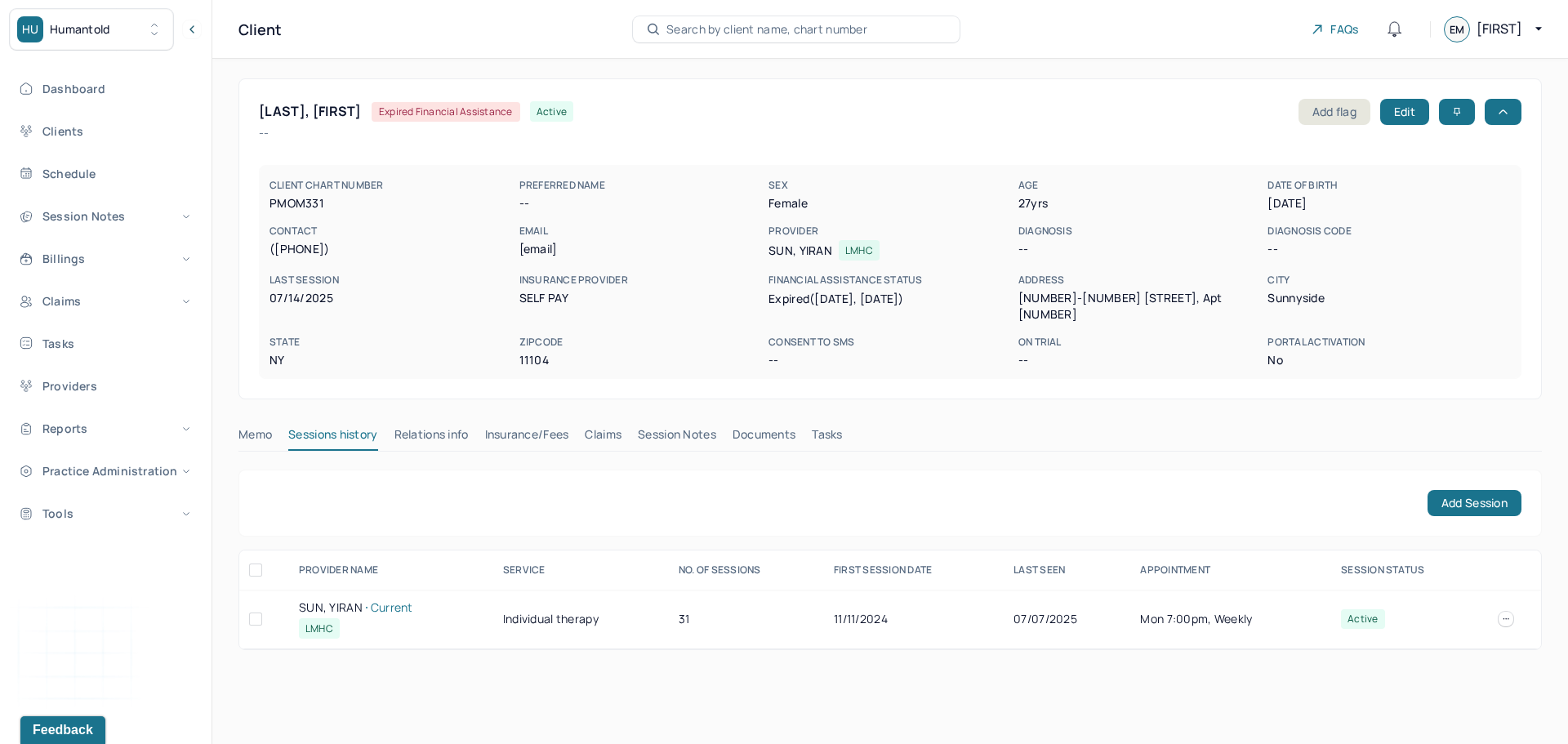 click on "[LAST], [FIRST] Current" at bounding box center (391, 608) 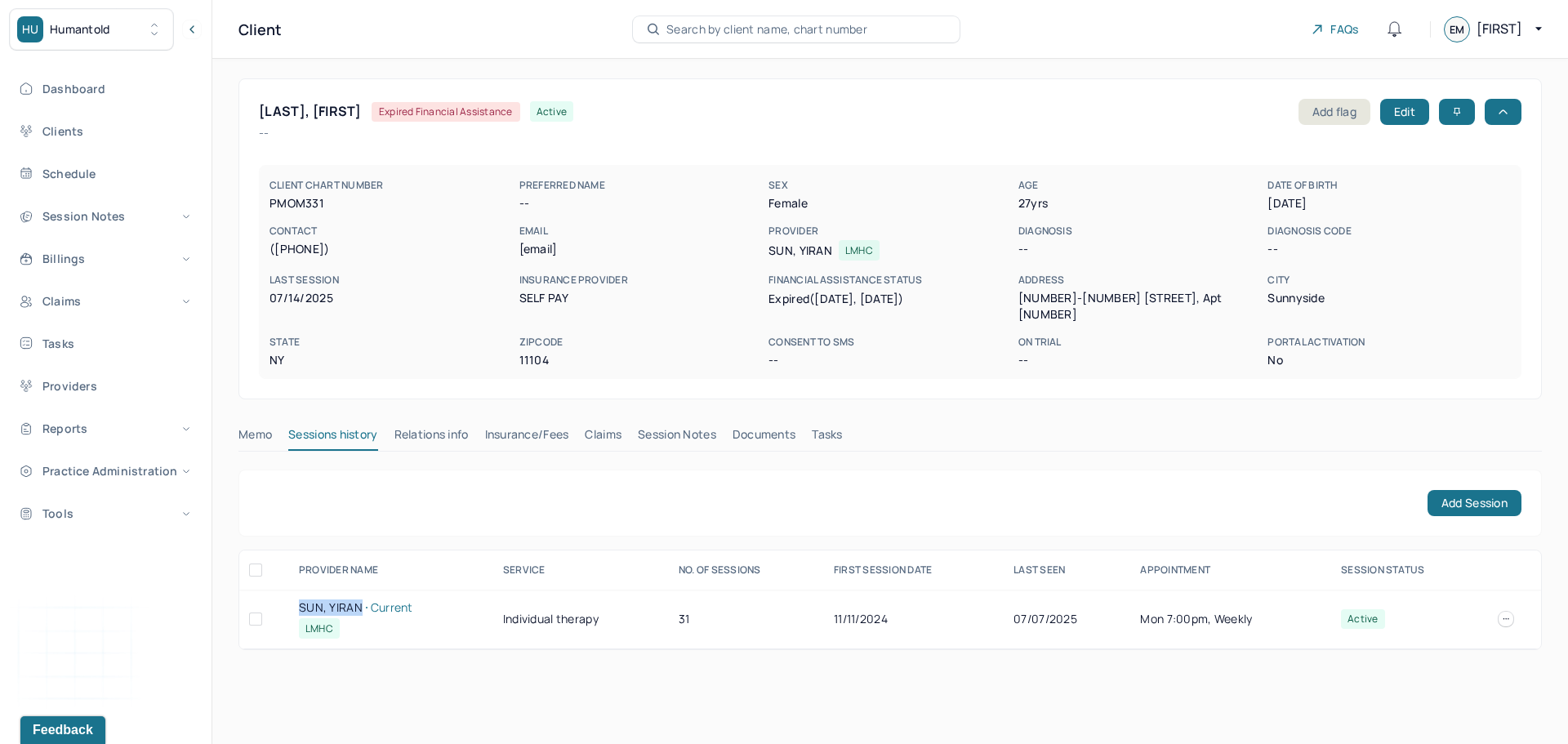 drag, startPoint x: 303, startPoint y: 613, endPoint x: 335, endPoint y: 610, distance: 32.140317 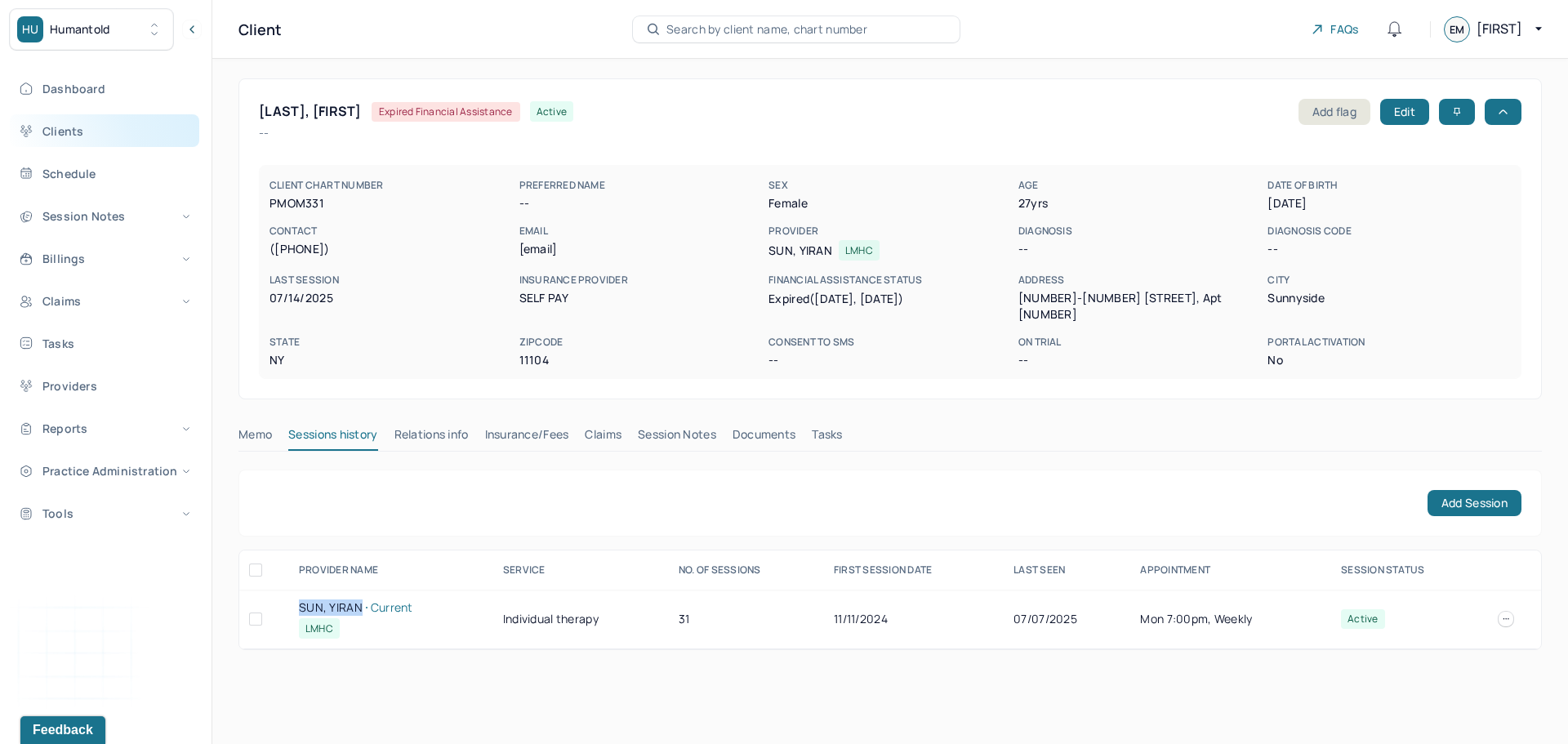 click on "Clients" at bounding box center [105, 131] 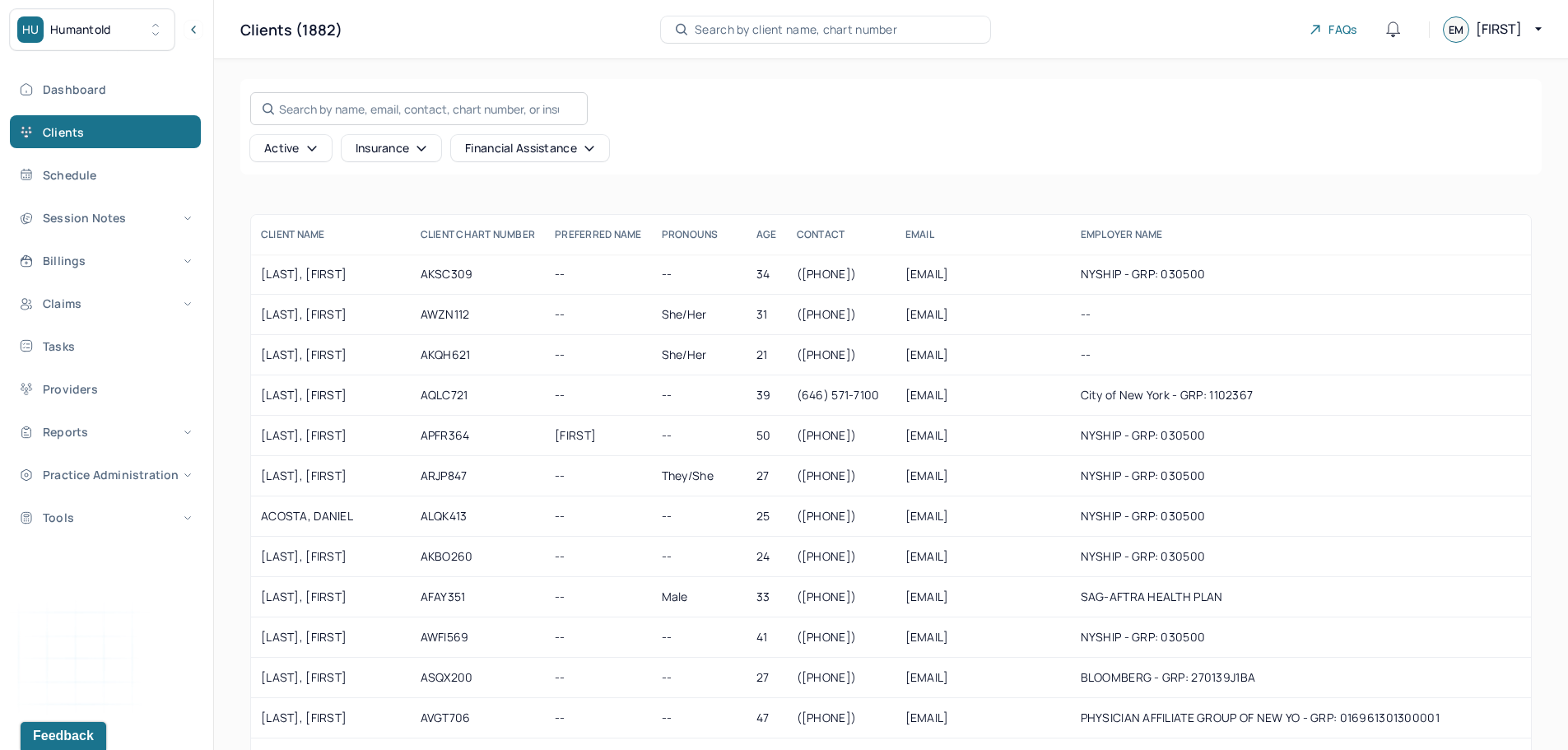 click on "Search by name, email, contact, chart number, or insurance id..." at bounding box center [419, 109] 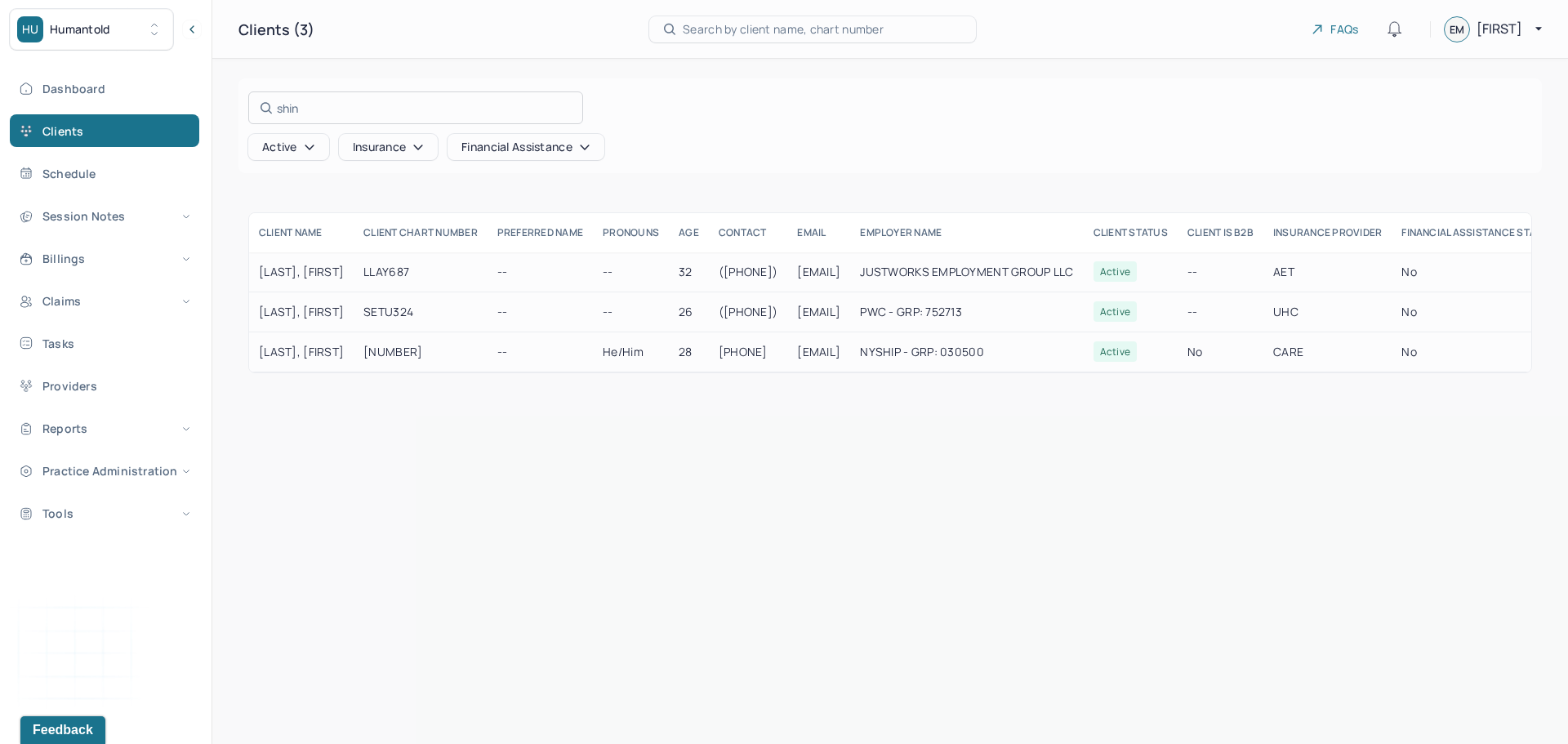 type on "shin" 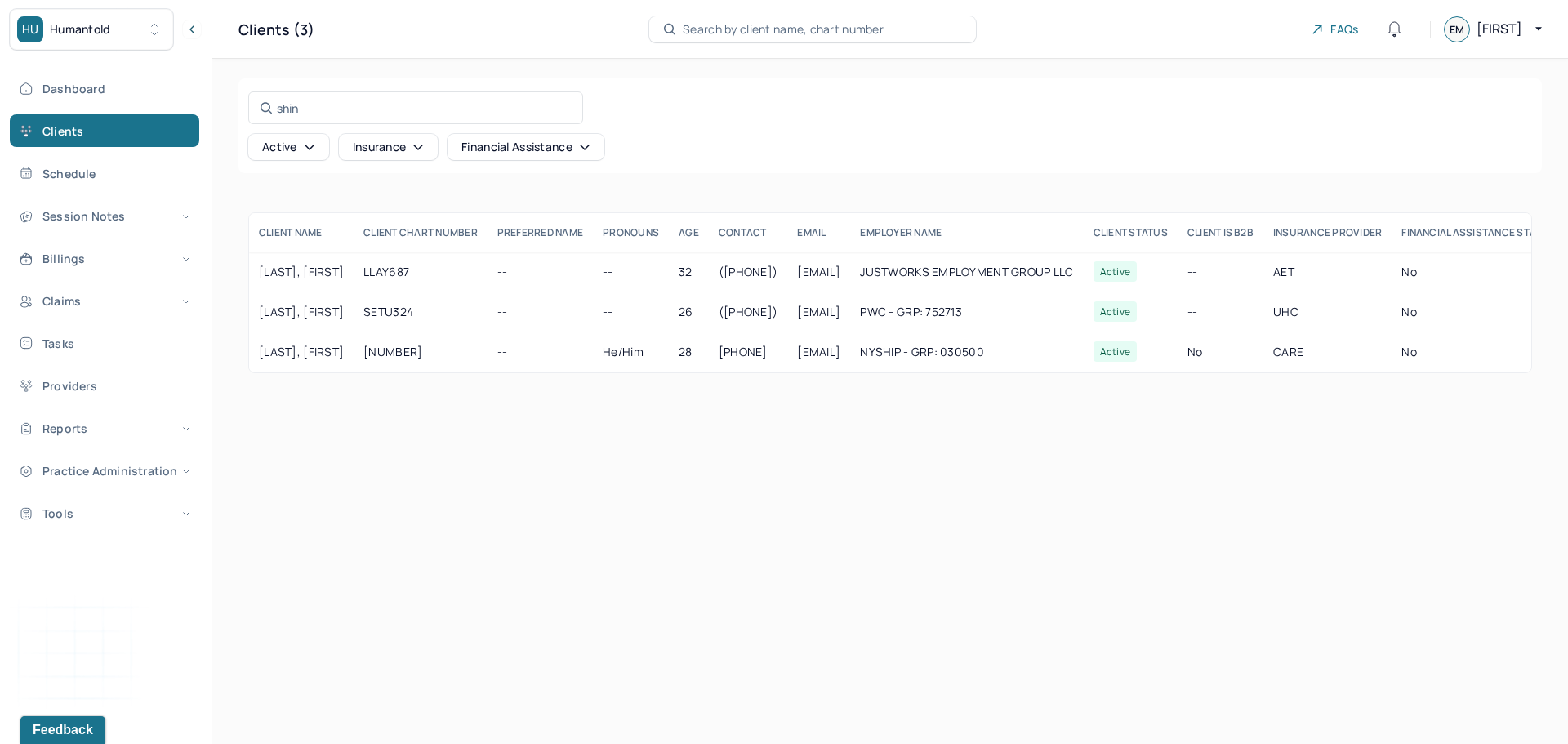 click on "[LAST], [FIRST]" at bounding box center [301, 312] 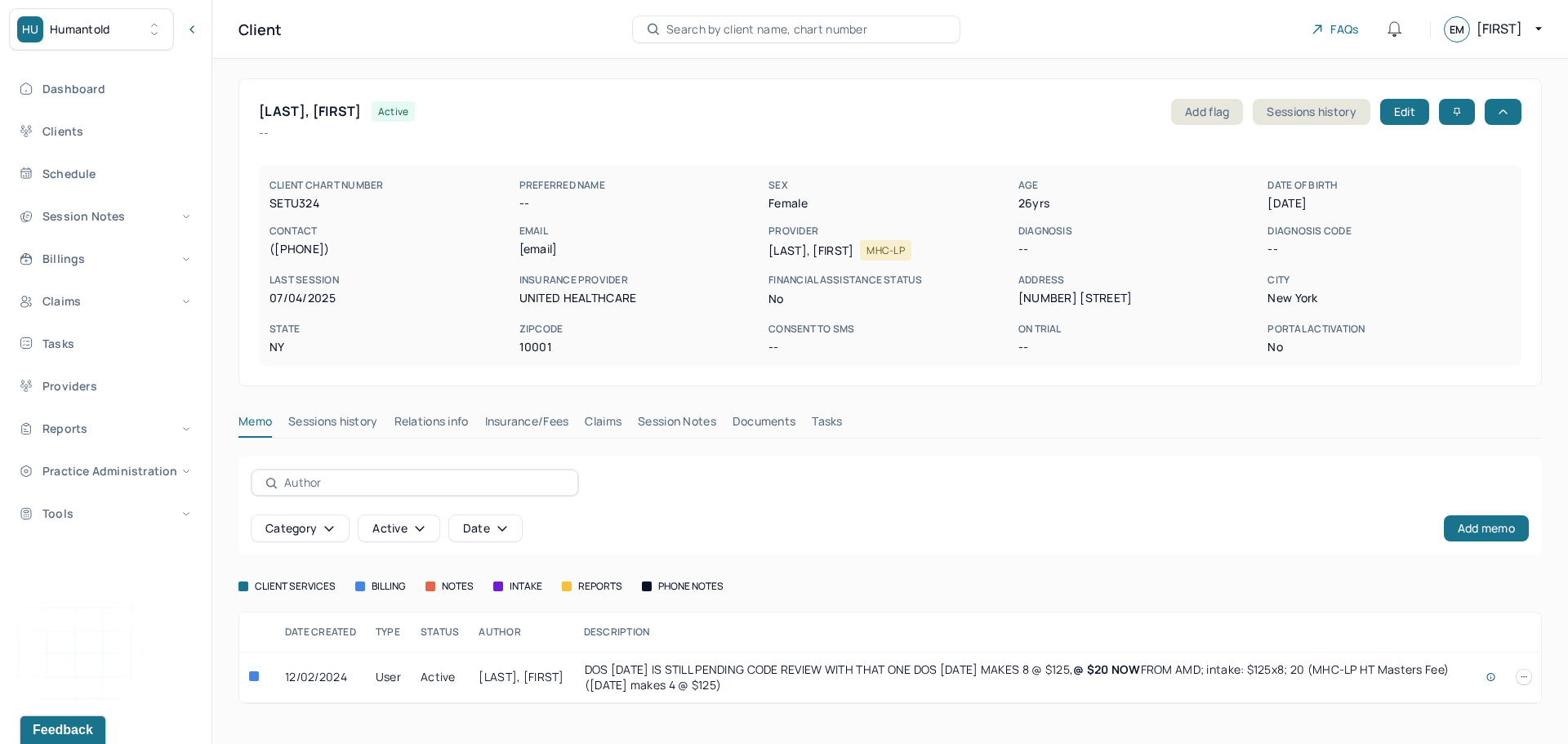 click on "Memo     Sessions history     Relations info     Insurance/Fees     Claims     Session Notes     Documents     Tasks" at bounding box center (890, 425) 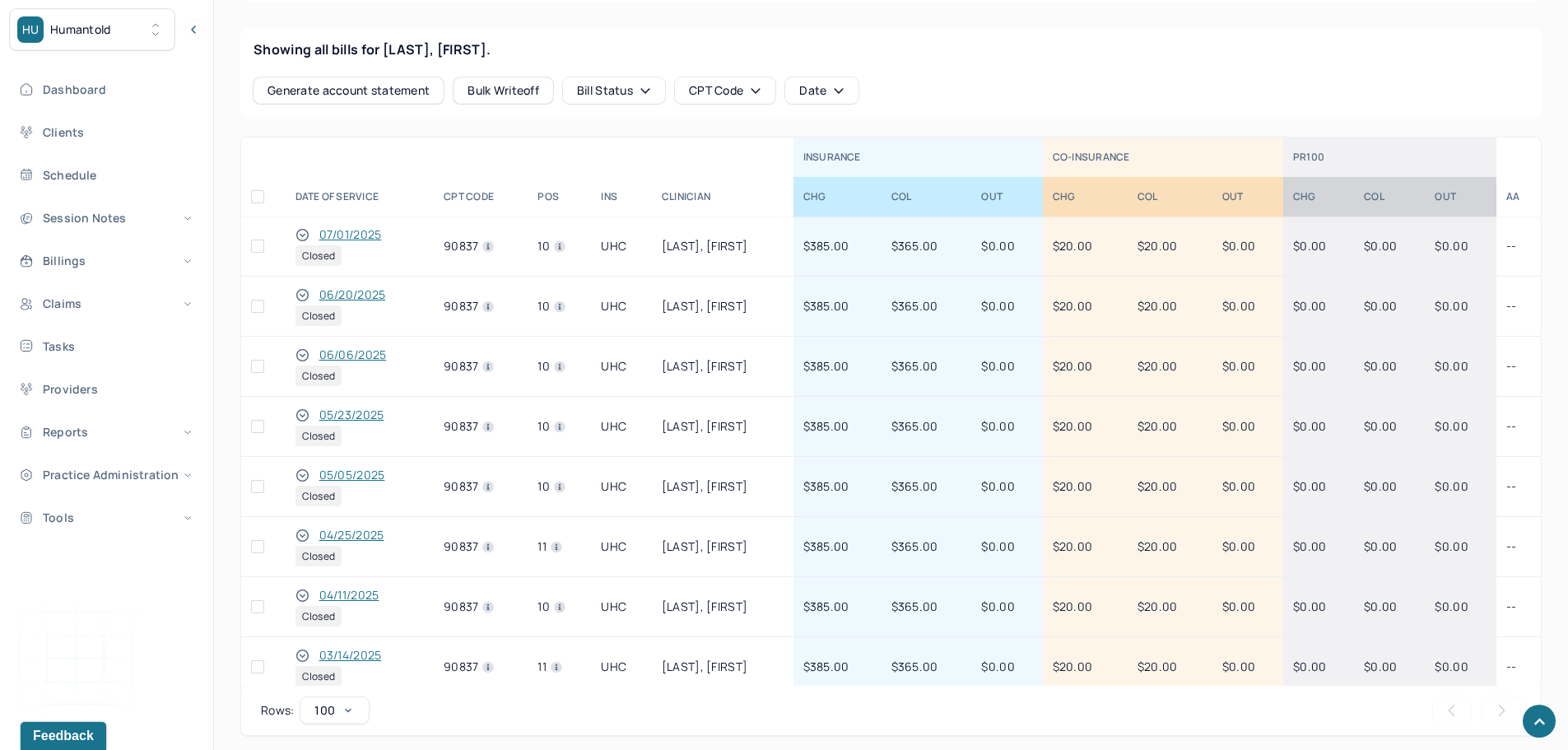 scroll, scrollTop: 659, scrollLeft: 0, axis: vertical 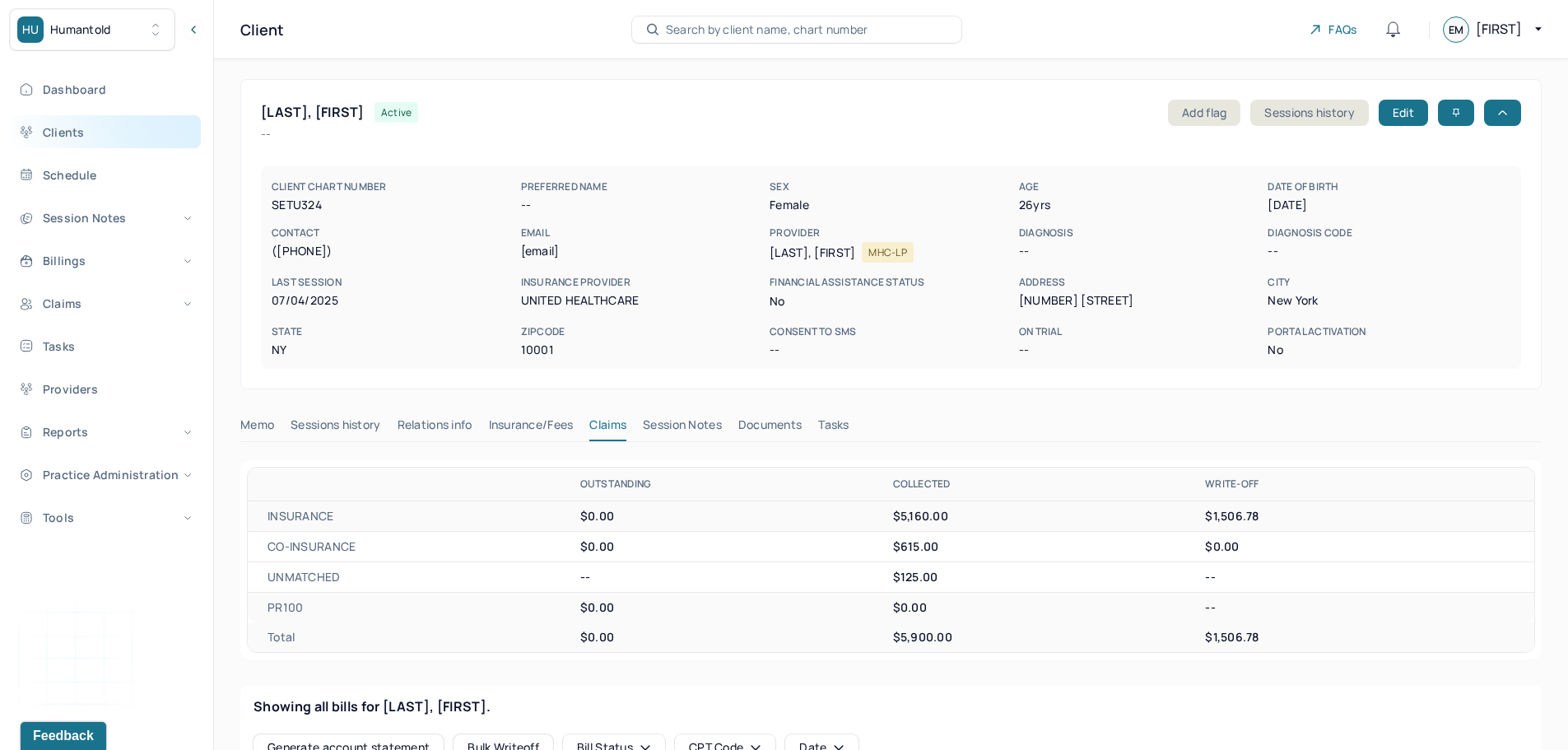 drag, startPoint x: 58, startPoint y: 137, endPoint x: 133, endPoint y: 142, distance: 75.166482 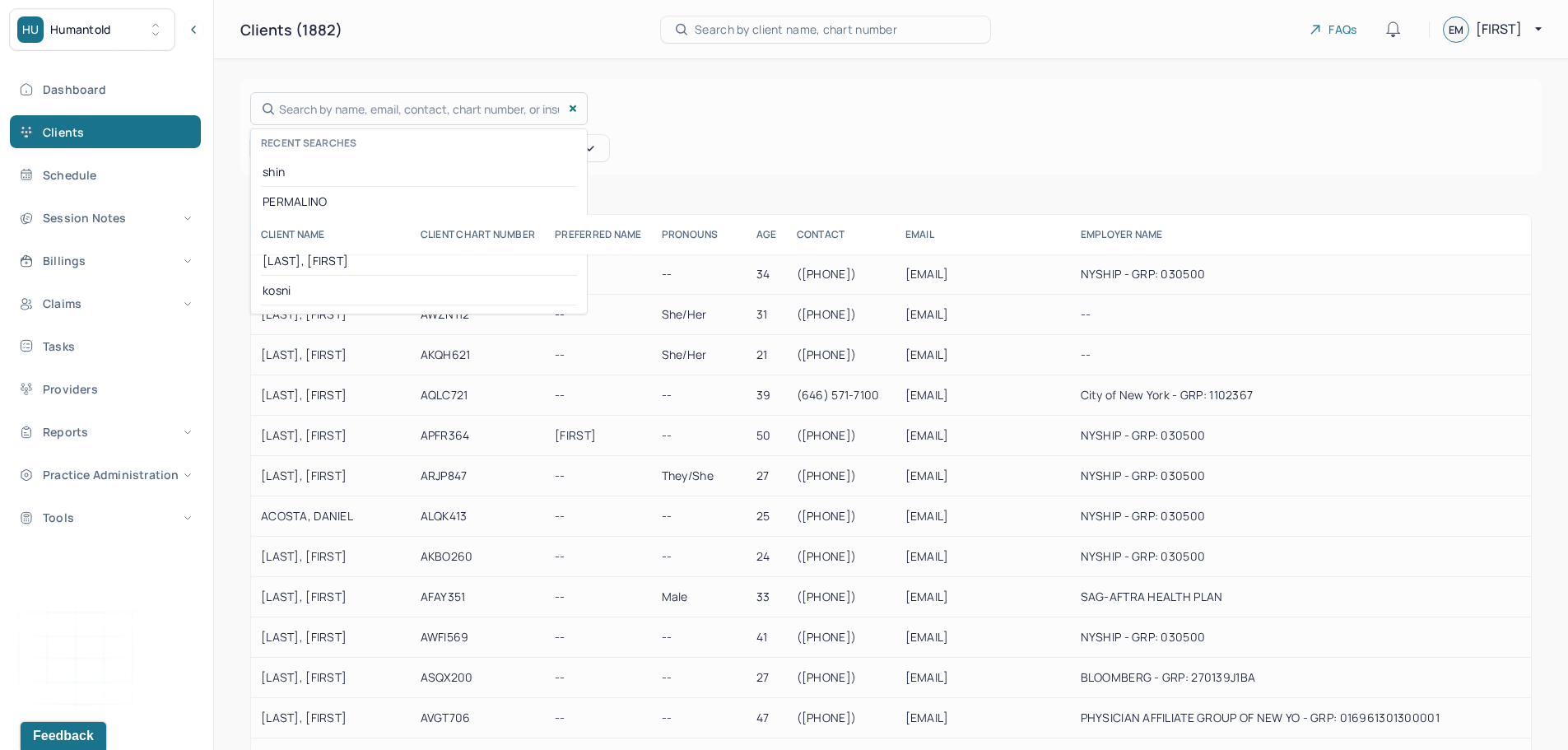 click on "Search by name, email, contact, chart number, or insurance id... Recent searches shin [LAST] [PERM] [LAST], [FIRST] kosni" at bounding box center [419, 109] 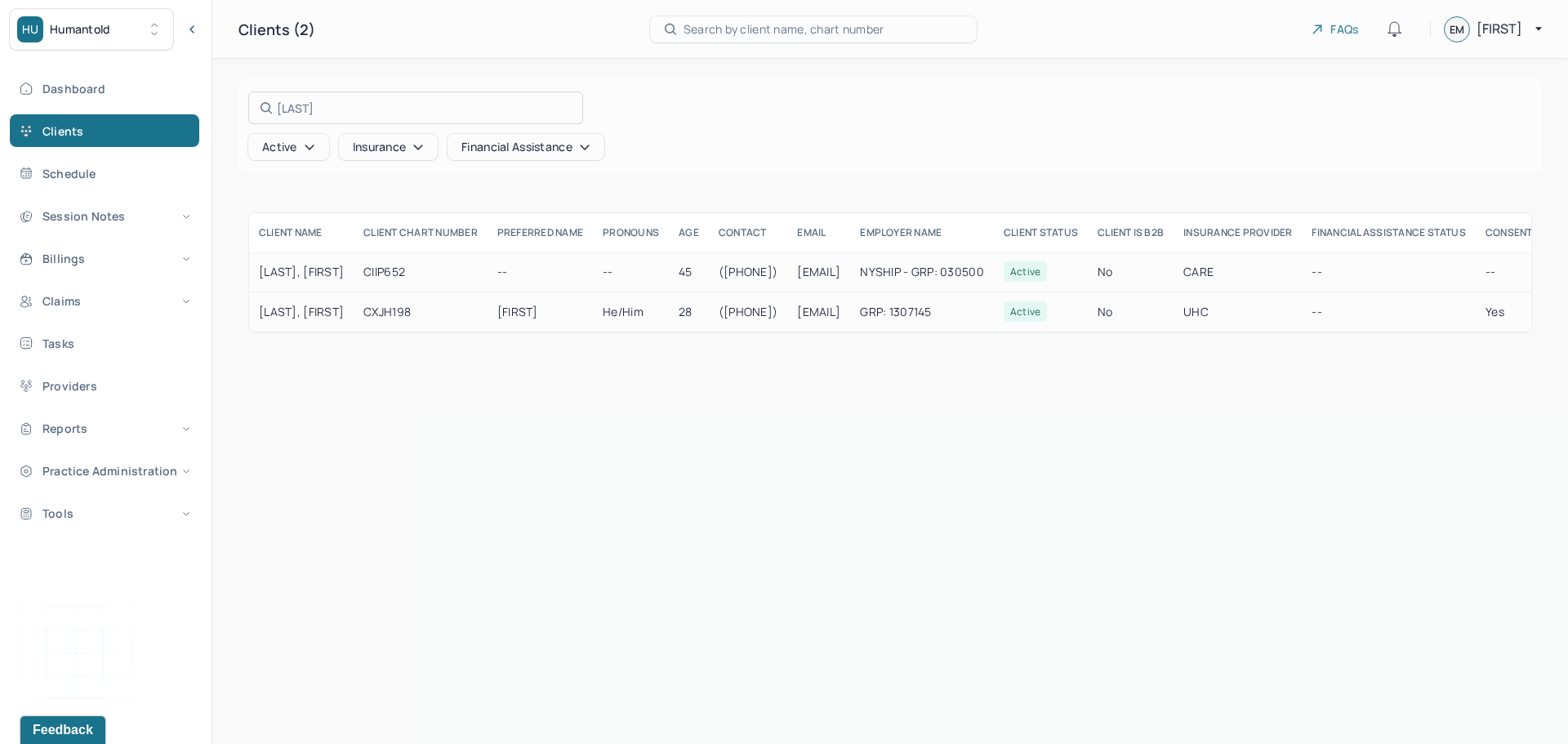 type on "[LAST]" 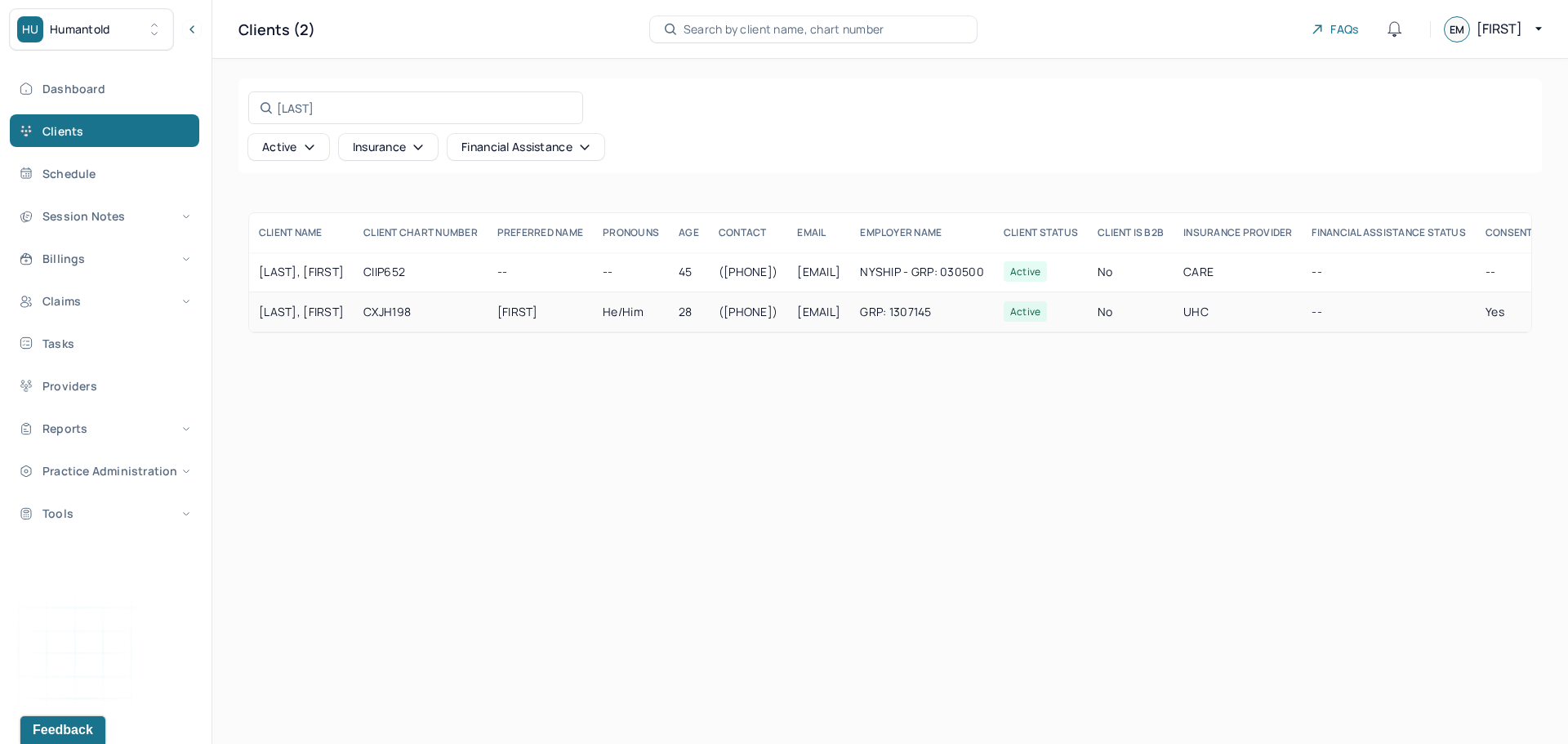 click on "[LAST], [FIRST]" at bounding box center [301, 312] 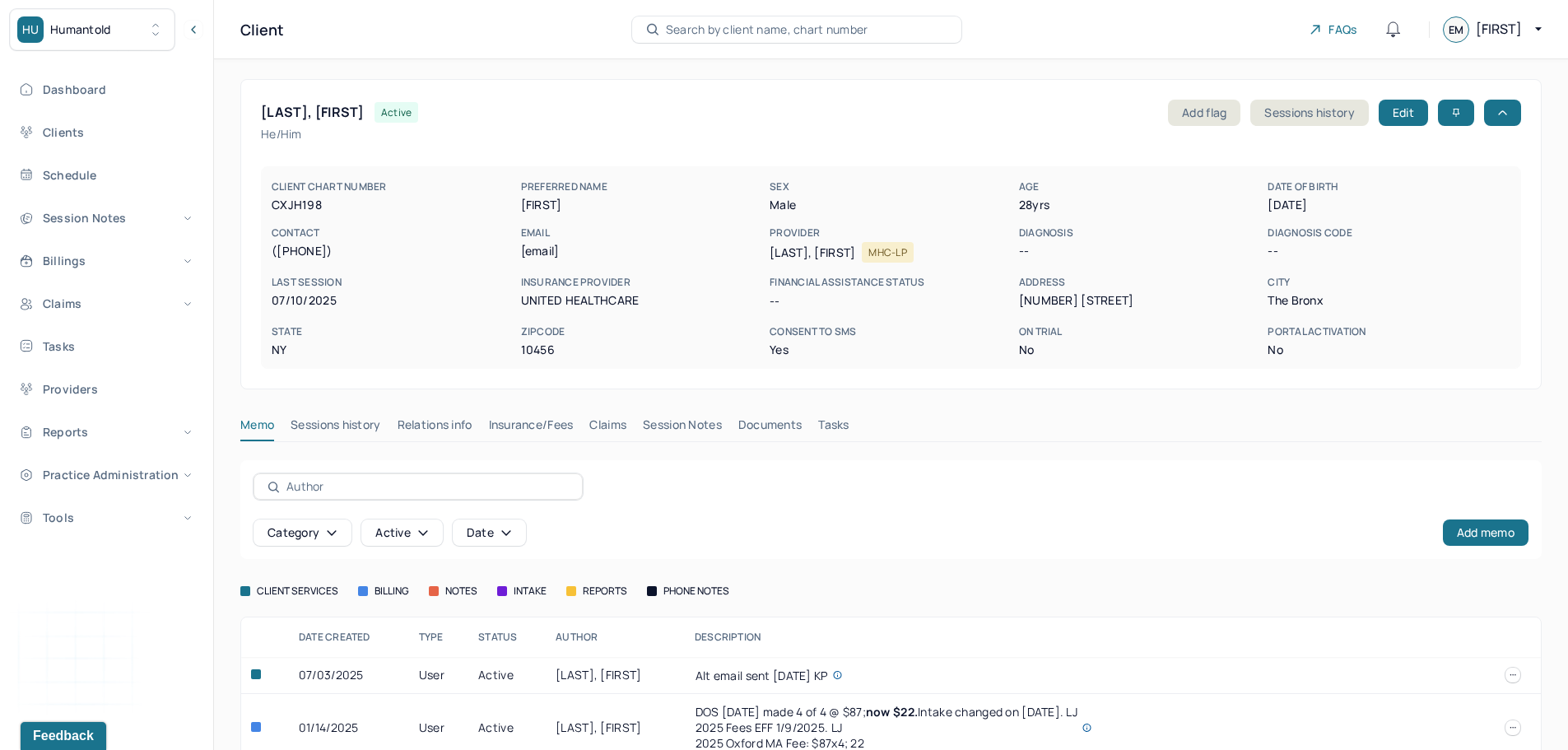click on "Claims" at bounding box center [607, 428] 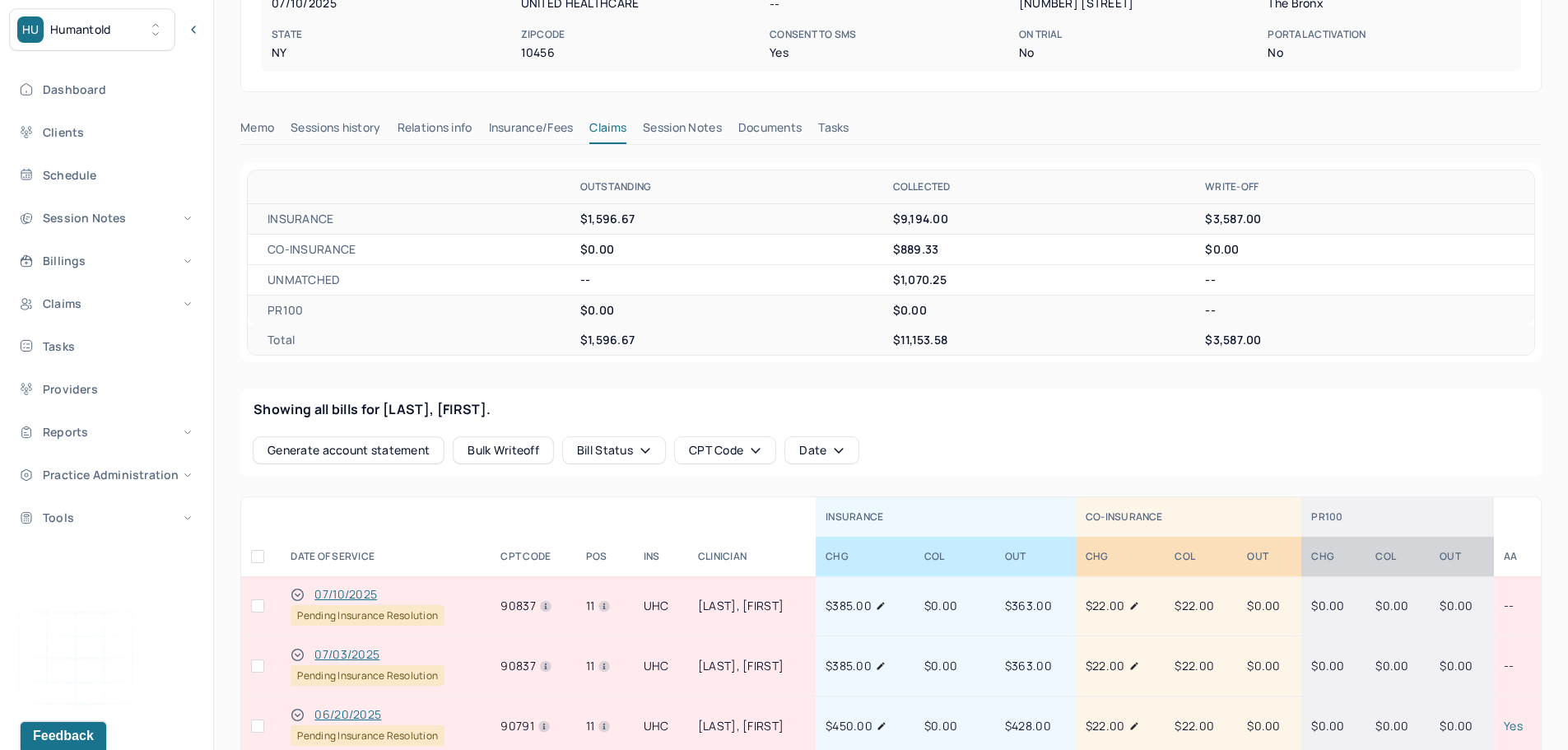 scroll, scrollTop: 412, scrollLeft: 0, axis: vertical 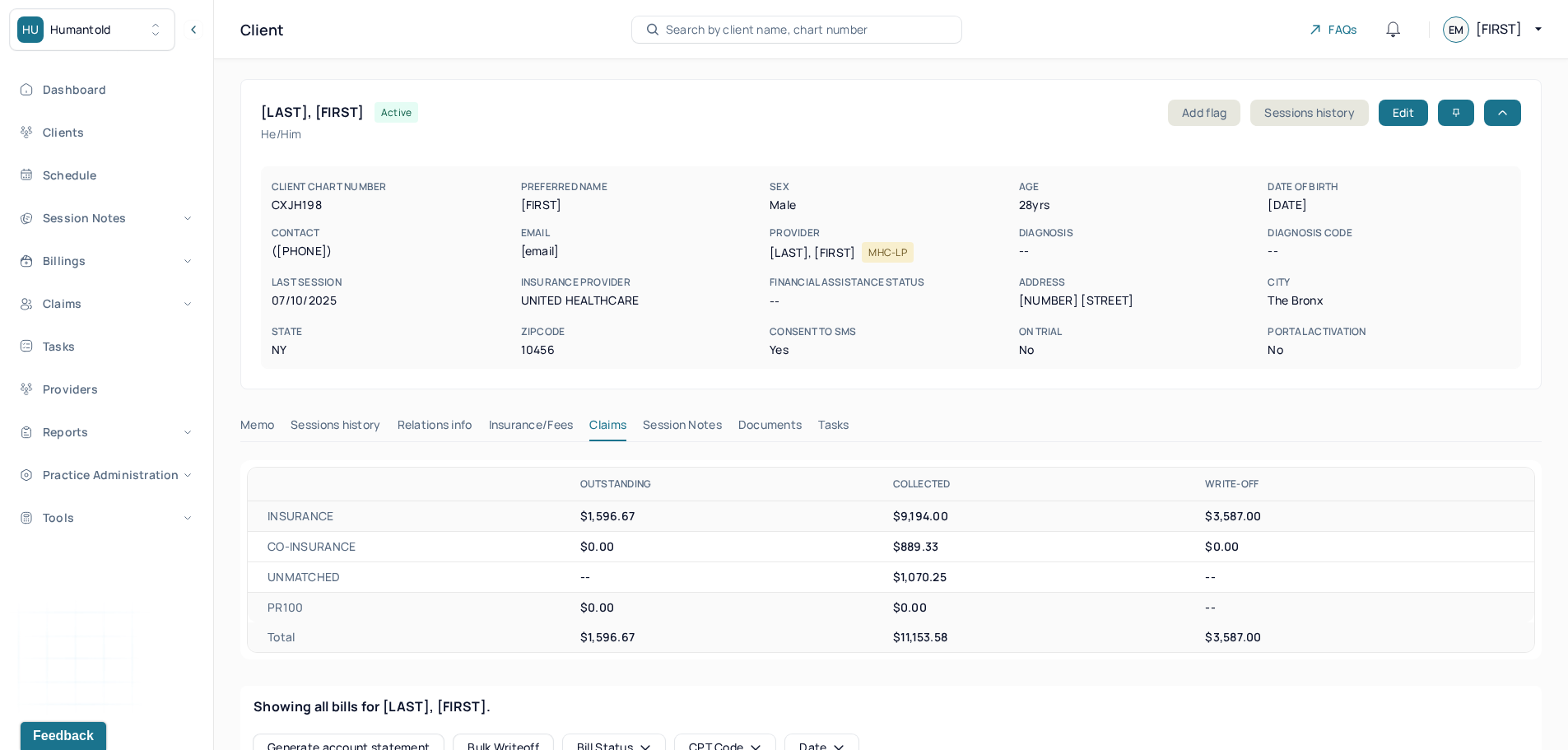 click on "Insurance/Fees" at bounding box center (531, 428) 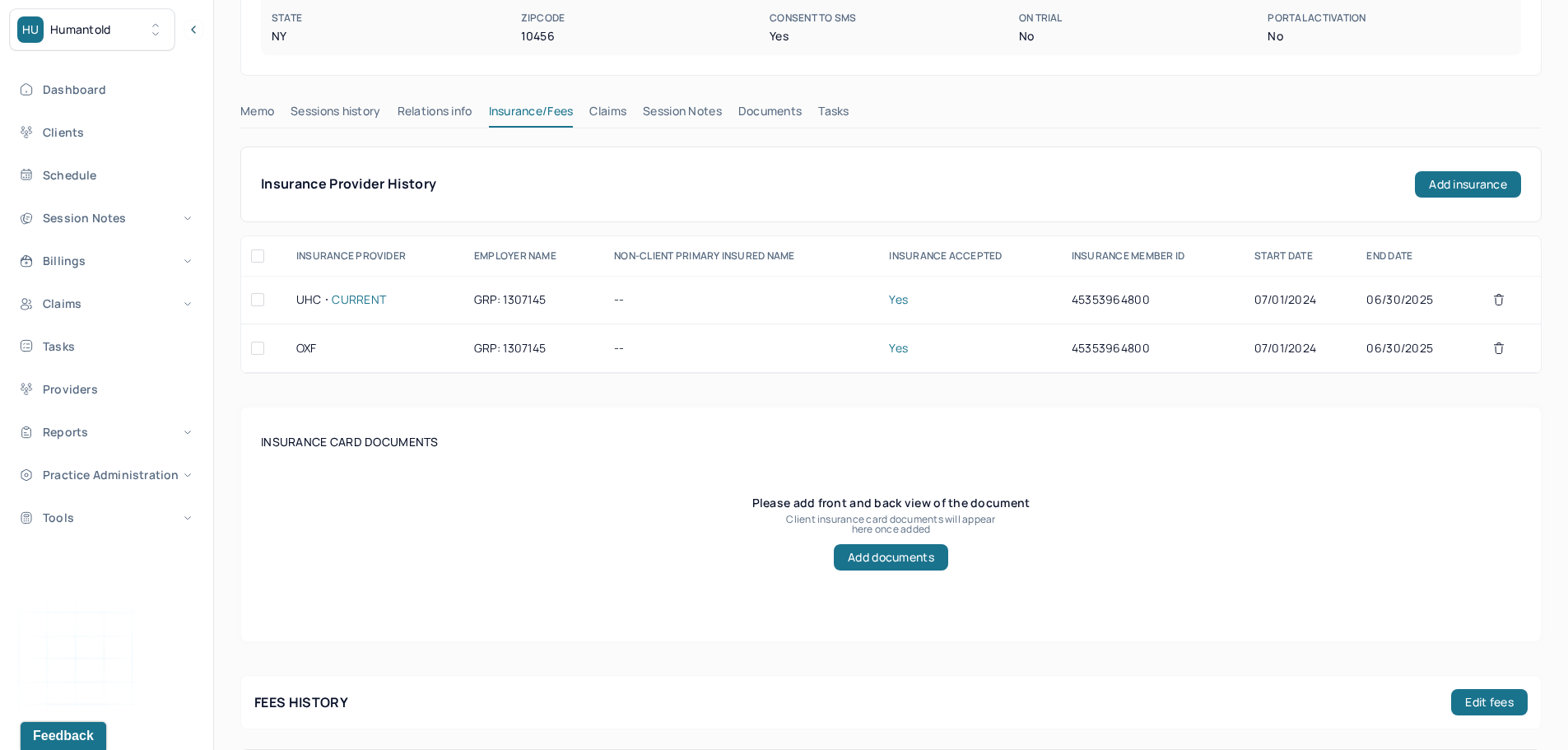 scroll, scrollTop: 329, scrollLeft: 0, axis: vertical 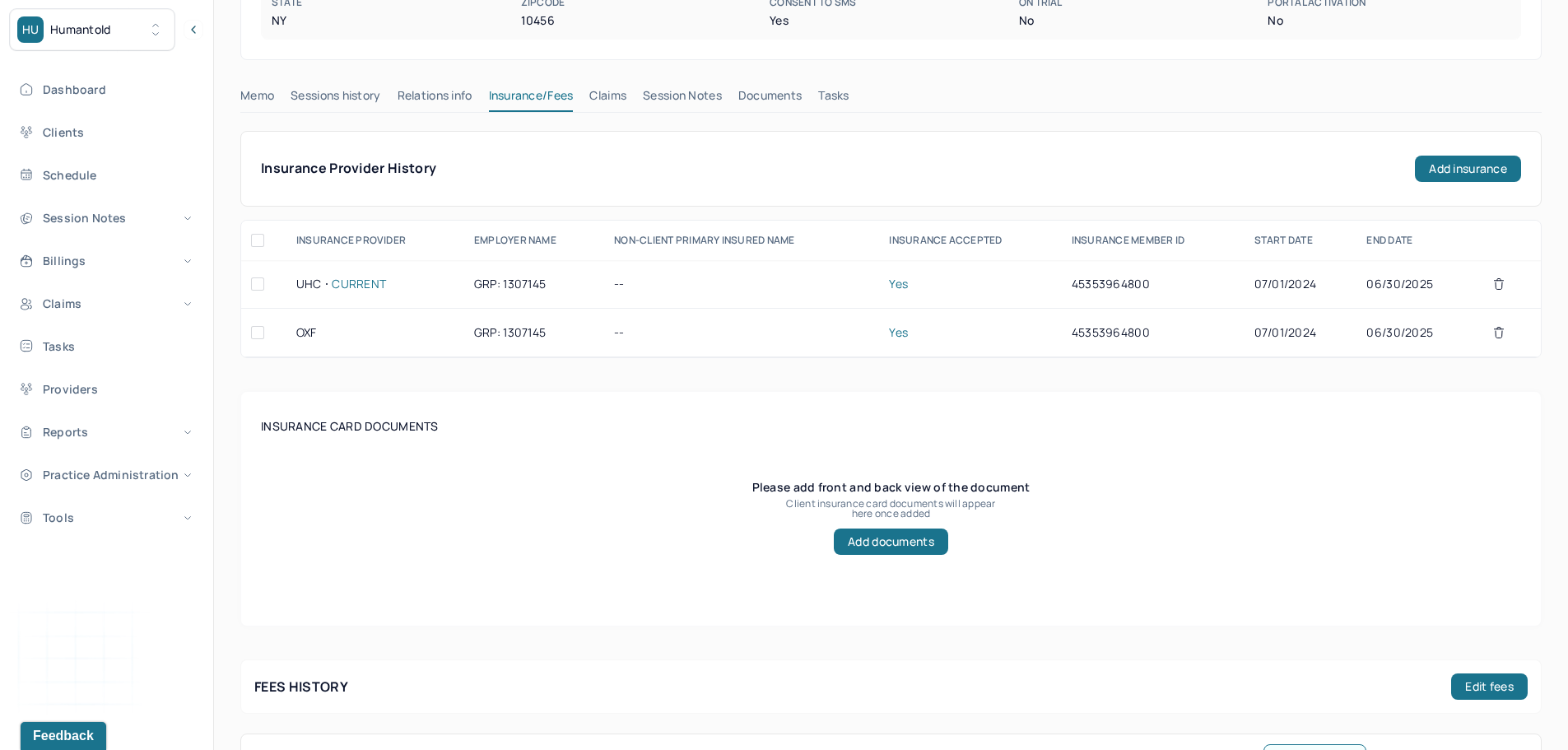 click on "Claims" at bounding box center [607, 99] 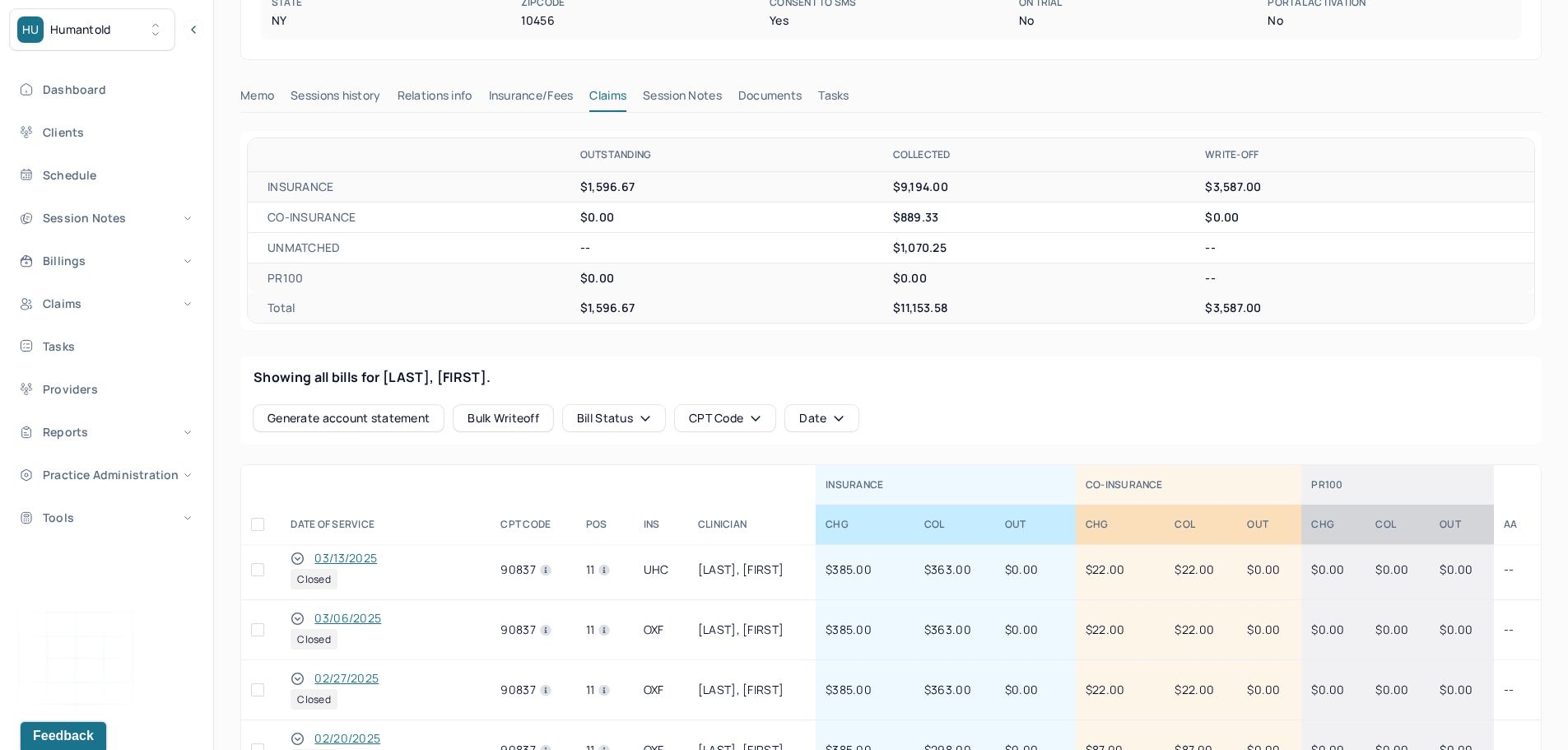 scroll, scrollTop: 1235, scrollLeft: 0, axis: vertical 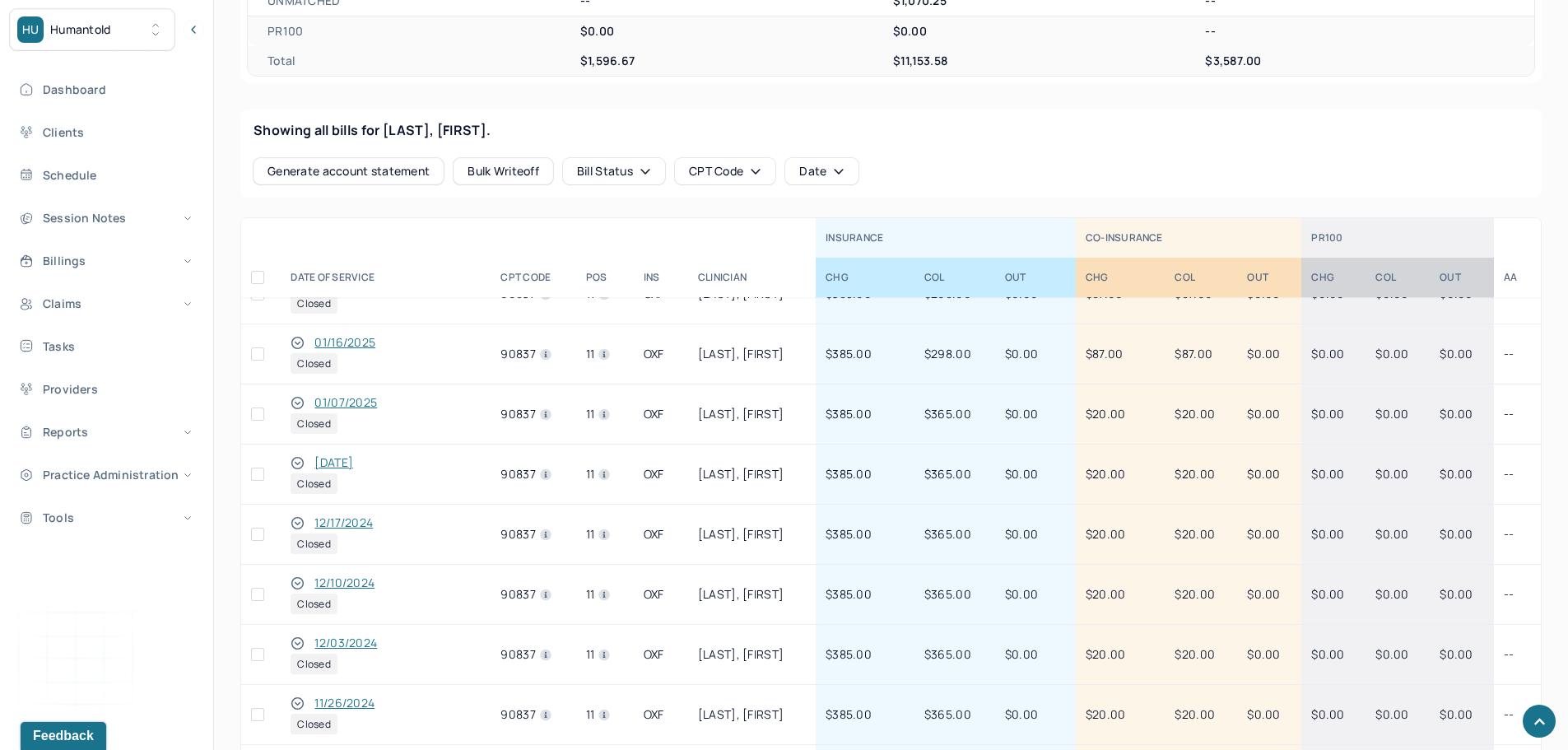 click 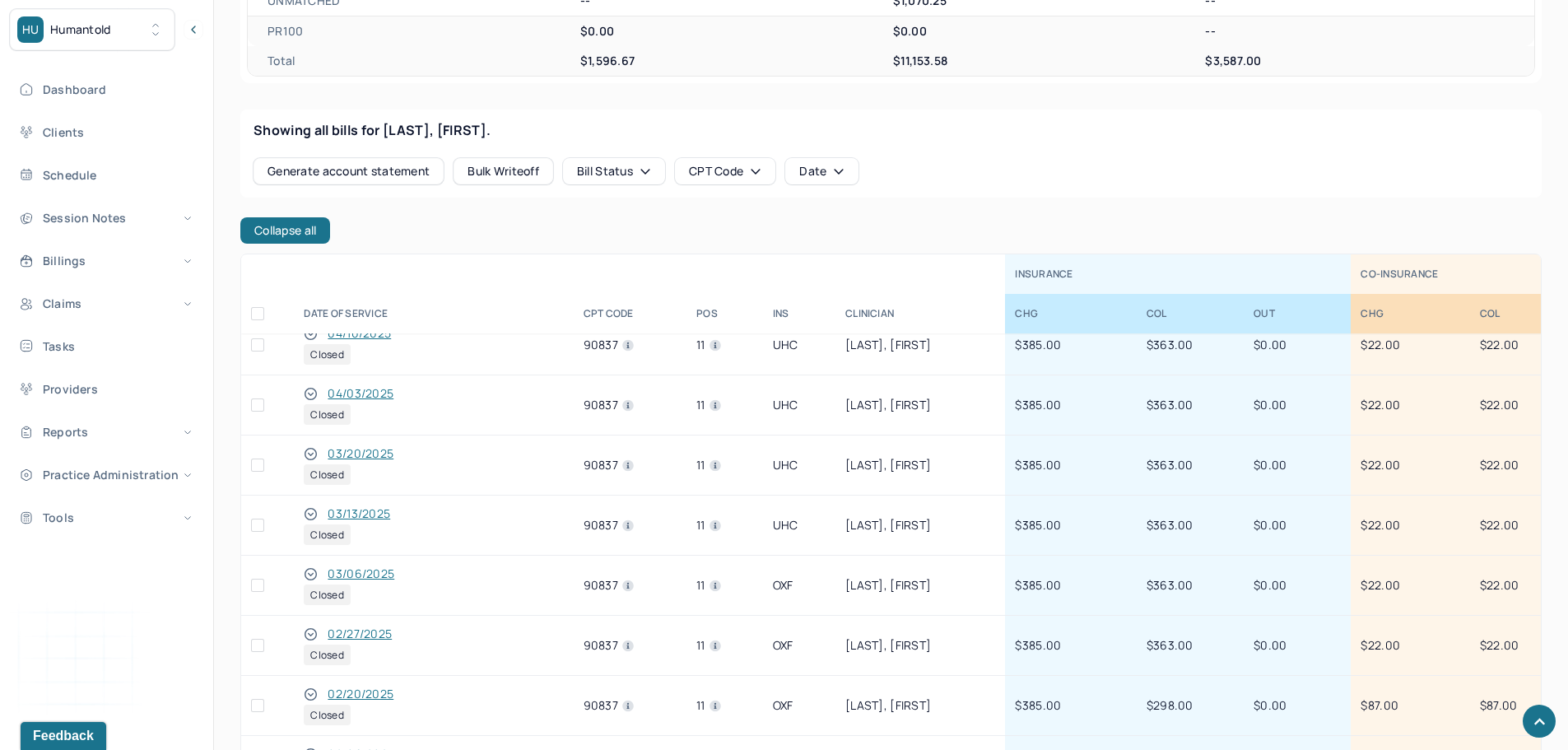 scroll, scrollTop: 741, scrollLeft: 0, axis: vertical 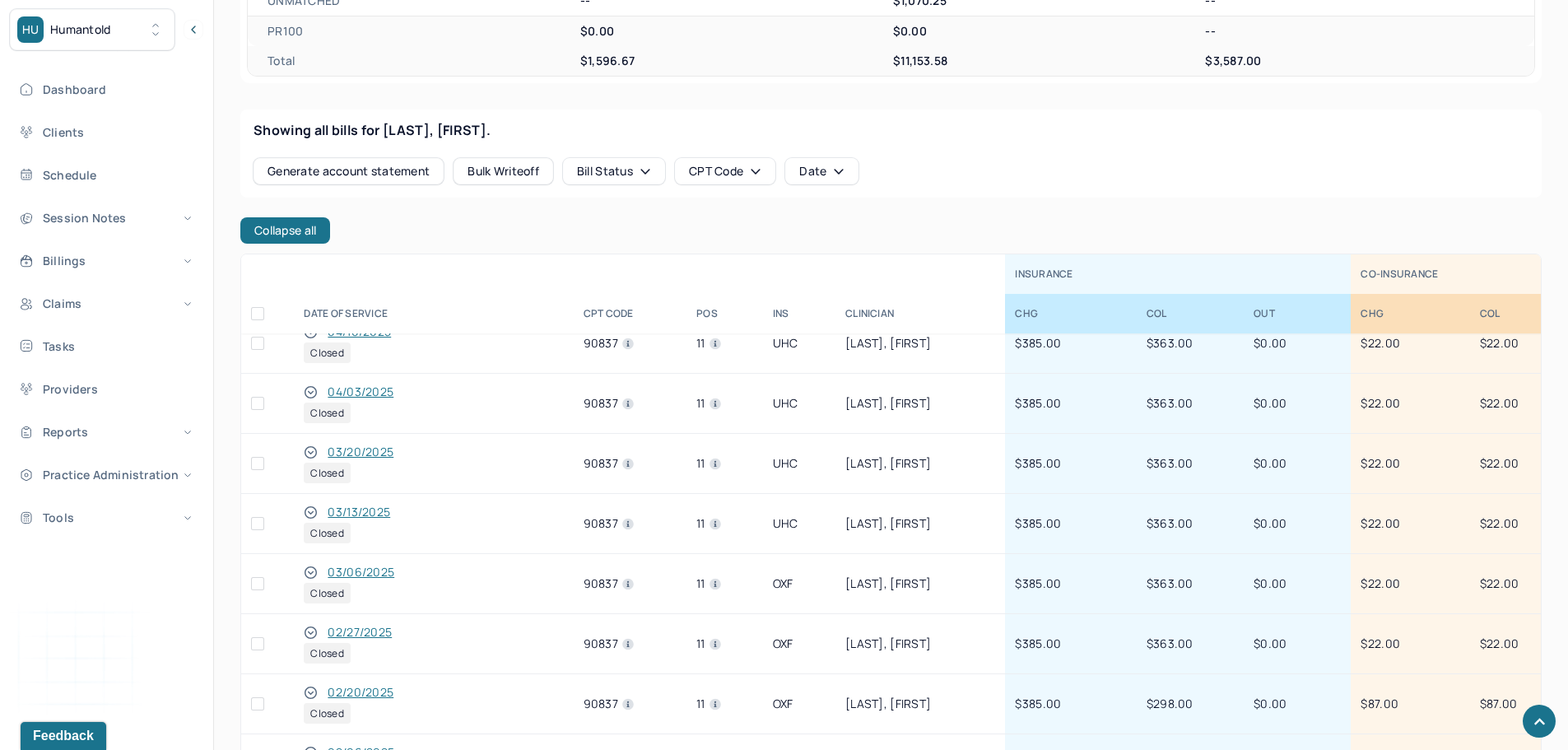 click 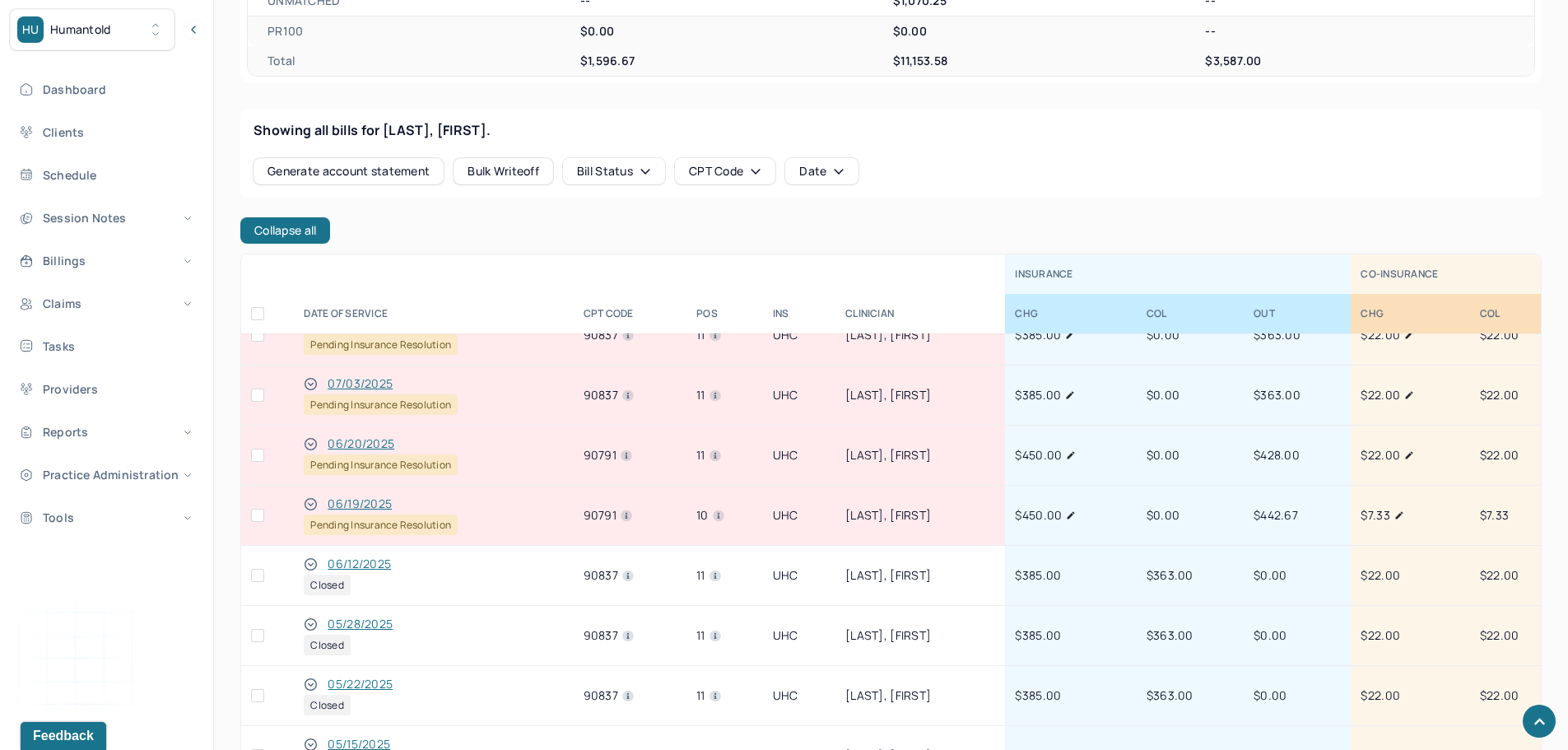 scroll, scrollTop: 0, scrollLeft: 0, axis: both 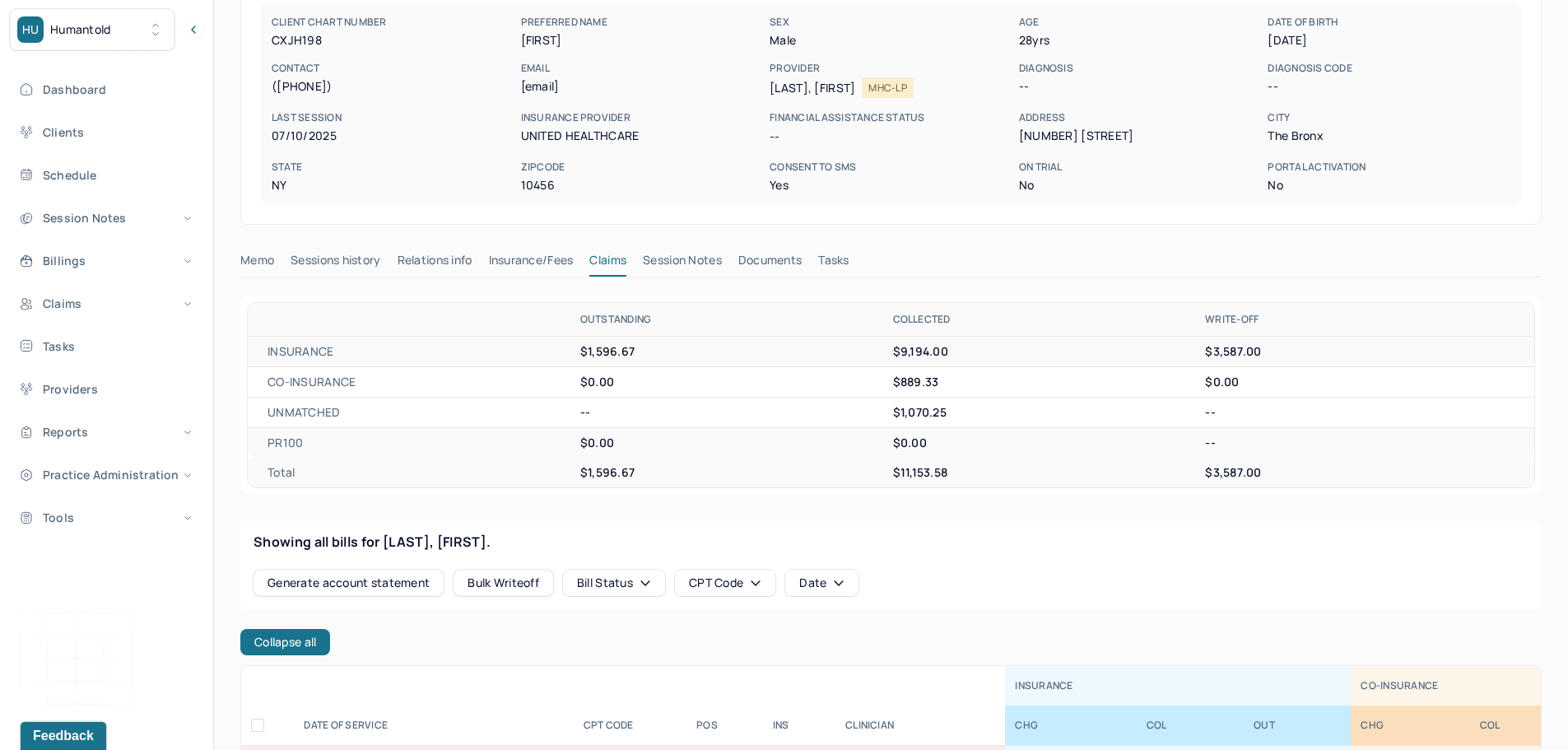 click on "Insurance/Fees" at bounding box center (531, 263) 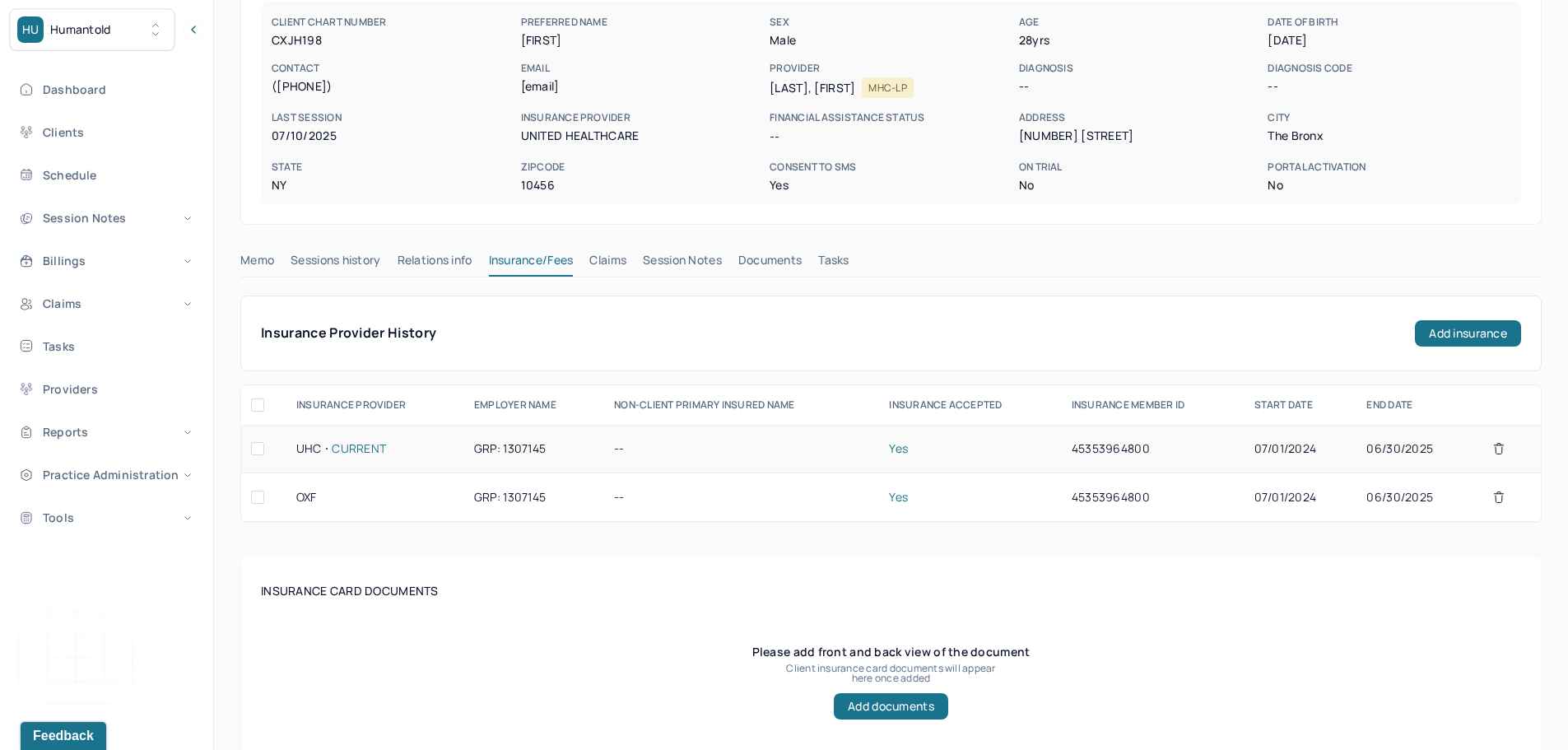 click on "UHC Current" at bounding box center [375, 449] 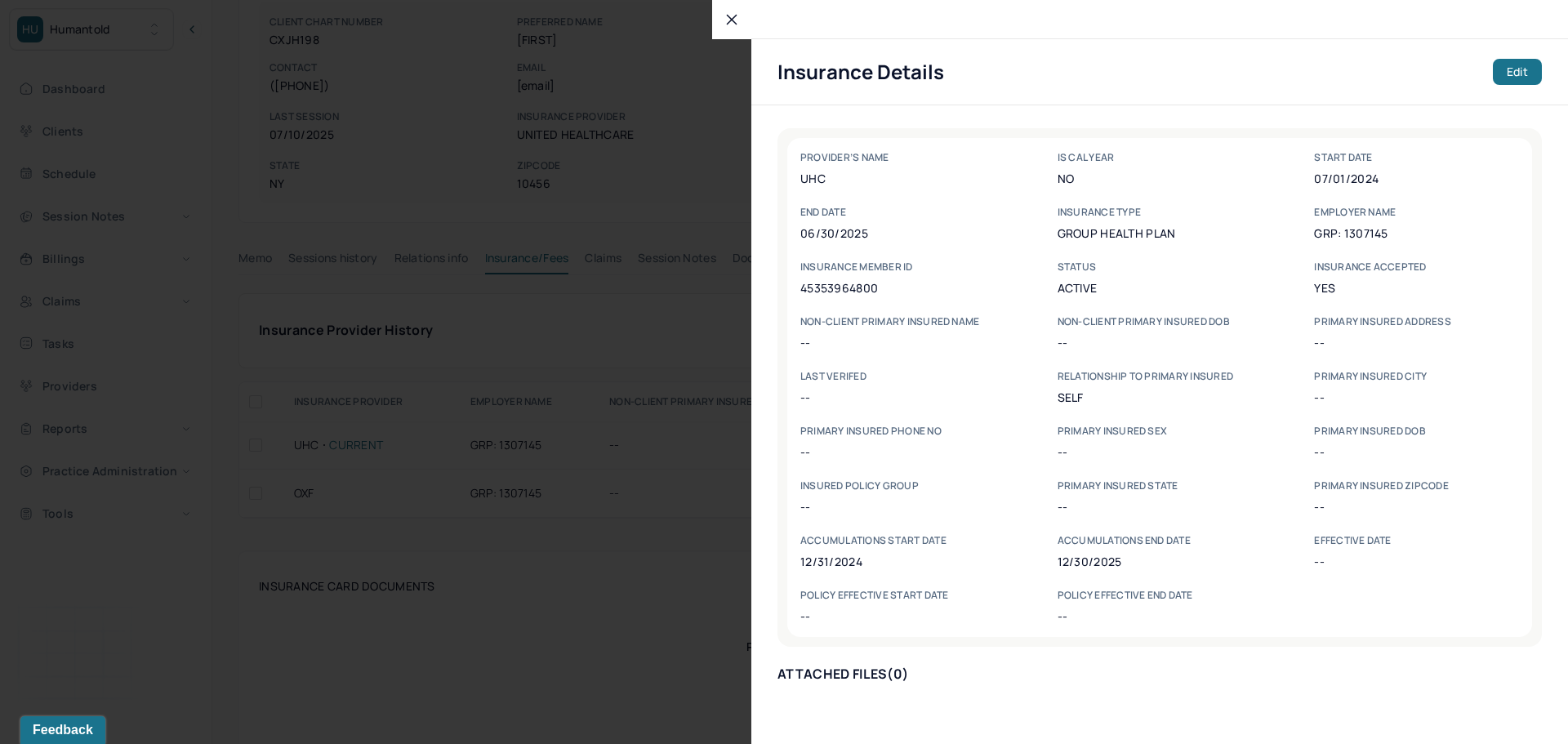 click 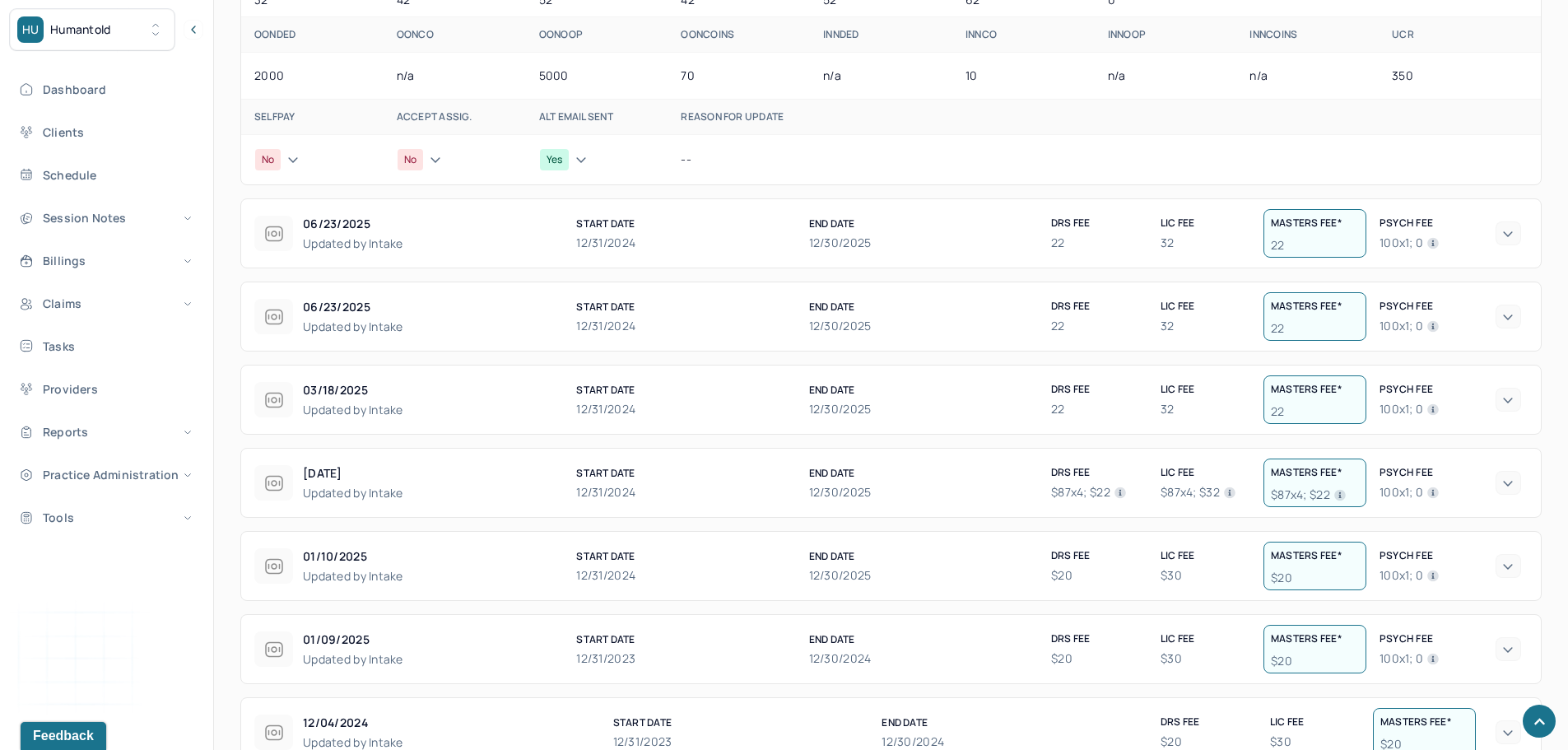 scroll, scrollTop: 1360, scrollLeft: 0, axis: vertical 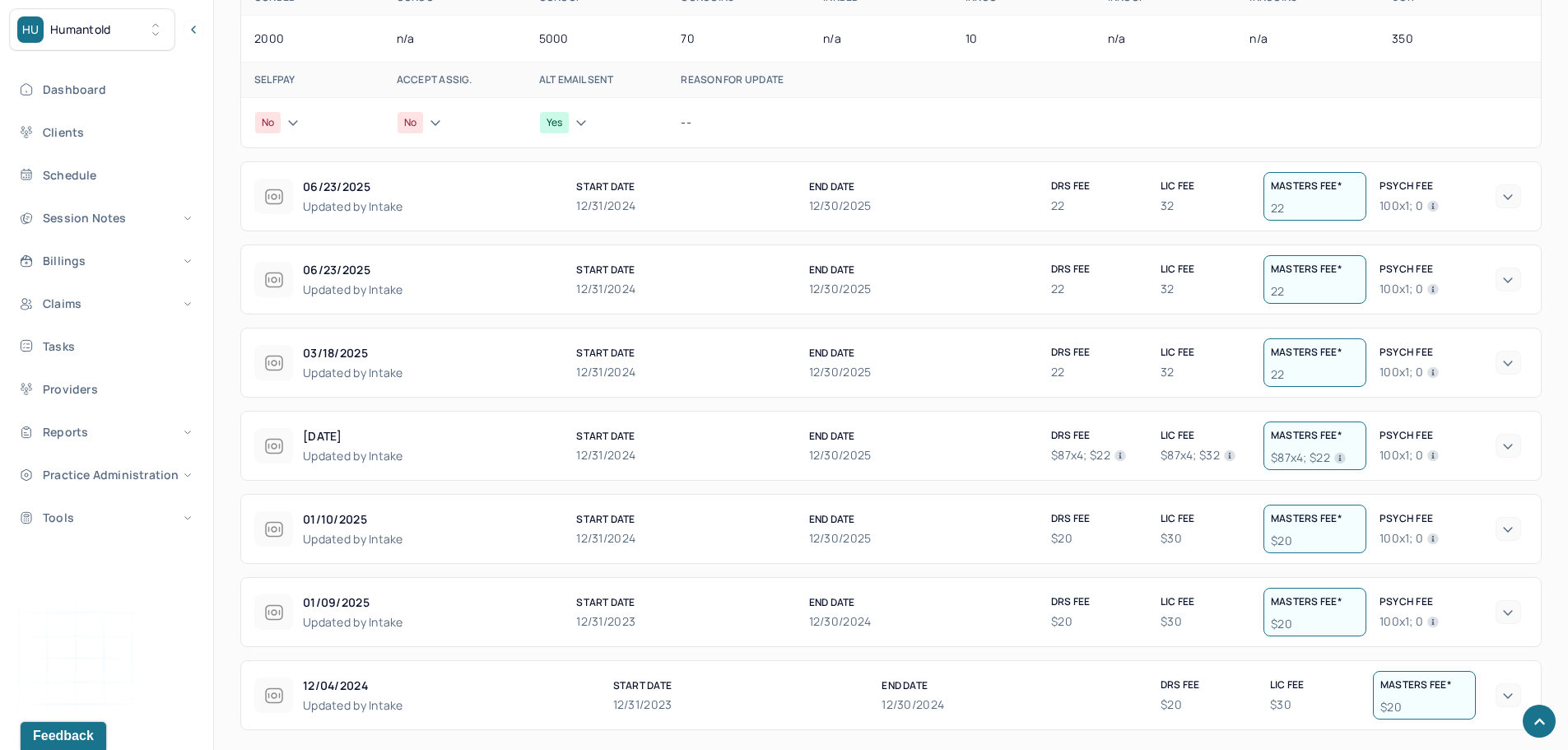 click 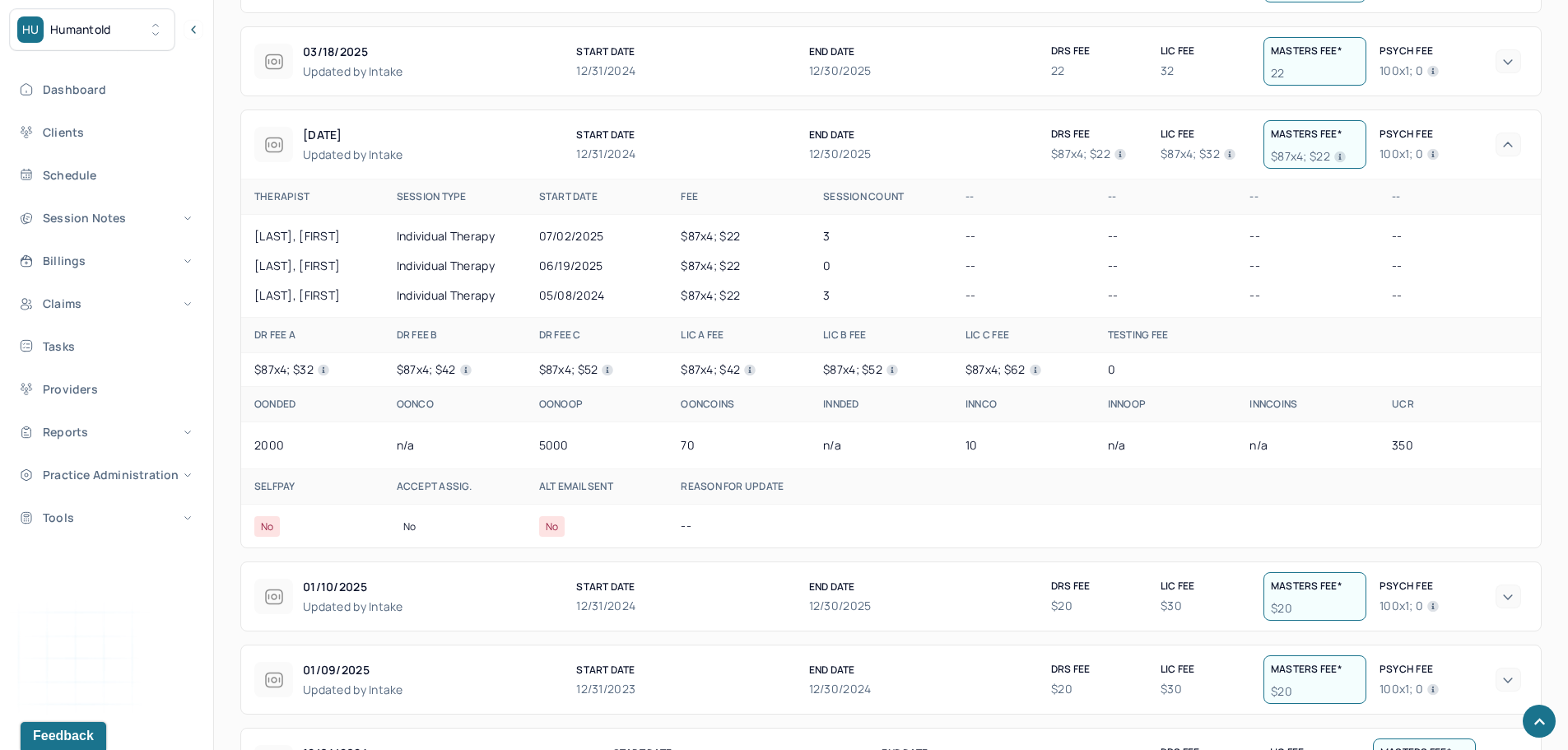 scroll, scrollTop: 1729, scrollLeft: 0, axis: vertical 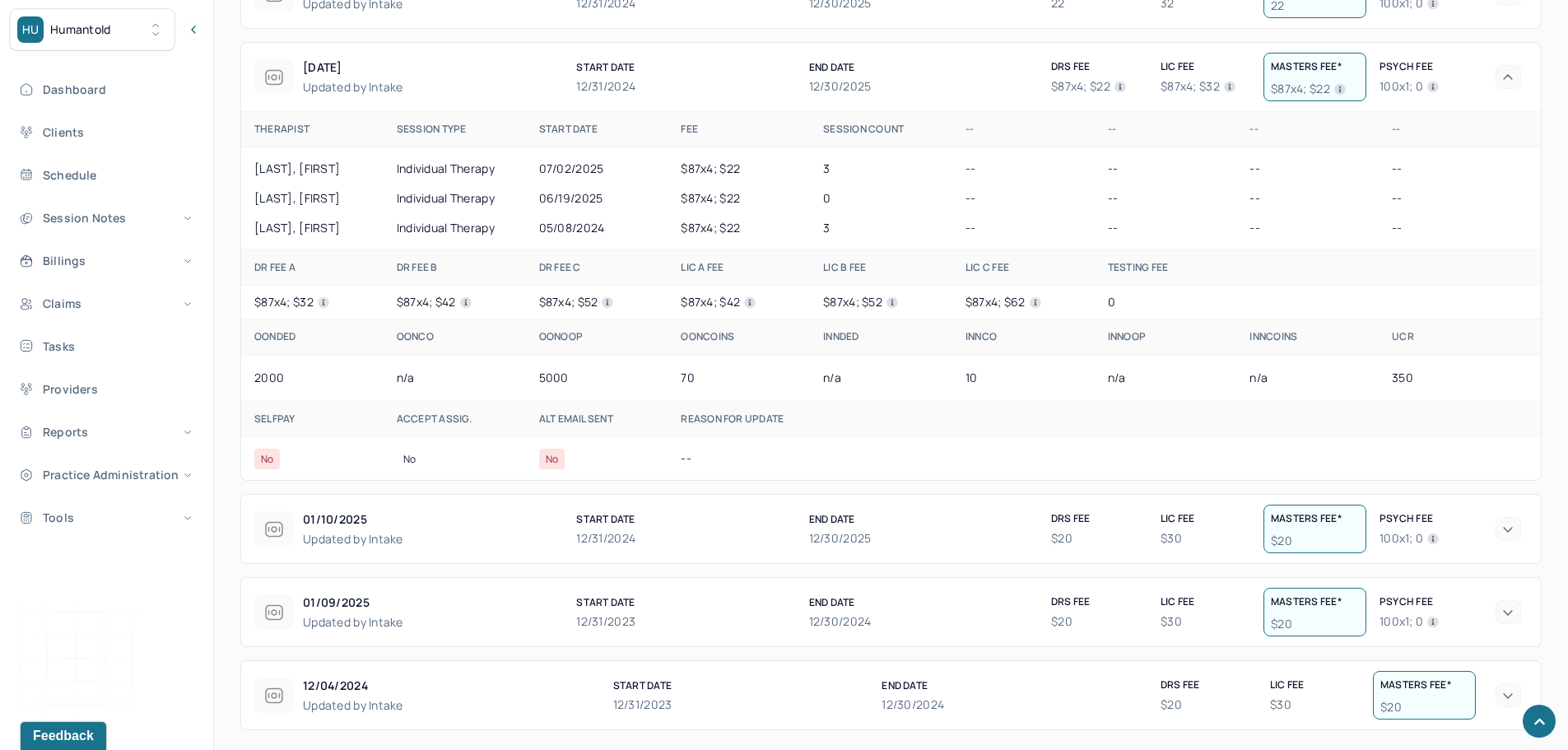 click 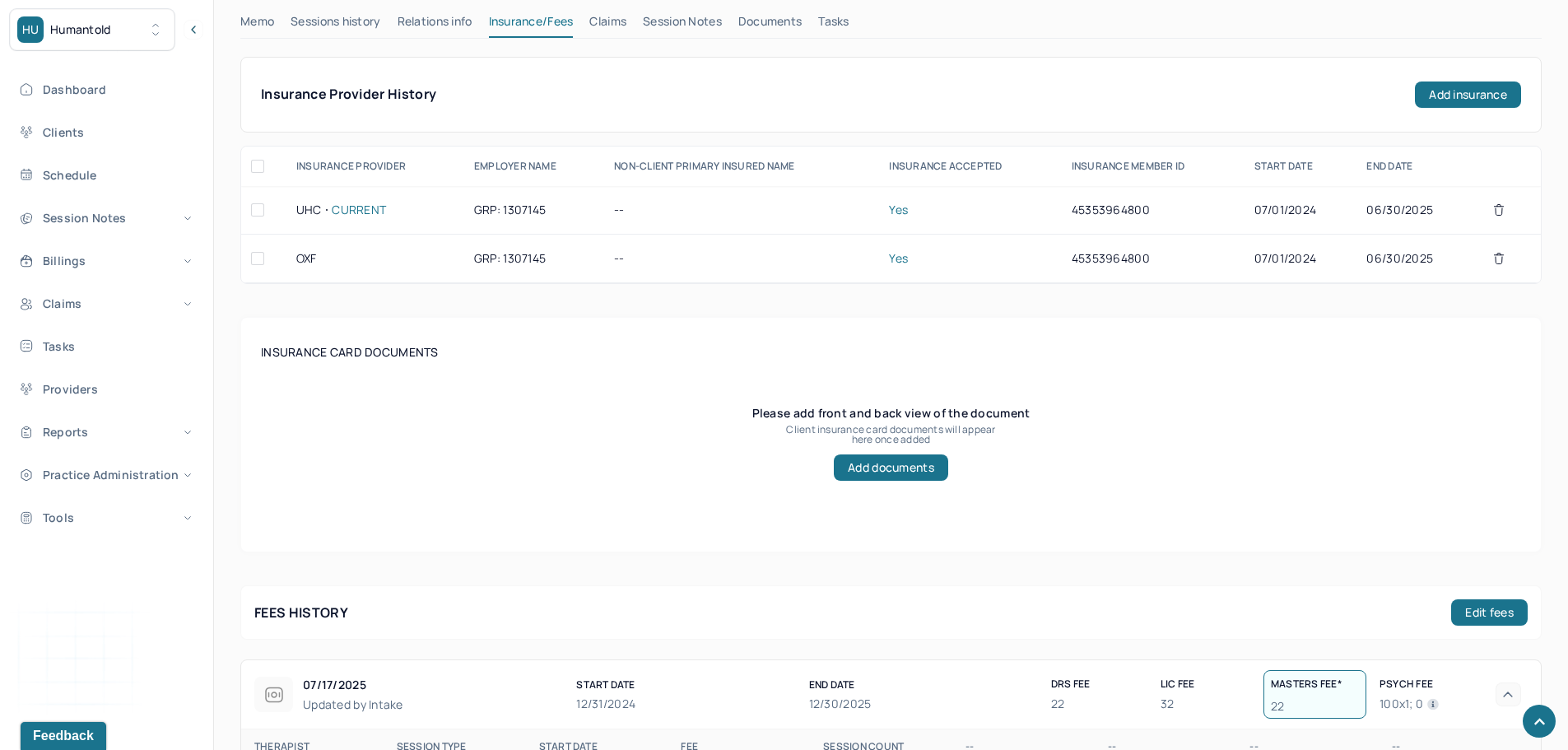 scroll, scrollTop: 369, scrollLeft: 0, axis: vertical 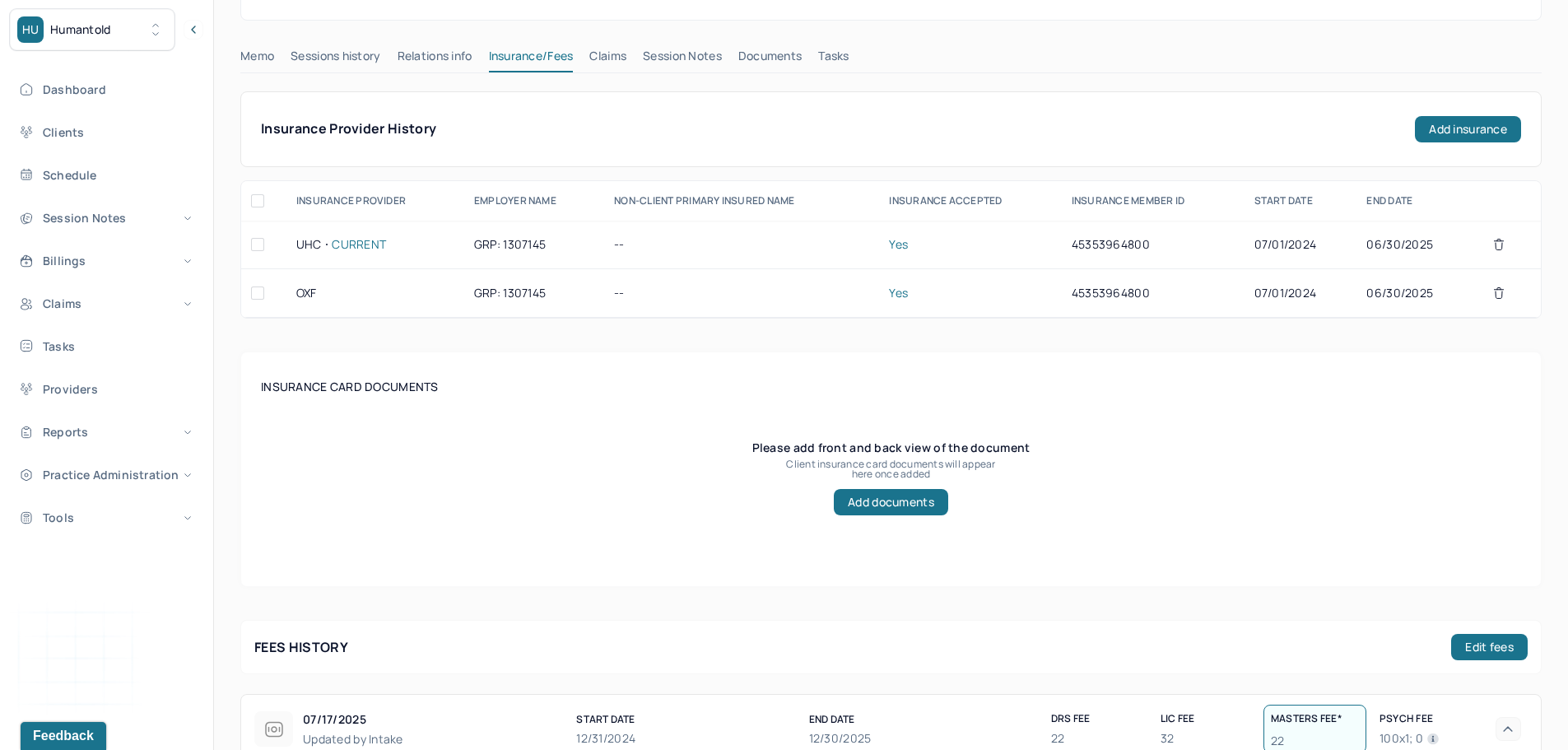 click on "Claims" at bounding box center (607, 59) 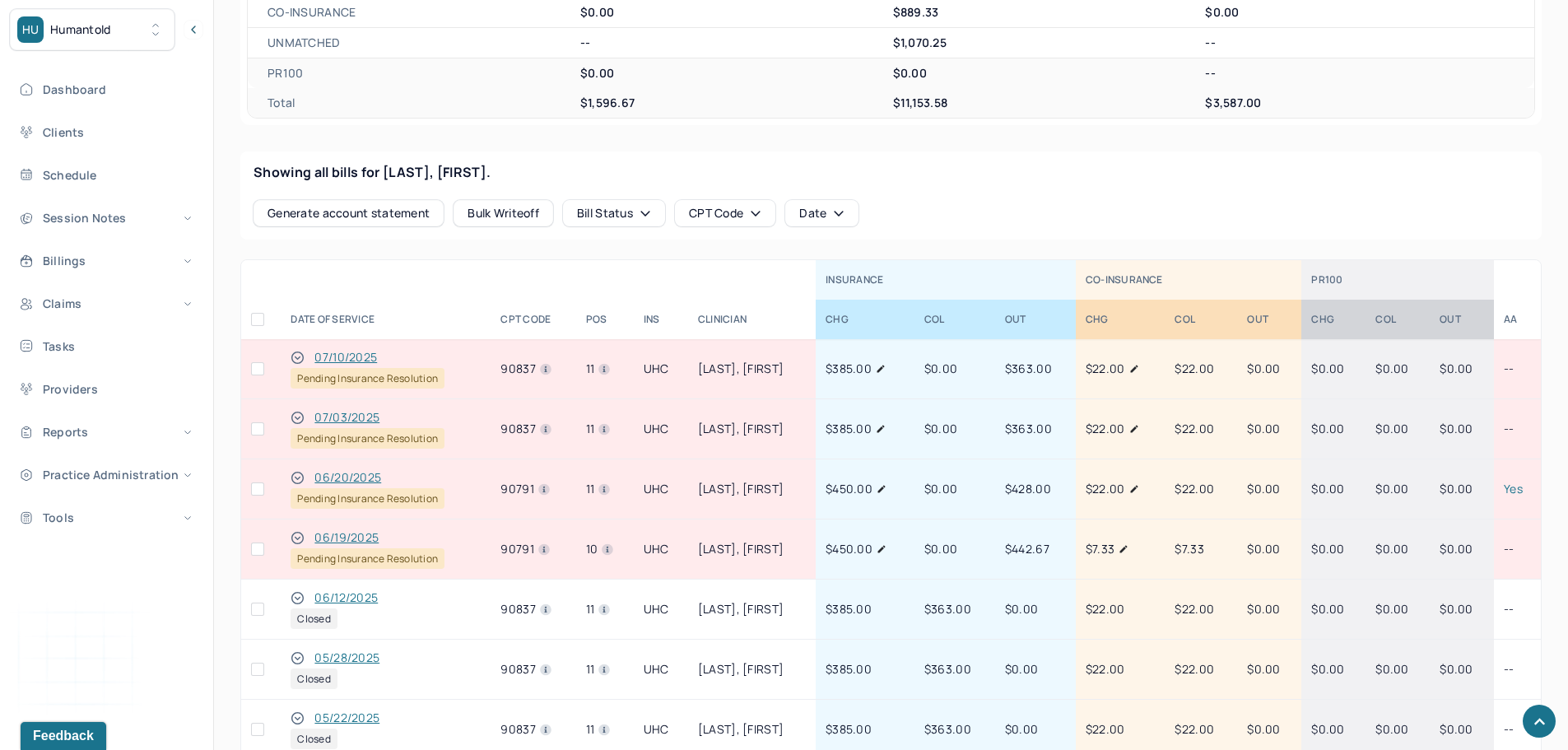 scroll, scrollTop: 698, scrollLeft: 0, axis: vertical 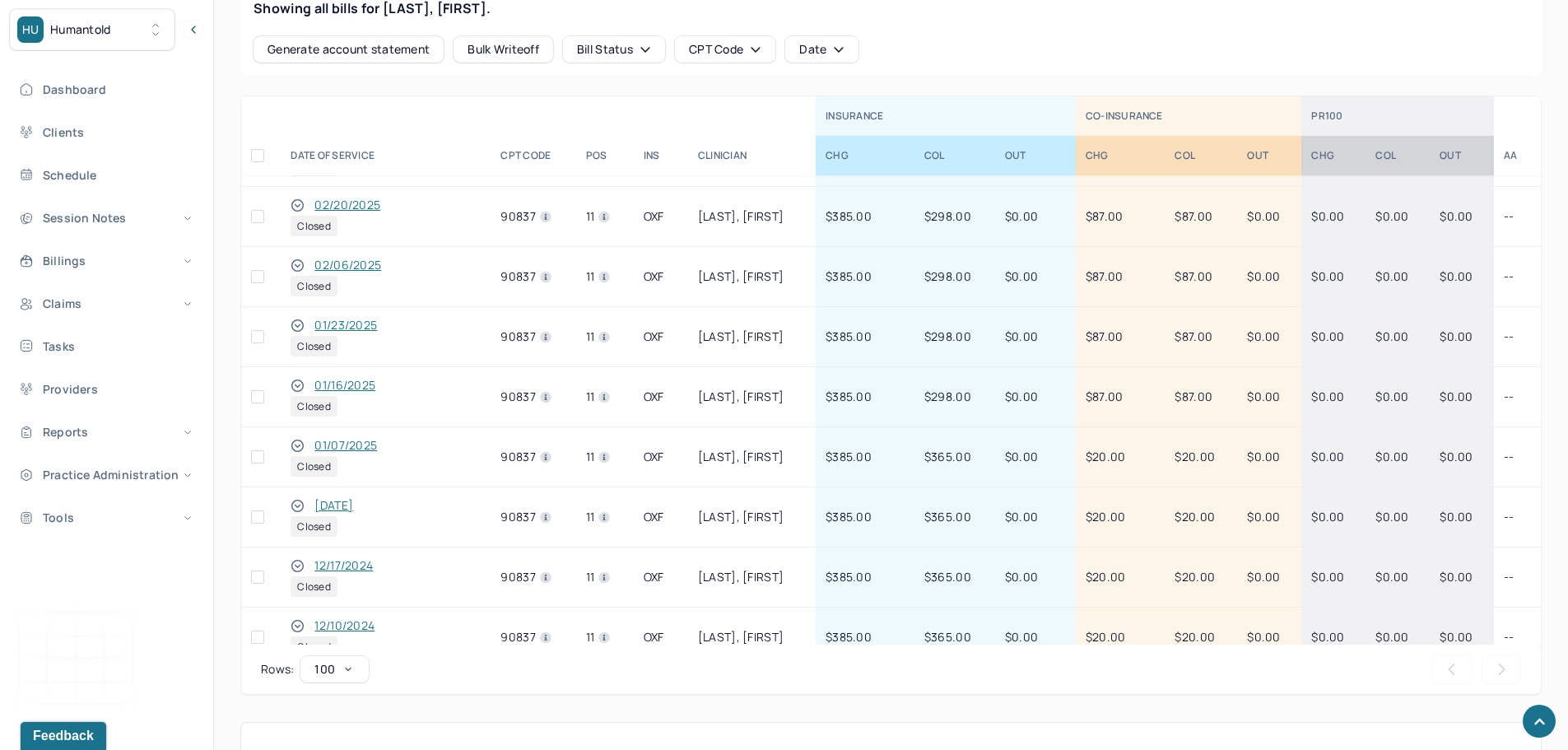 click 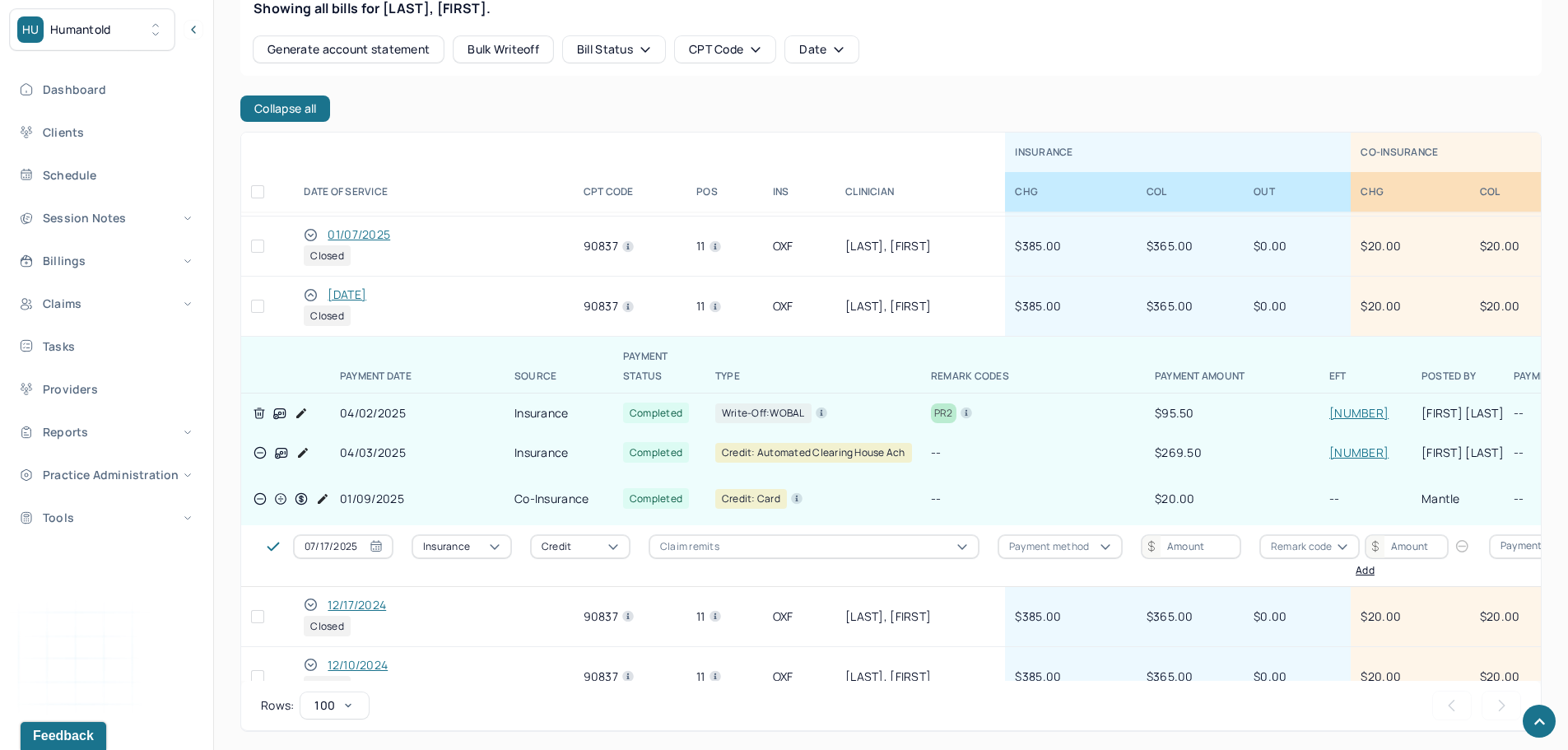 scroll, scrollTop: 1235, scrollLeft: 0, axis: vertical 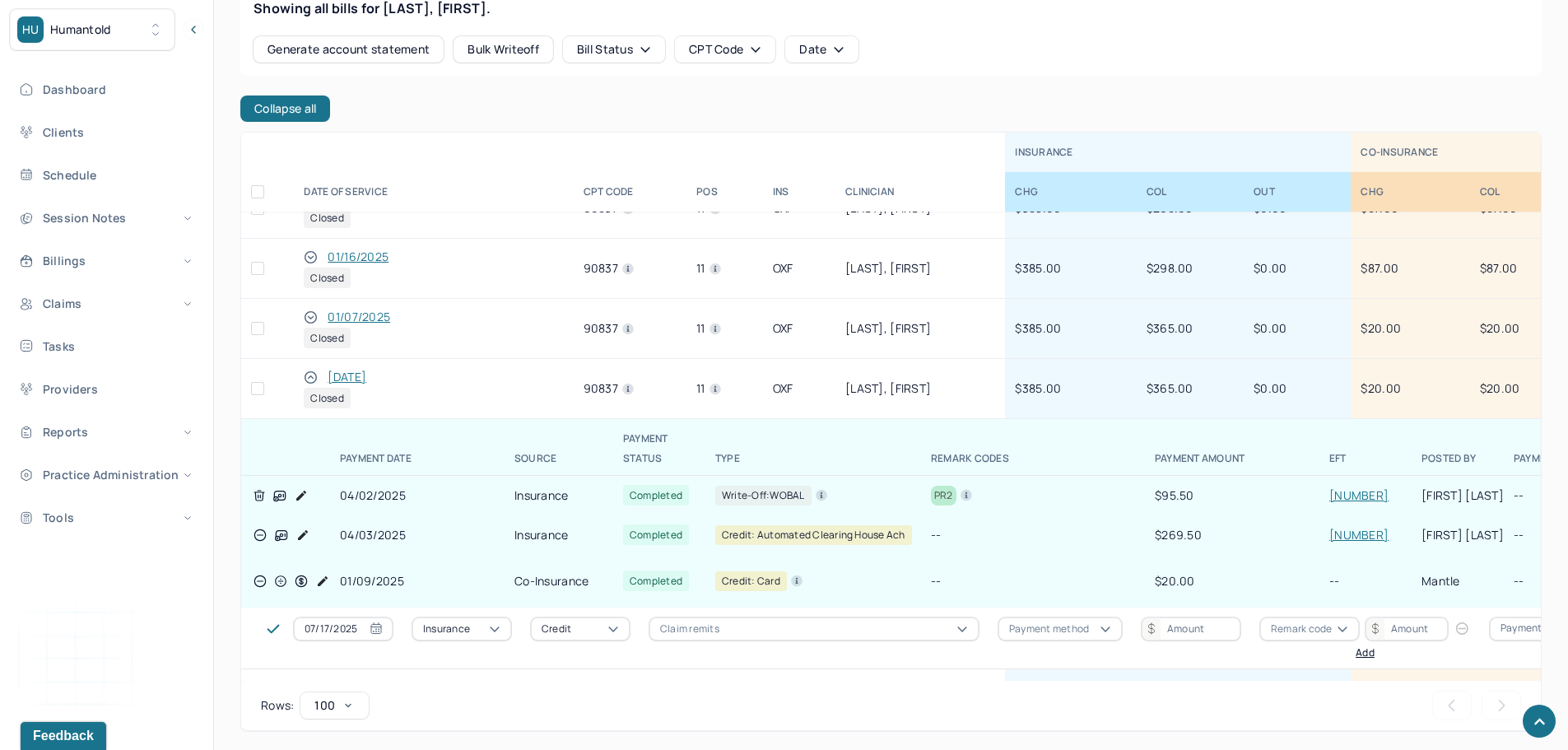 click 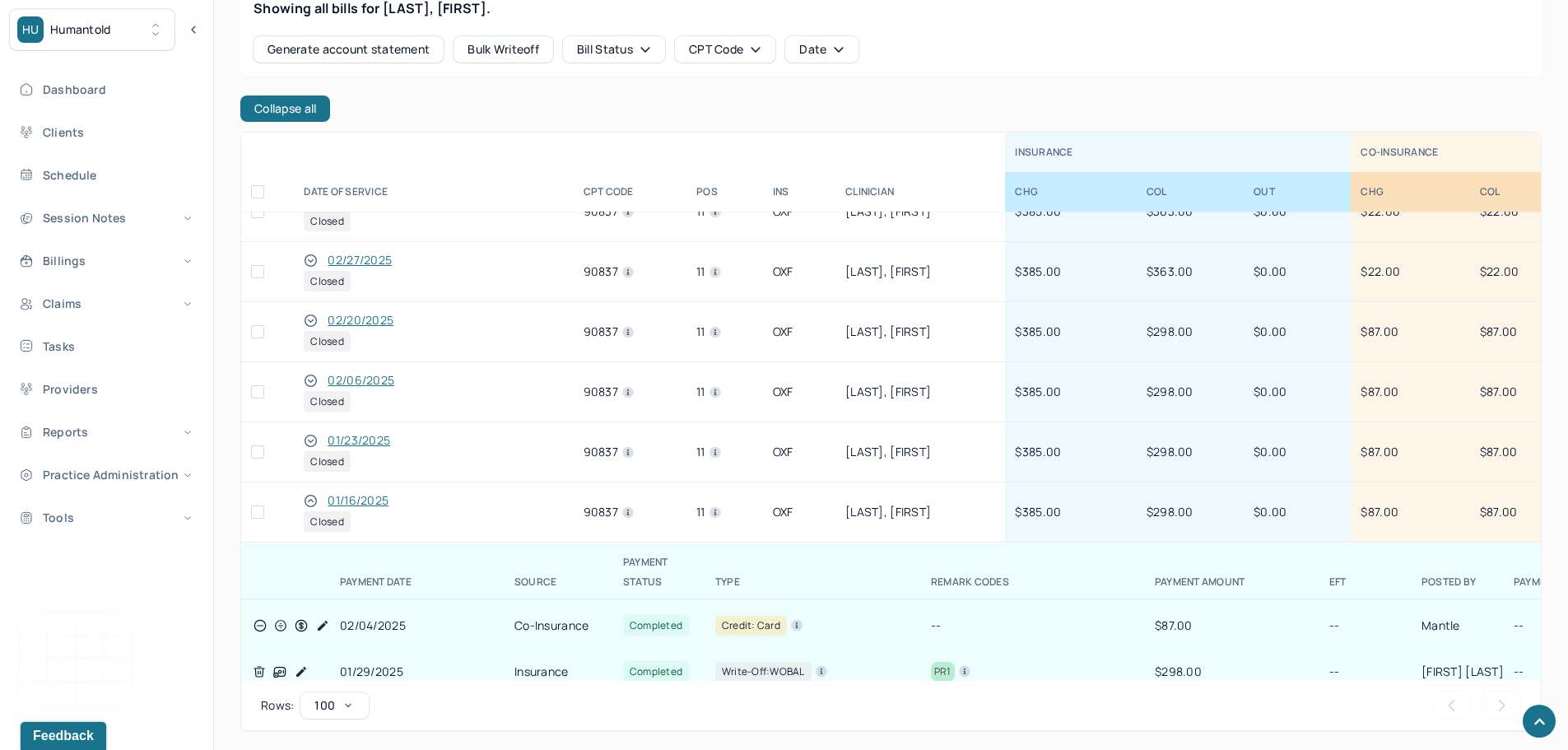 scroll, scrollTop: 988, scrollLeft: 0, axis: vertical 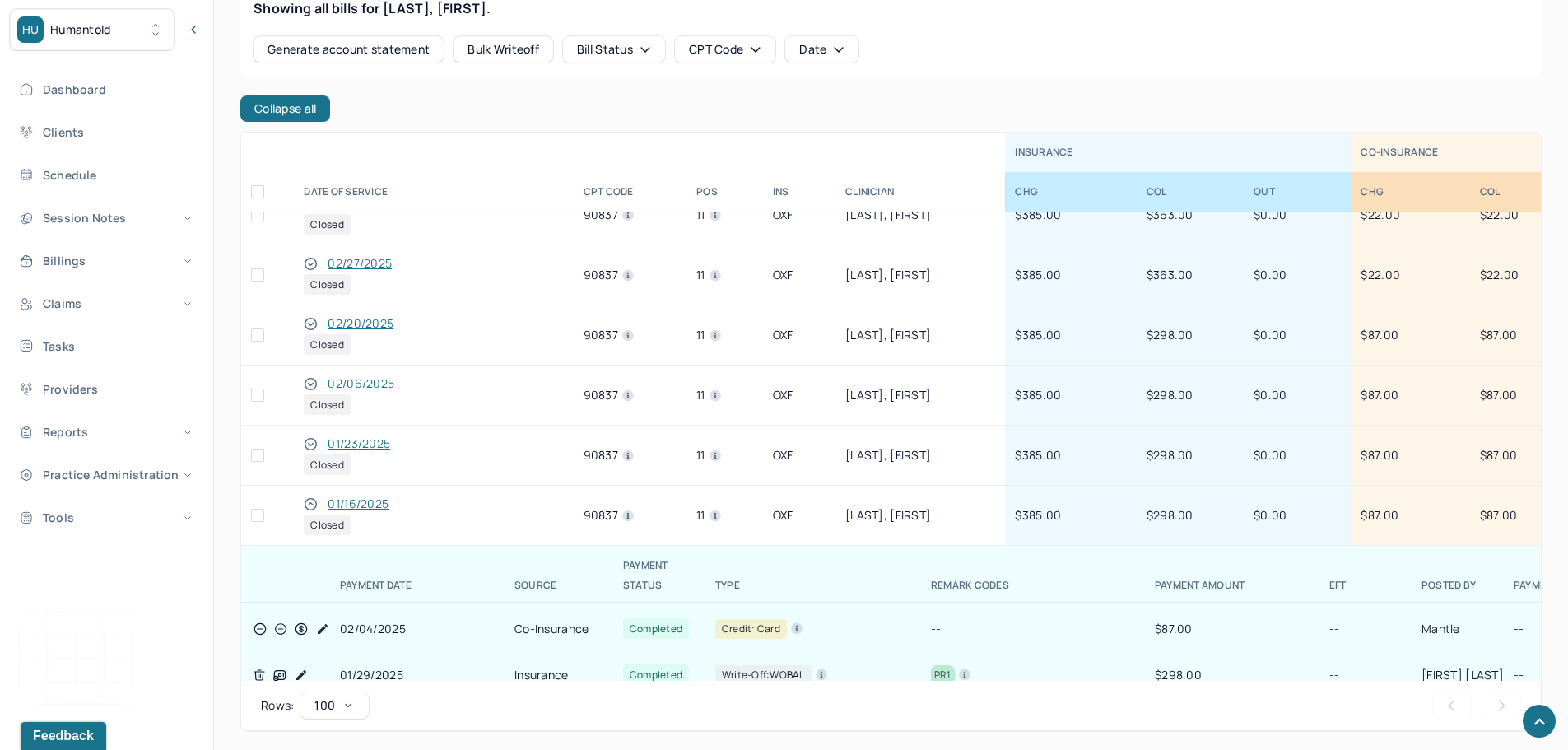 click 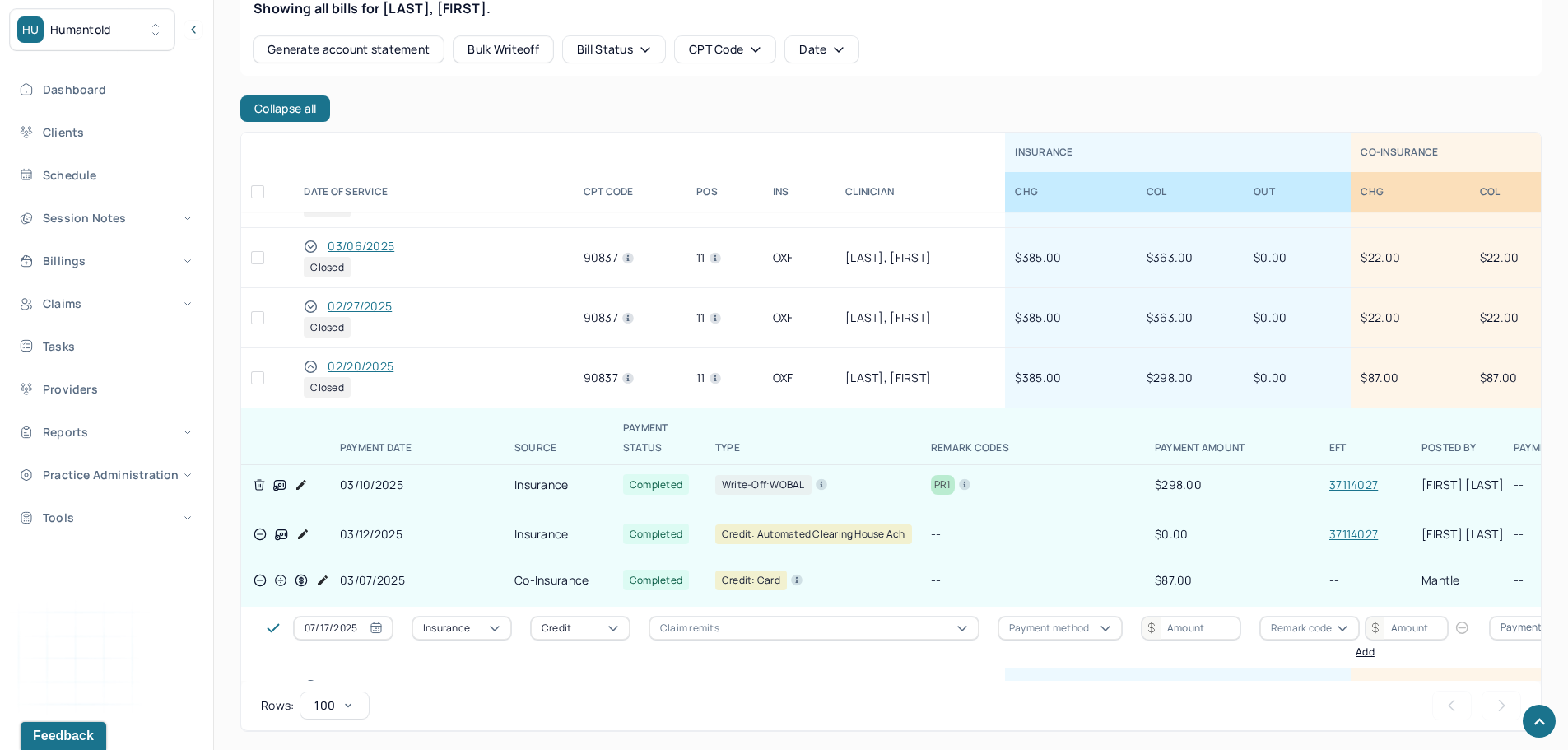 scroll, scrollTop: 906, scrollLeft: 0, axis: vertical 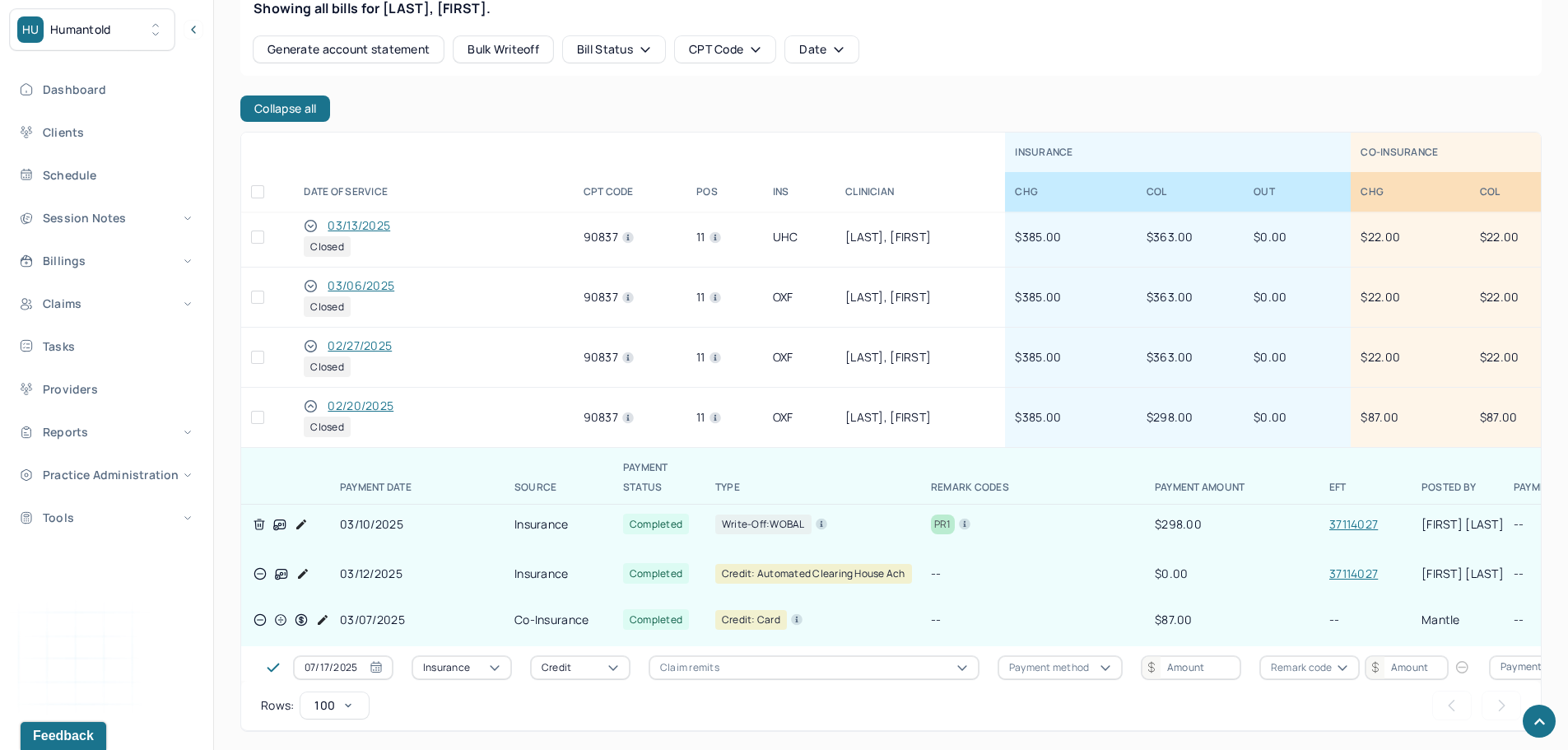 click 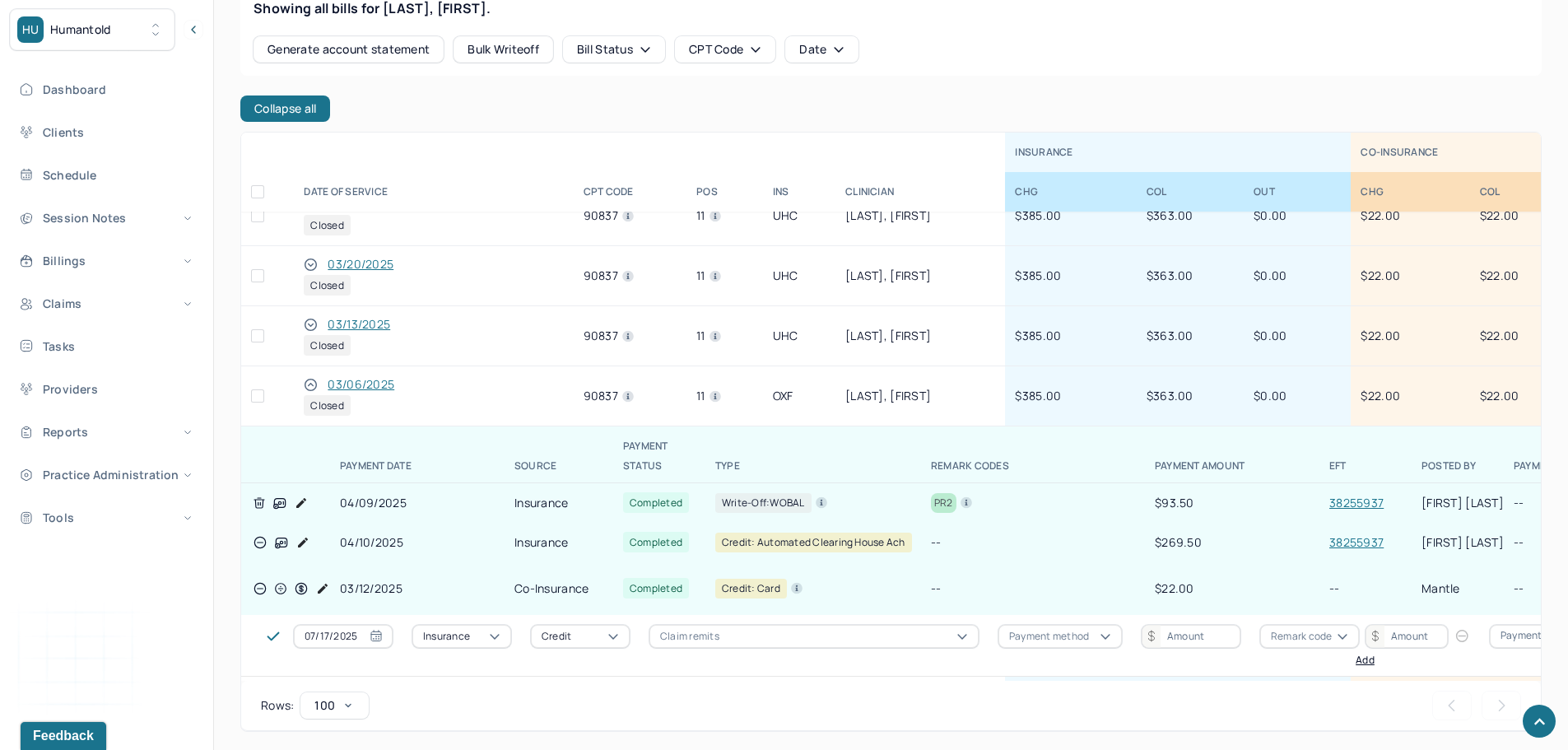 scroll, scrollTop: 741, scrollLeft: 0, axis: vertical 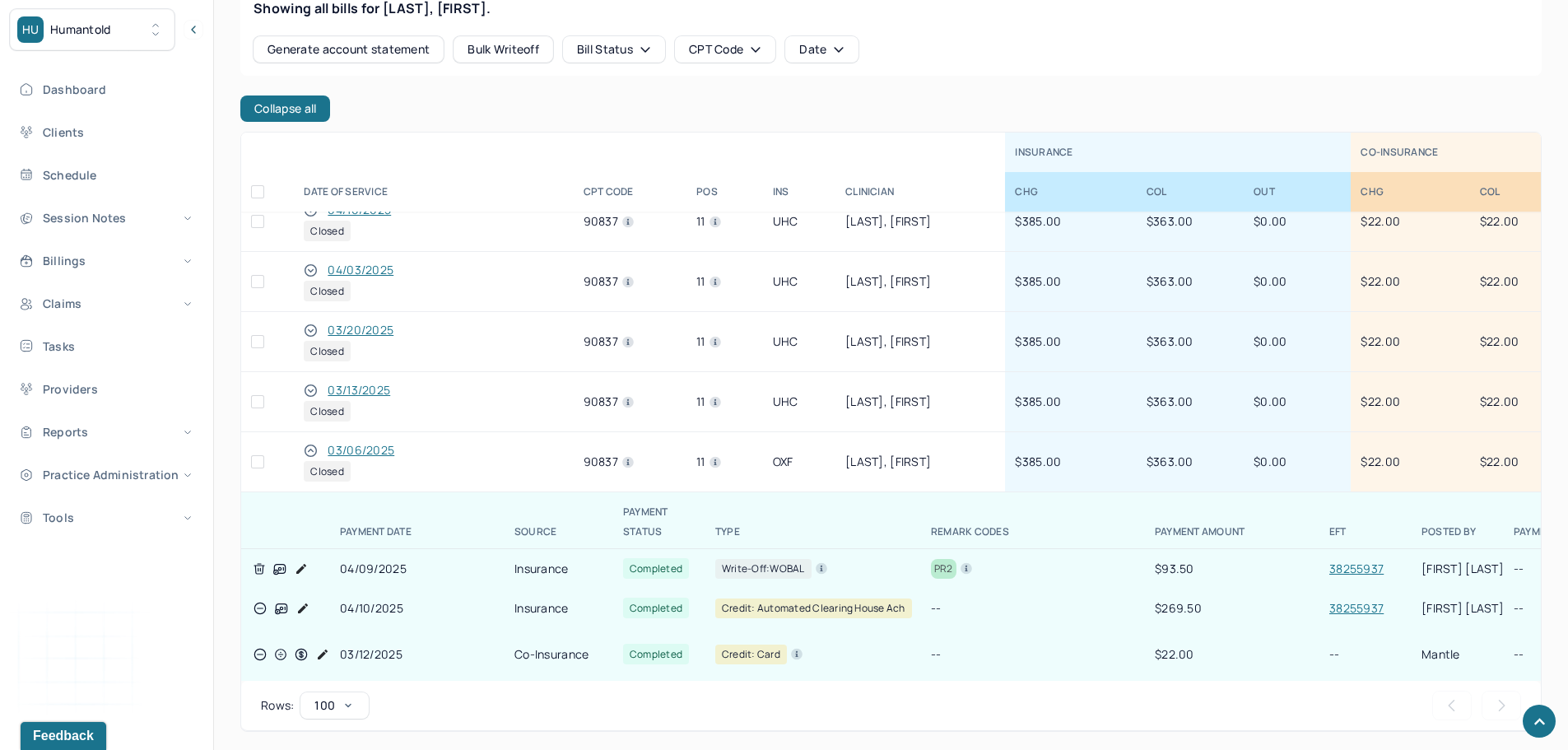 click 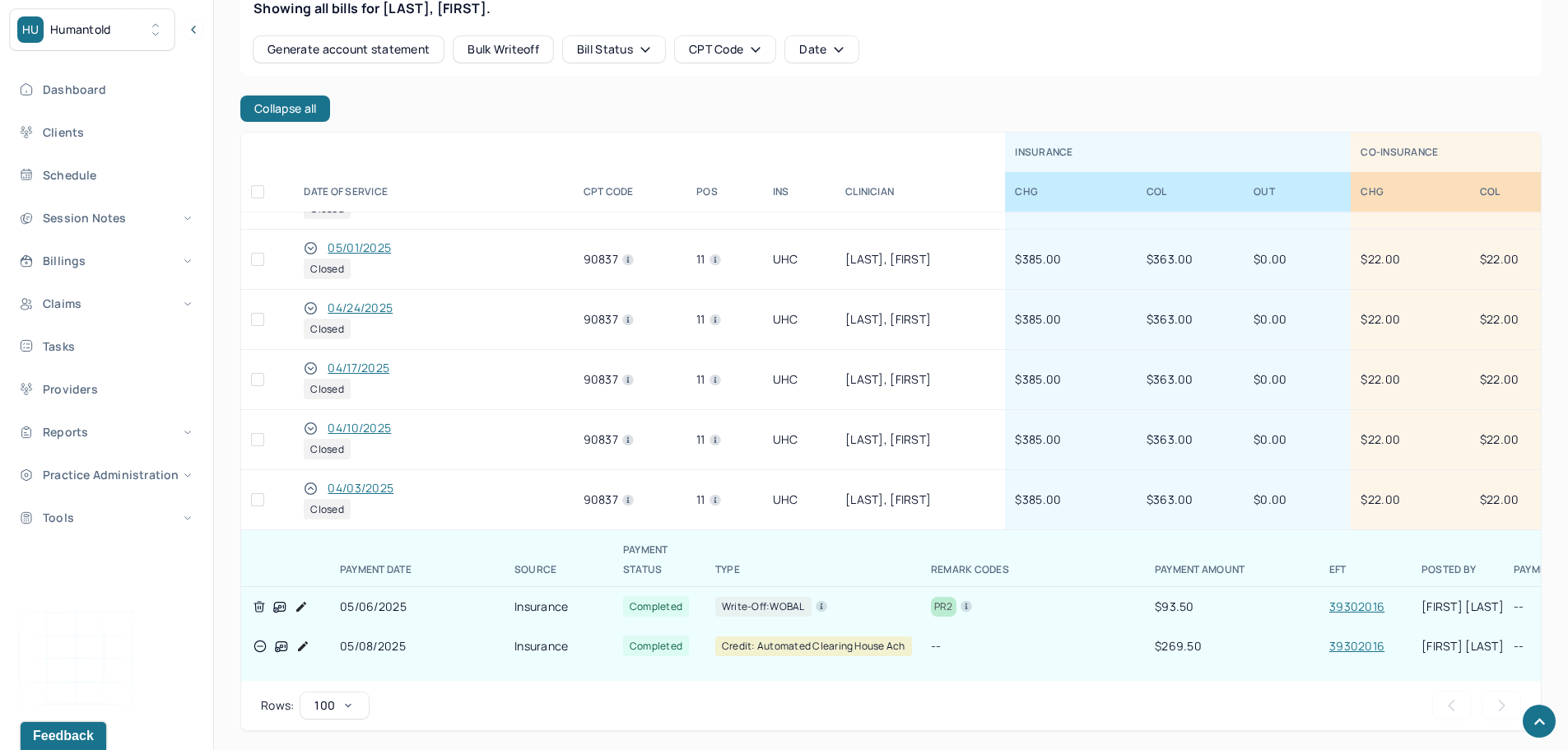 scroll, scrollTop: 494, scrollLeft: 0, axis: vertical 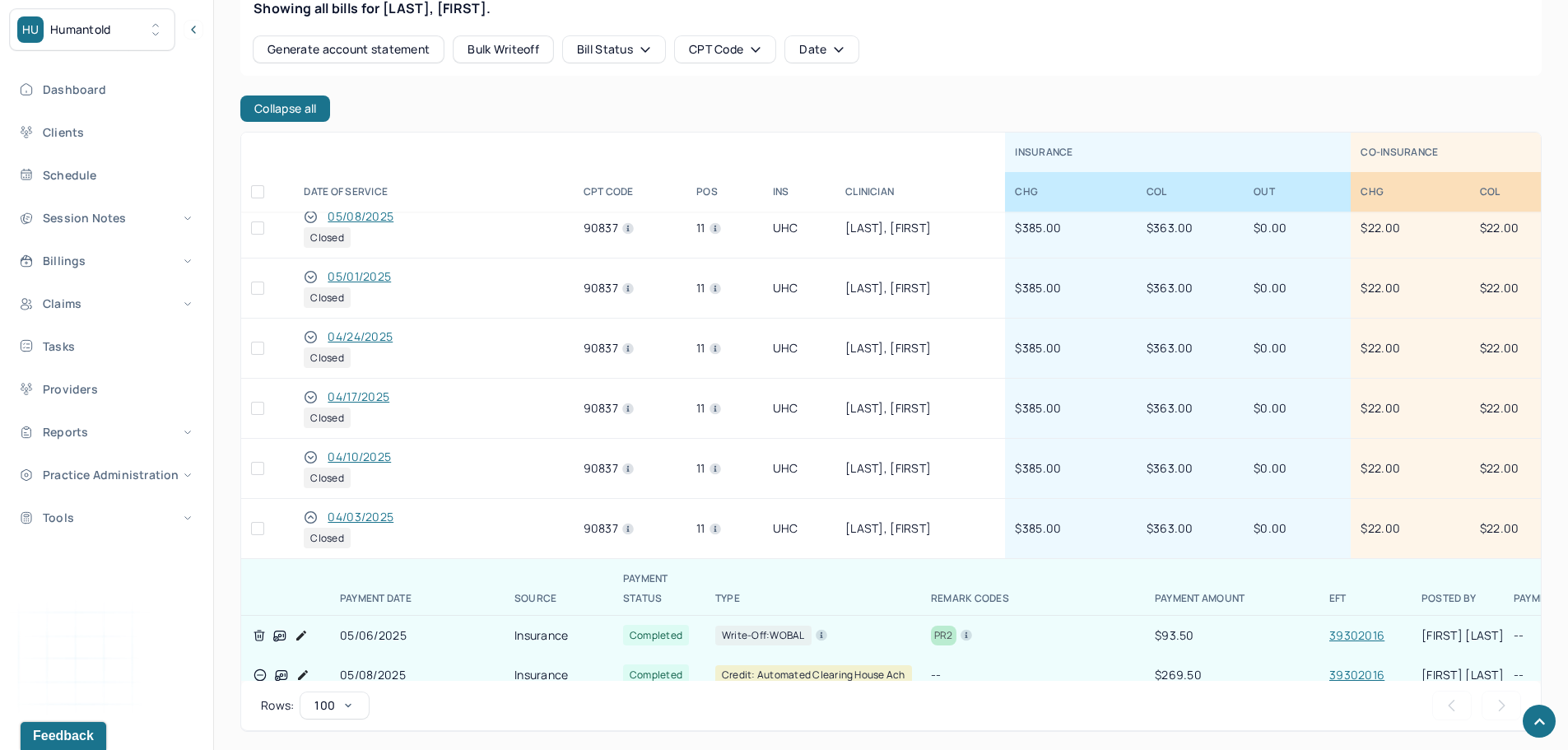 click 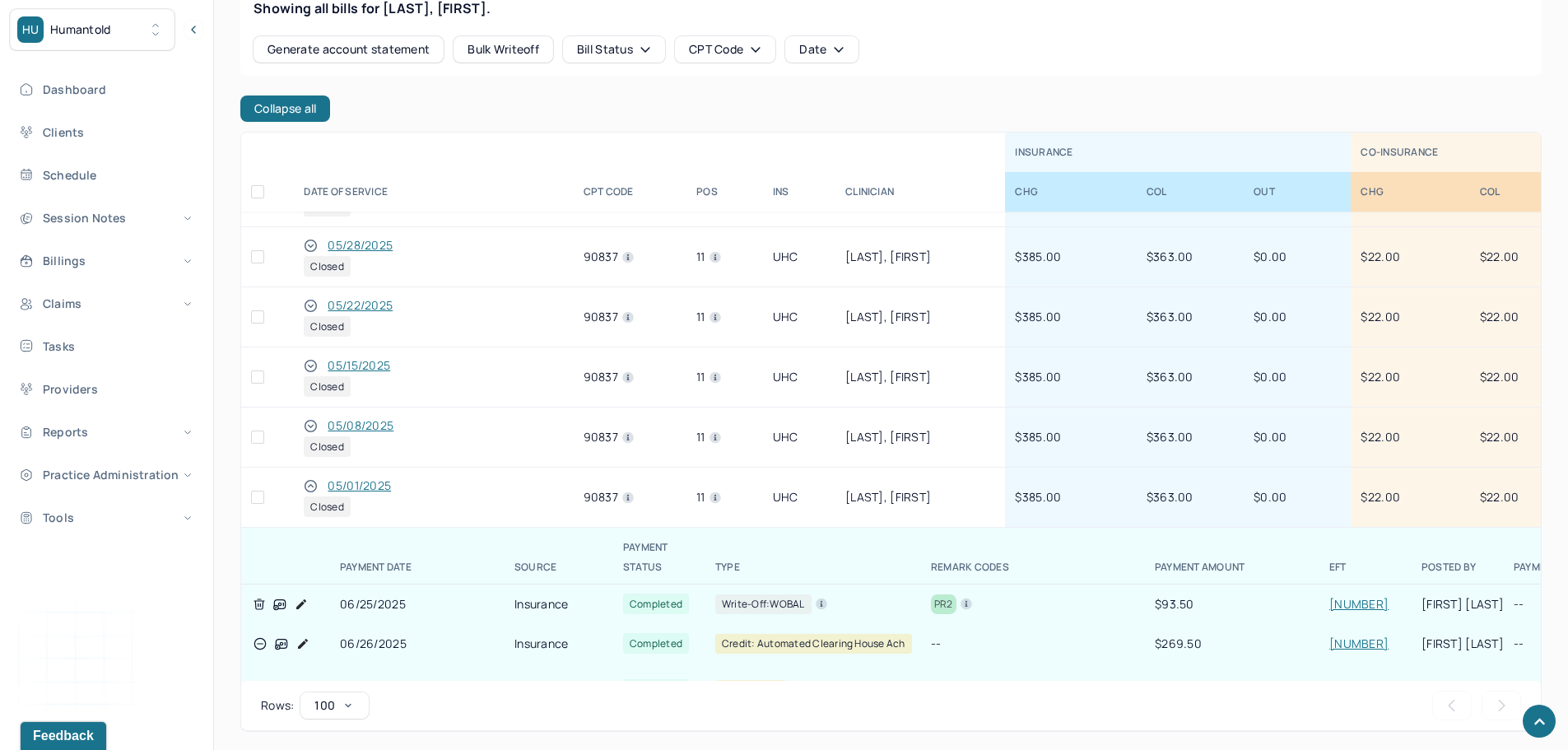 scroll, scrollTop: 247, scrollLeft: 0, axis: vertical 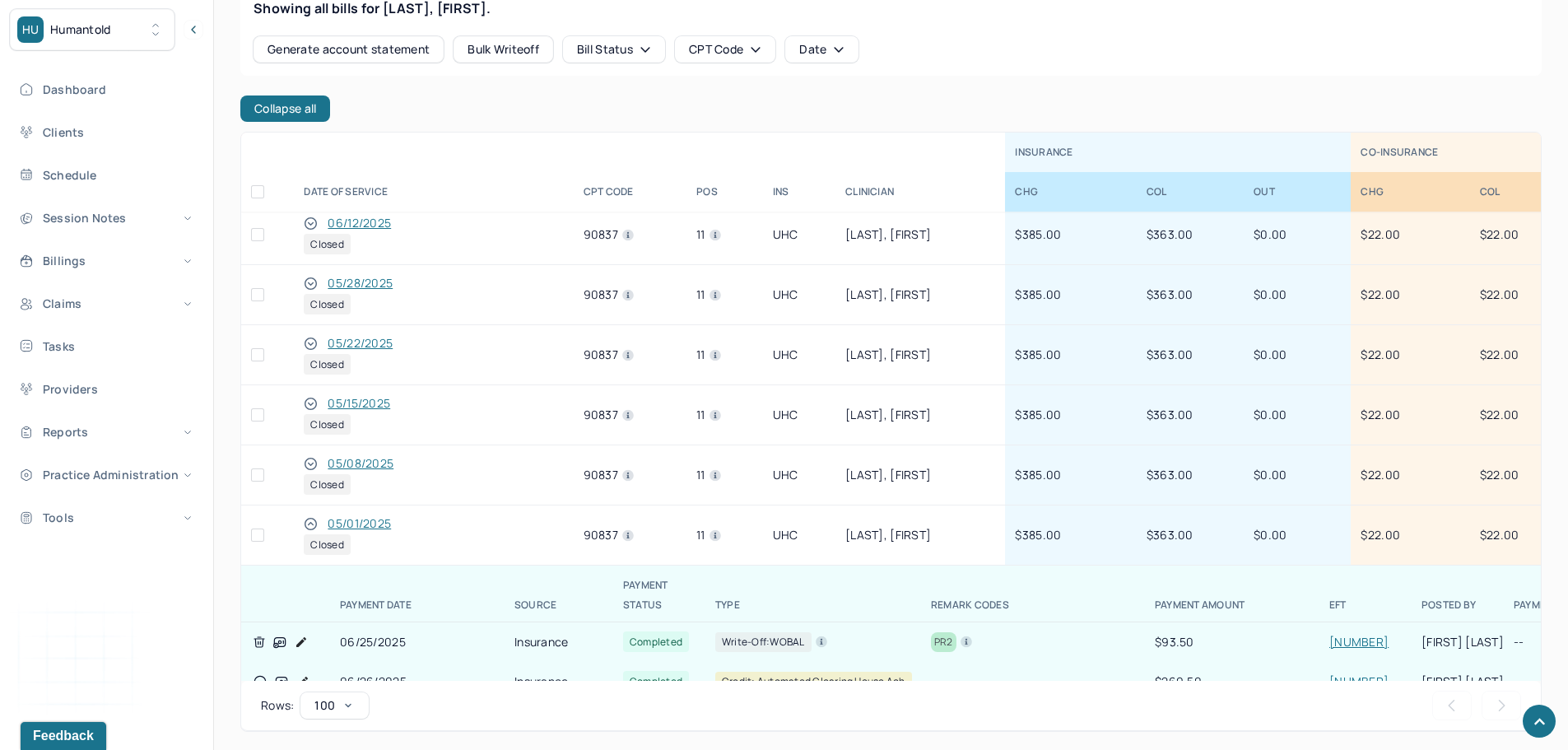 click 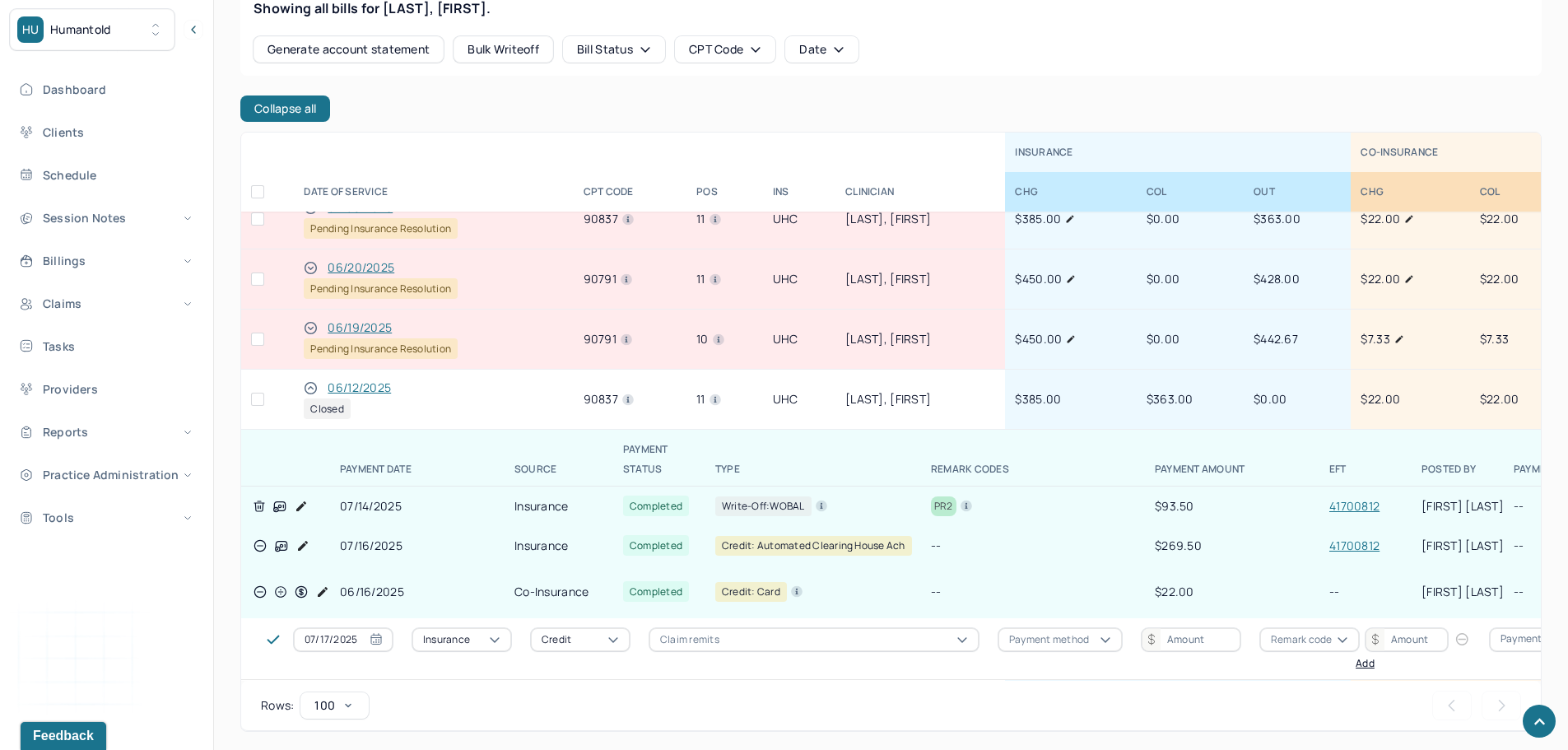 scroll, scrollTop: 0, scrollLeft: 0, axis: both 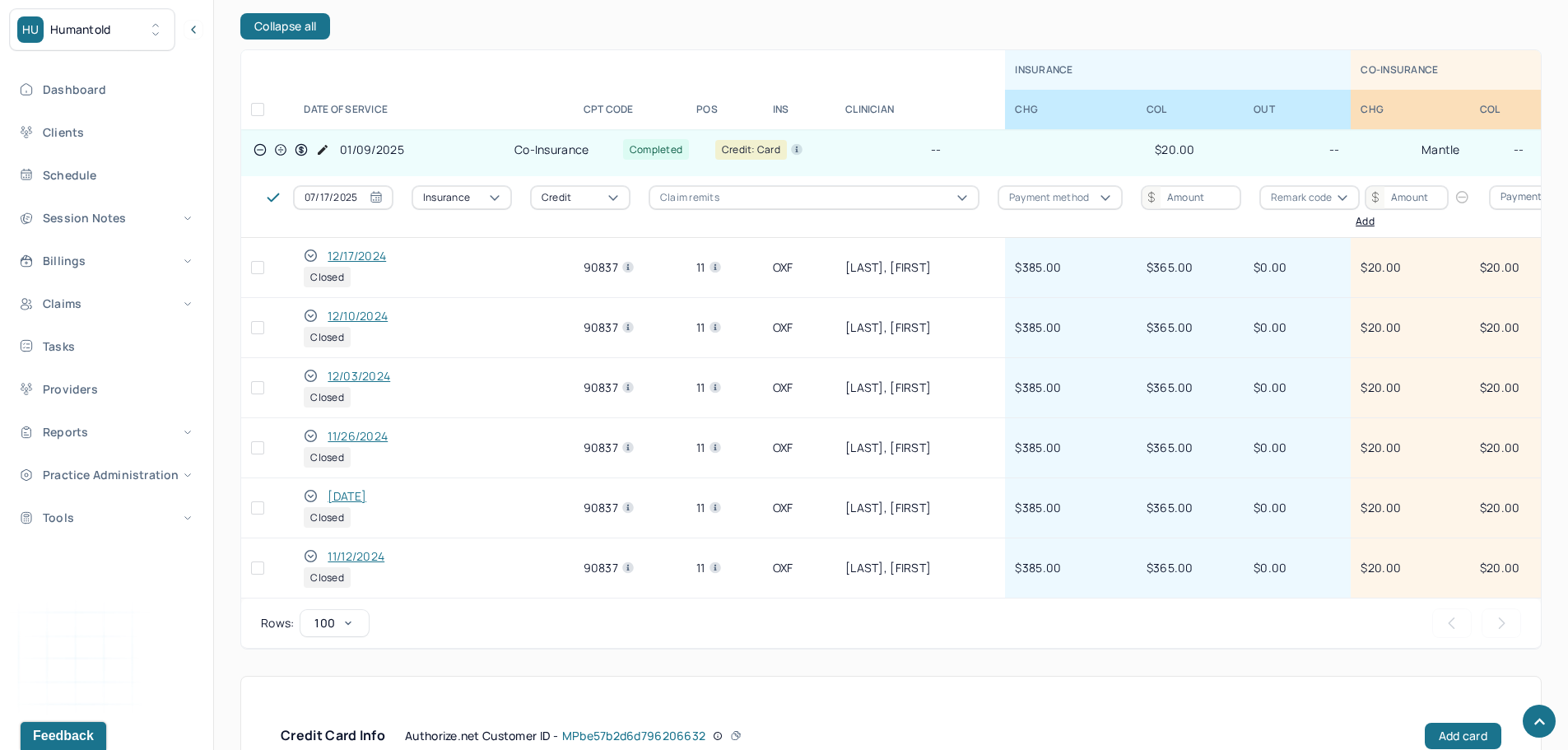 click 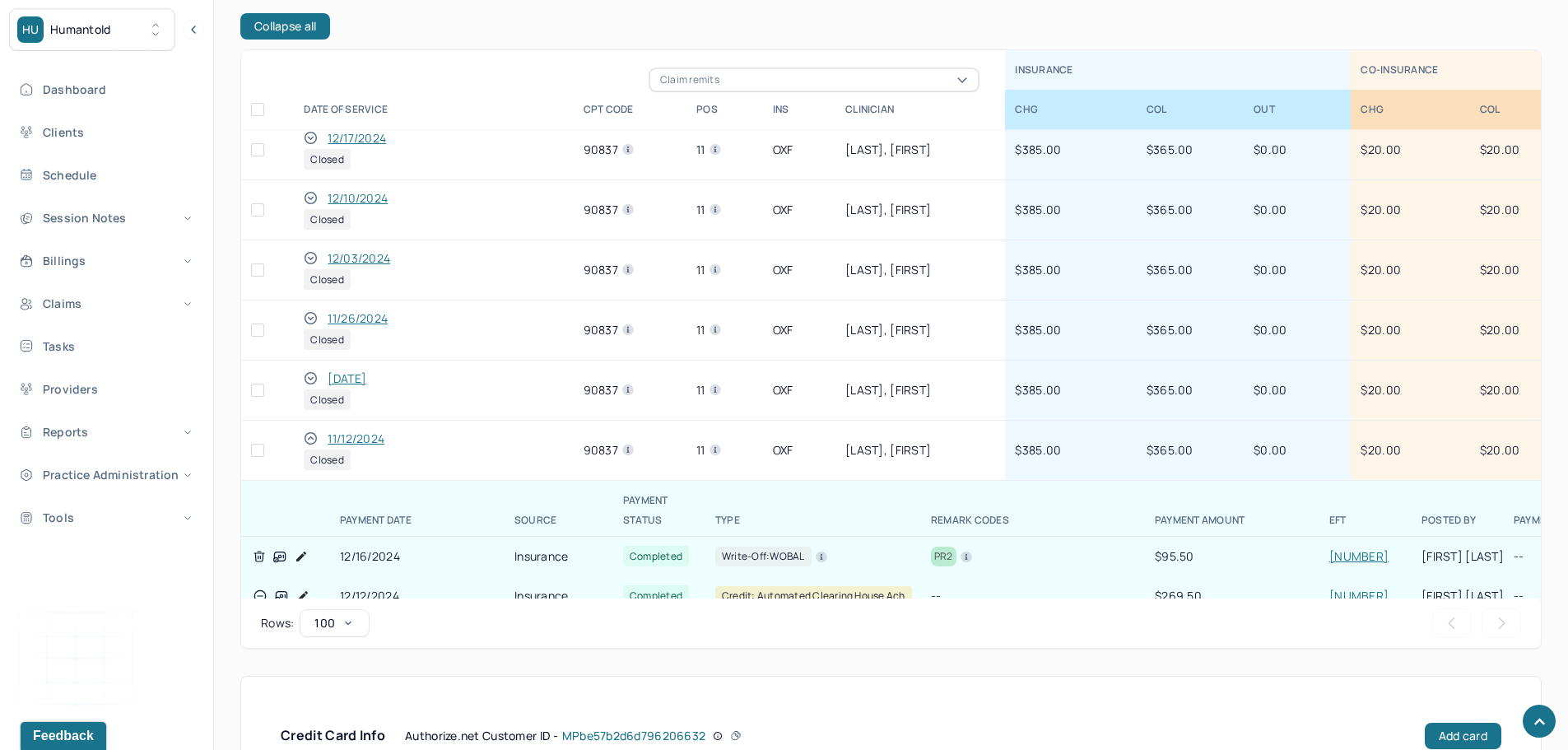 scroll, scrollTop: 3496, scrollLeft: 0, axis: vertical 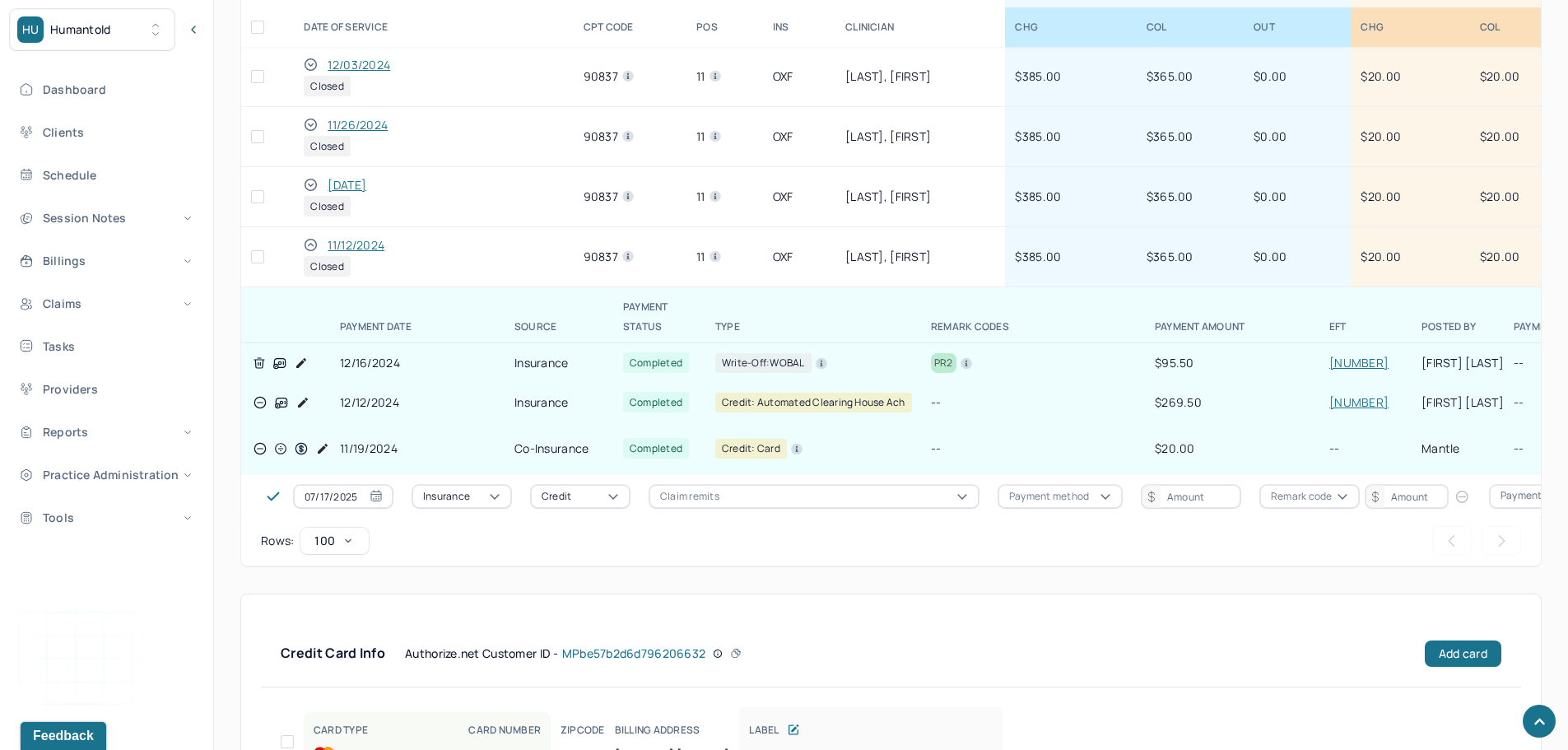 click 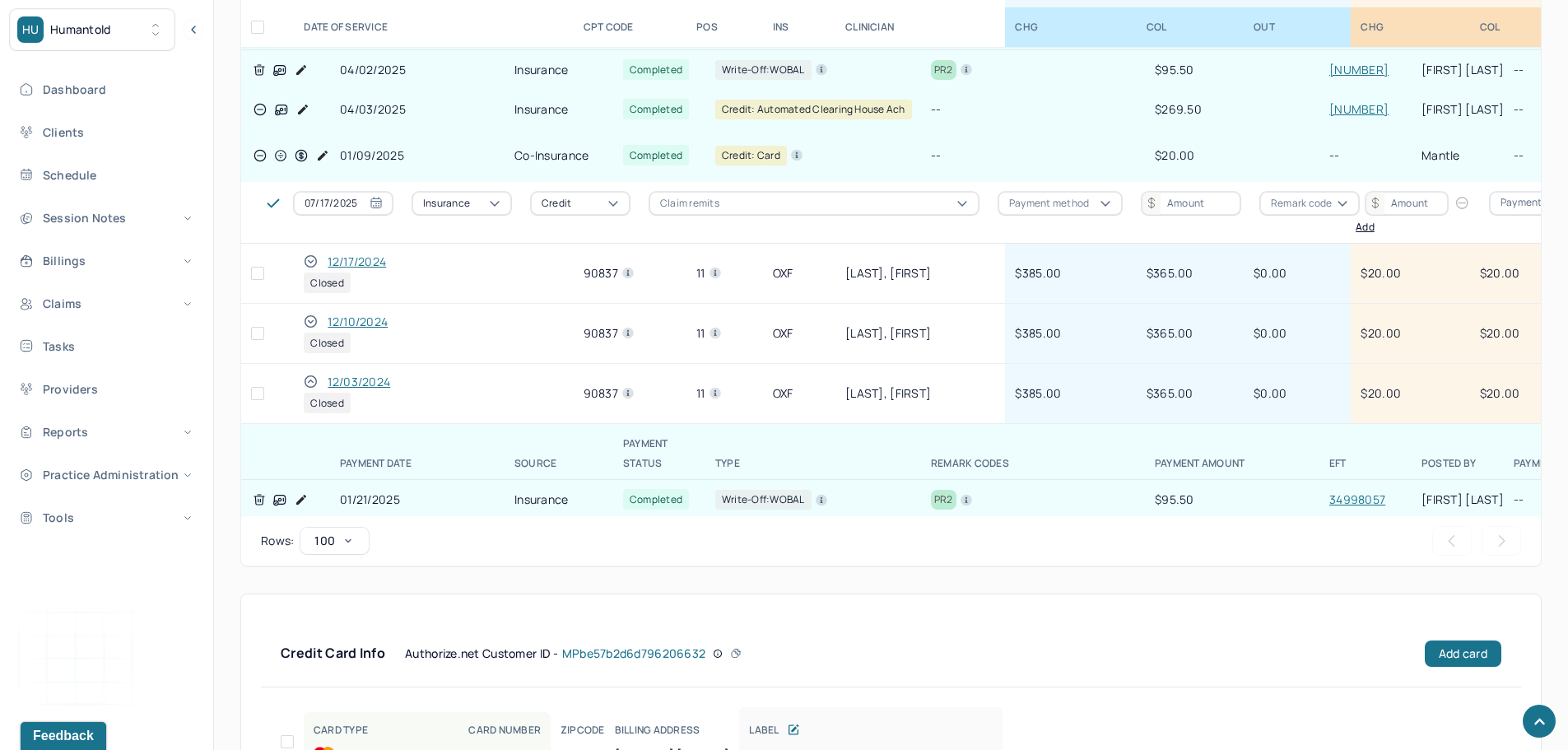 scroll, scrollTop: 3002, scrollLeft: 0, axis: vertical 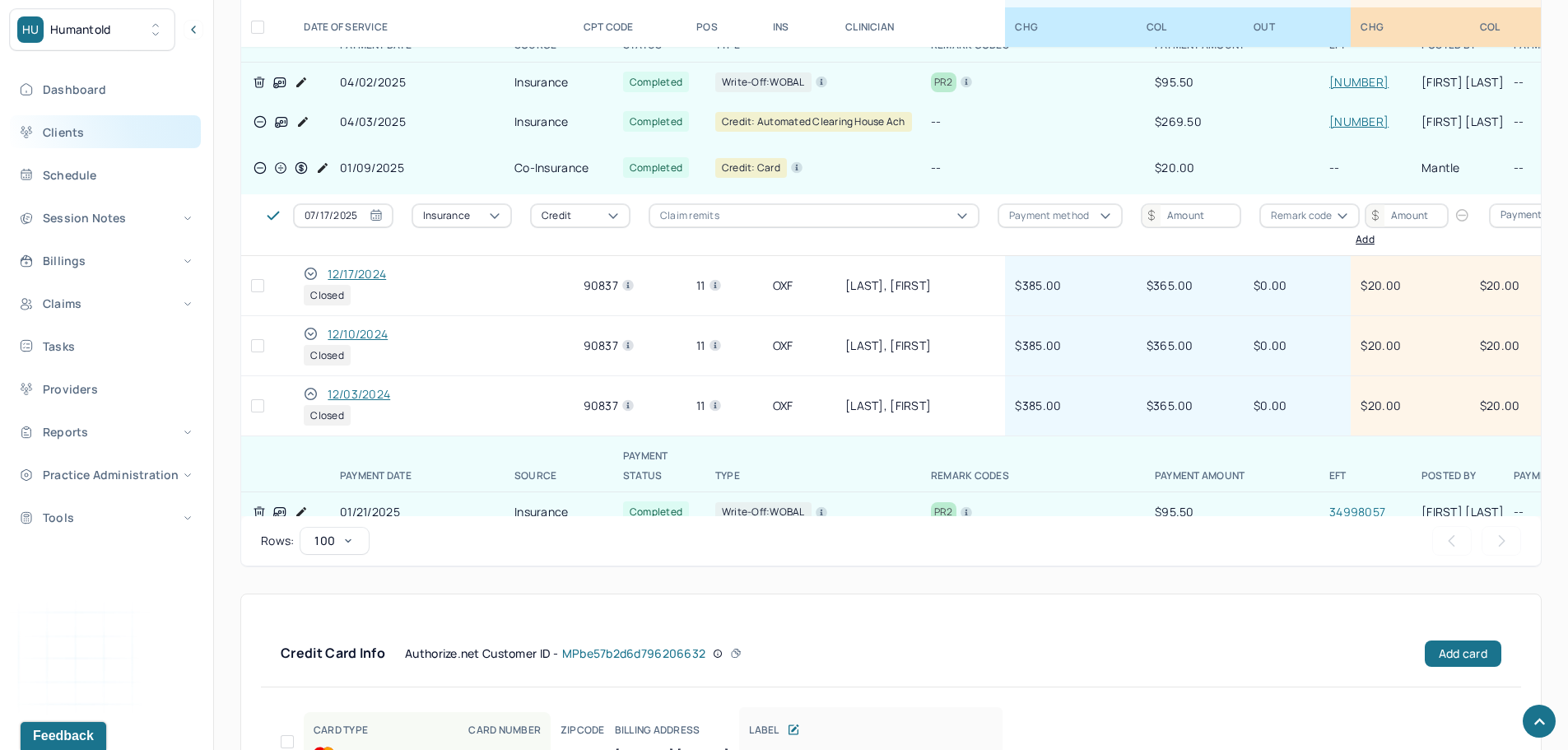 click on "Clients" at bounding box center (105, 132) 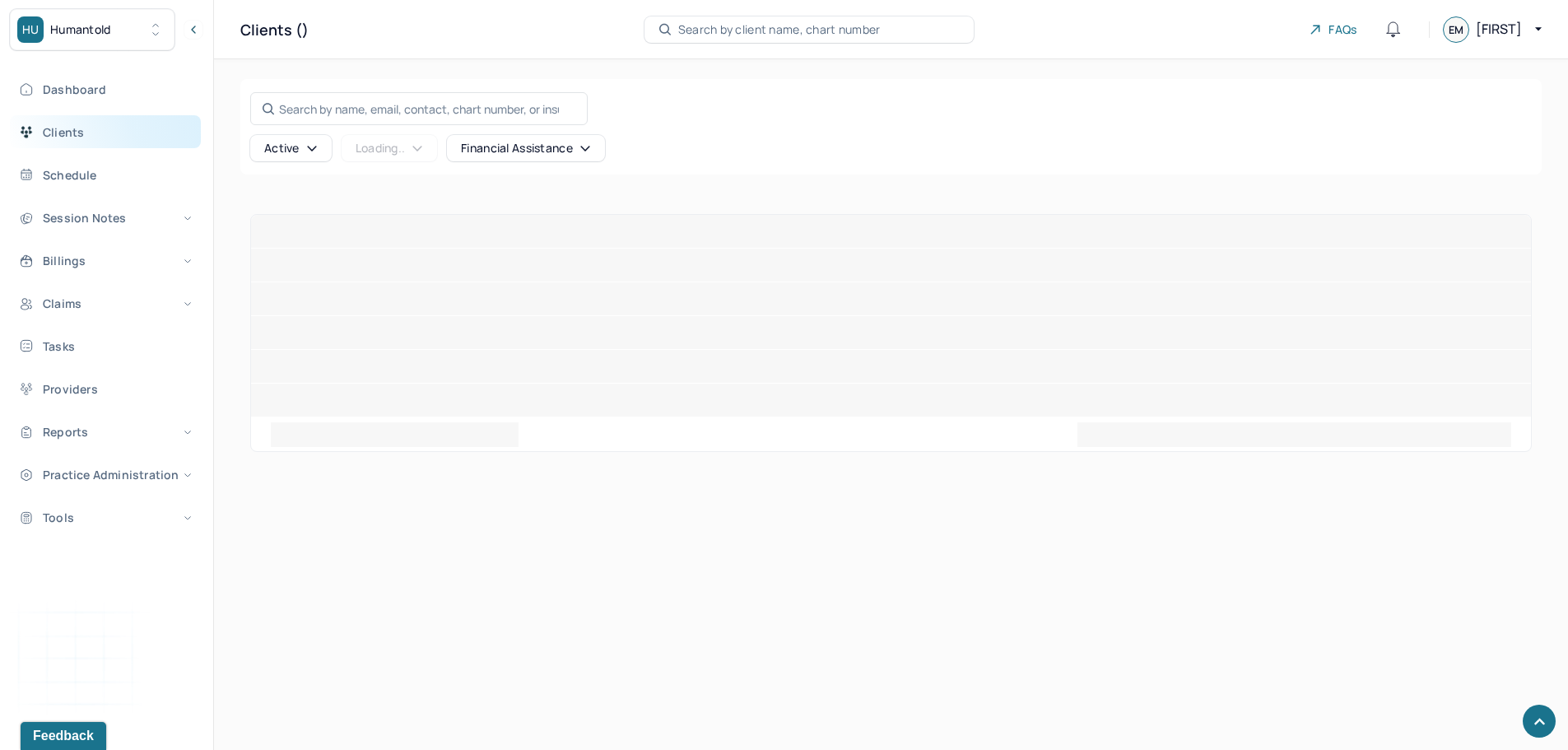 scroll, scrollTop: 0, scrollLeft: 0, axis: both 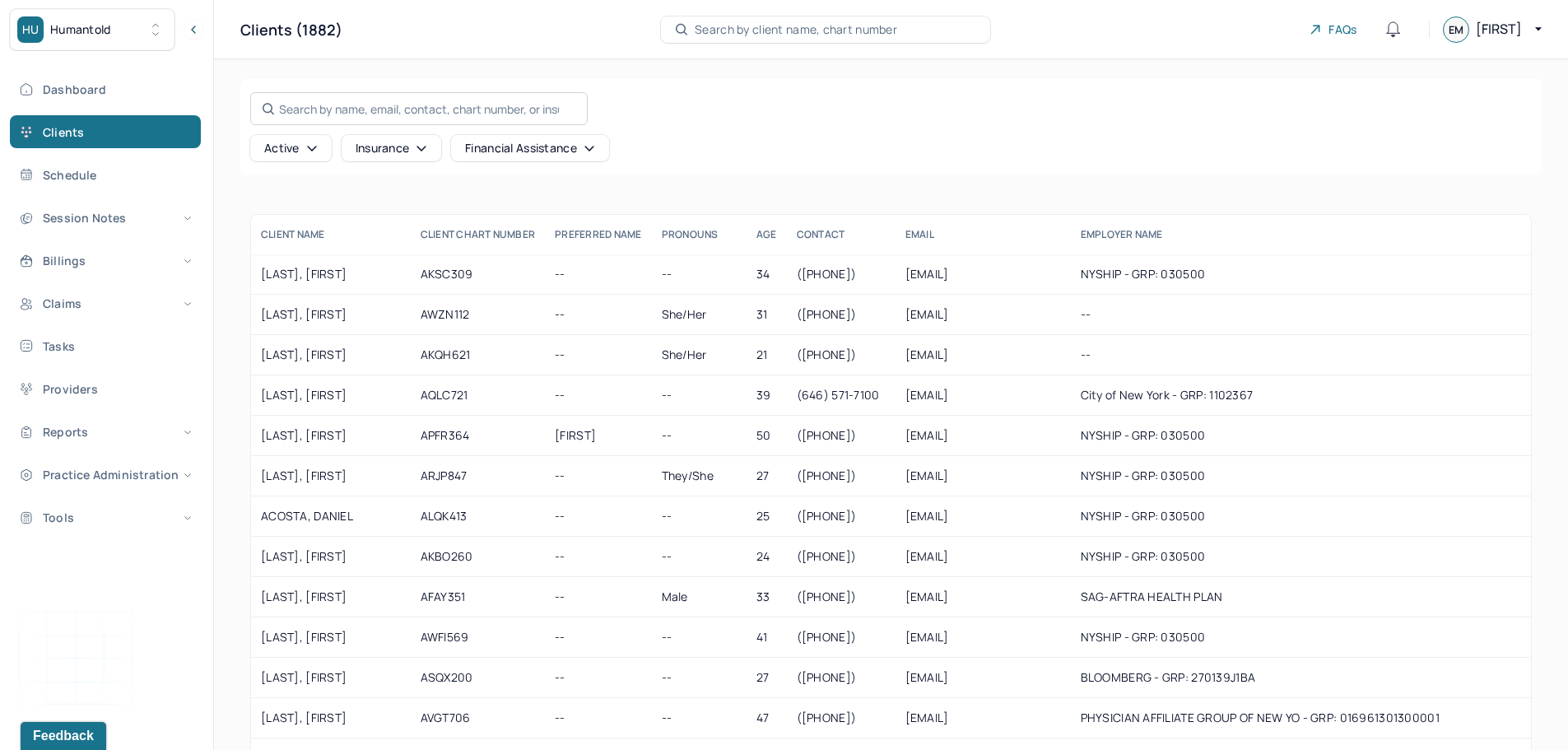 click on "Search by name, email, contact, chart number, or insurance id..." at bounding box center (419, 109) 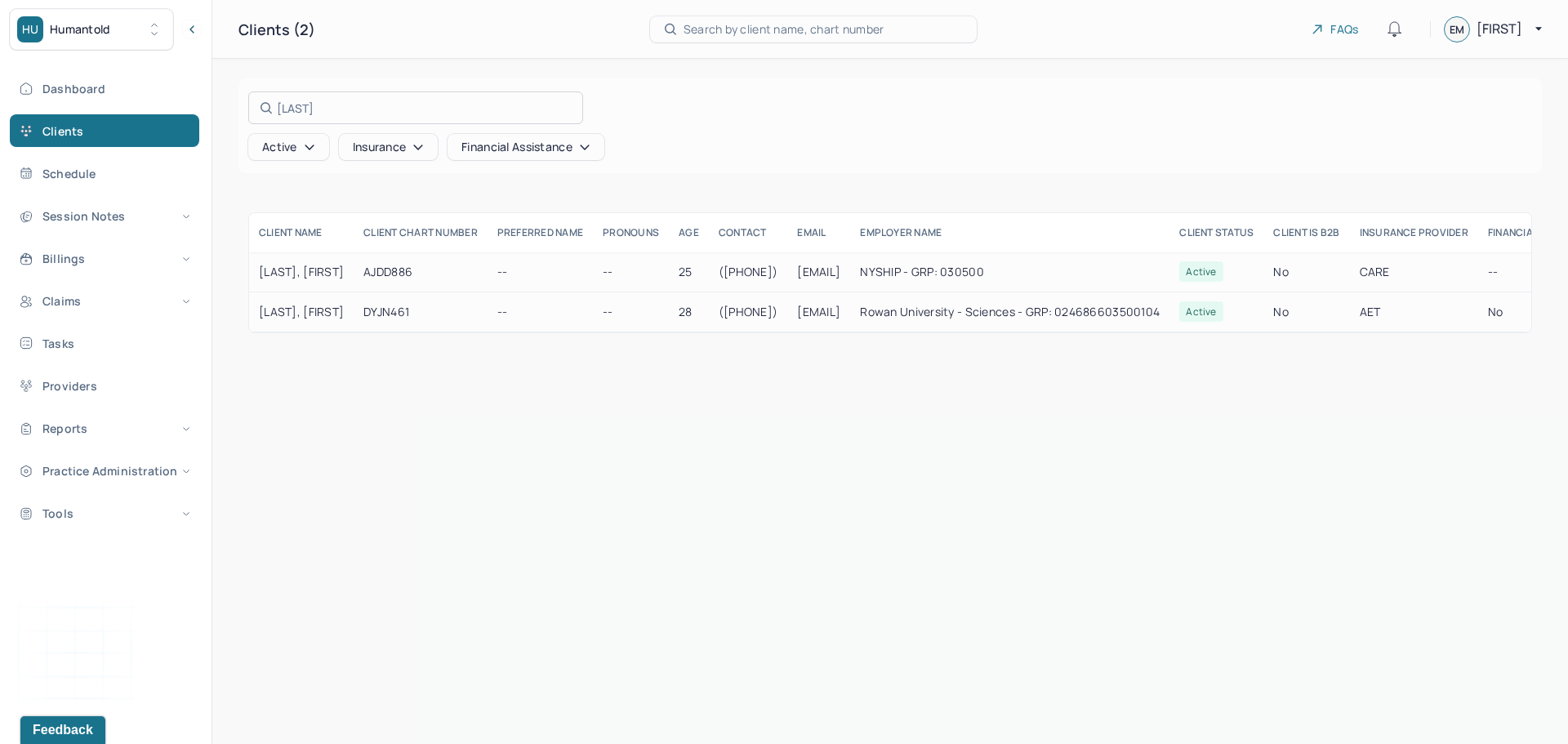 type on "[LAST]" 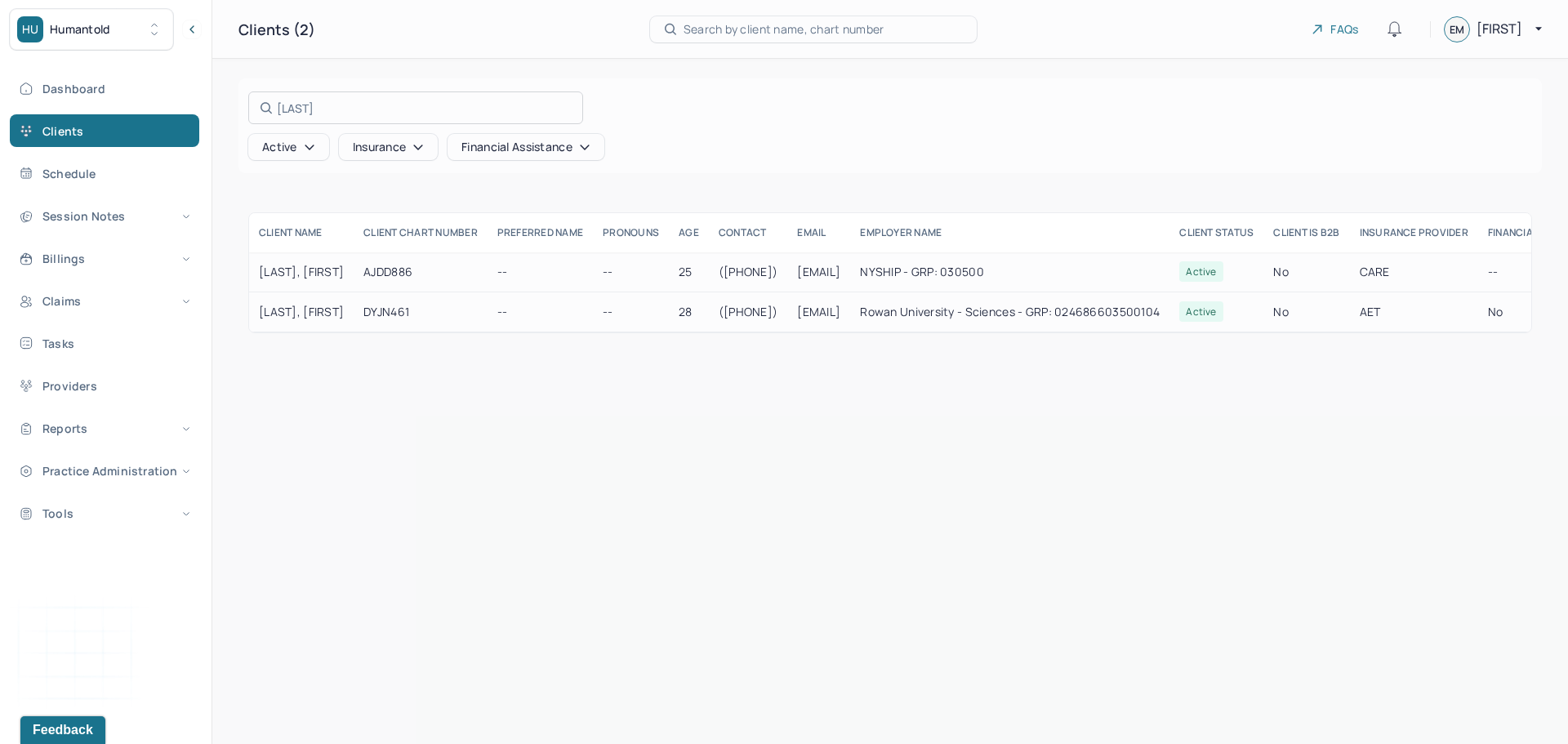 click at bounding box center (784, 372) 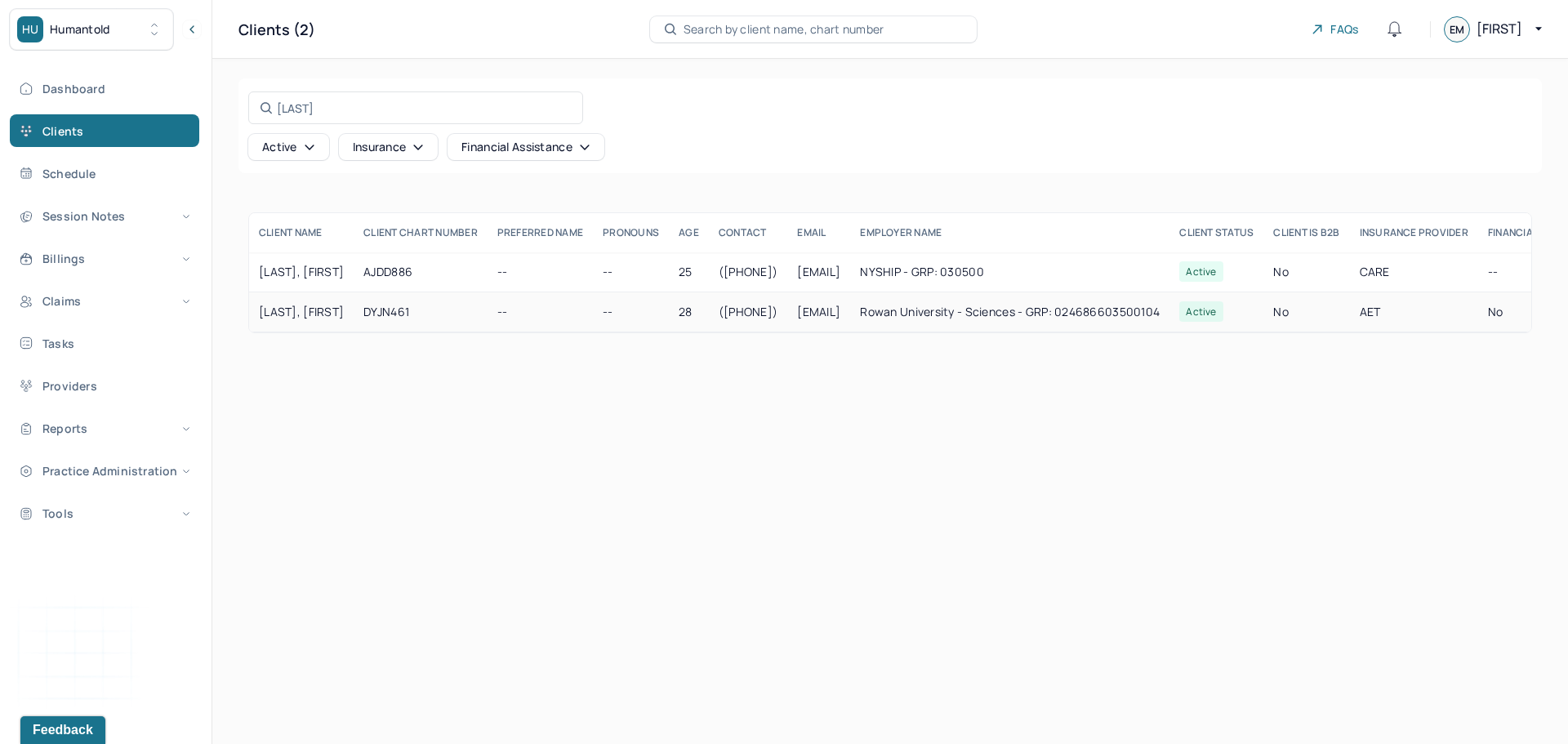 click on "[LAST], [FIRST]" at bounding box center [301, 312] 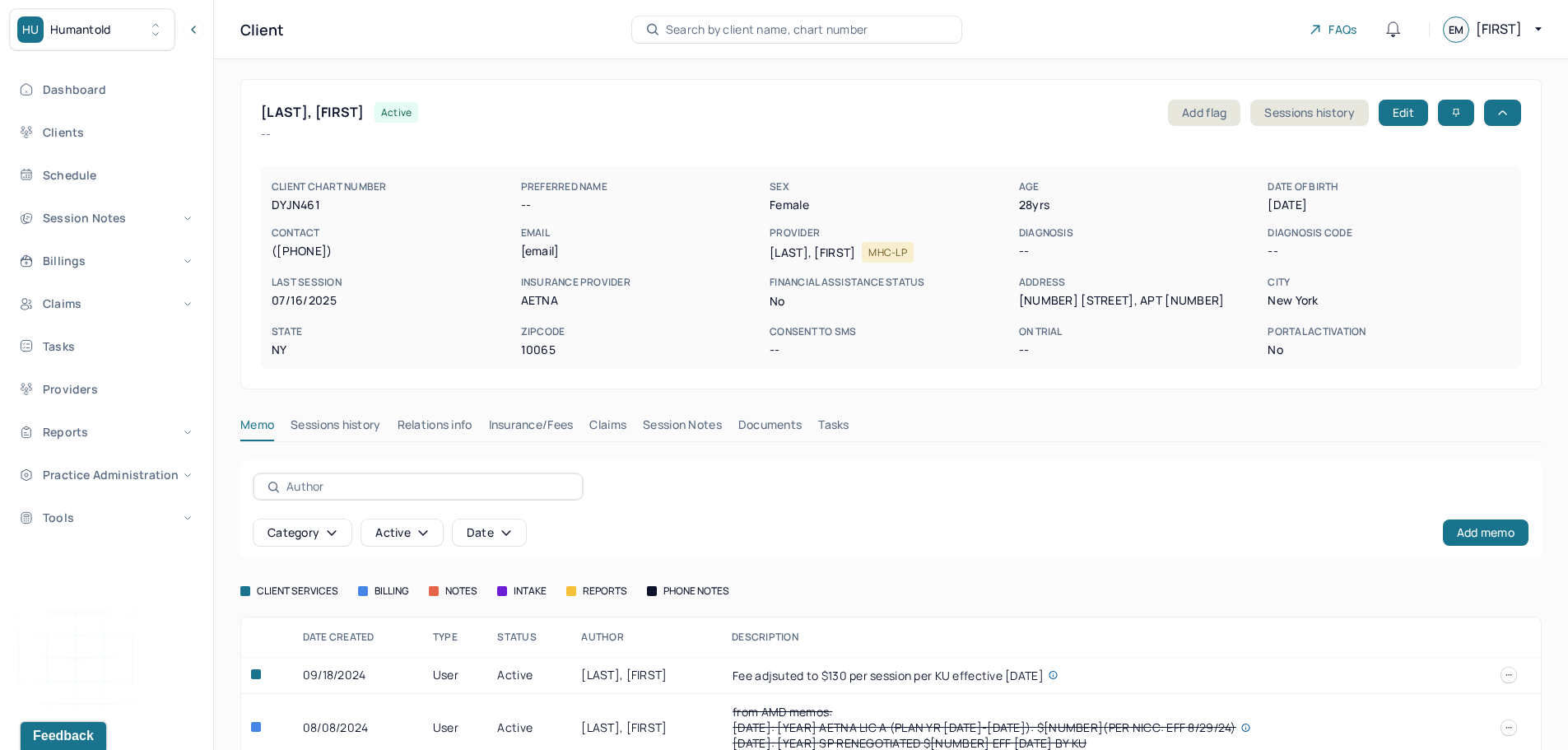 click on "Insurance/Fees" at bounding box center (531, 428) 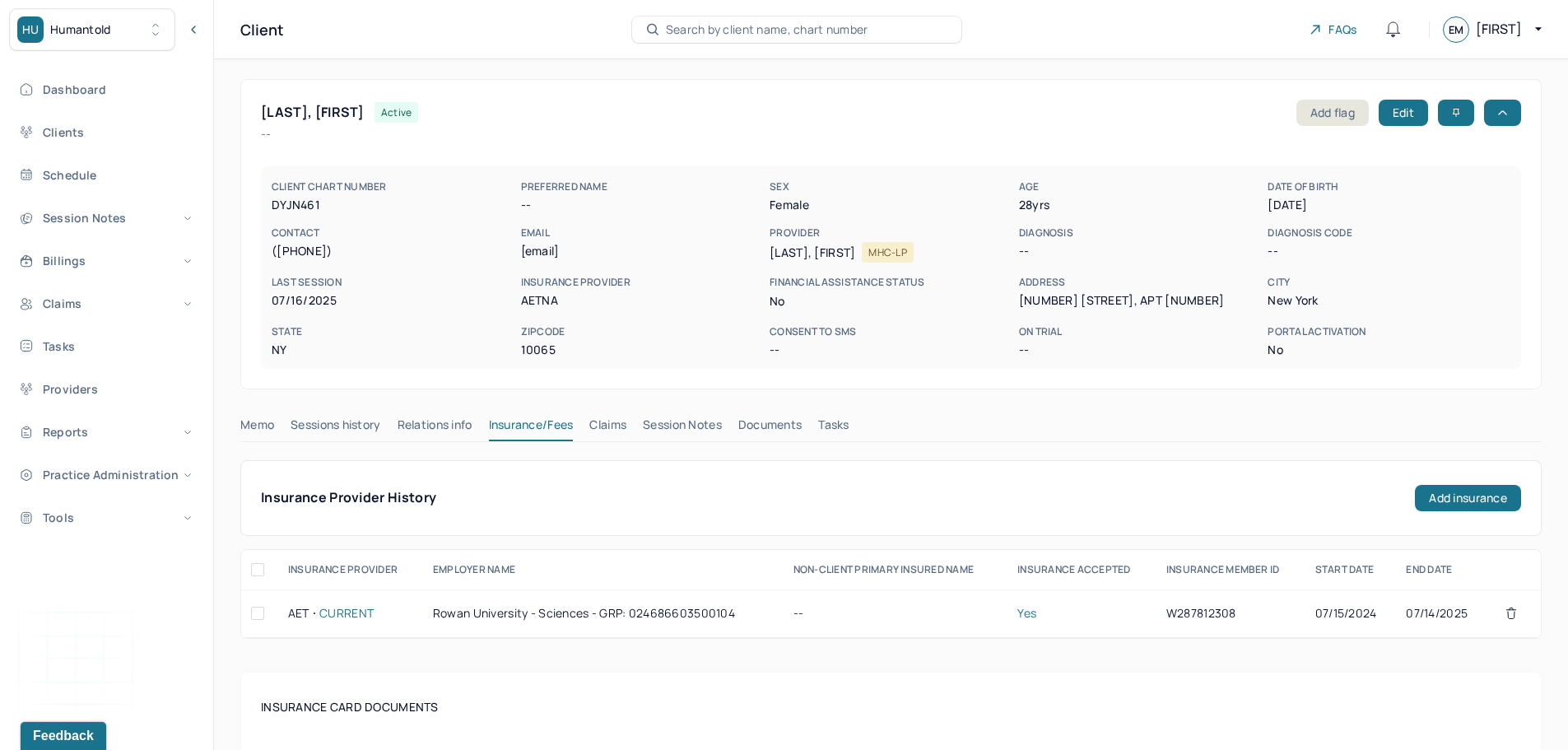 click on "Claims" at bounding box center (607, 428) 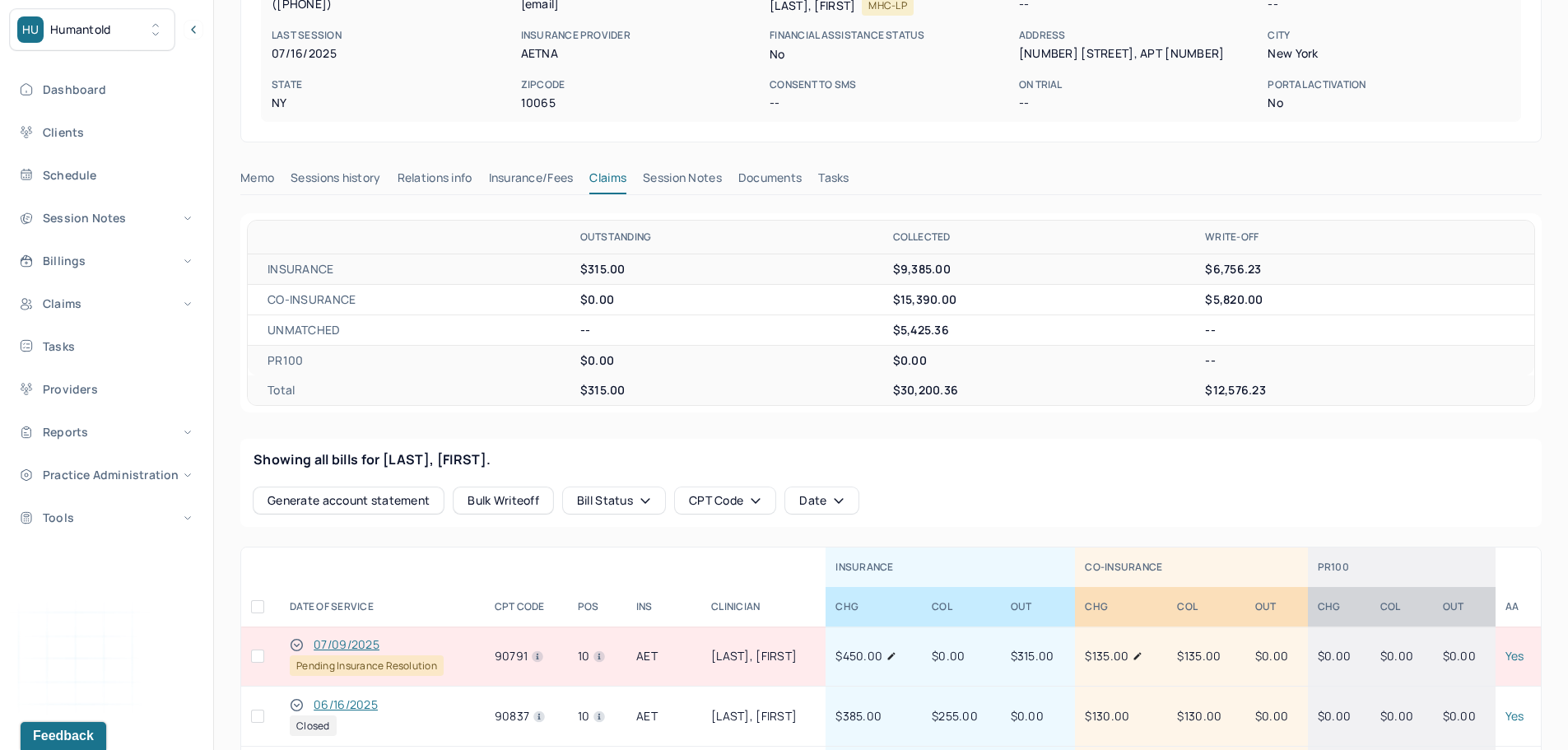 scroll, scrollTop: 0, scrollLeft: 0, axis: both 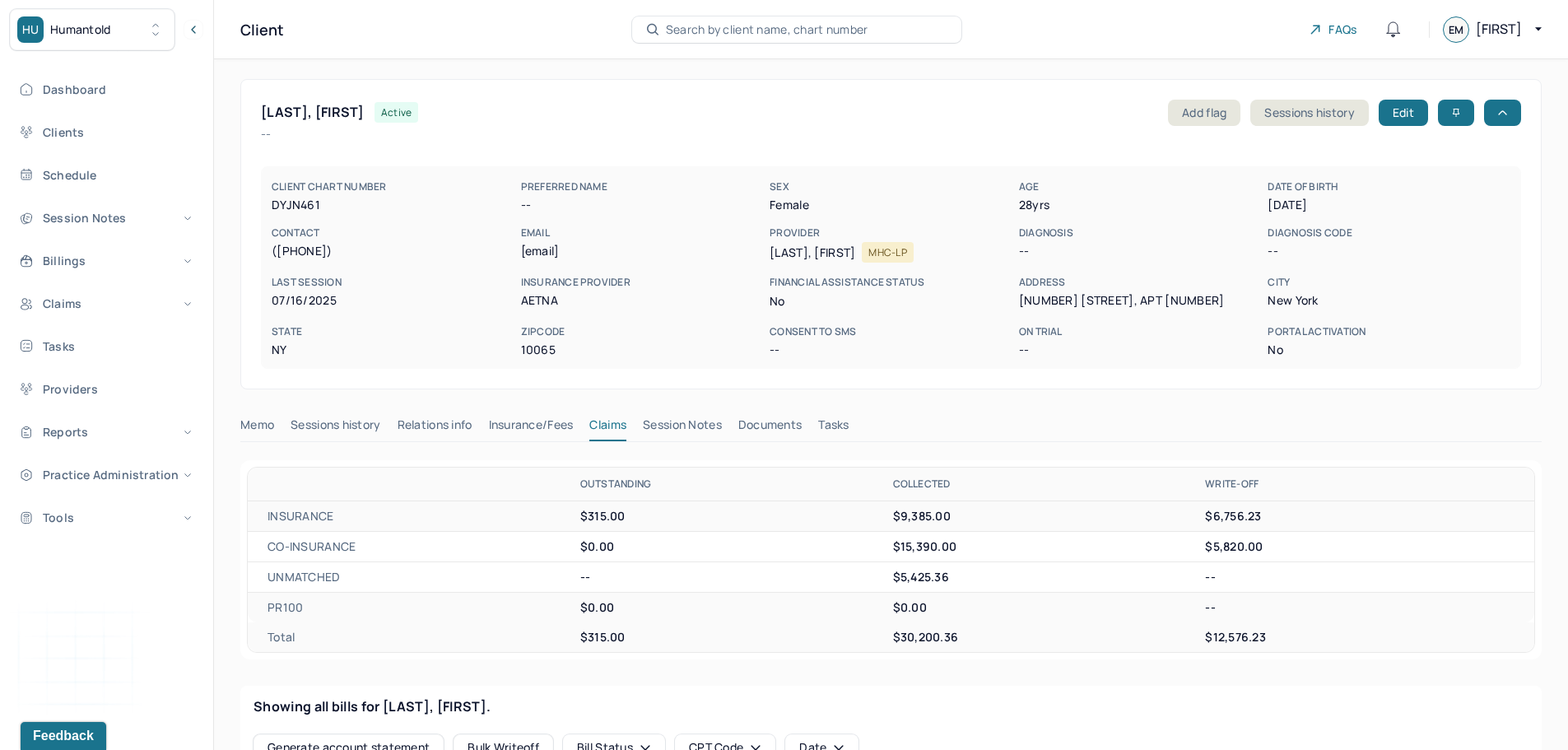 click on "Search by client name, chart number" at bounding box center [767, 30] 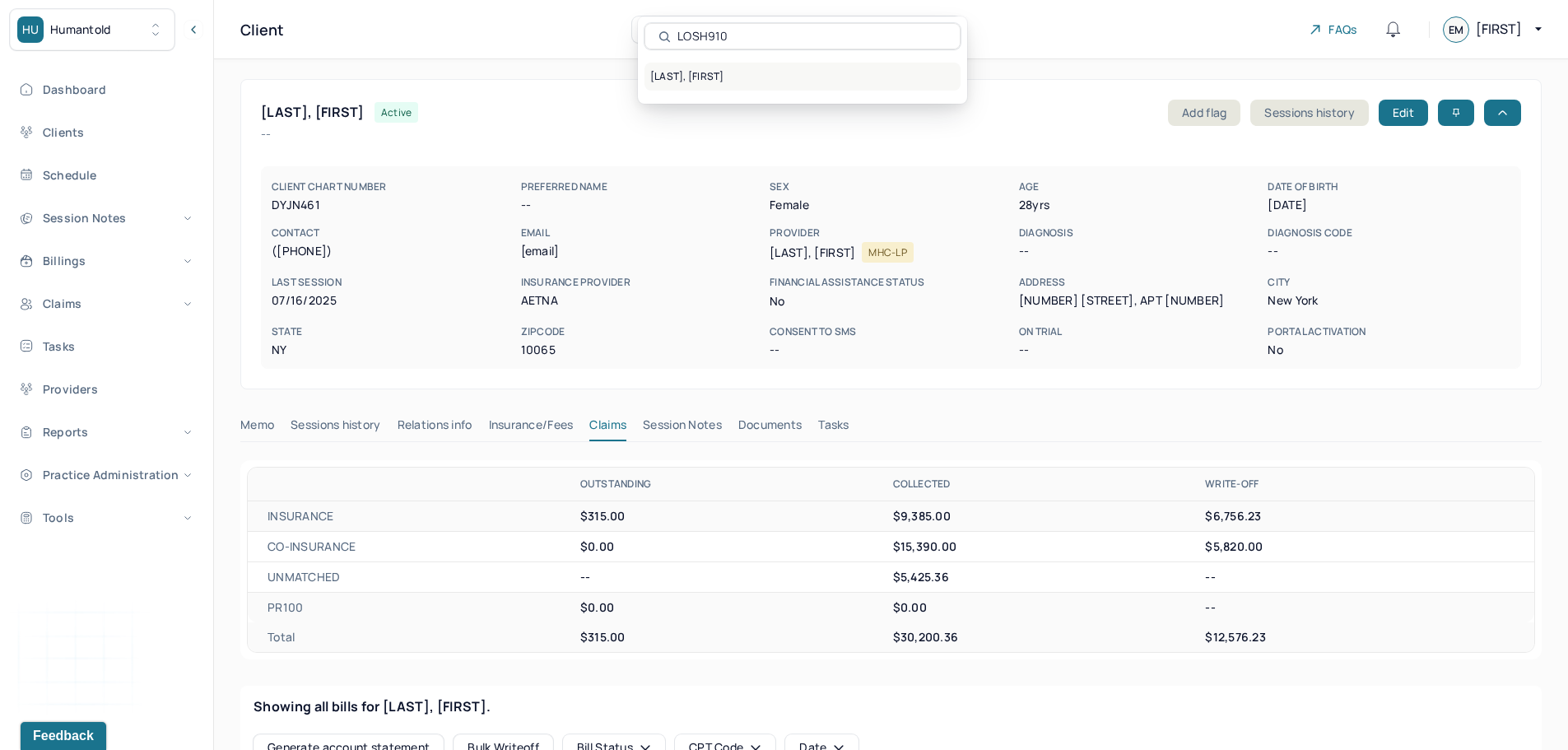 type on "LOSH910" 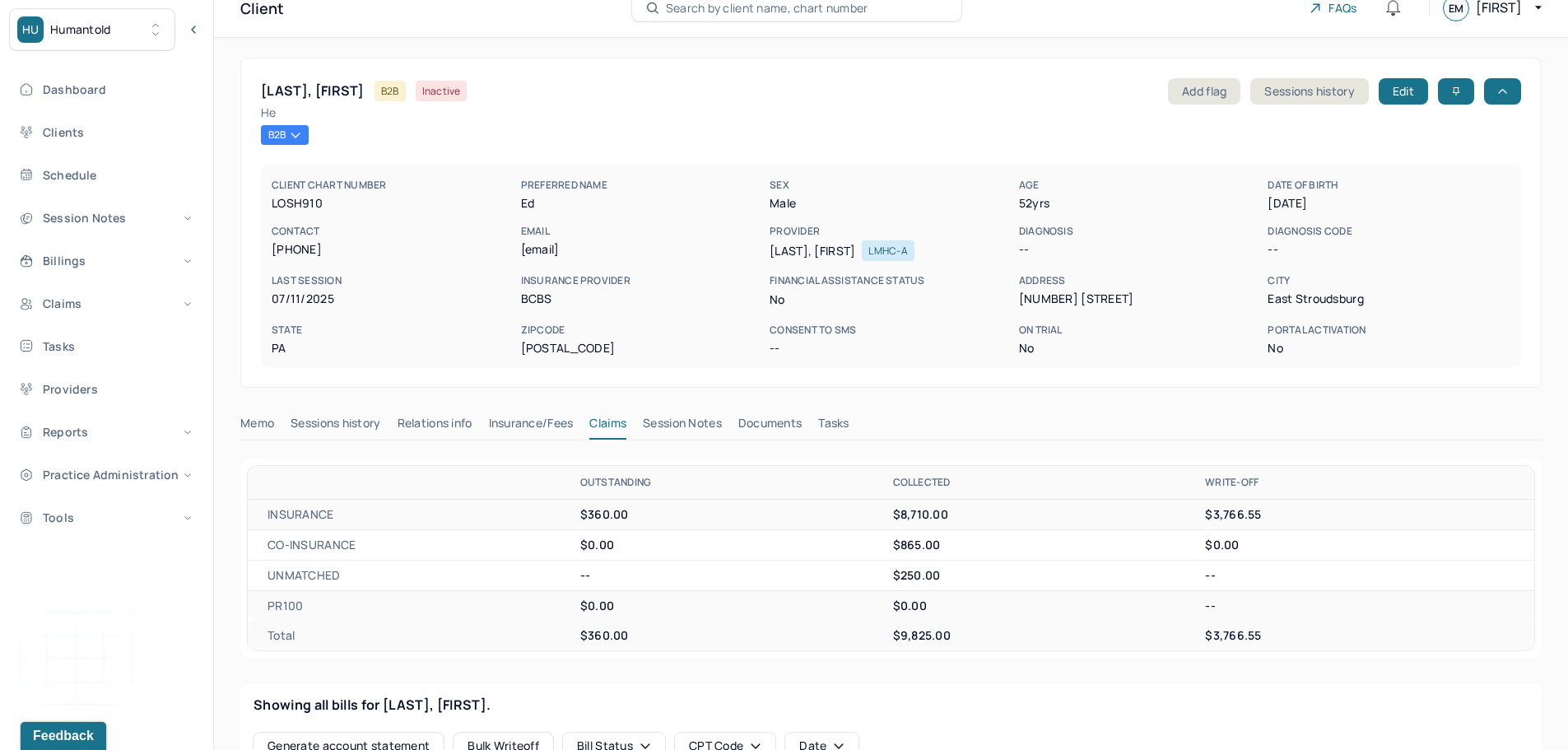 scroll, scrollTop: 82, scrollLeft: 0, axis: vertical 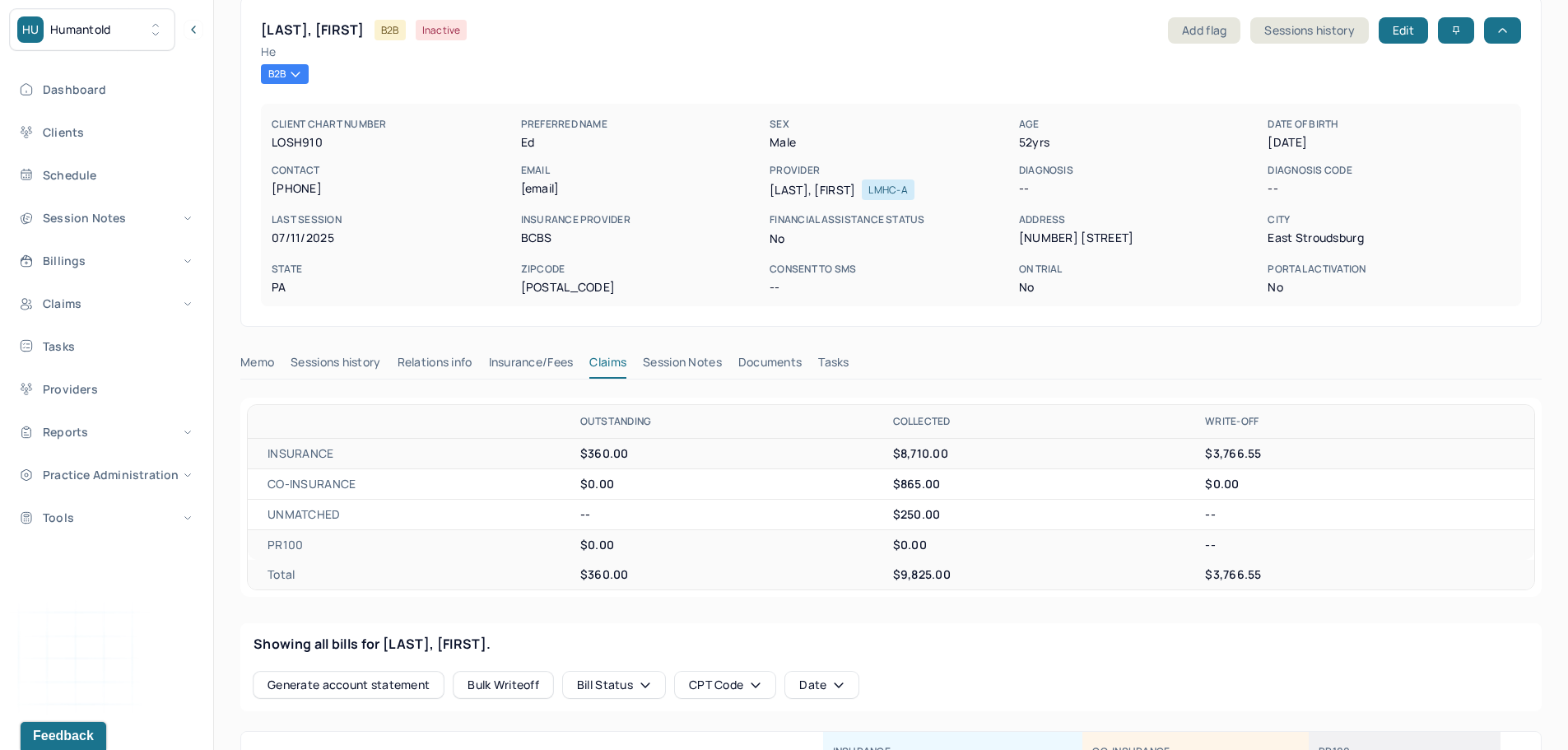click on "Session Notes" at bounding box center [682, 366] 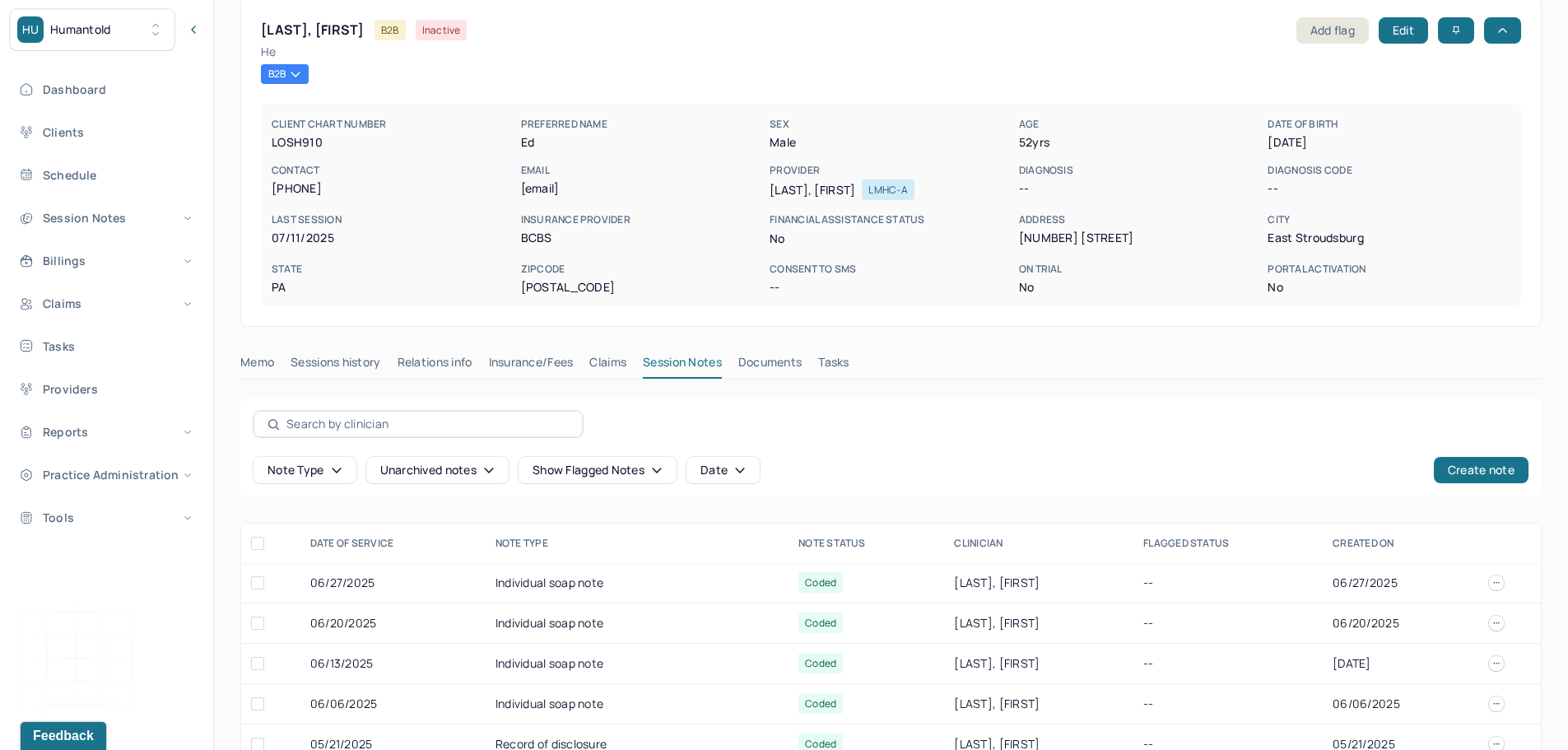 click on "Claims" at bounding box center [607, 366] 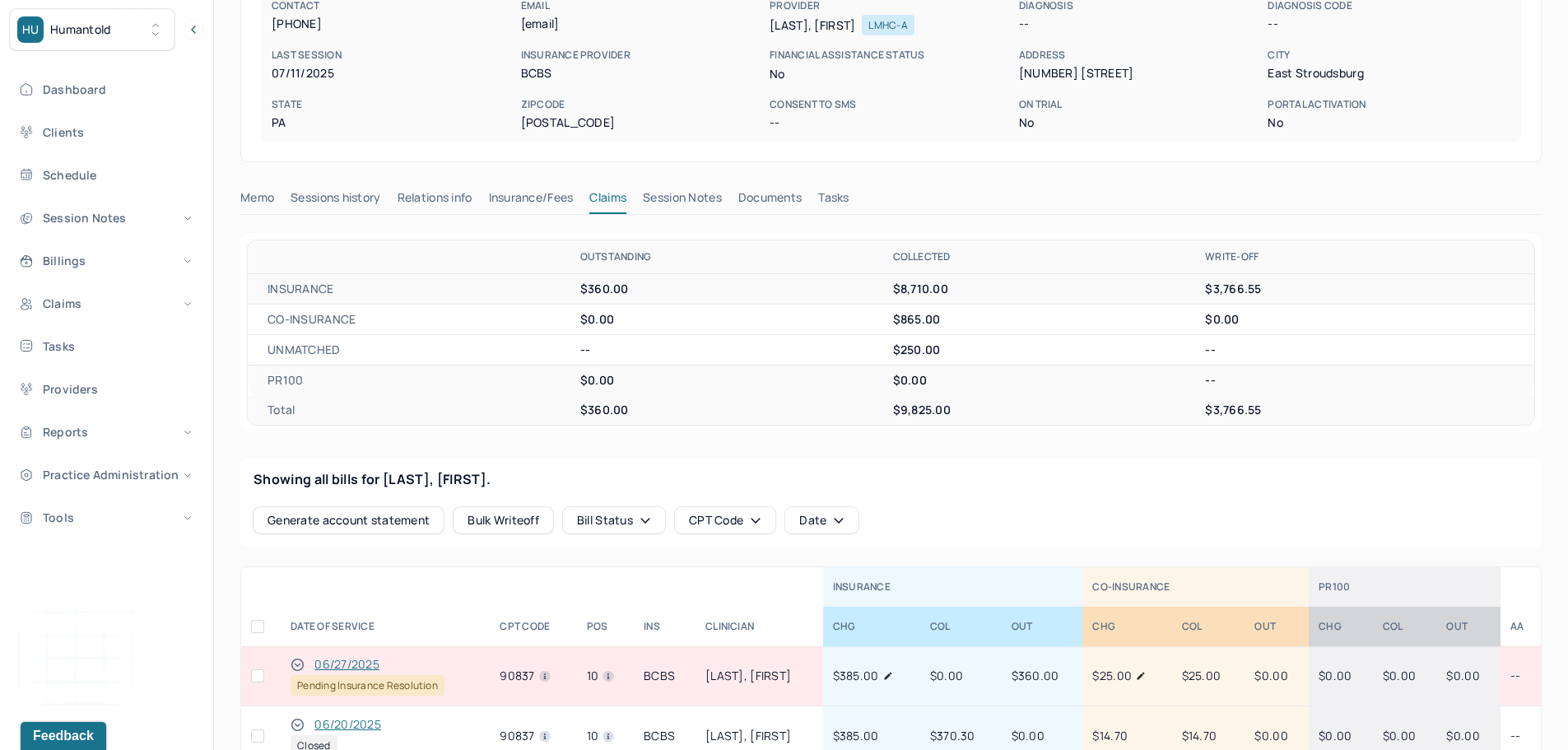 scroll, scrollTop: 0, scrollLeft: 0, axis: both 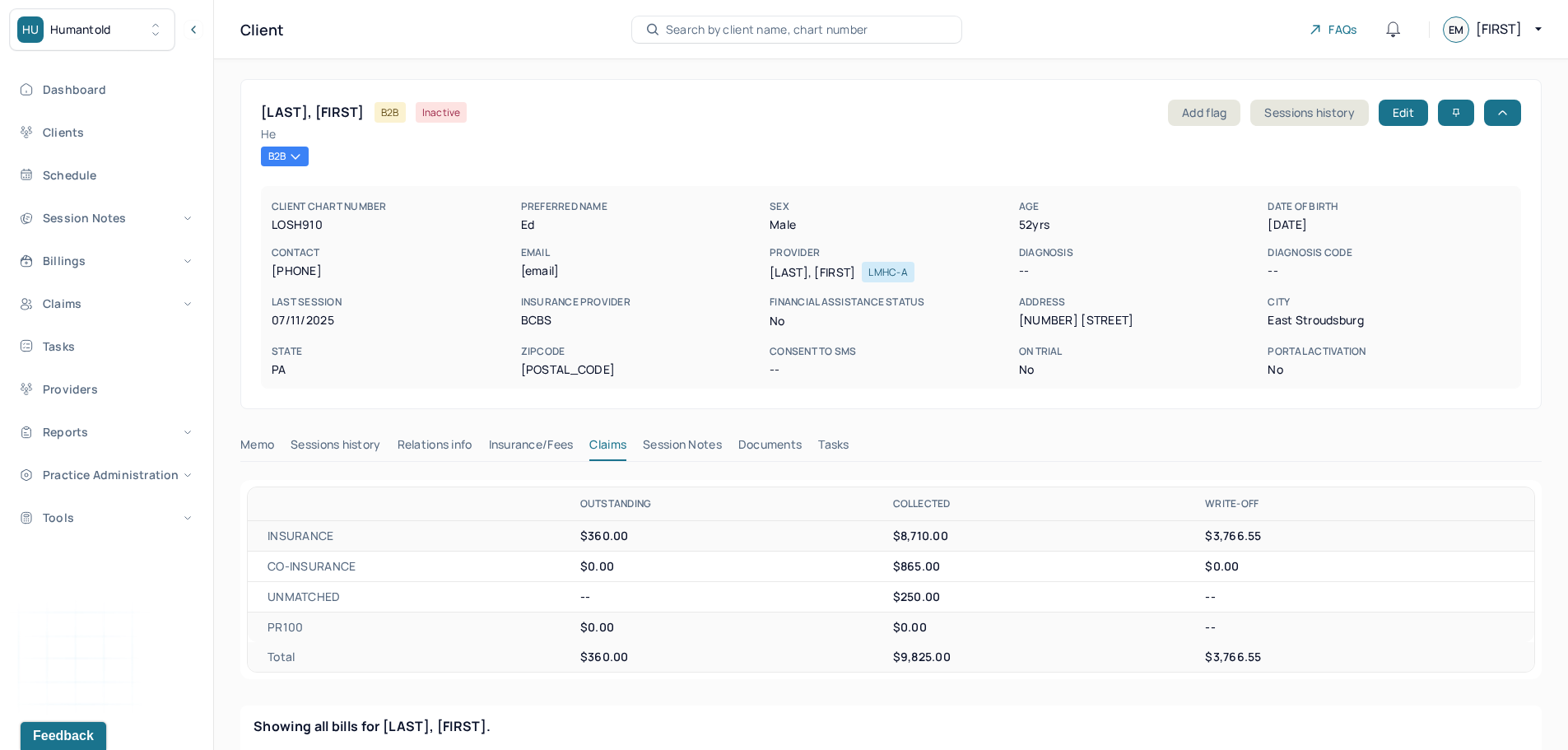 click on "Claims" at bounding box center [607, 448] 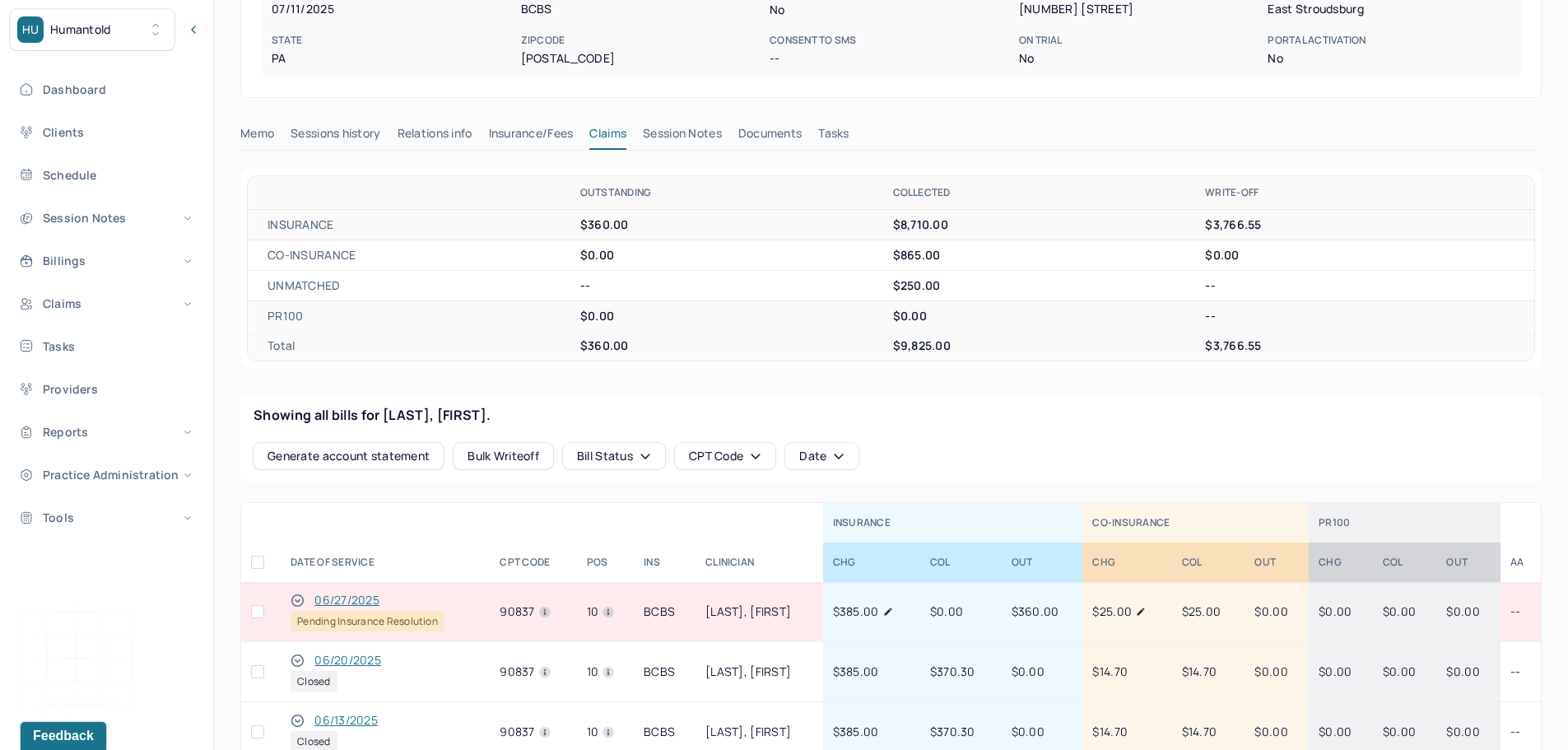 scroll, scrollTop: 494, scrollLeft: 0, axis: vertical 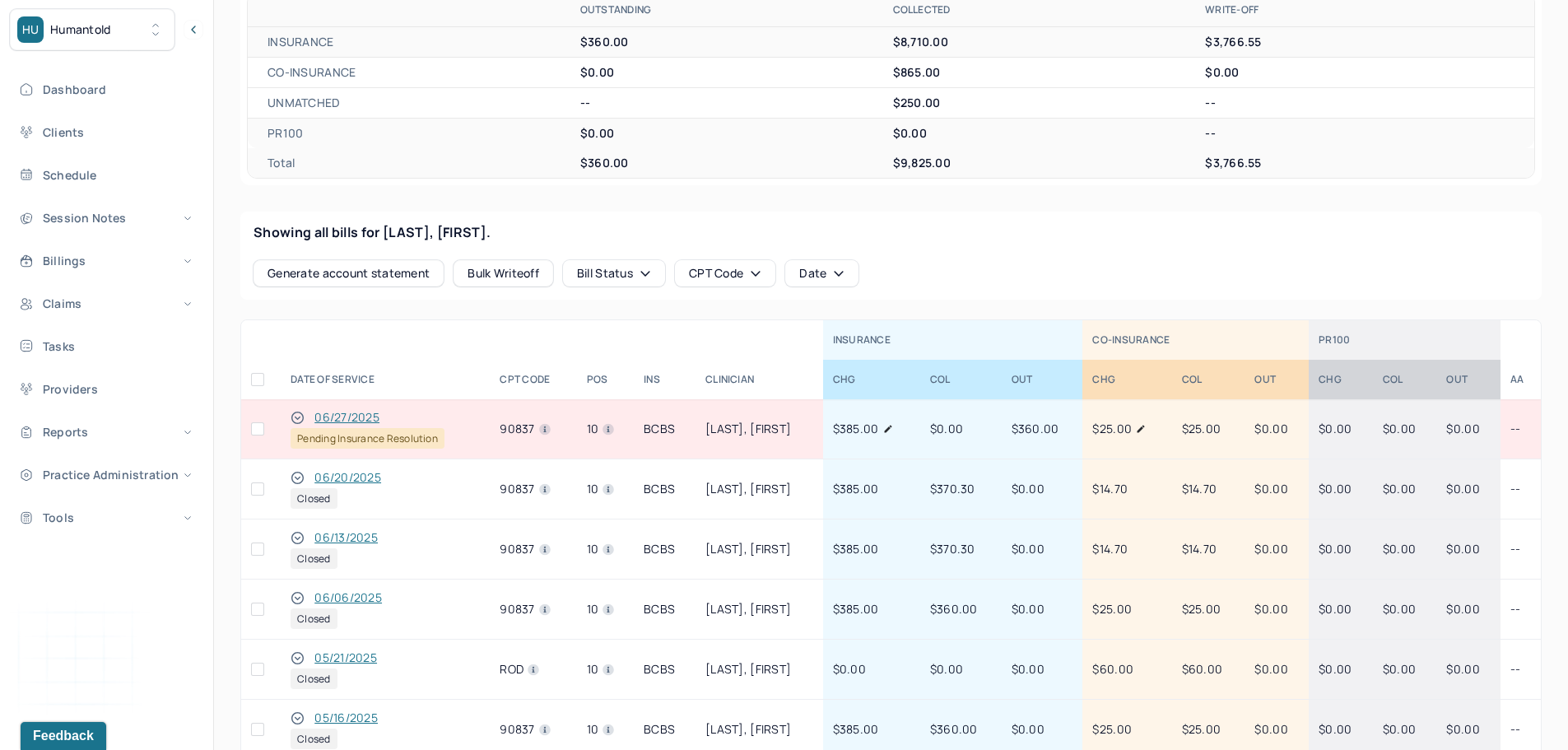 click 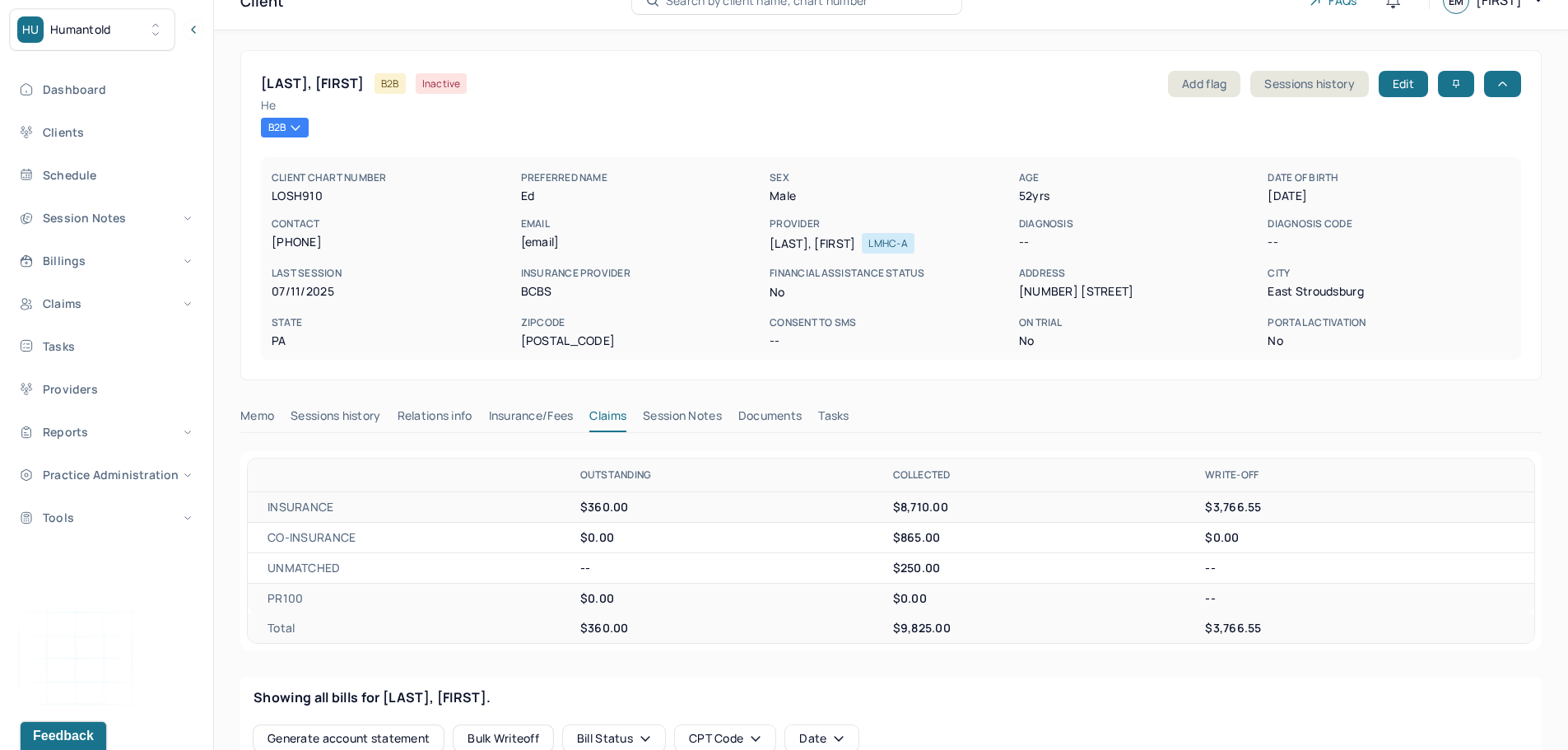 scroll, scrollTop: 0, scrollLeft: 0, axis: both 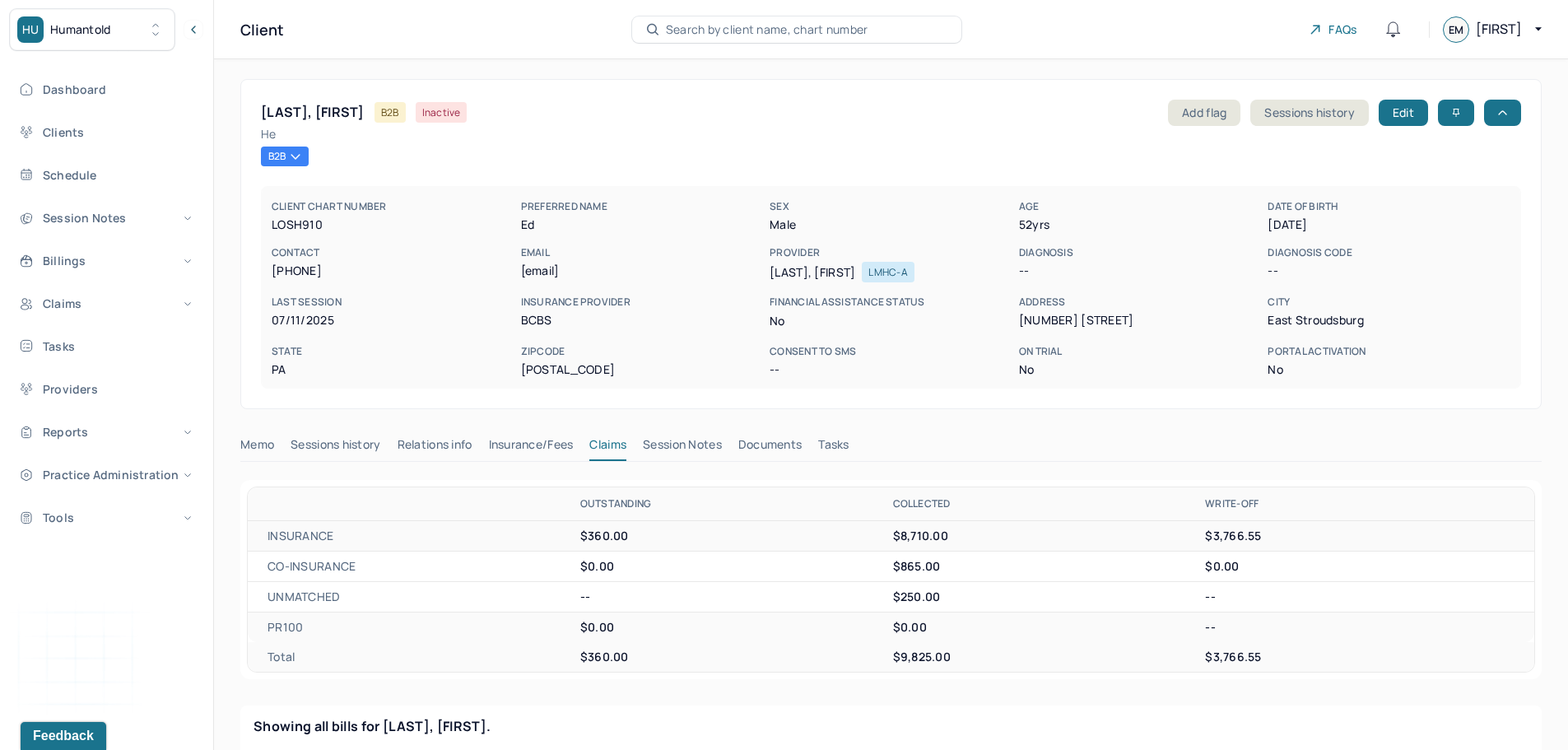 click on "CLIENT CHART NUMBER LOSH910 PREFERRED NAME Ed SEX male AGE 52 yrs DATE OF BIRTH [DATE] CONTACT [PHONE] EMAIL [EMAIL] PROVIDER WILLIAMS, TORI LMHC-A DIAGNOSIS -- DIAGNOSIS CODE -- LAST SESSION [DATE] insurance provider BCBS FINANCIAL ASSISTANCE STATUS no Address [NUMBER] [STREET] City East Stroudsburg State PA Zipcode [POSTAL_CODE] Consent to Sms -- On Trial No Portal Activation No Memo Sessions history Relations info Insurance/Fees Claims Session Notes Documents Tasks OUTSTANDING COLLECTED WRITE-OFF INSURANCE $360.00 $8,710.00 $3,766.55 CO-INSURANCE $0.00 $865.00 $0.00 UNMATCHED -- $250.00 -- PR100 $0.00 $0.00 -- Total $360.00 $9,825.00 $3,766.55 Showing all bills for LEE, [FIRST]. Generate account statement Bulk Writeoff Bill Status CPT Code Date Collapse all INSURANCE CO-INSURANCE PR100 DATE OF SERVICE CPT CODE pos Ins CLINICIAN CHG COL OUT CHG" at bounding box center (891, 1064) 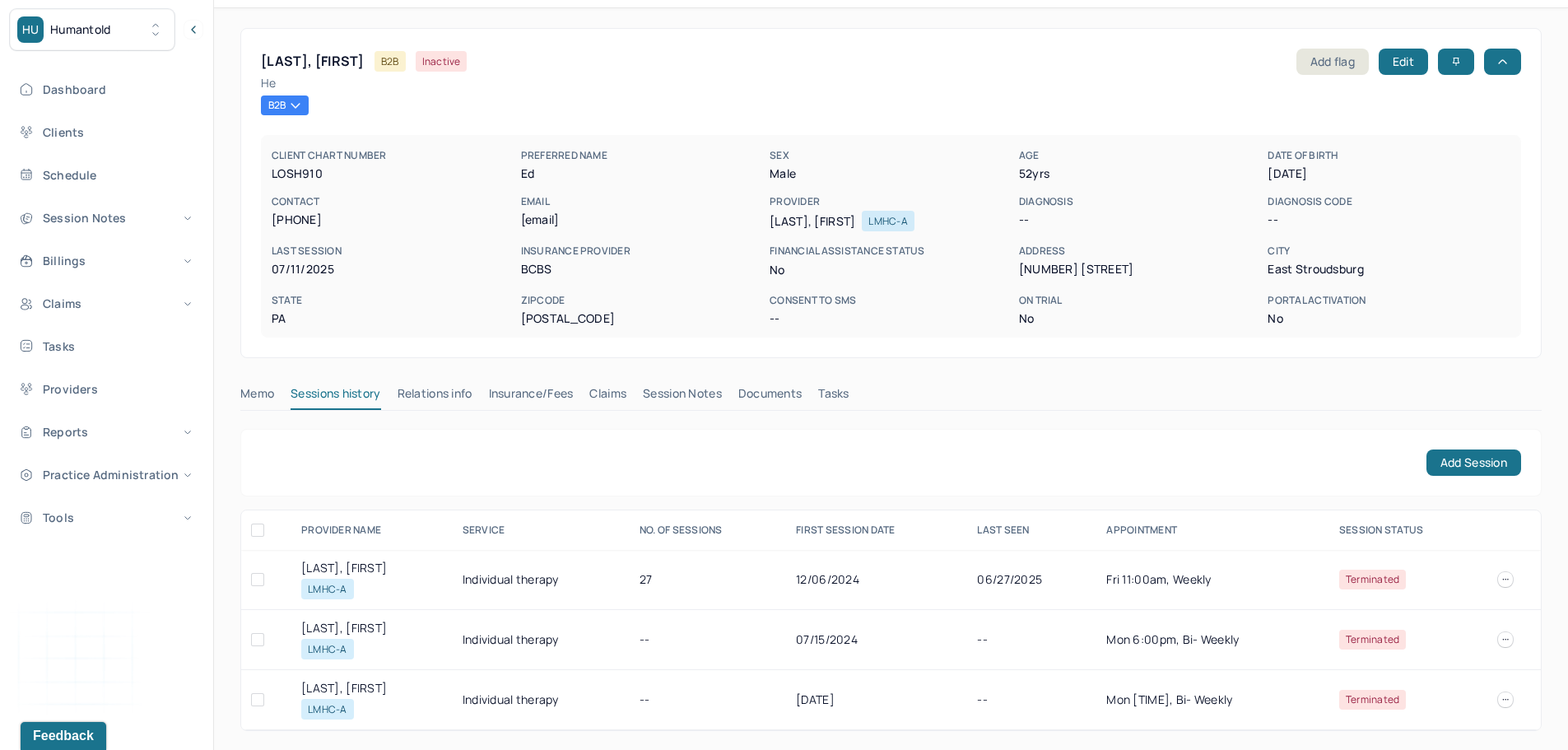 scroll, scrollTop: 52, scrollLeft: 0, axis: vertical 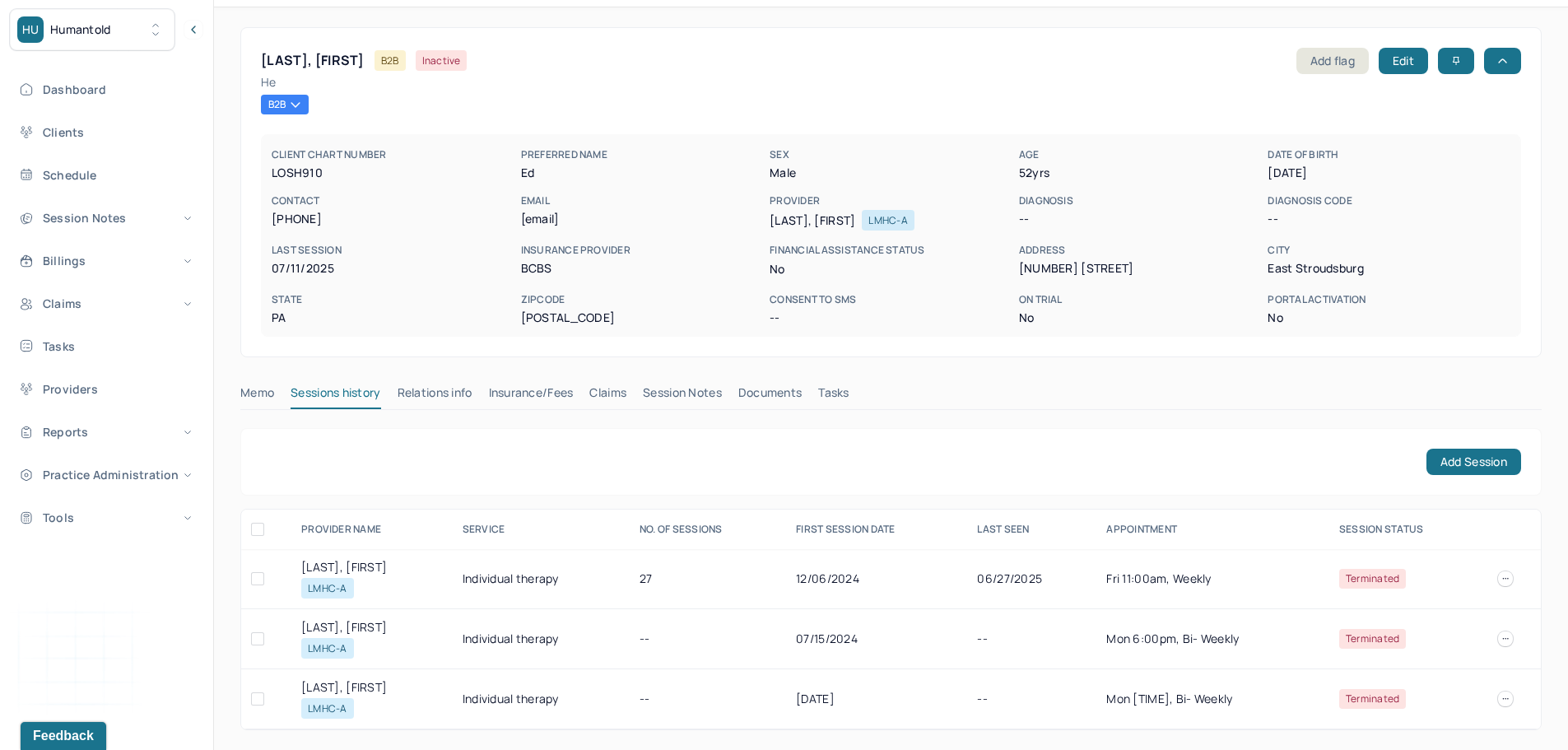 click on "[LAST], [FIRST]" at bounding box center [372, 567] 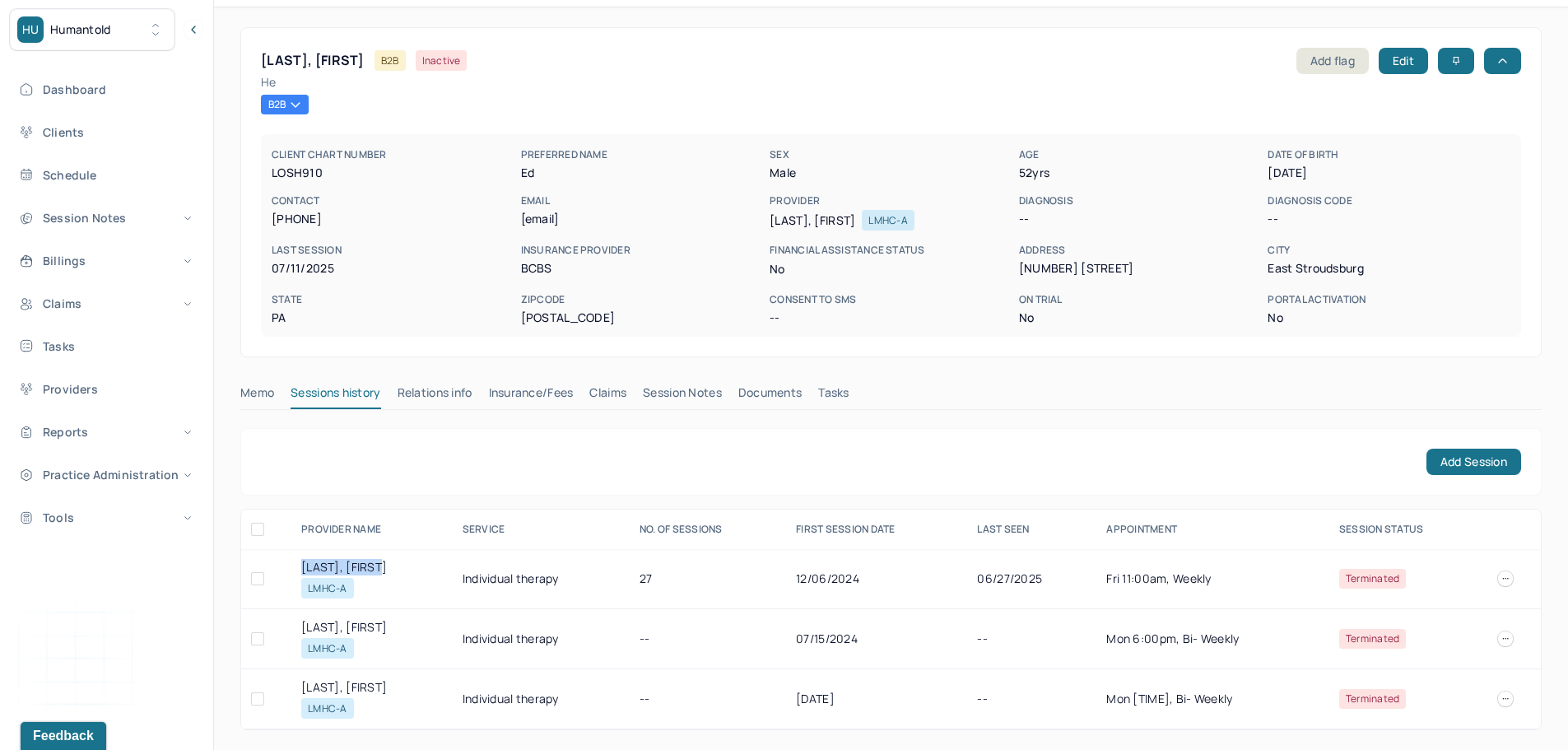 drag, startPoint x: 339, startPoint y: 562, endPoint x: 370, endPoint y: 557, distance: 31.40064 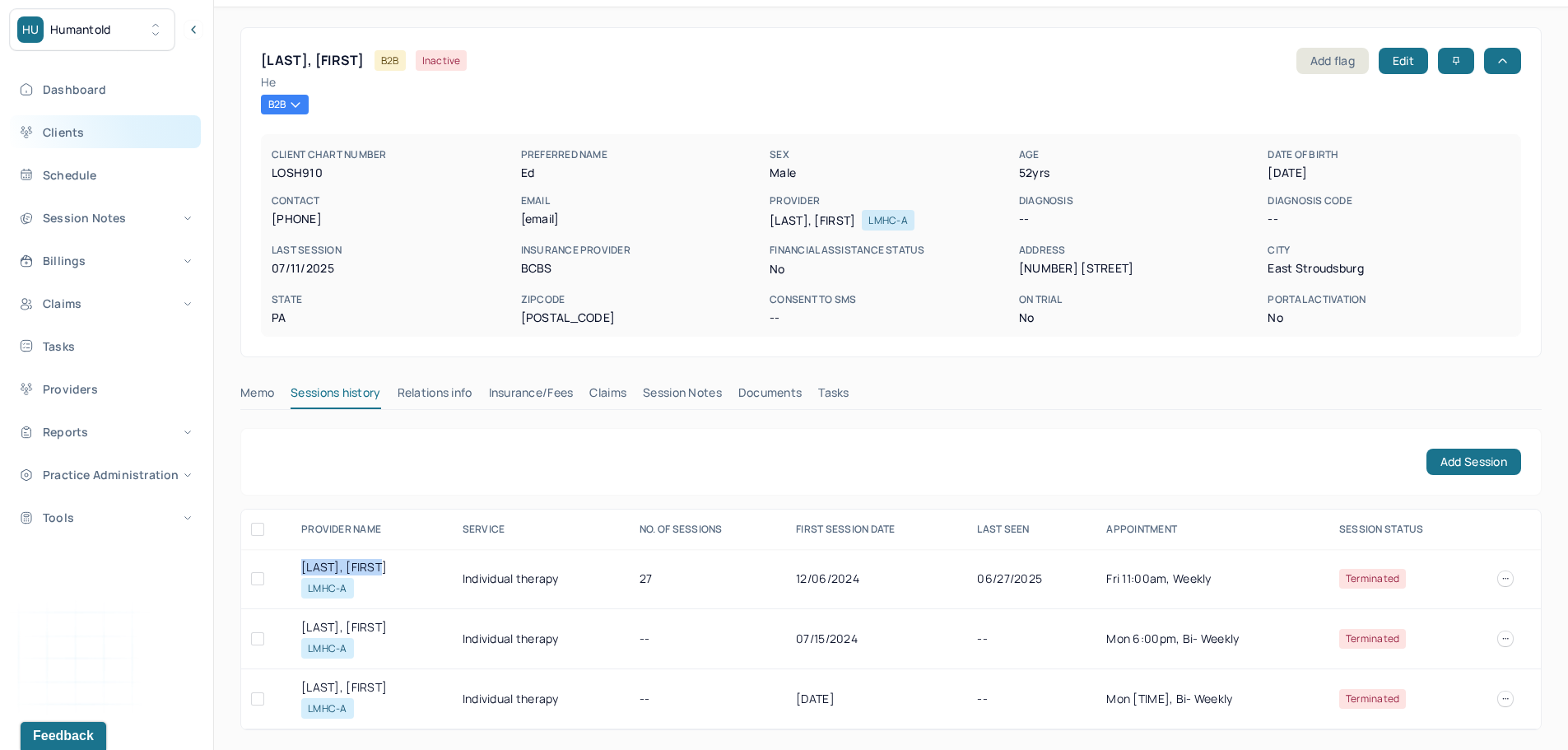 drag, startPoint x: 82, startPoint y: 130, endPoint x: 106, endPoint y: 130, distance: 24 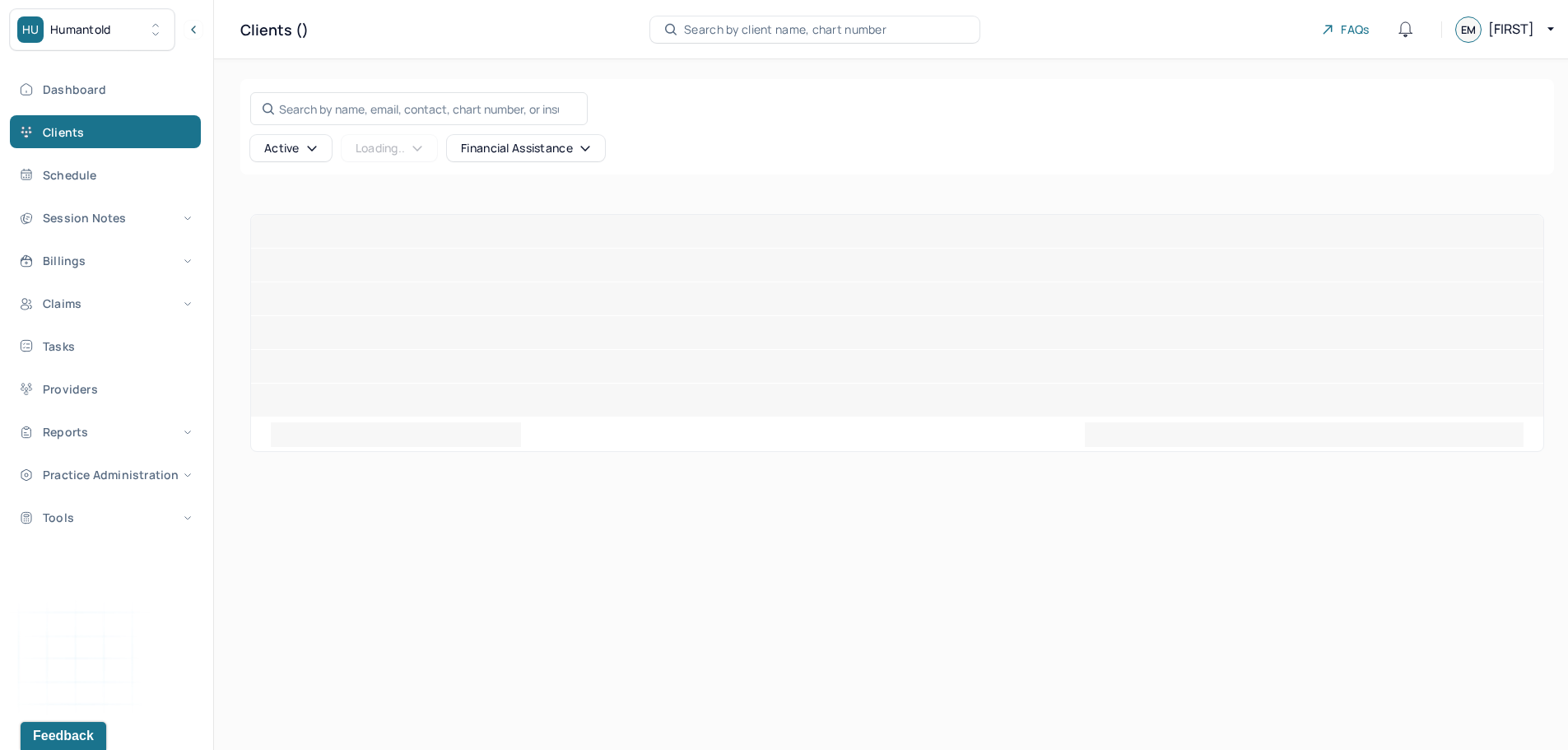 scroll, scrollTop: 0, scrollLeft: 0, axis: both 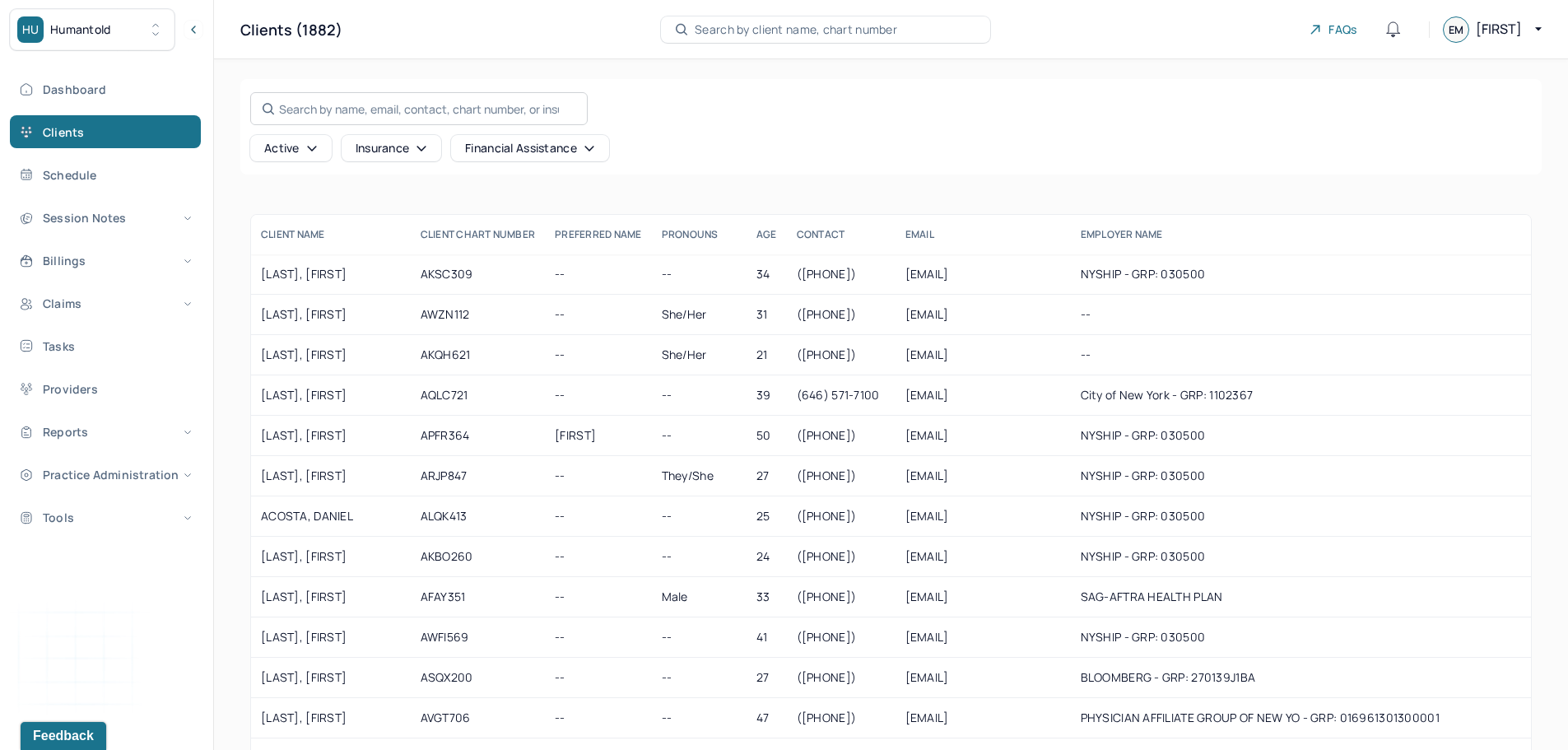click on "Search by name, email, contact, chart number, or insurance id..." at bounding box center (419, 109) 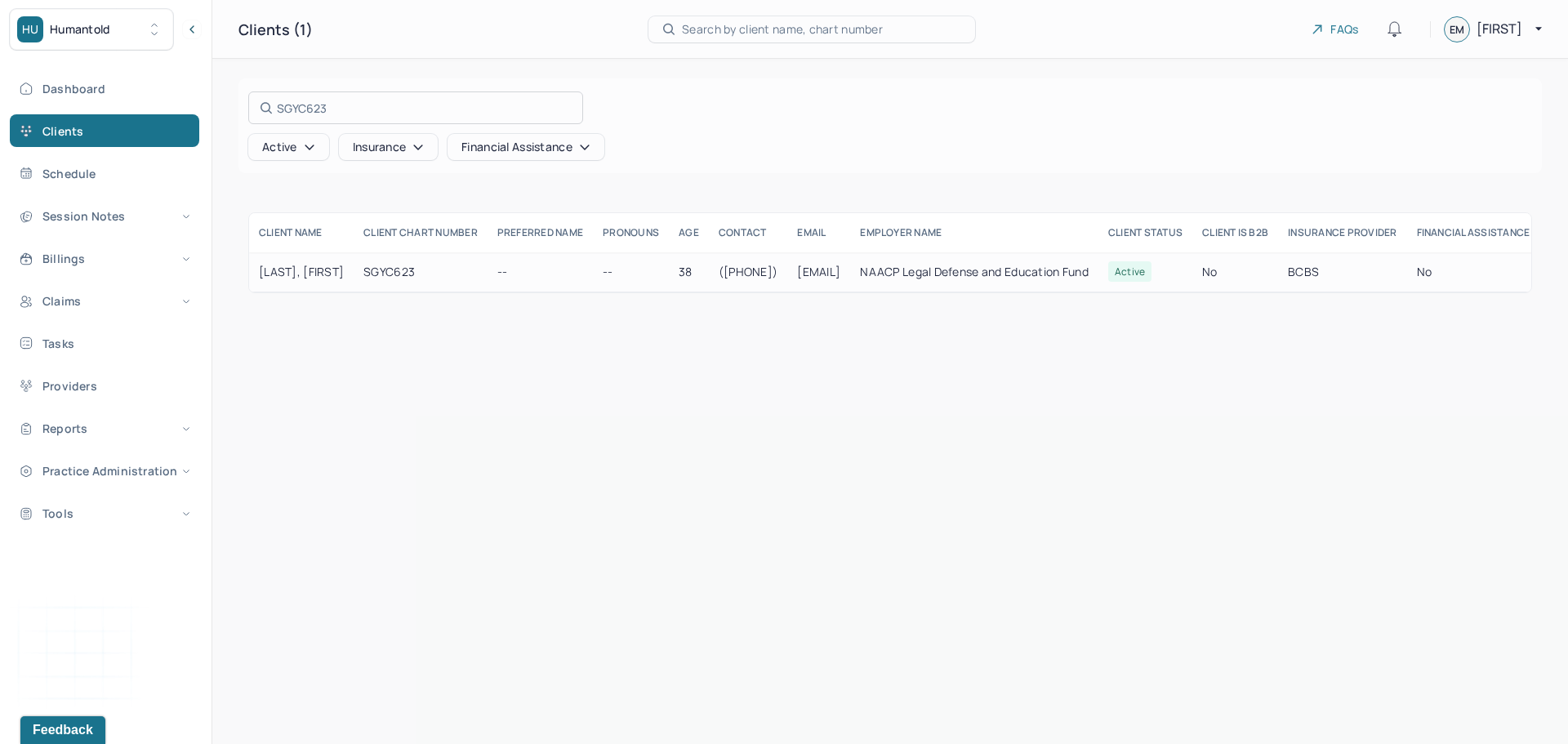 type on "SGYC623" 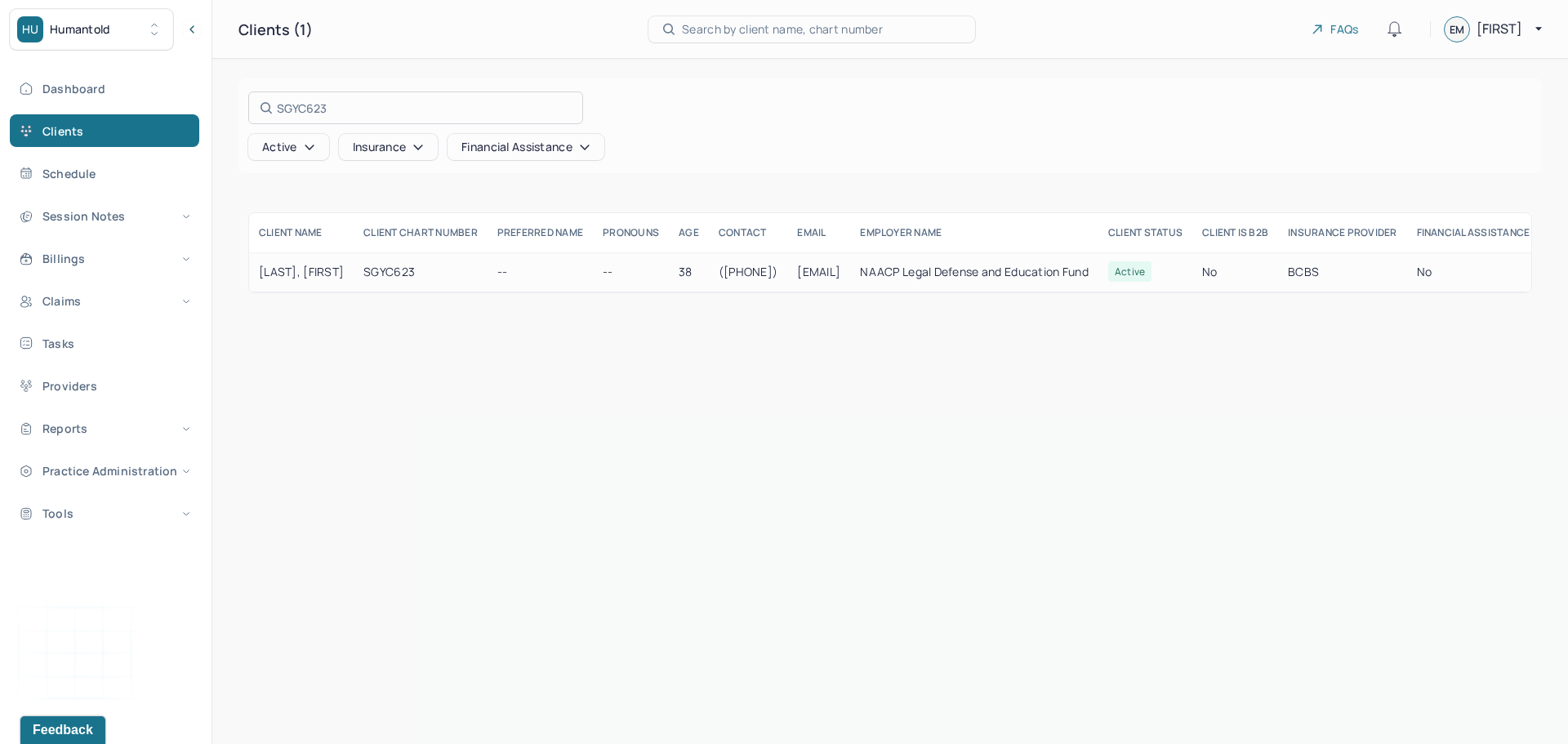 click at bounding box center (784, 372) 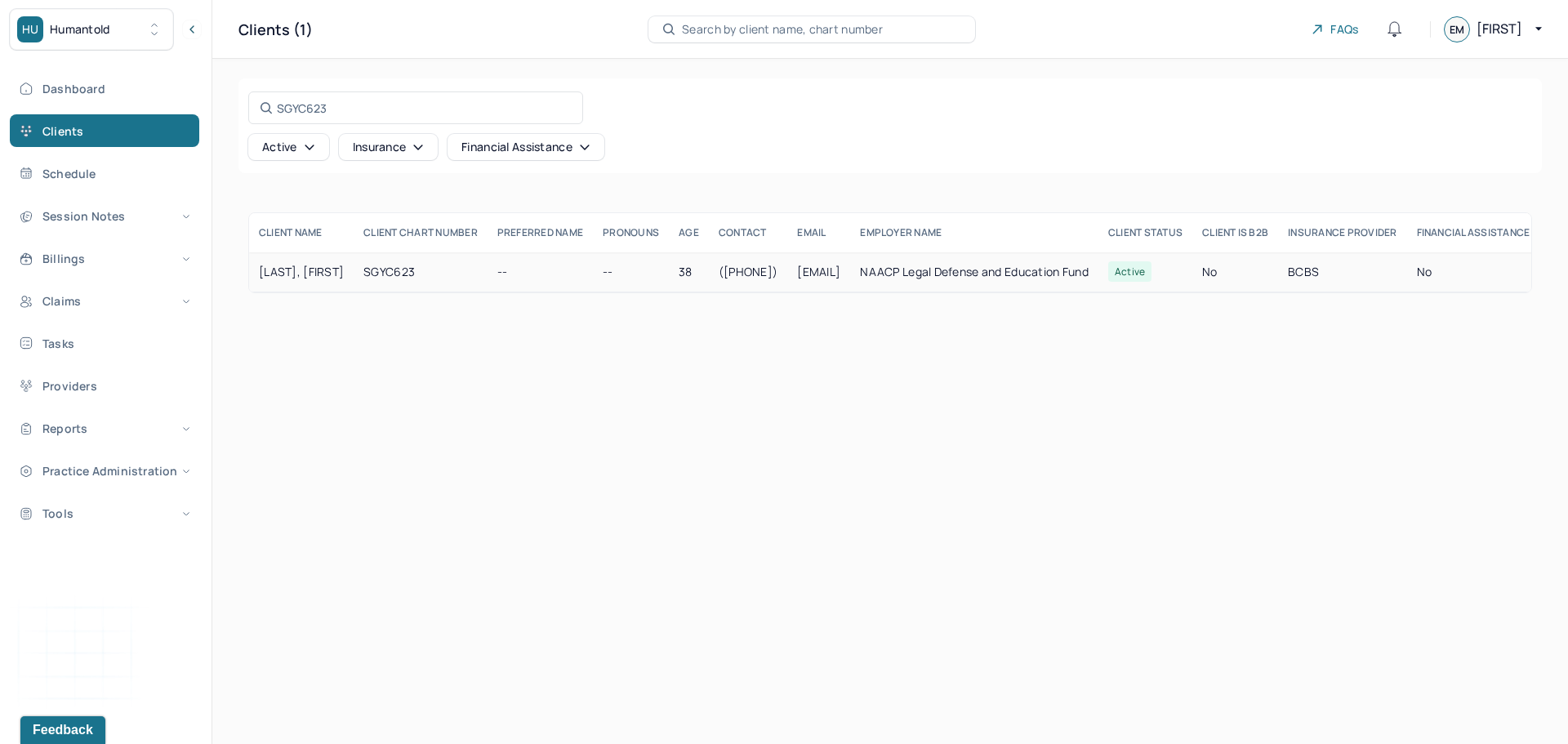 click on "[LAST], [FIRST]" at bounding box center [301, 272] 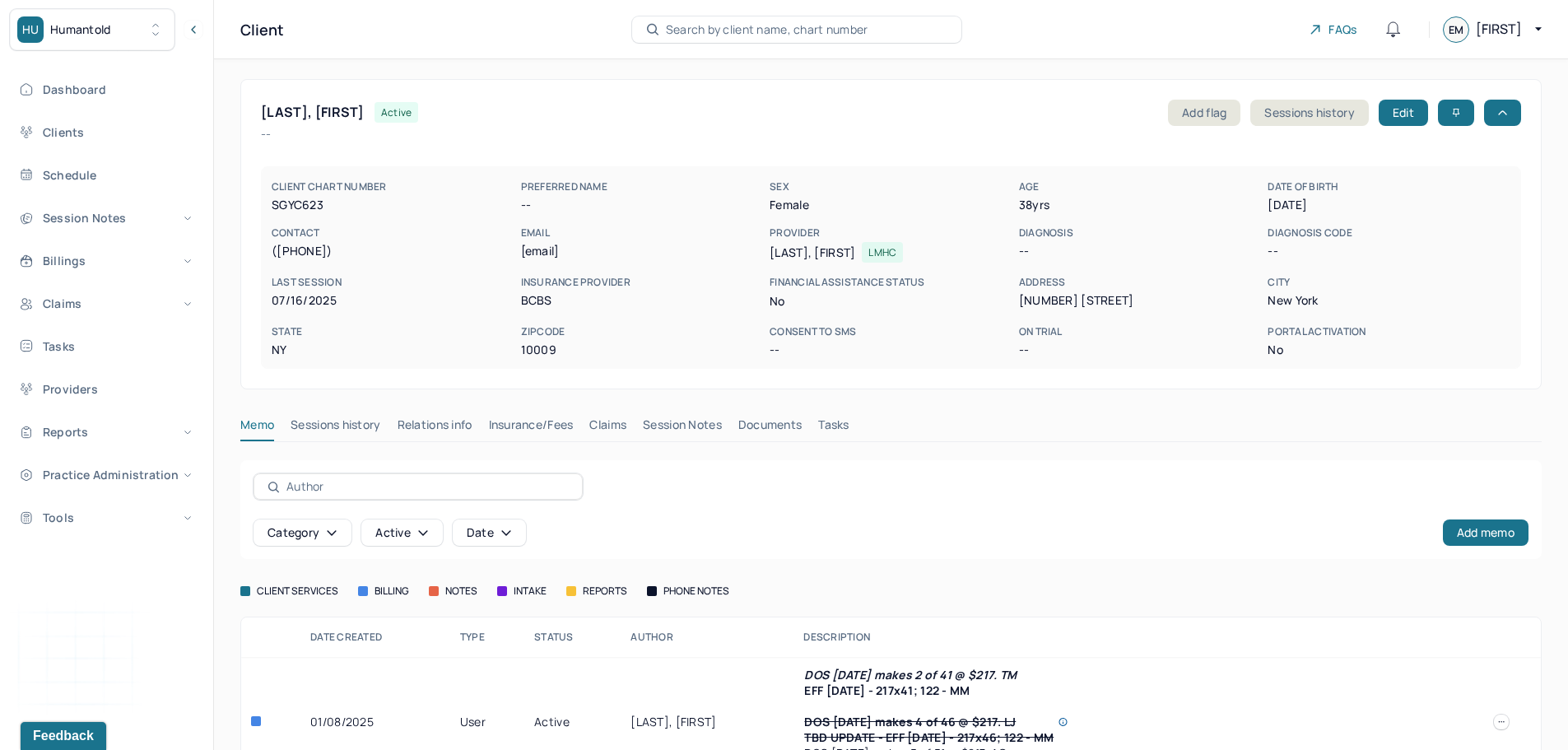 click on "Claims" at bounding box center (607, 428) 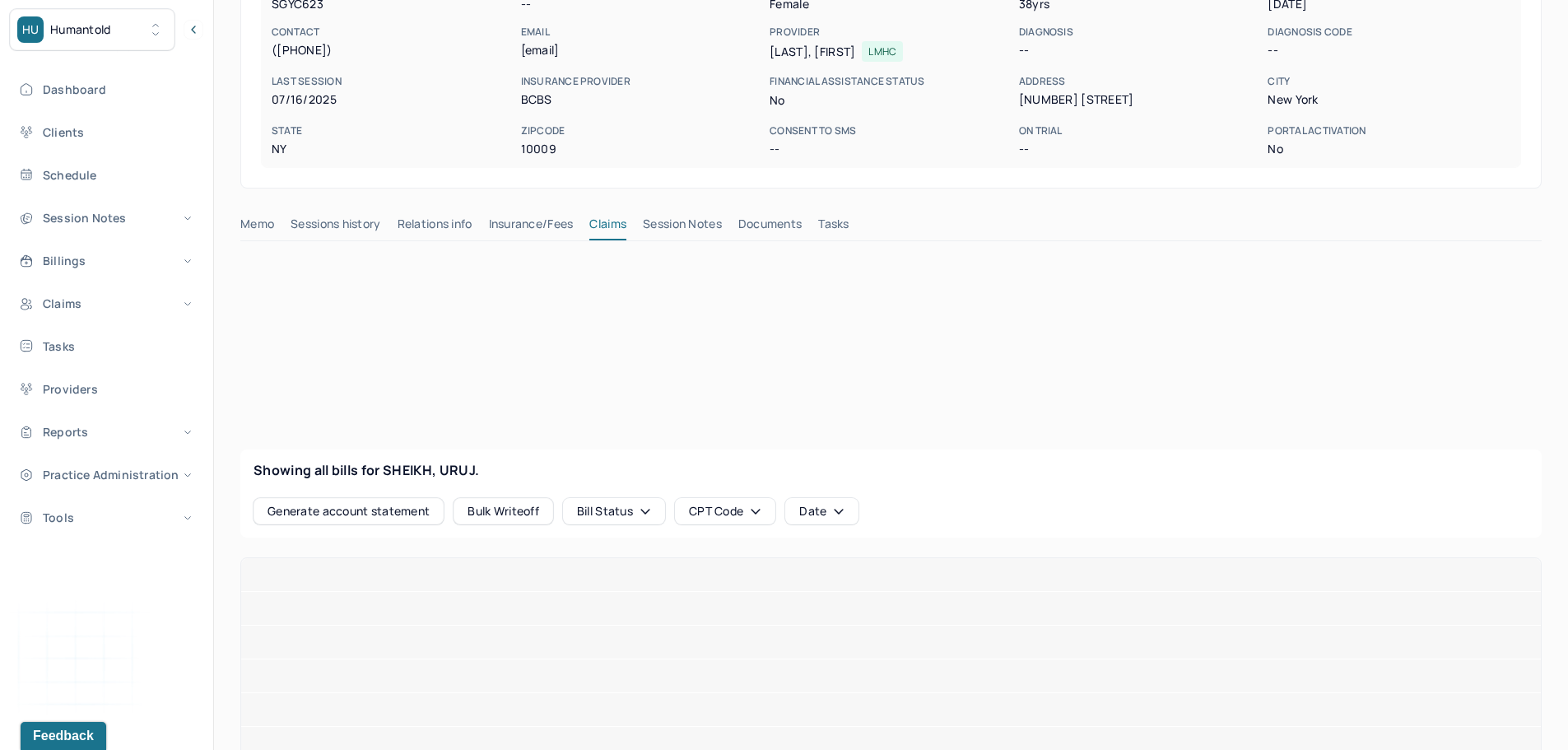 scroll, scrollTop: 247, scrollLeft: 0, axis: vertical 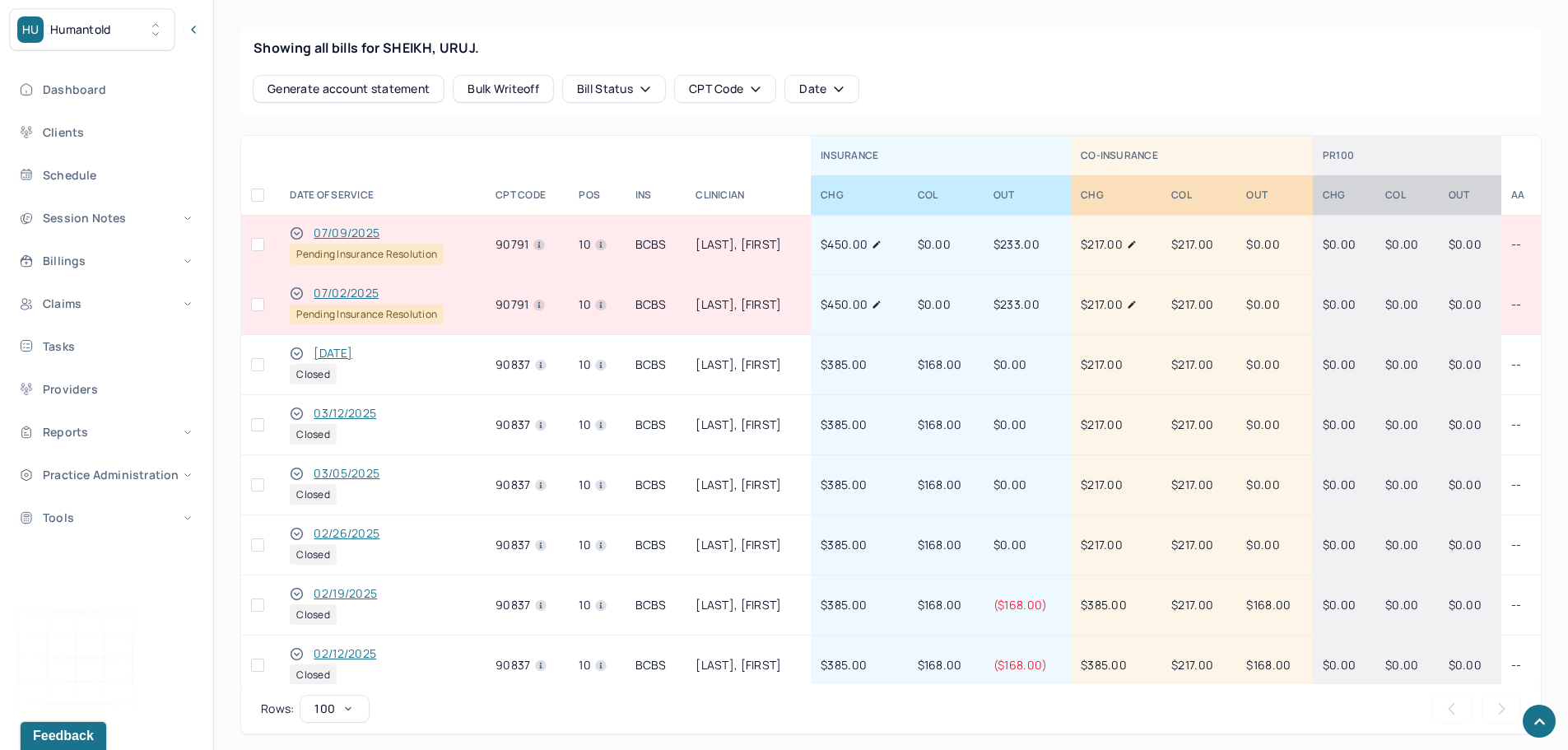 click 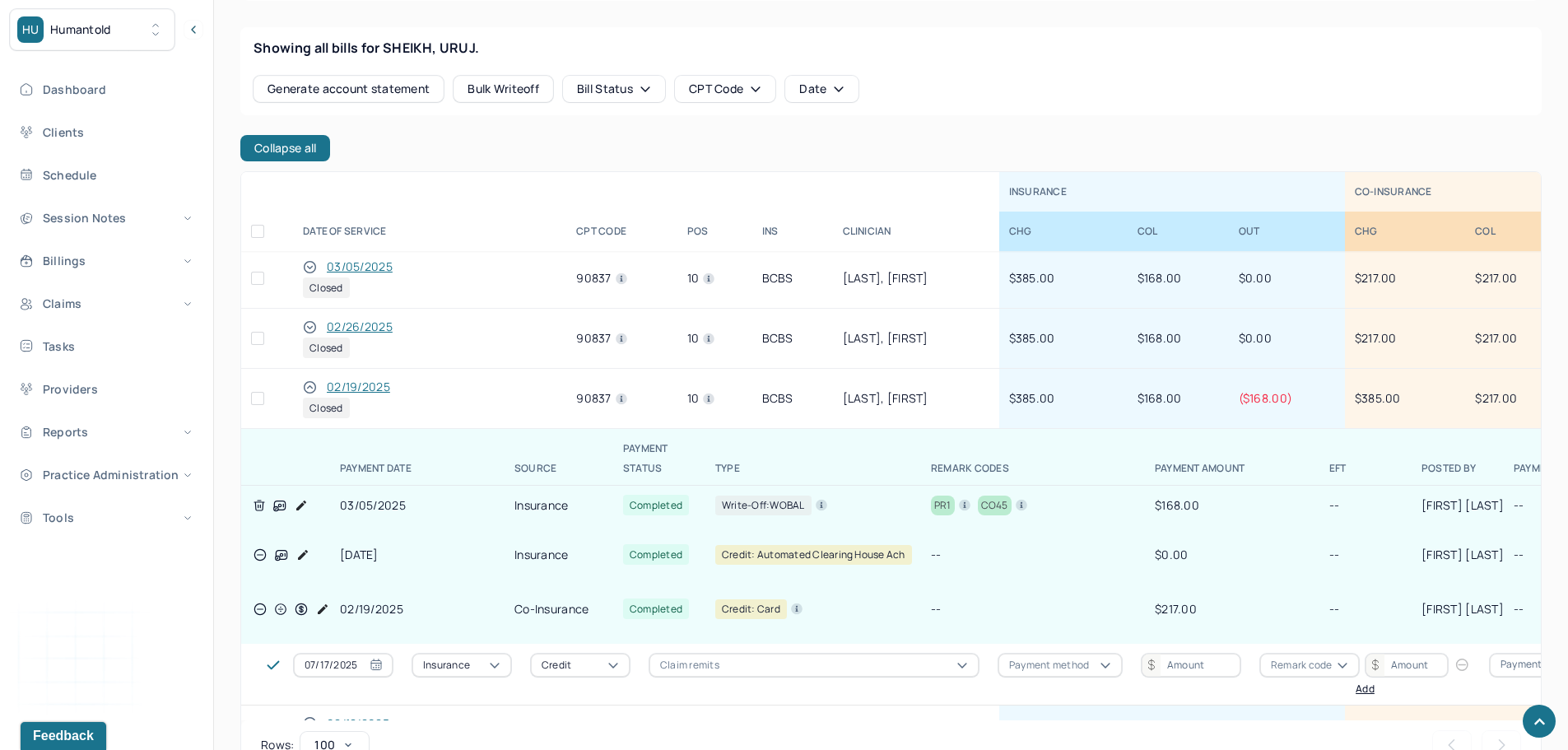 scroll, scrollTop: 247, scrollLeft: 0, axis: vertical 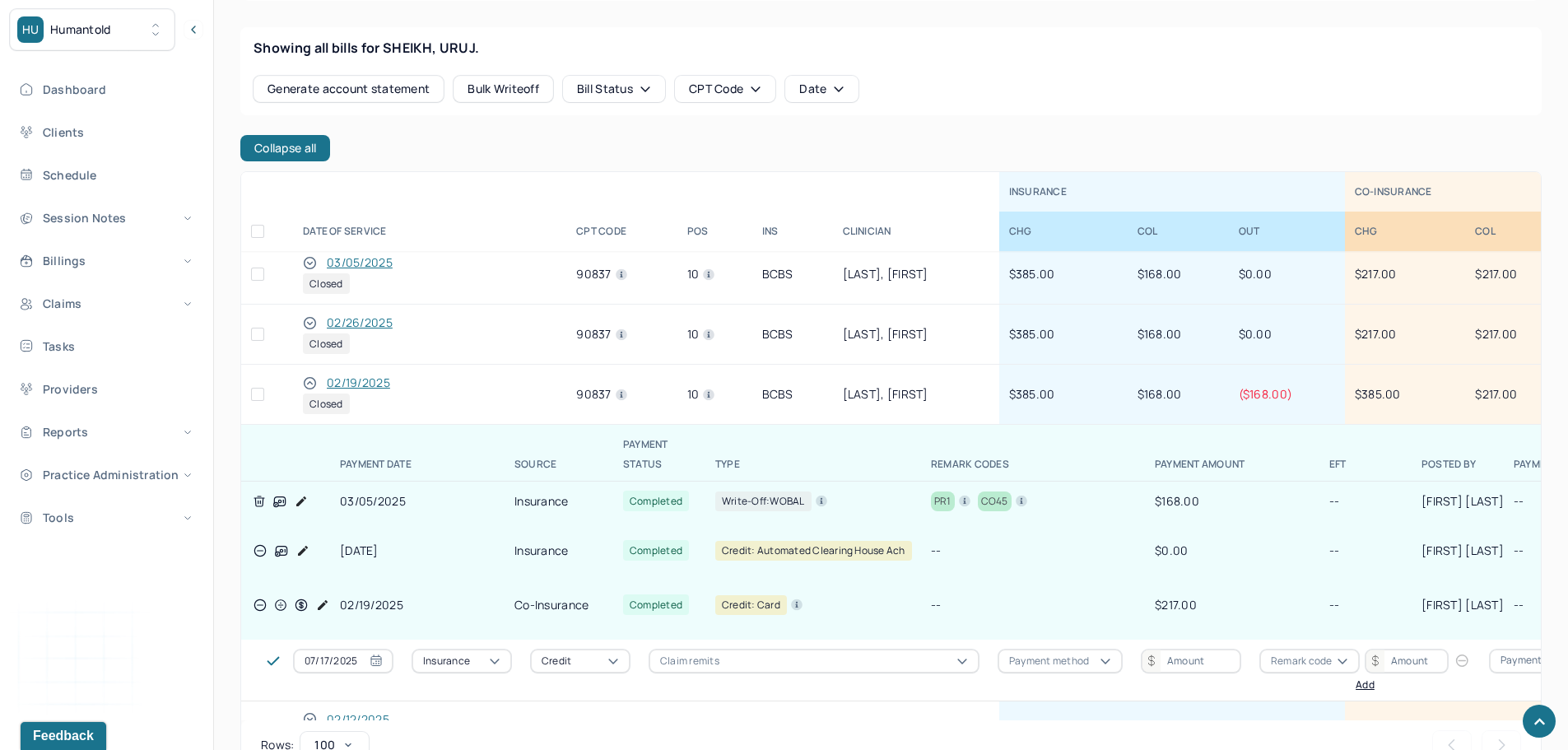 click on "02/19/2025" at bounding box center (358, 383) 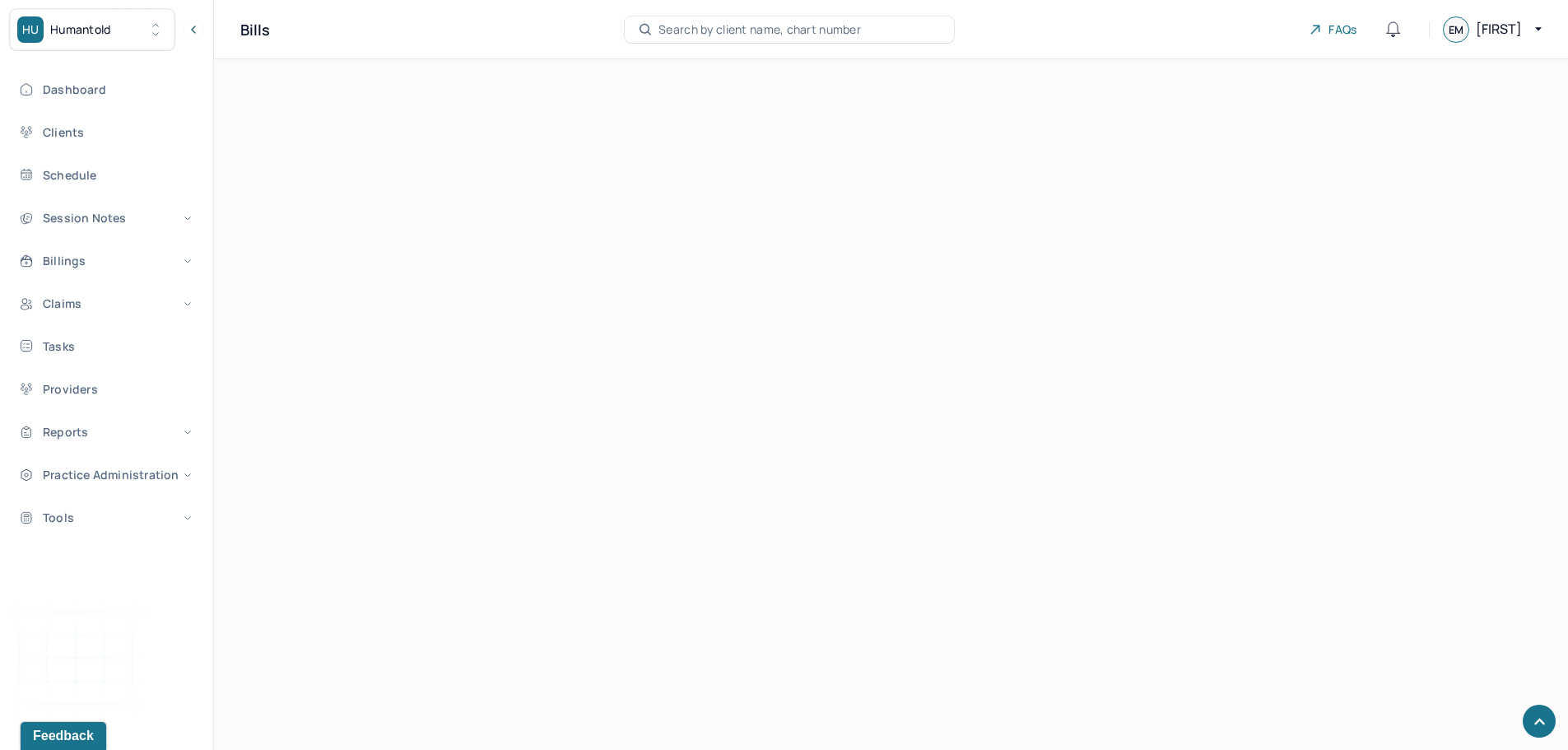 scroll, scrollTop: 0, scrollLeft: 0, axis: both 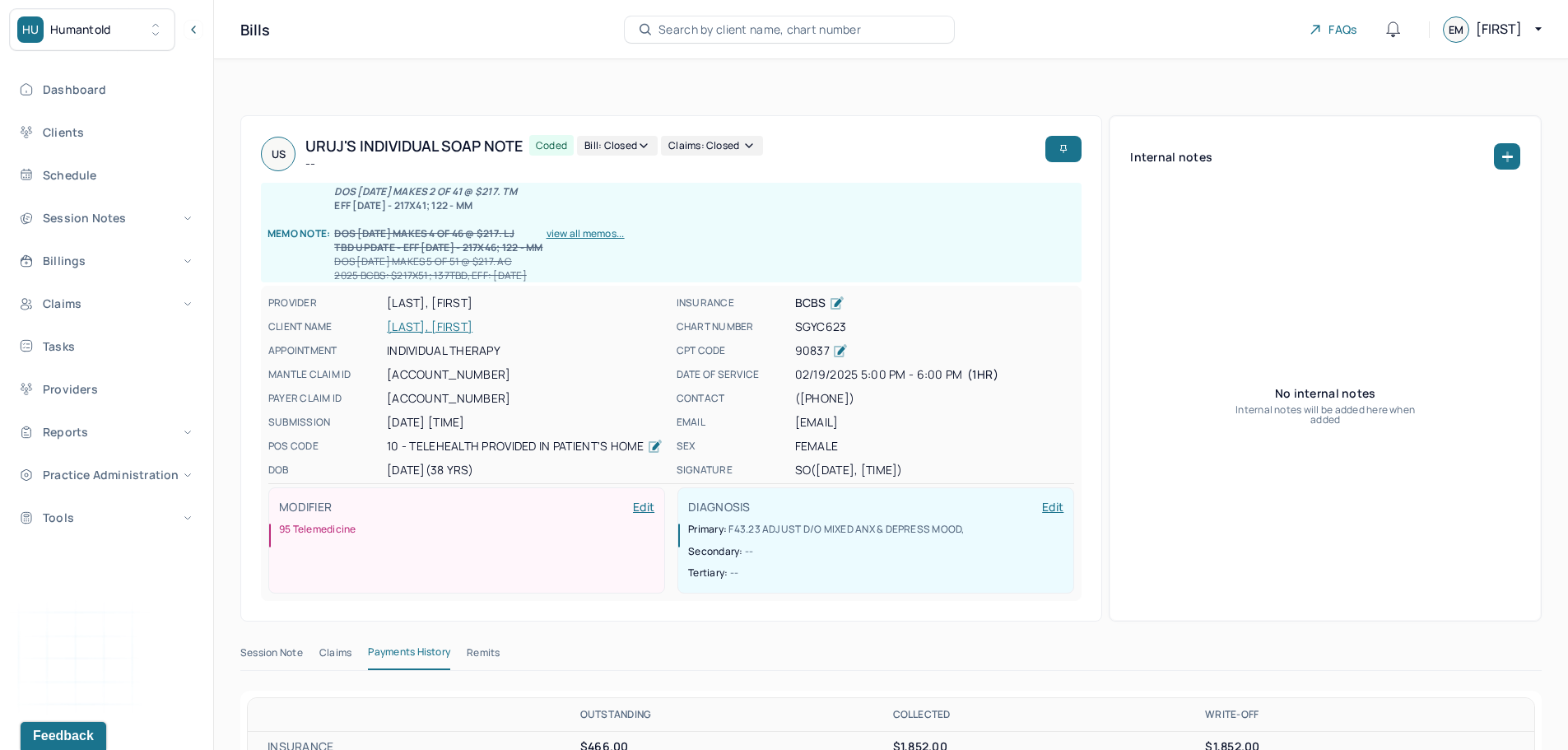 click on "Remits" at bounding box center (483, 656) 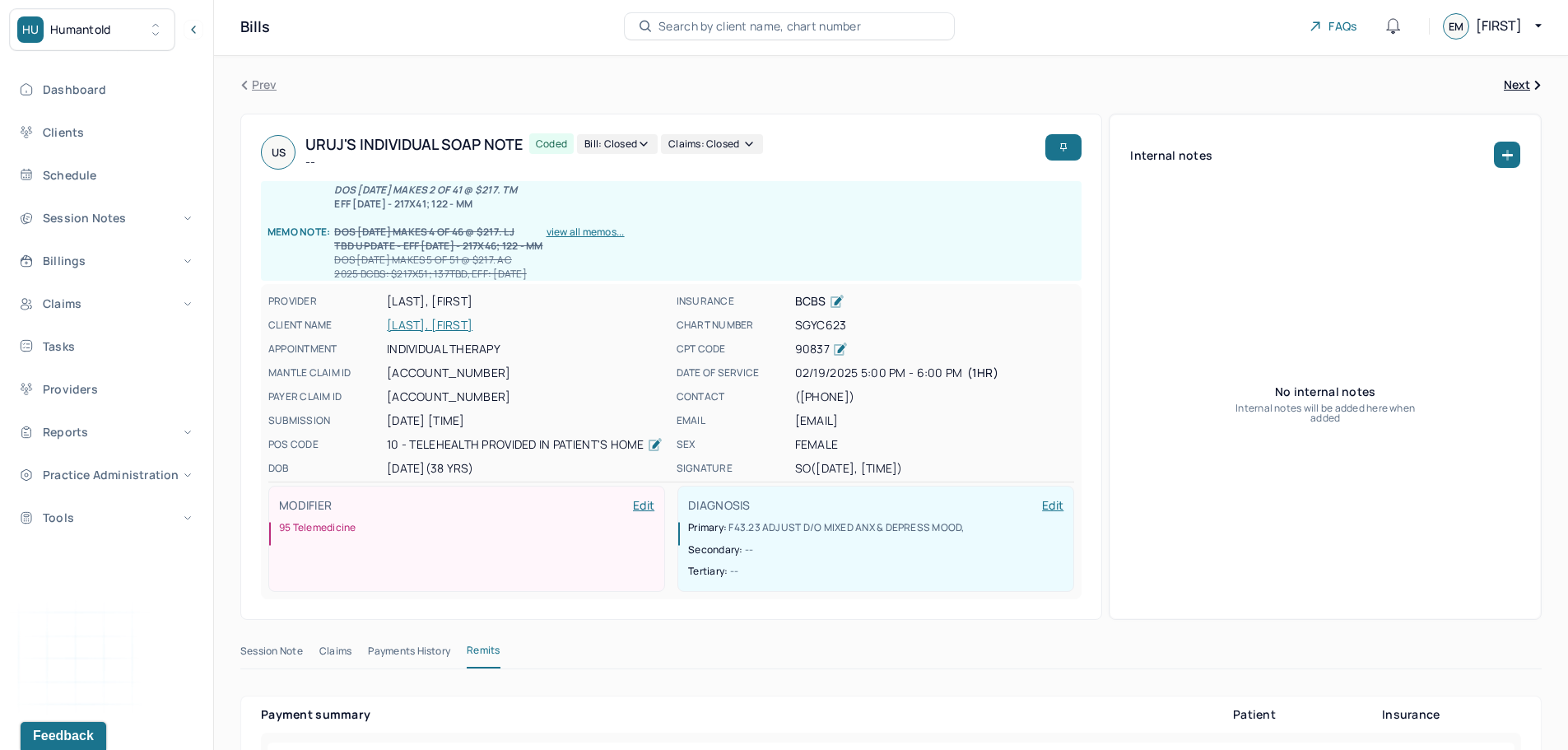 scroll, scrollTop: 0, scrollLeft: 0, axis: both 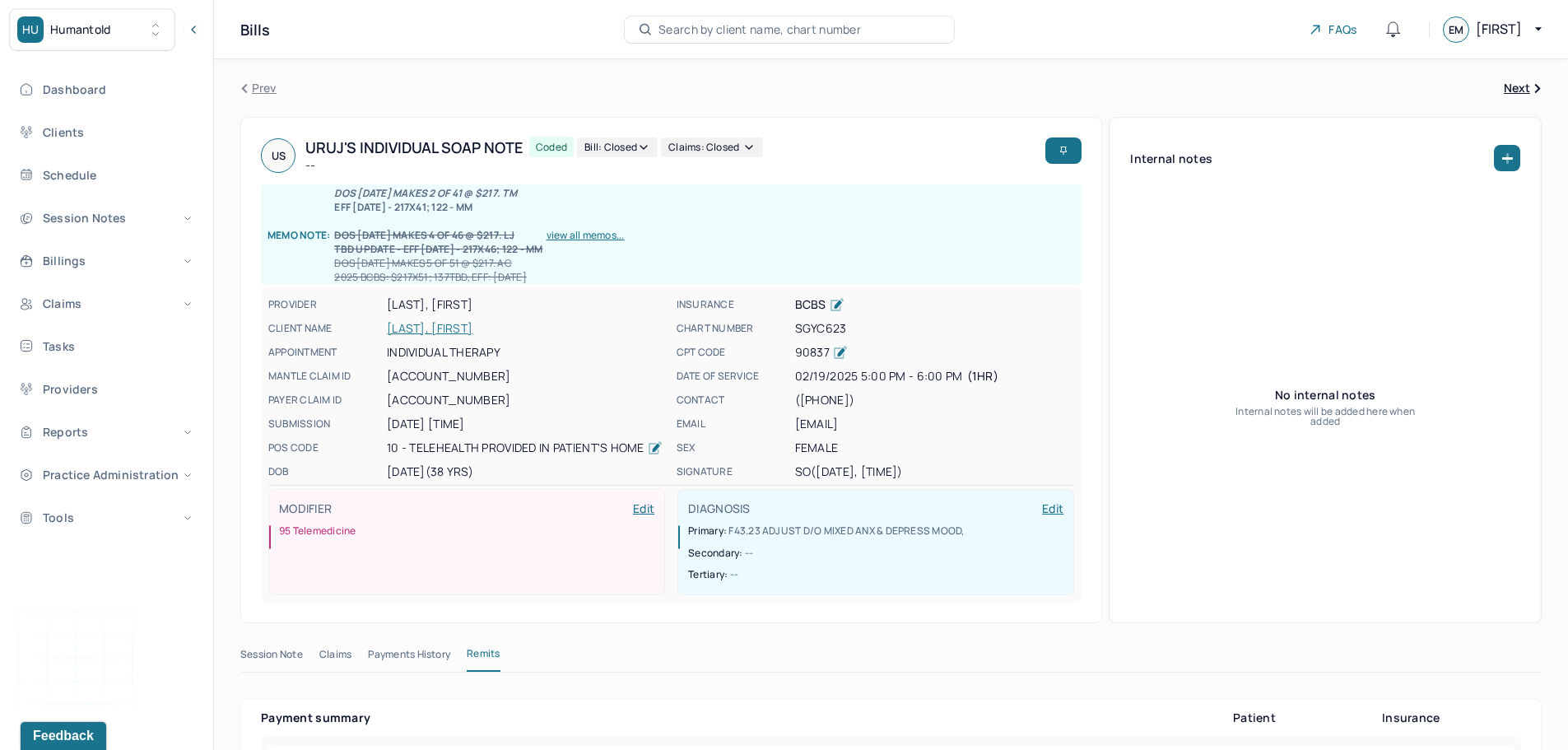 click on "[LAST], [FIRST]" at bounding box center (527, 328) 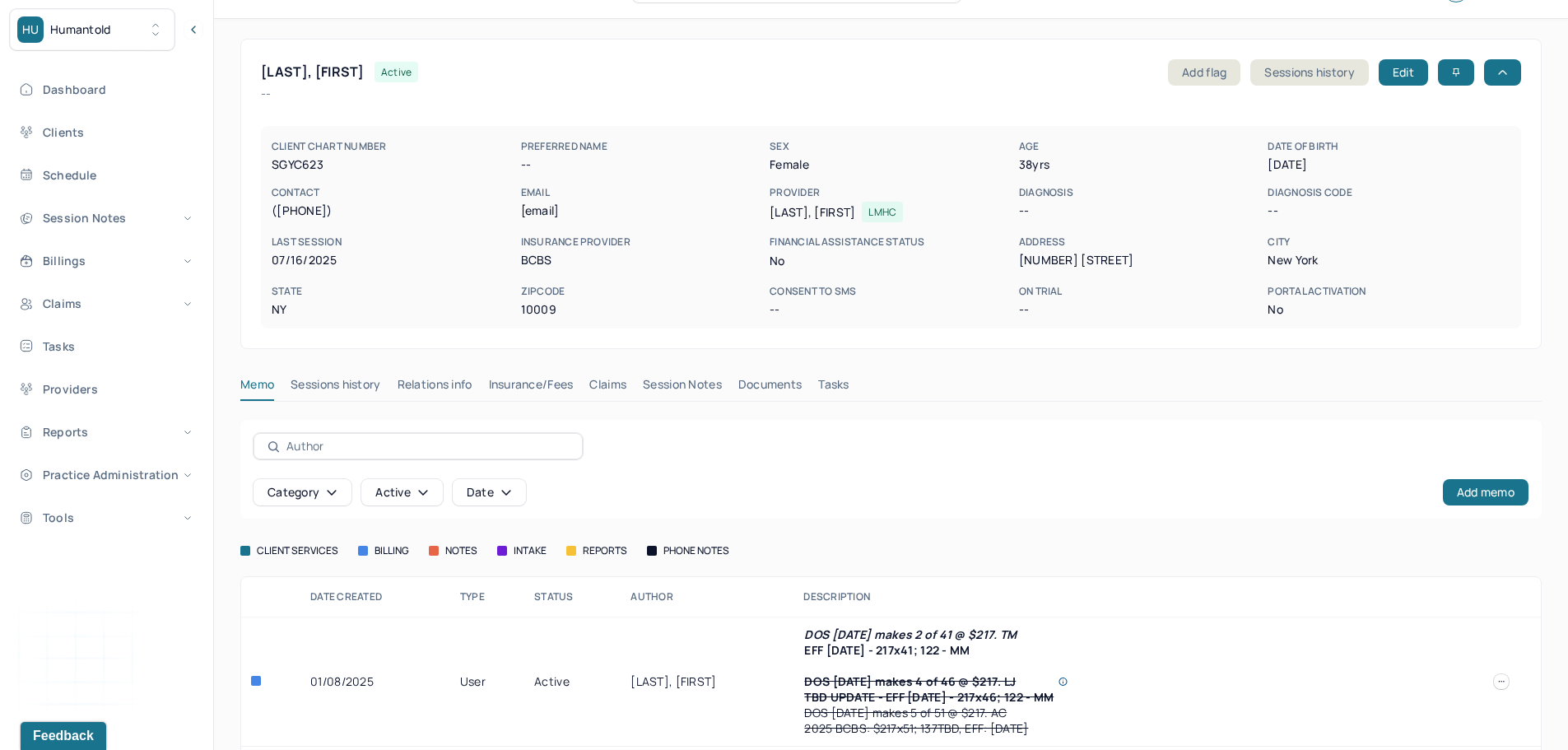 scroll, scrollTop: 95, scrollLeft: 0, axis: vertical 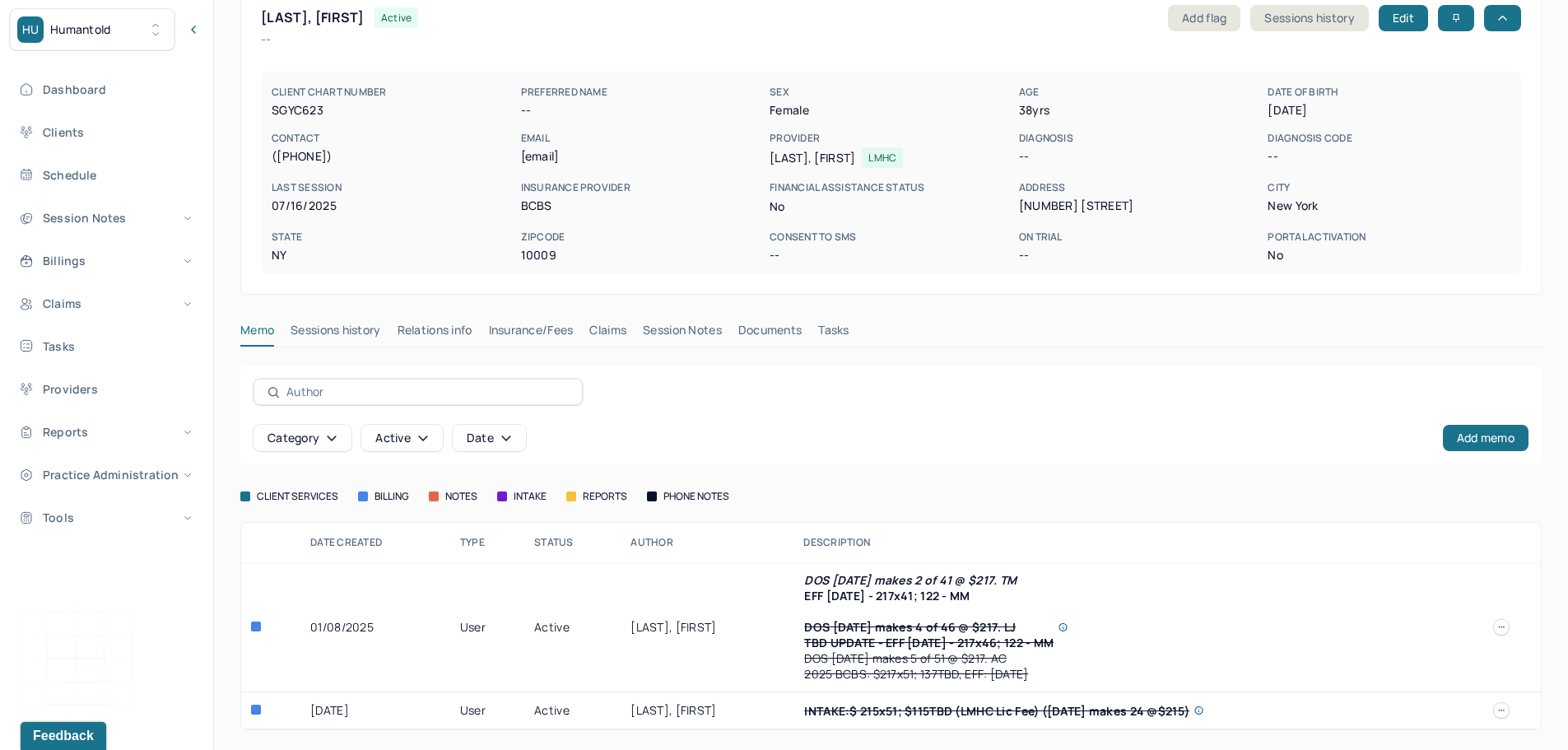 click on "Claims" at bounding box center (607, 333) 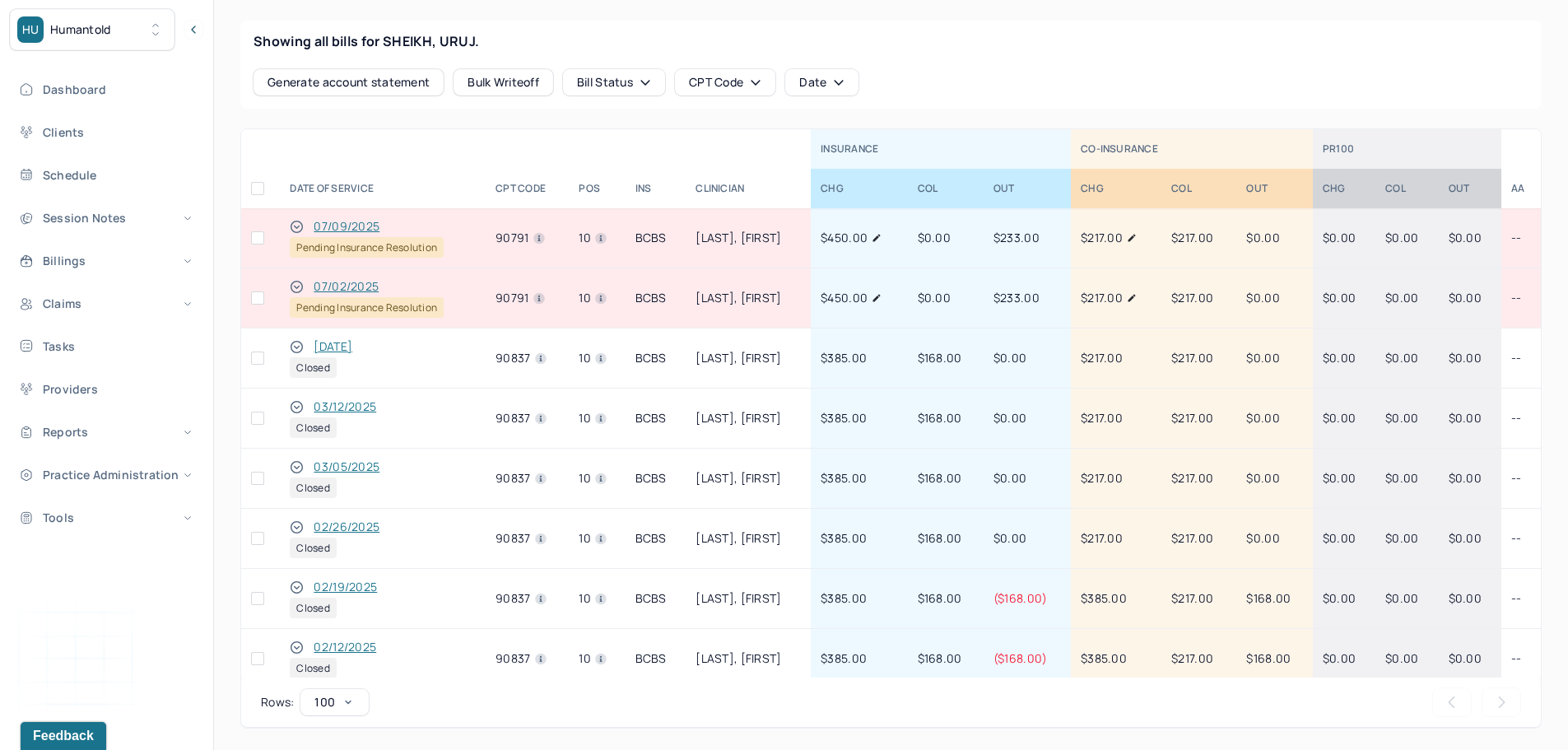 scroll, scrollTop: 753, scrollLeft: 0, axis: vertical 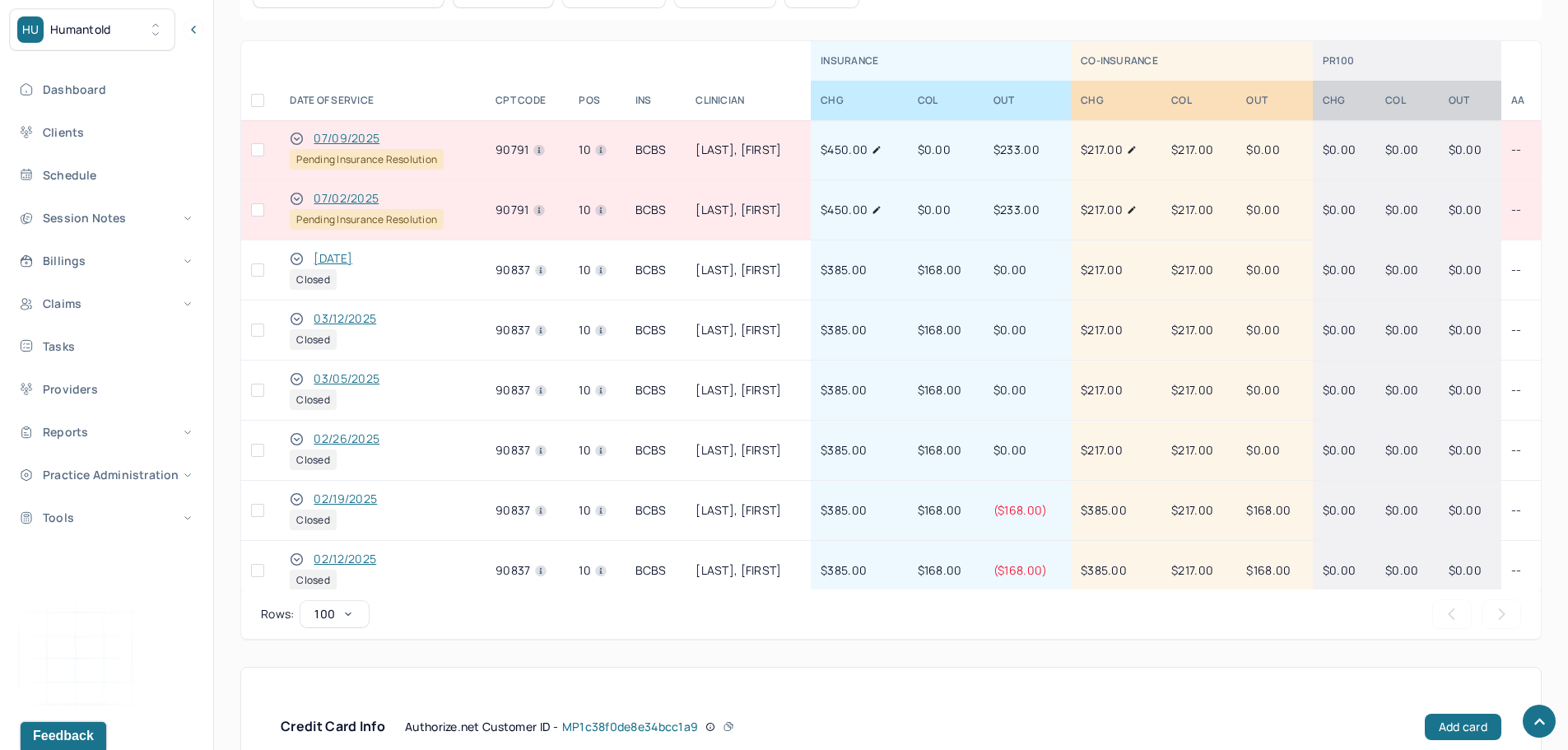 click 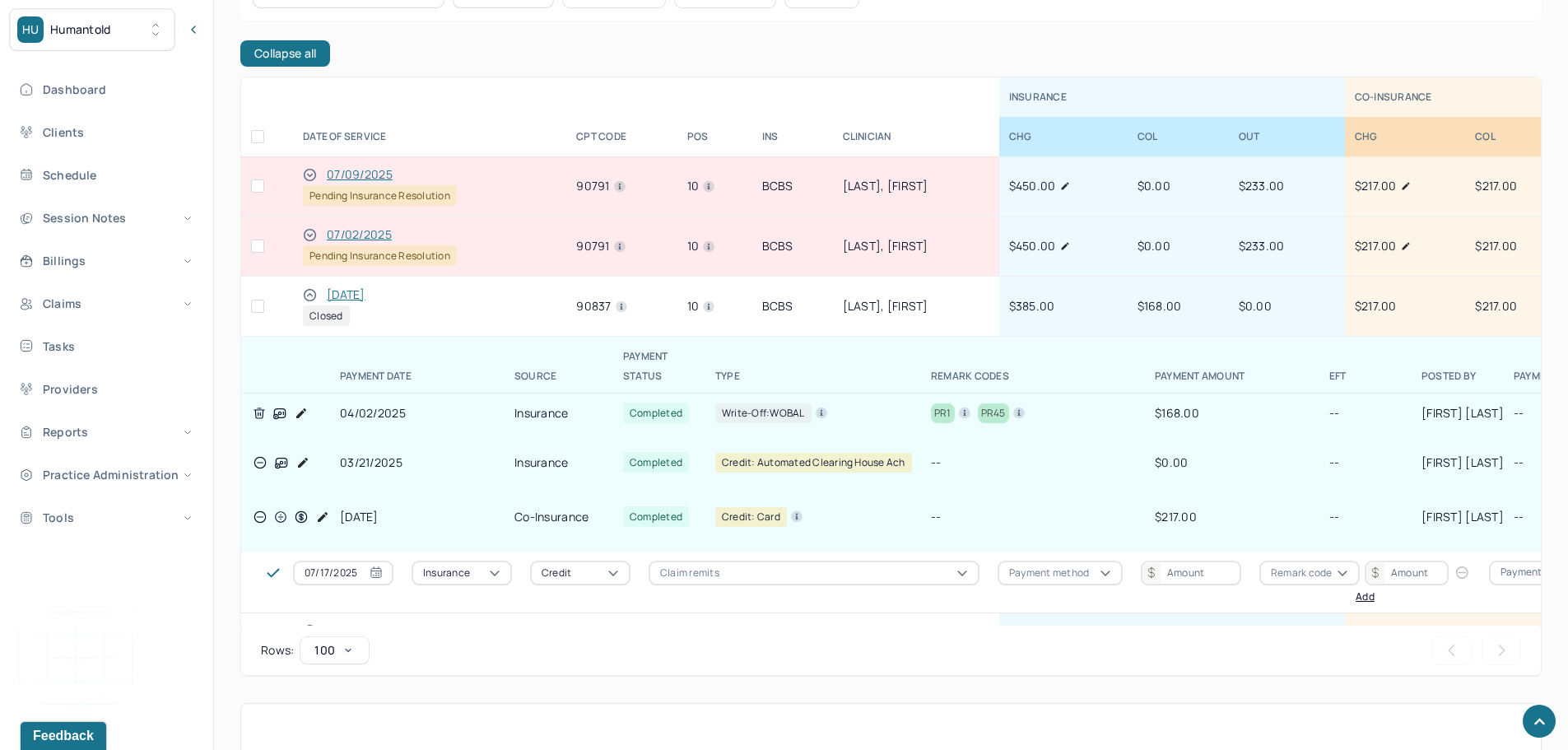 click on "[DATE]" at bounding box center [346, 295] 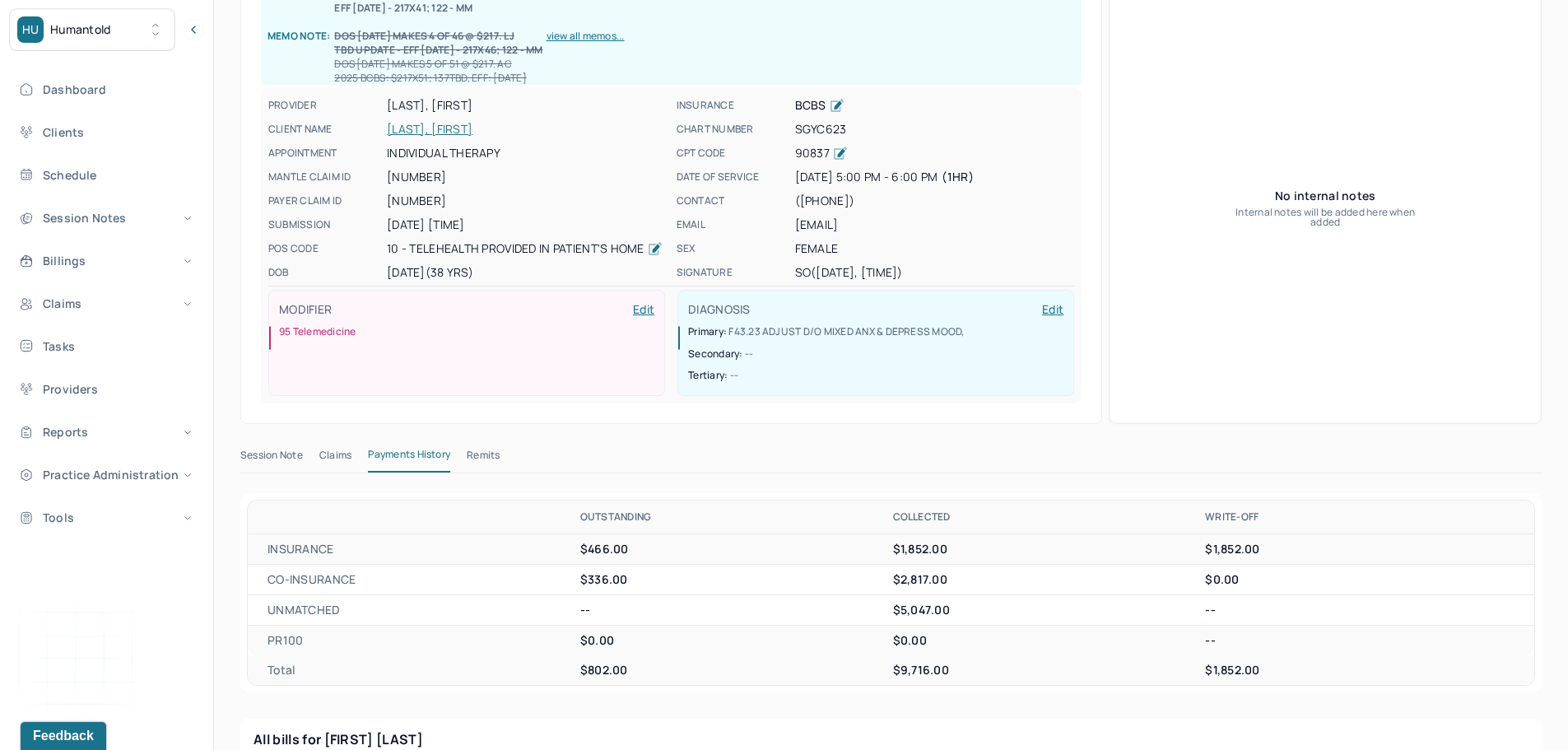 scroll, scrollTop: 329, scrollLeft: 0, axis: vertical 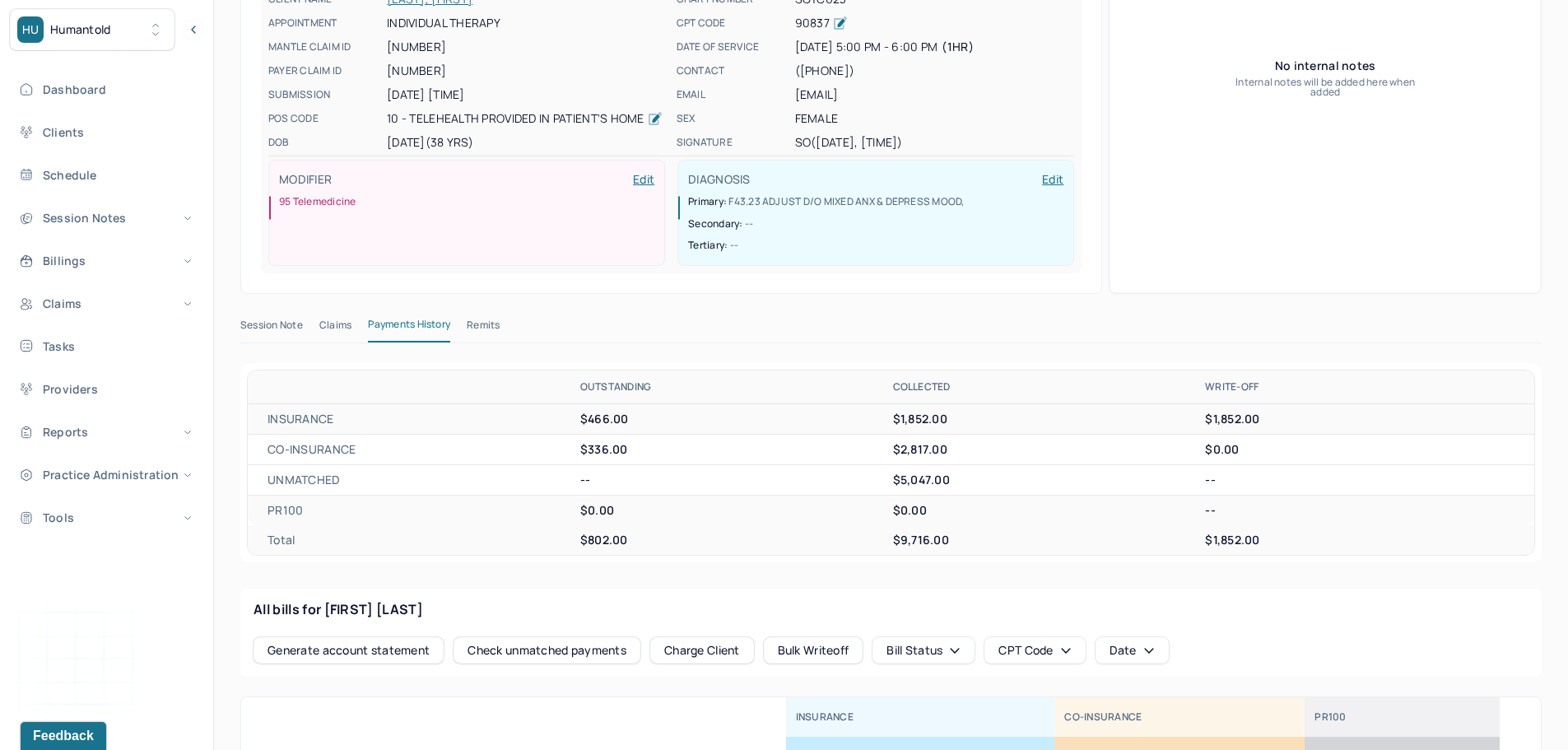 click on "Remits" at bounding box center [483, 328] 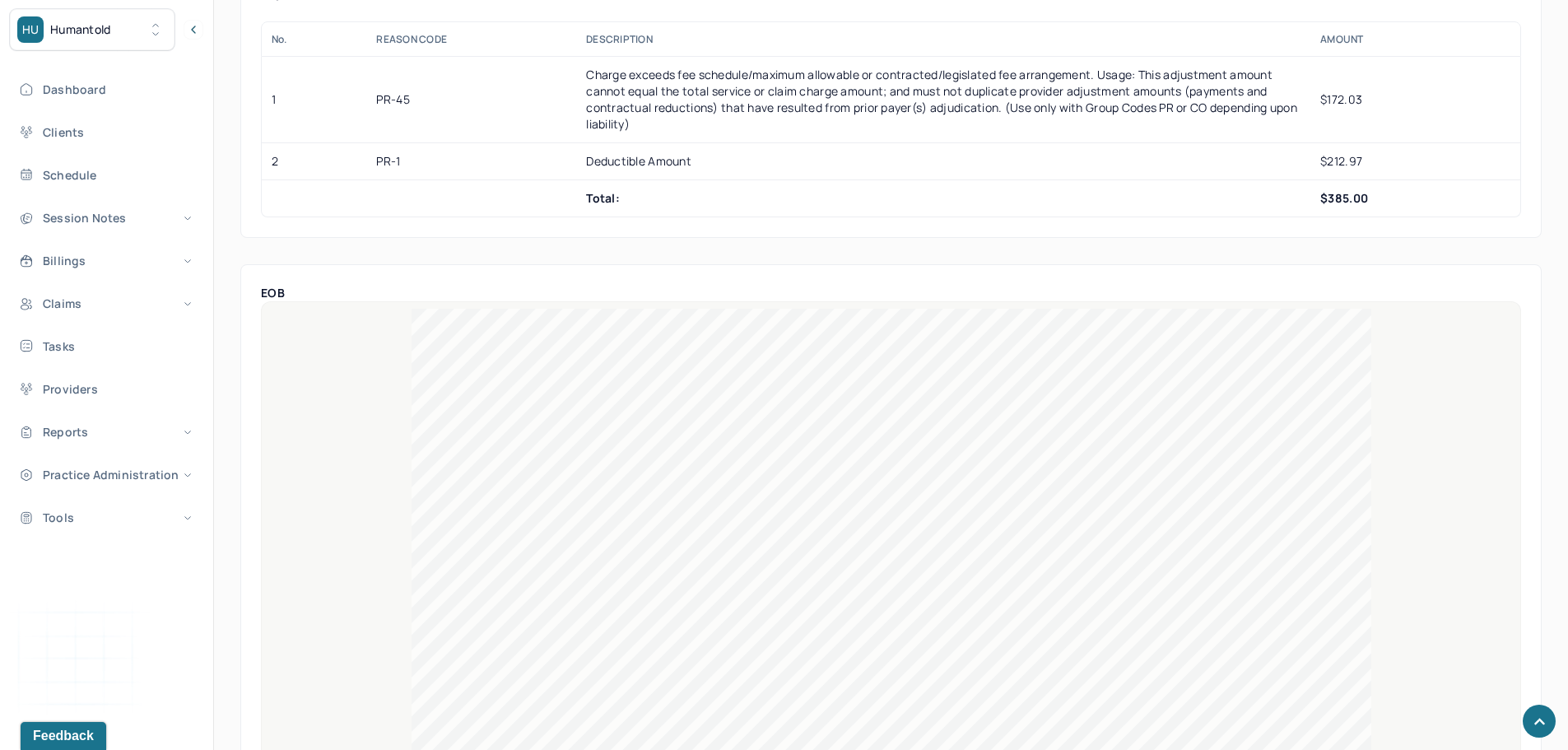scroll, scrollTop: 1400, scrollLeft: 0, axis: vertical 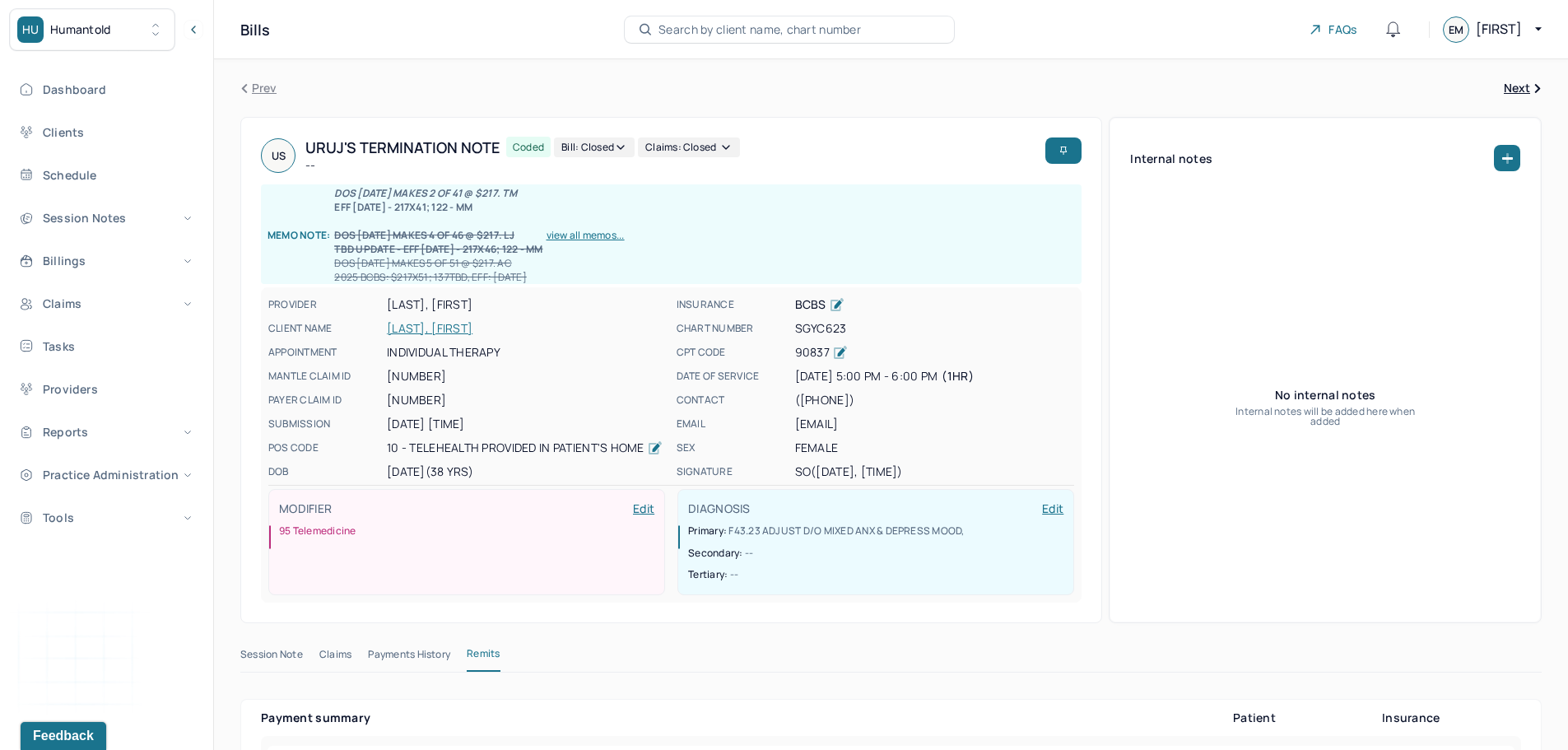 click on "Search by client name, chart number" at bounding box center (760, 30) 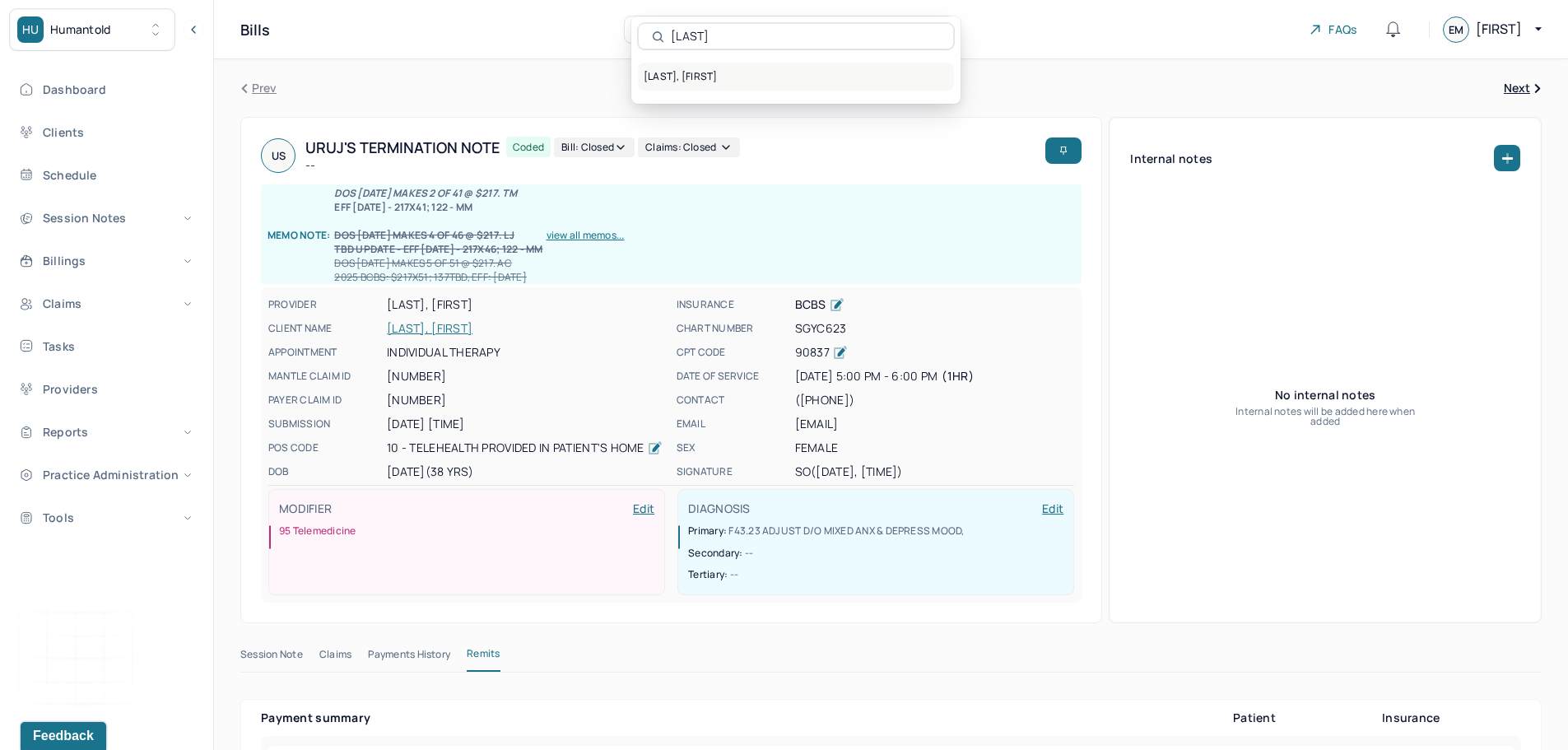 type on "[LAST]" 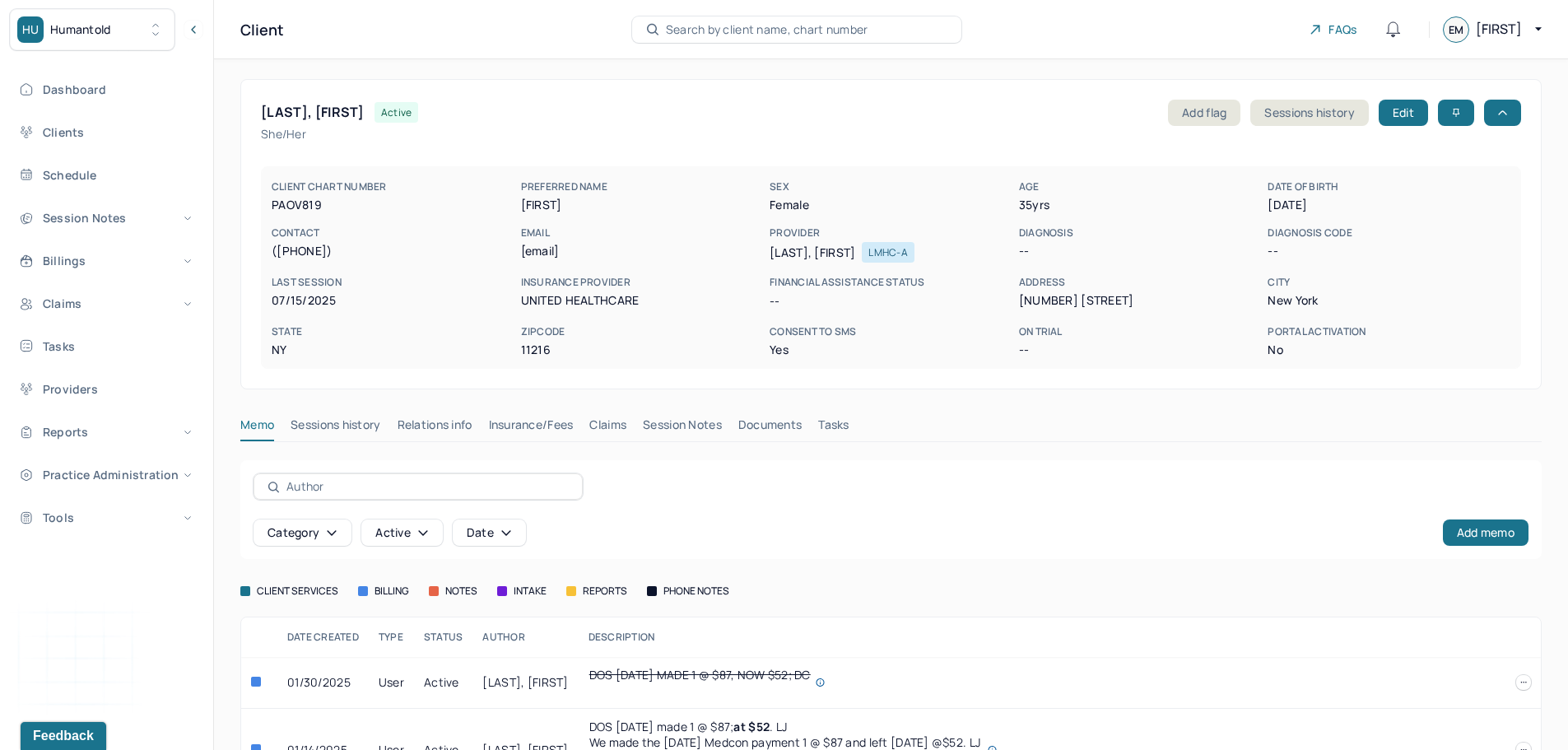 click on "Claims" at bounding box center (607, 428) 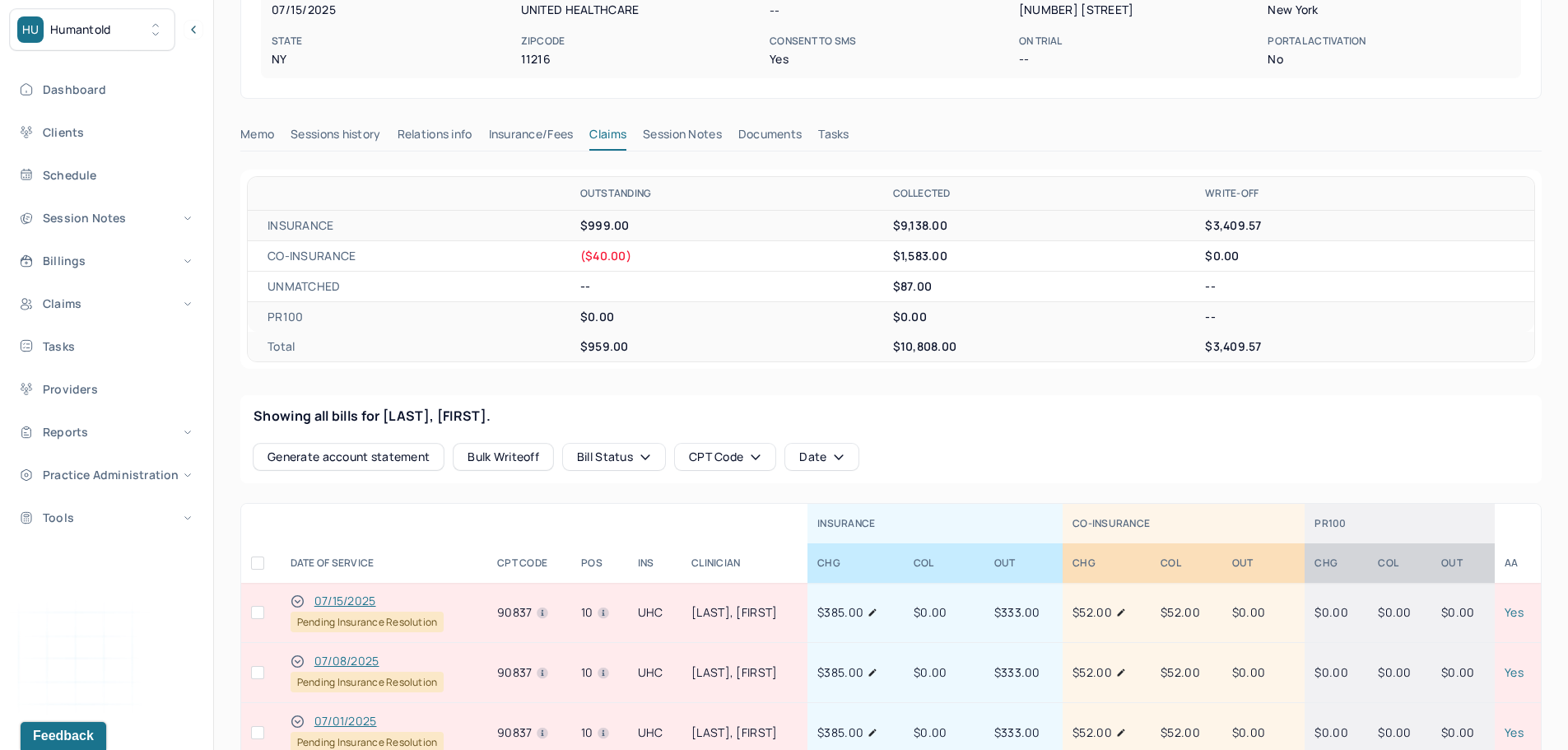 scroll, scrollTop: 494, scrollLeft: 0, axis: vertical 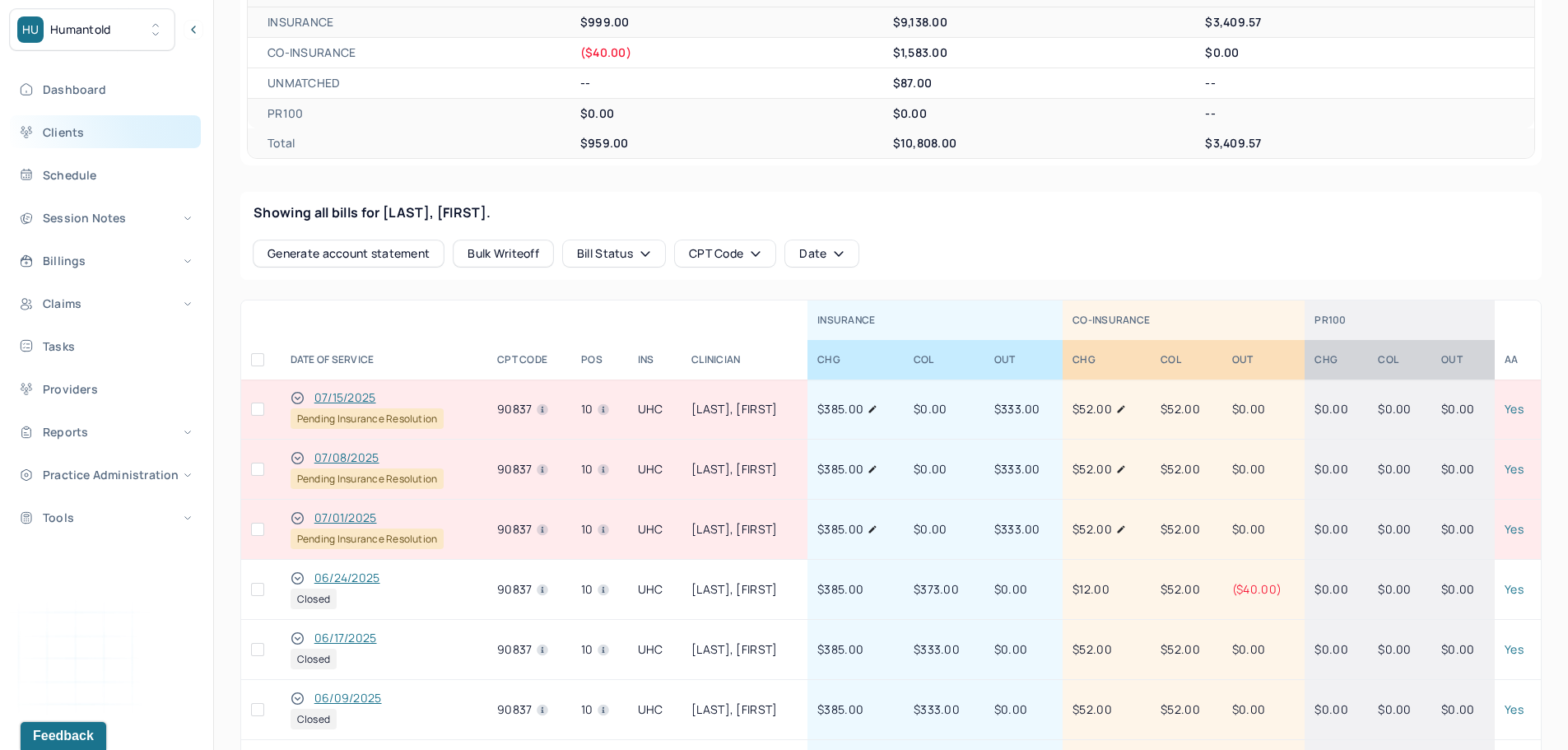click on "Clients" at bounding box center [105, 132] 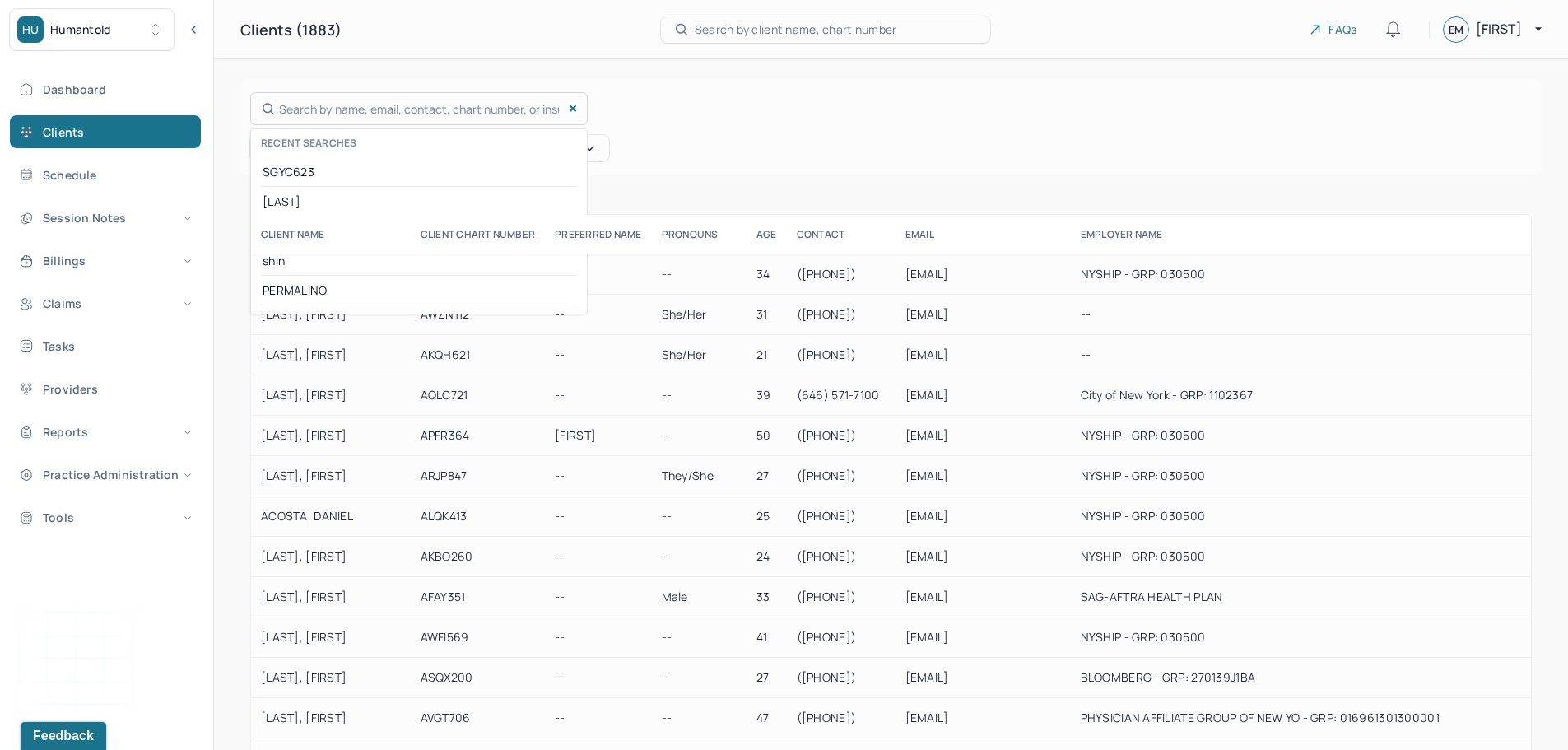click on "Search by name, email, contact, chart number, or insurance id... Recent searches SGYC623 YESHA Cronin shin PERMALINO" at bounding box center [419, 109] 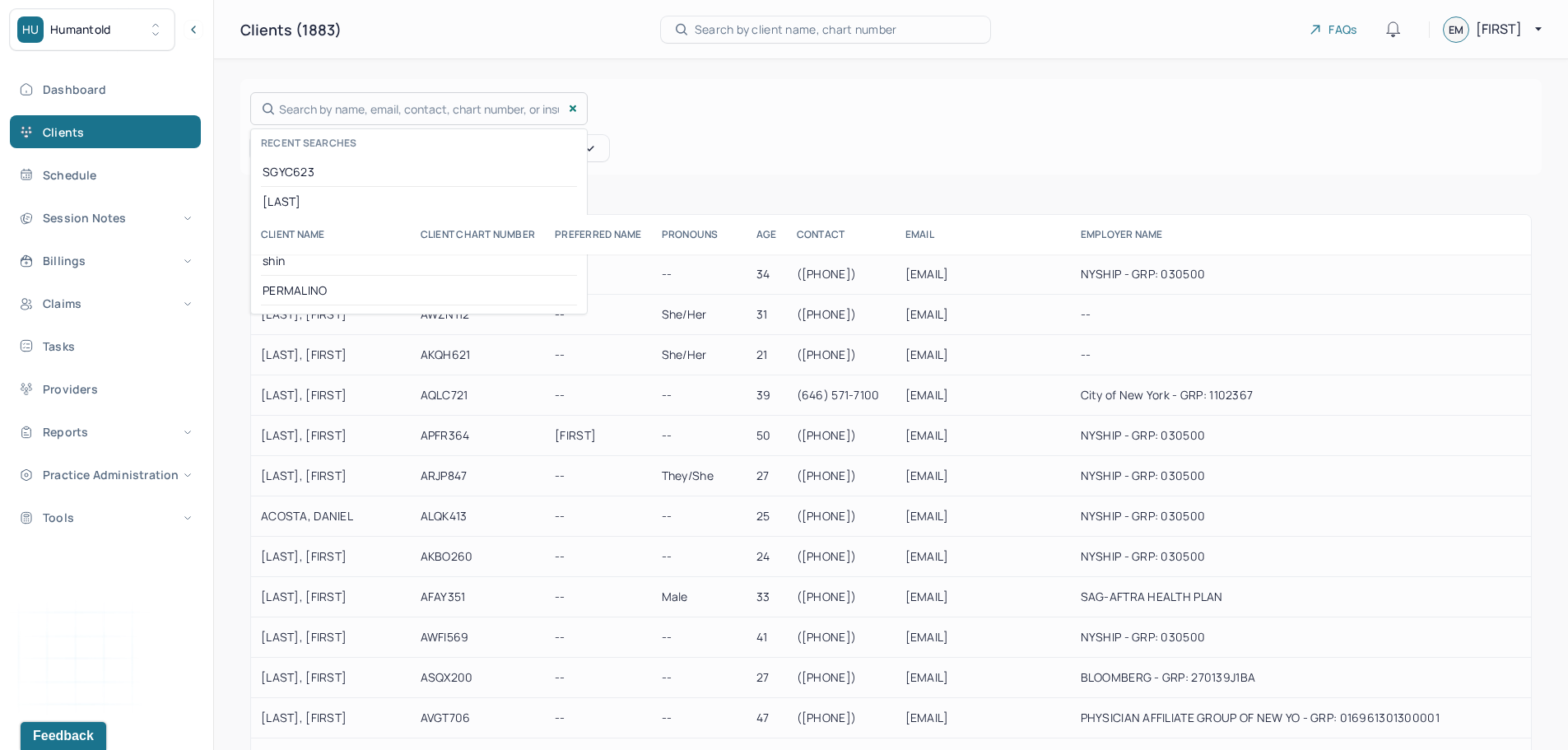 click at bounding box center (784, 375) 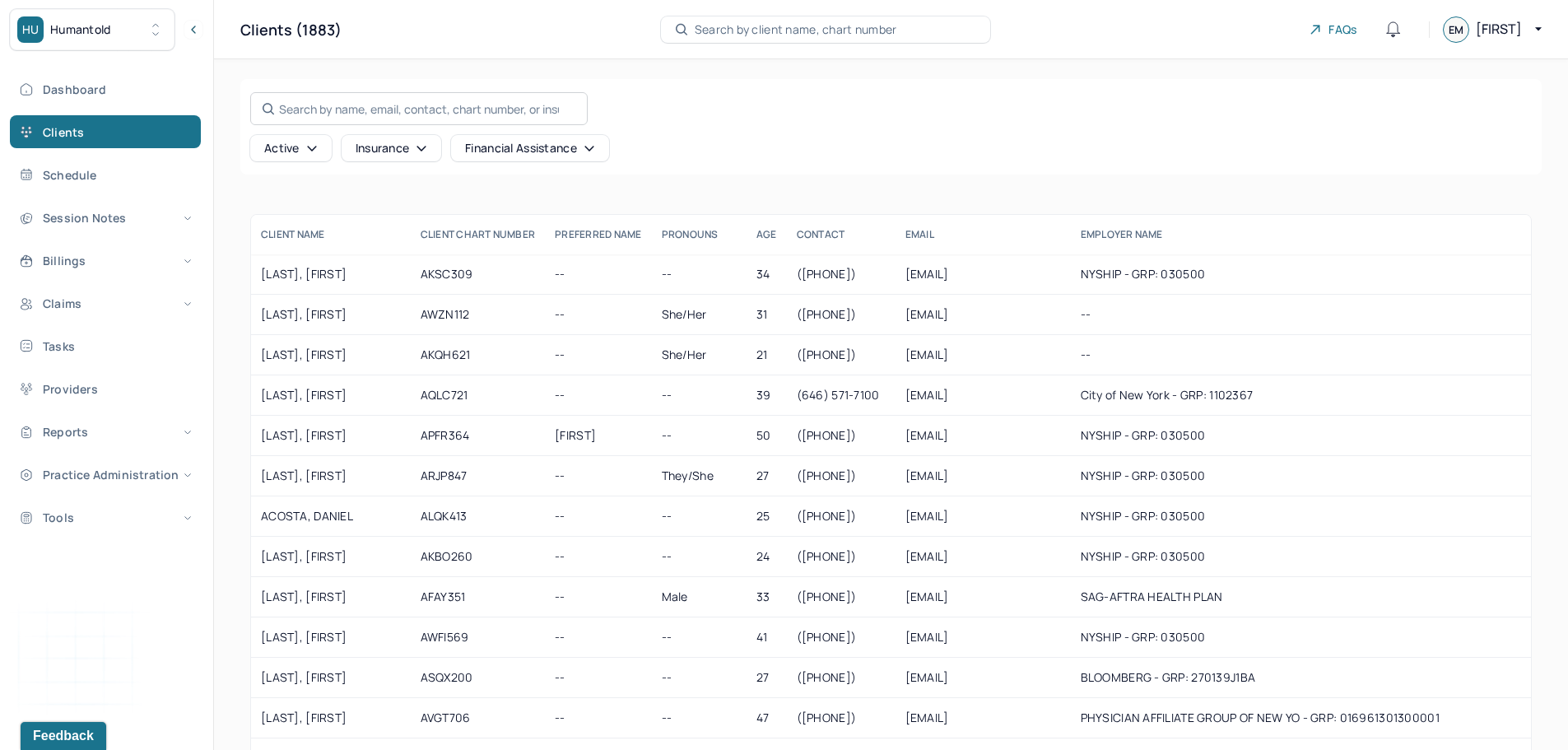click on "Search by name, email, contact, chart number, or insurance id..." at bounding box center [419, 109] 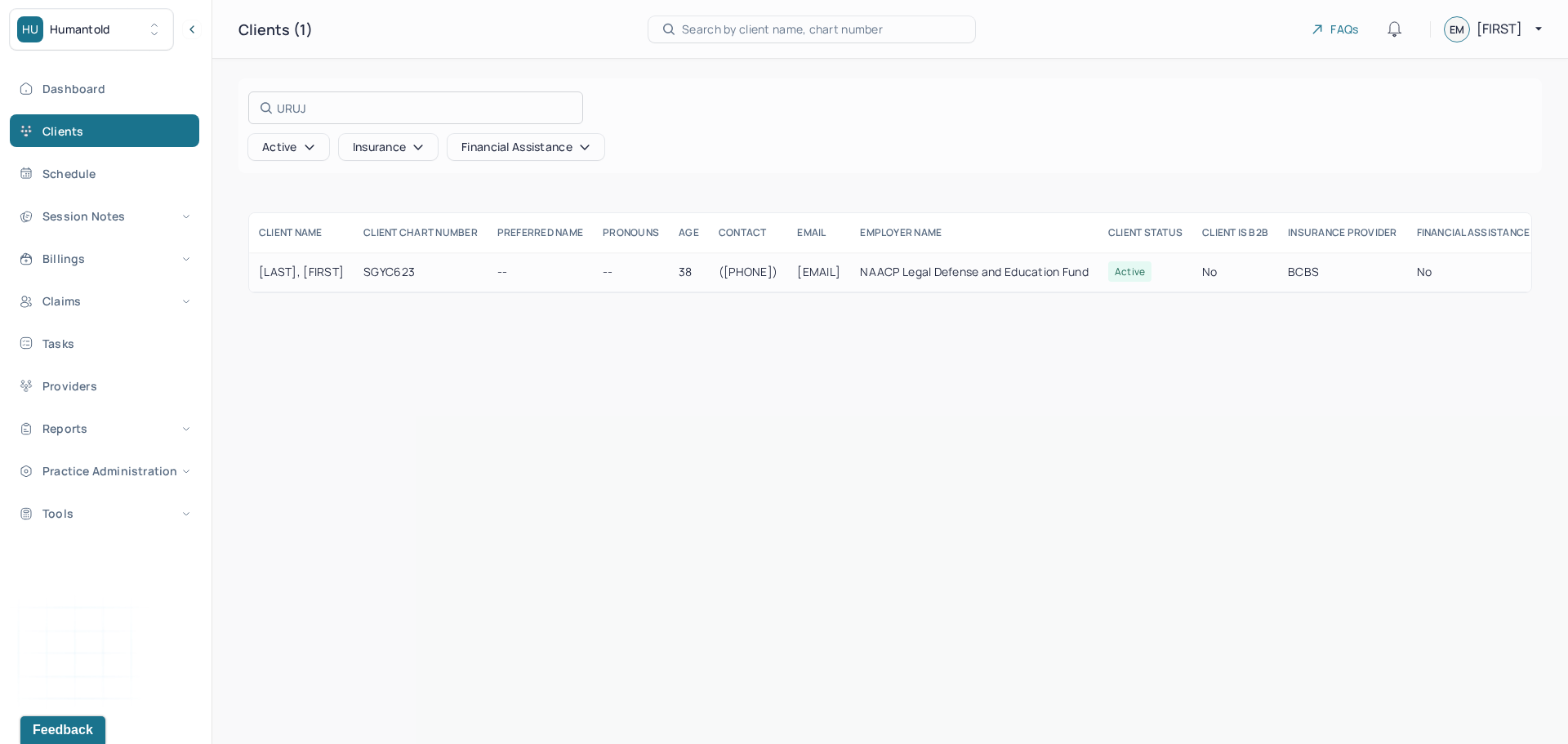 type on "URUJ" 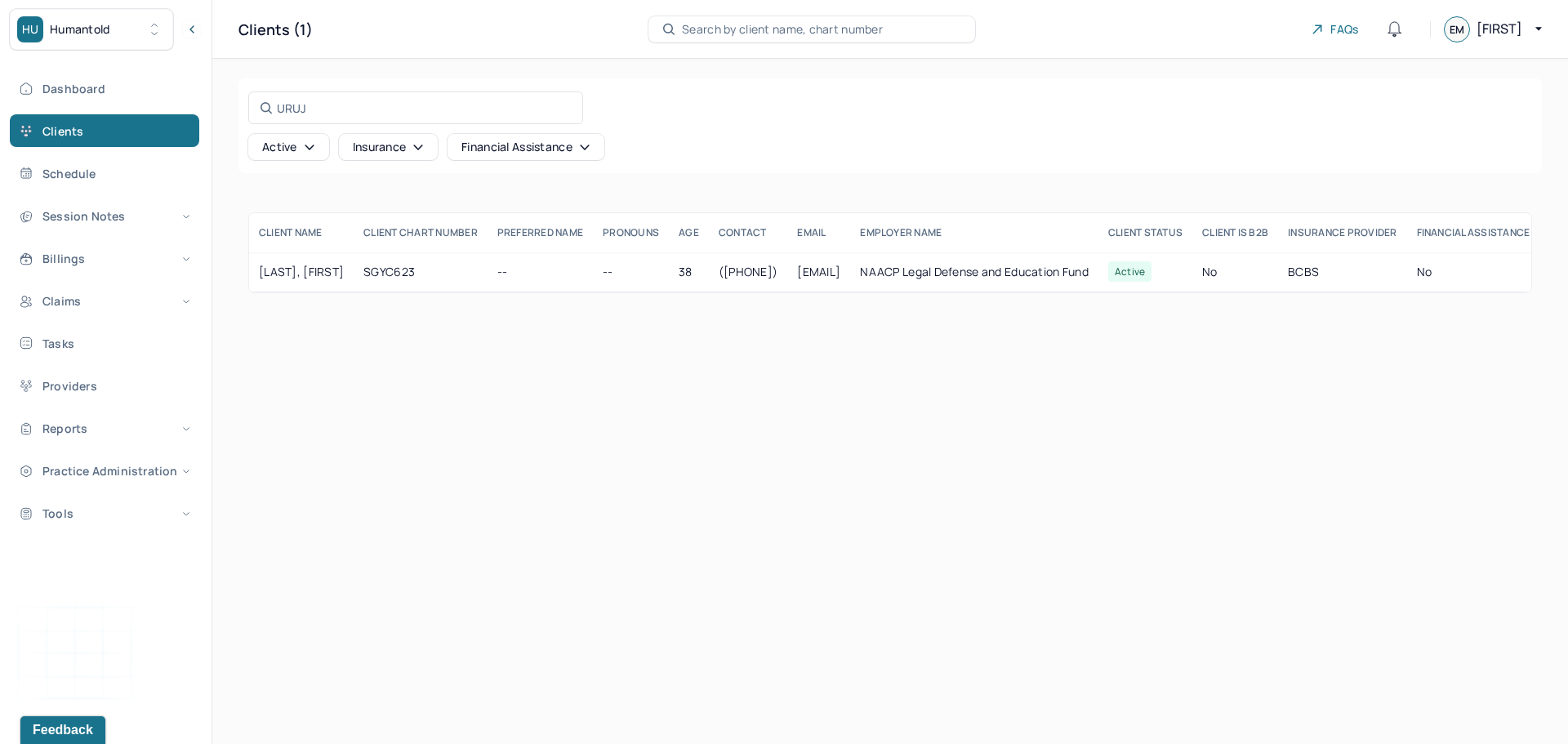 click on "SGYC623" at bounding box center [421, 272] 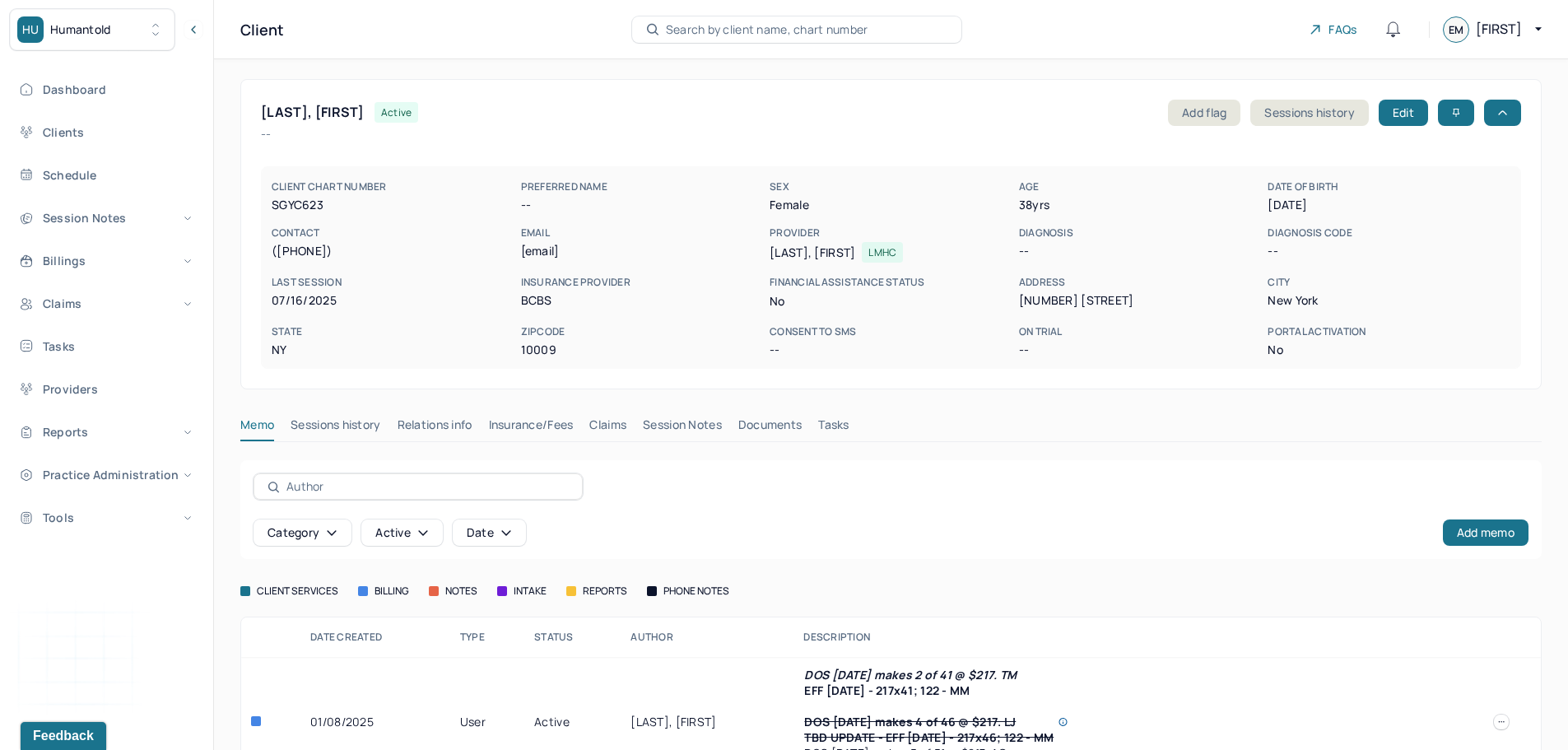 click on "Claims" at bounding box center [607, 428] 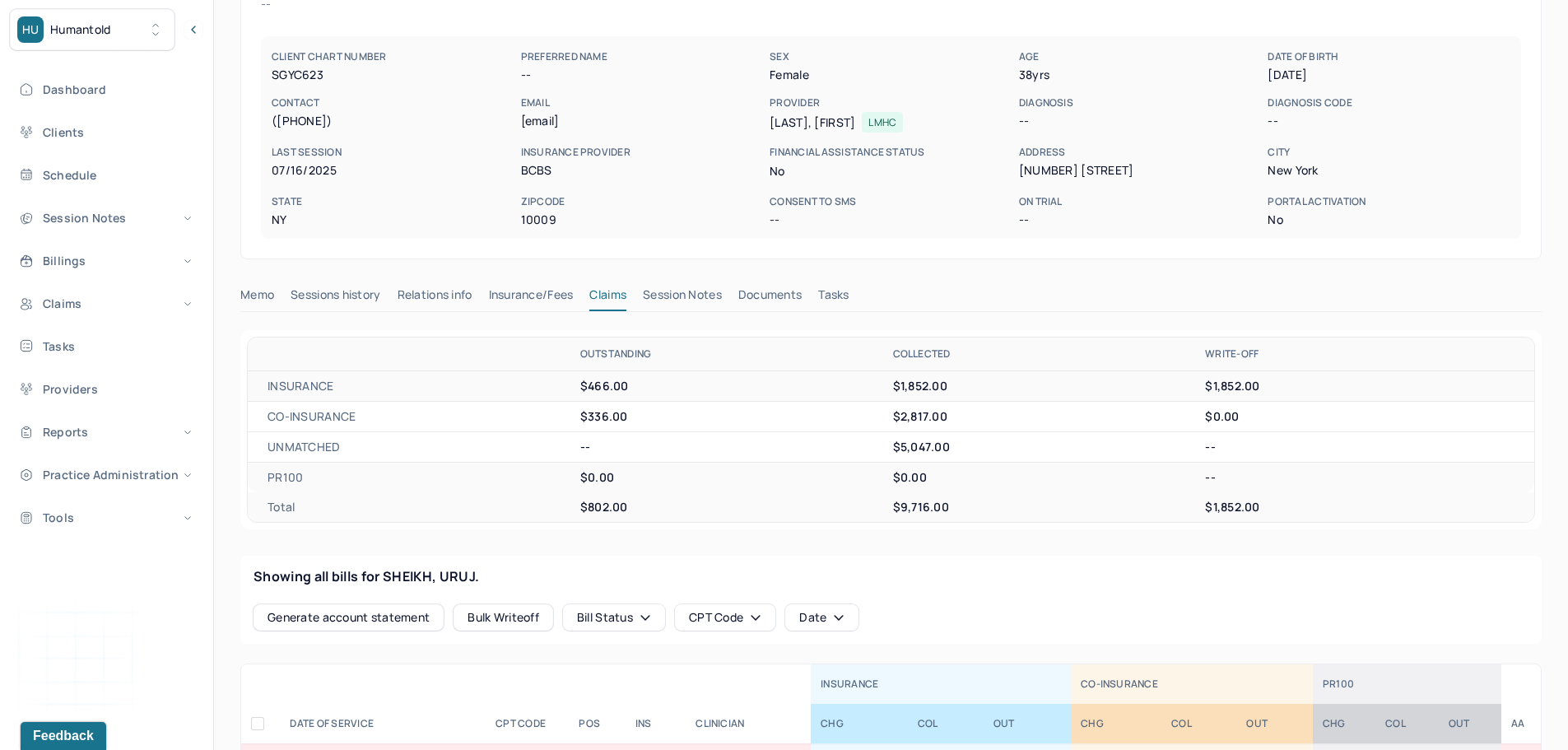 scroll, scrollTop: 68, scrollLeft: 0, axis: vertical 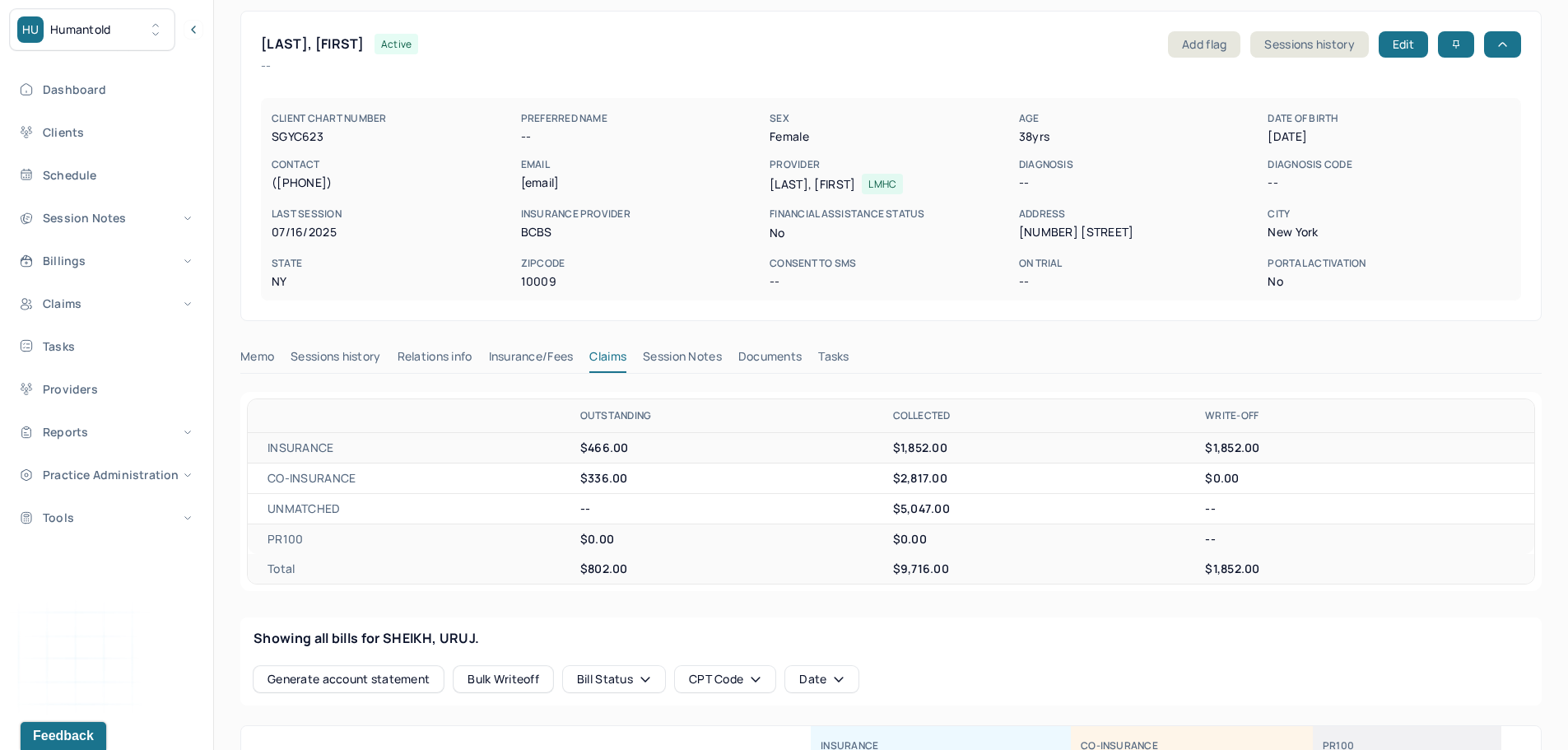 click on "[LAST], [FIRST]" at bounding box center [313, 44] 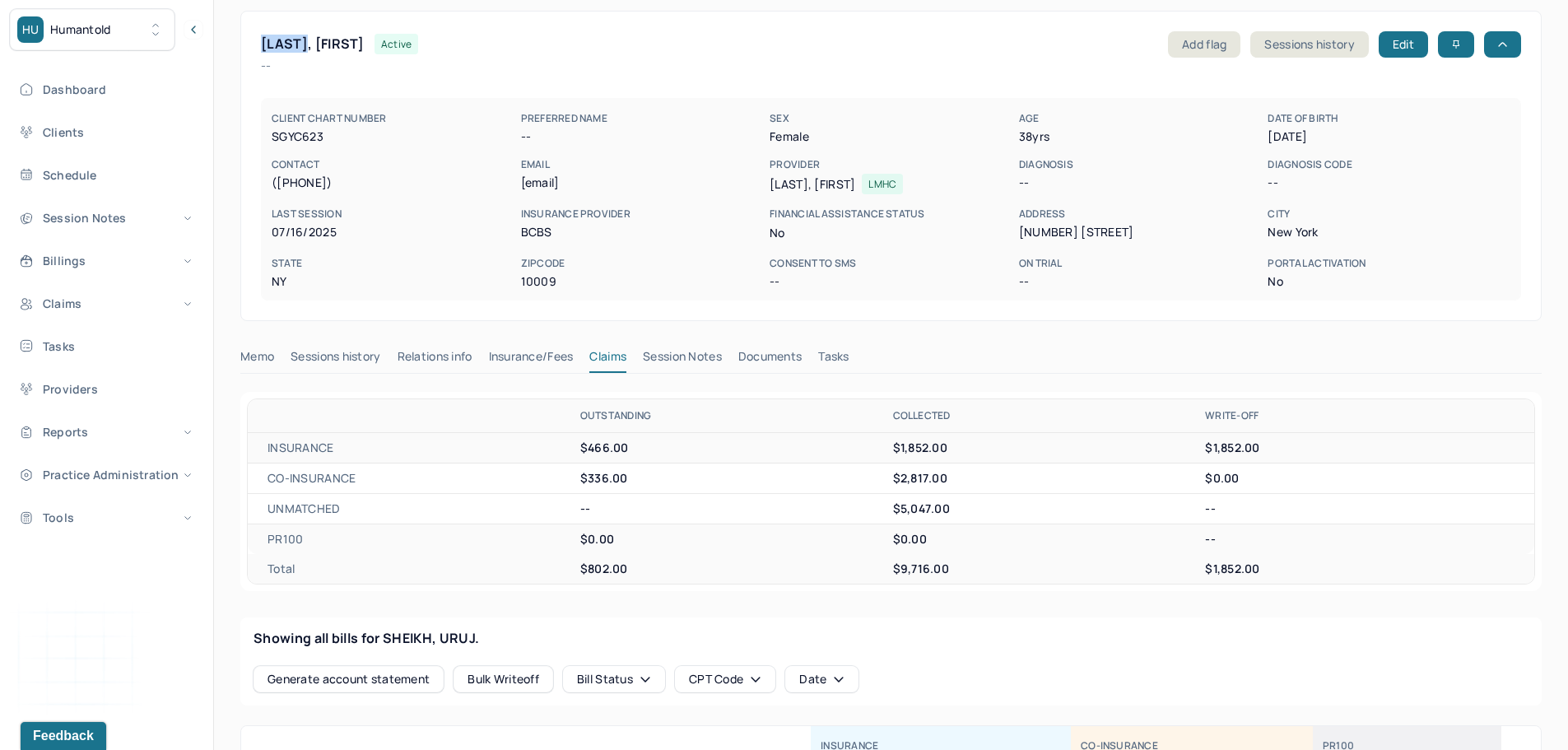 click on "[LAST], [FIRST]" at bounding box center [313, 44] 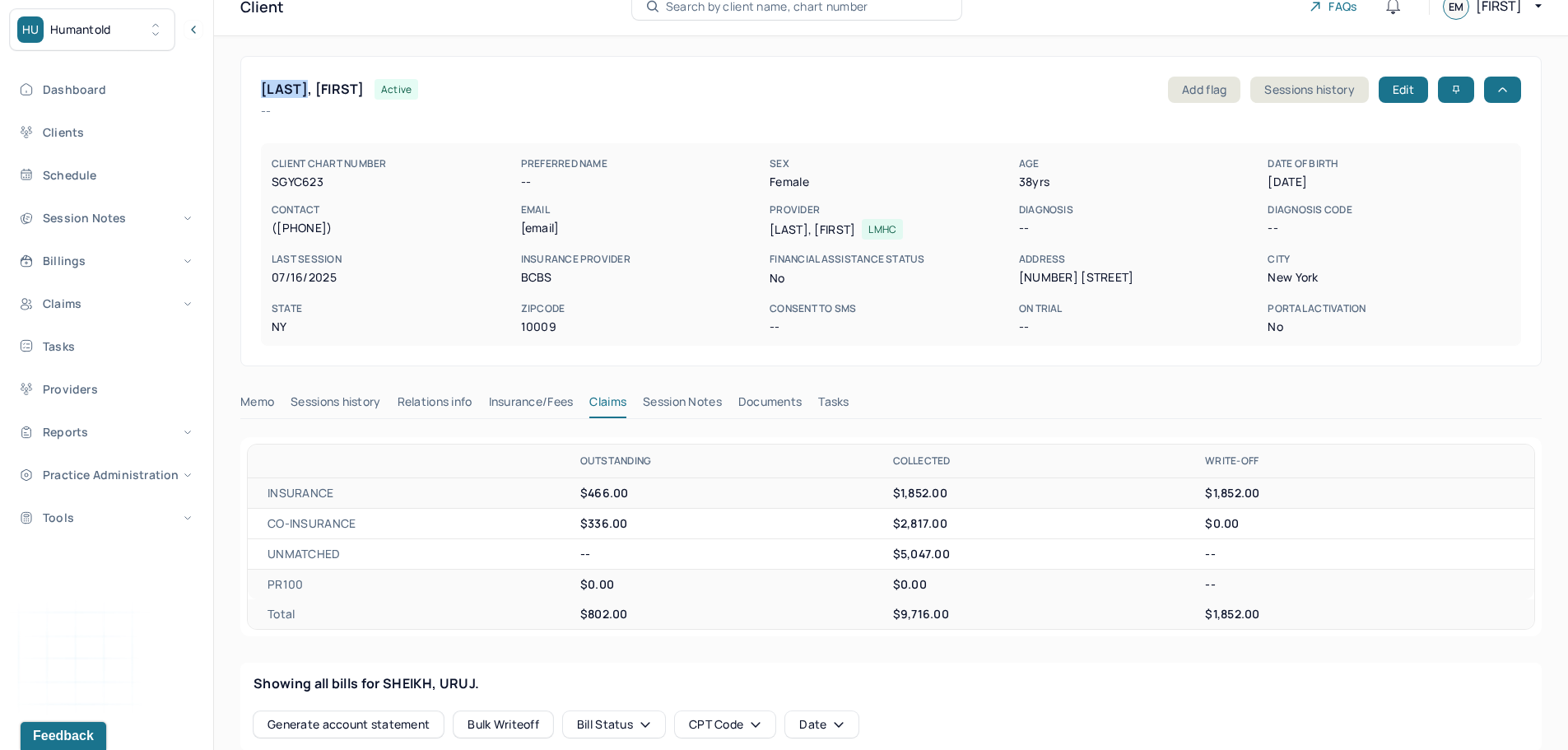 scroll, scrollTop: 0, scrollLeft: 0, axis: both 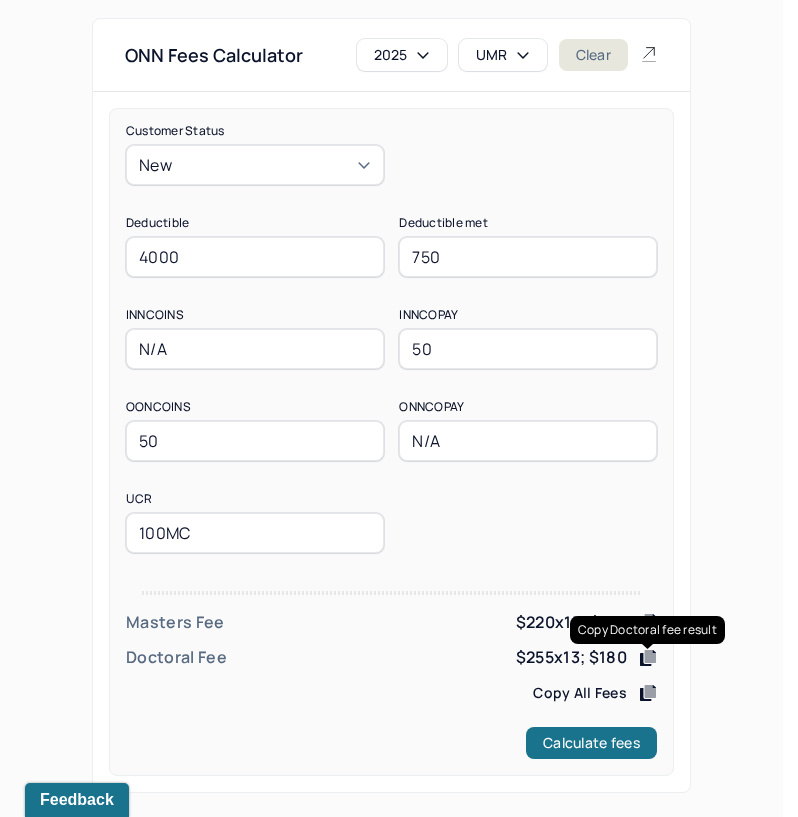 click on "UMR" at bounding box center [503, 55] 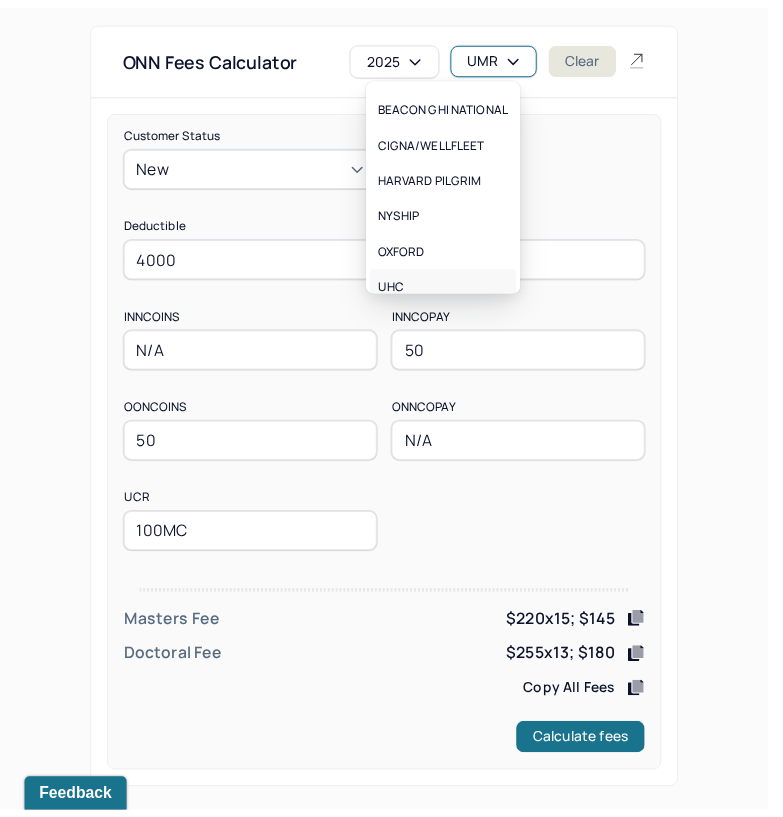 scroll, scrollTop: 112, scrollLeft: 0, axis: vertical 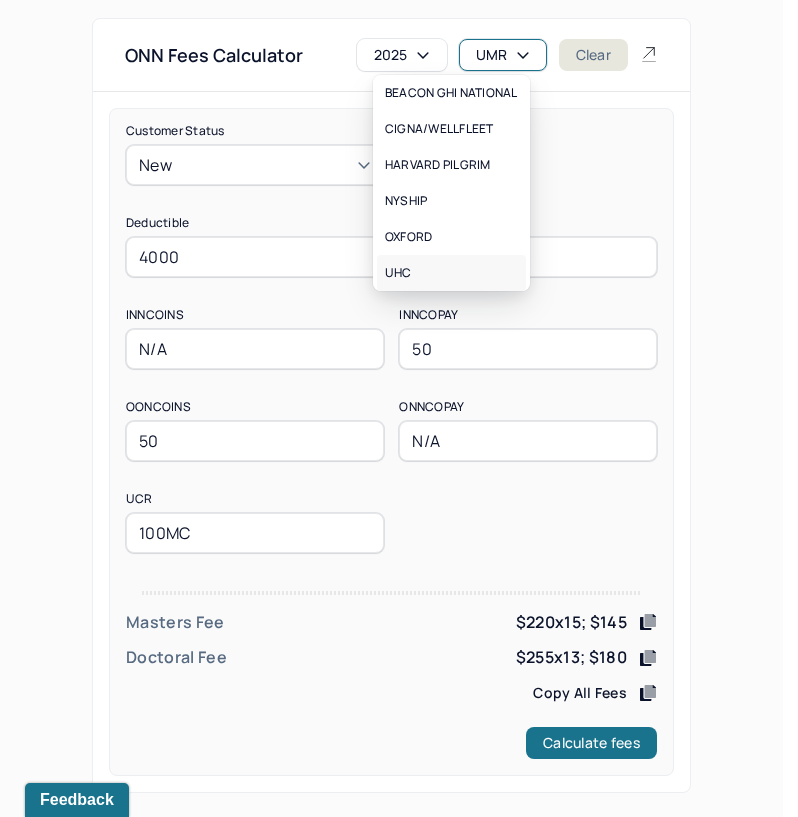 click on "UHC" at bounding box center (451, 273) 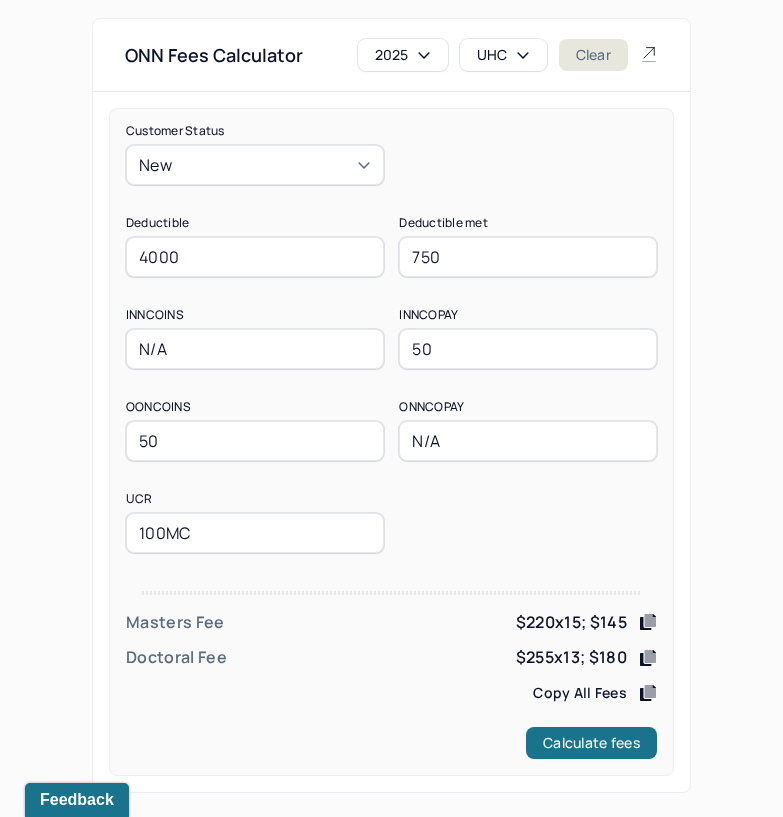 drag, startPoint x: 242, startPoint y: 263, endPoint x: 49, endPoint y: 268, distance: 193.06476 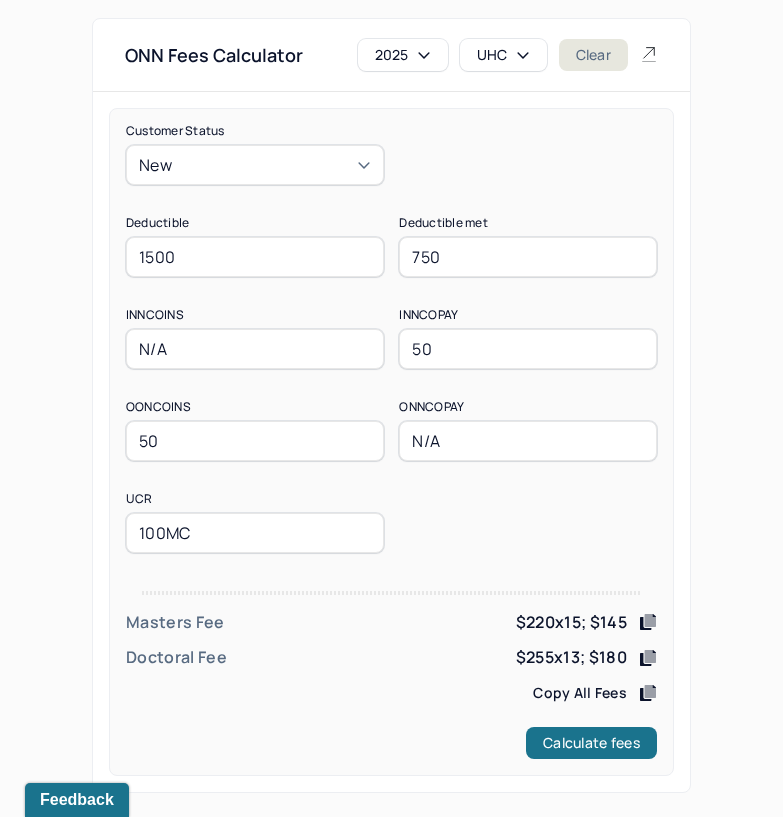 type on "1500" 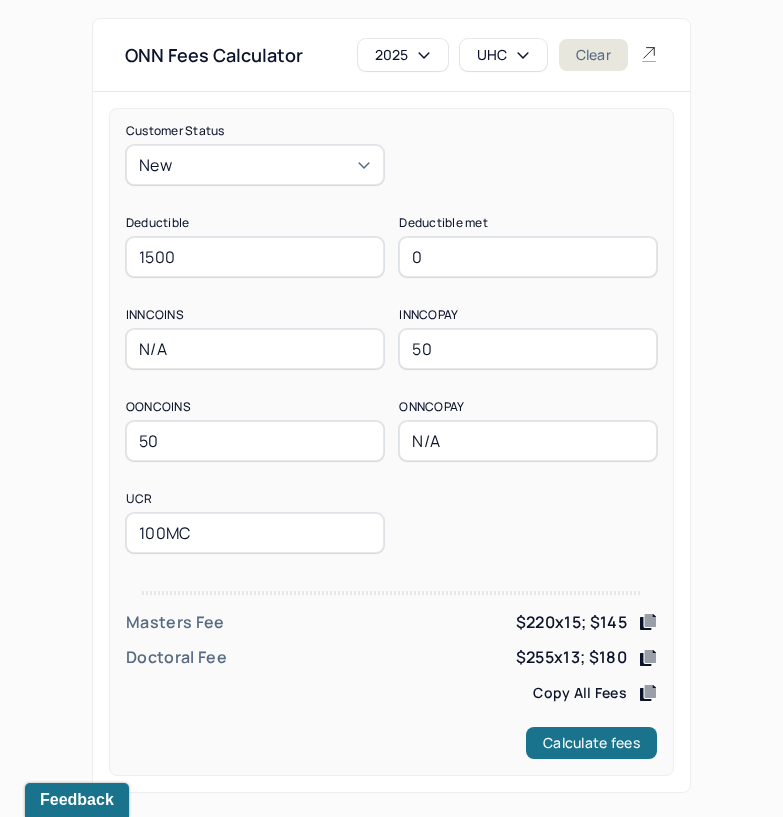 type on "0" 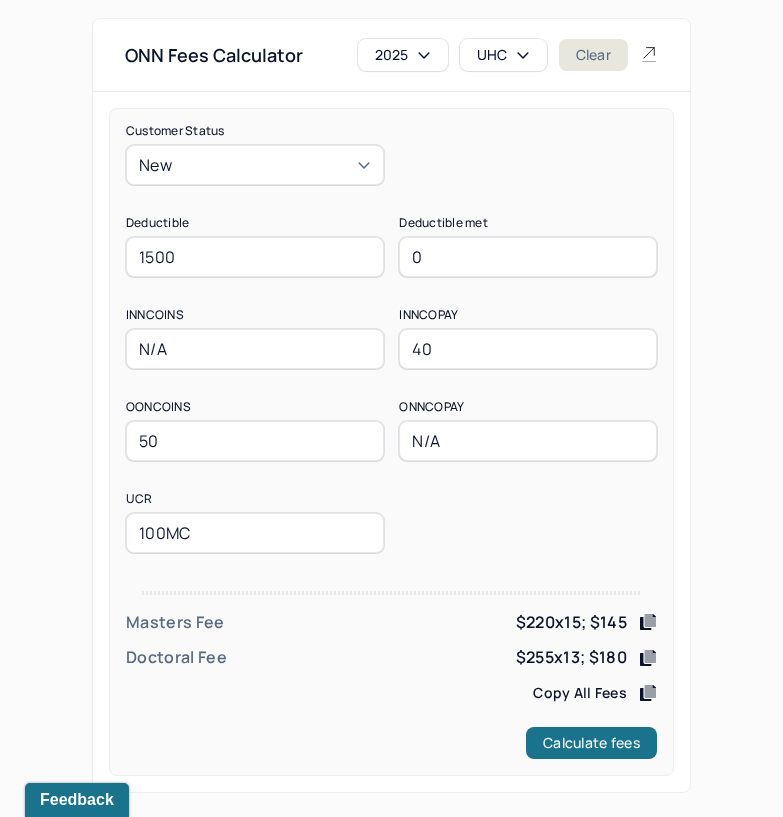 type on "40" 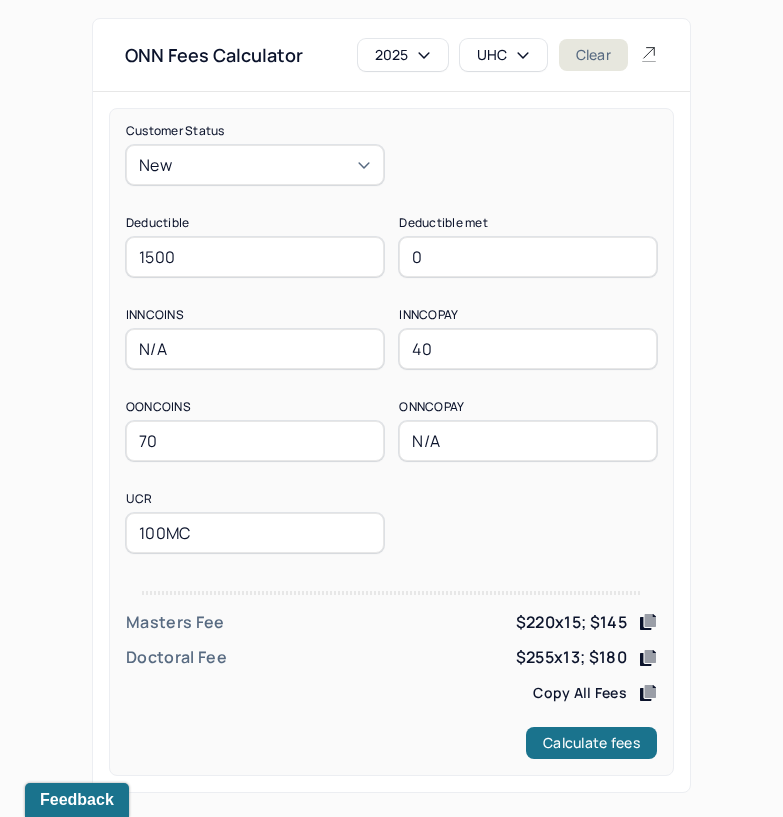 type on "70" 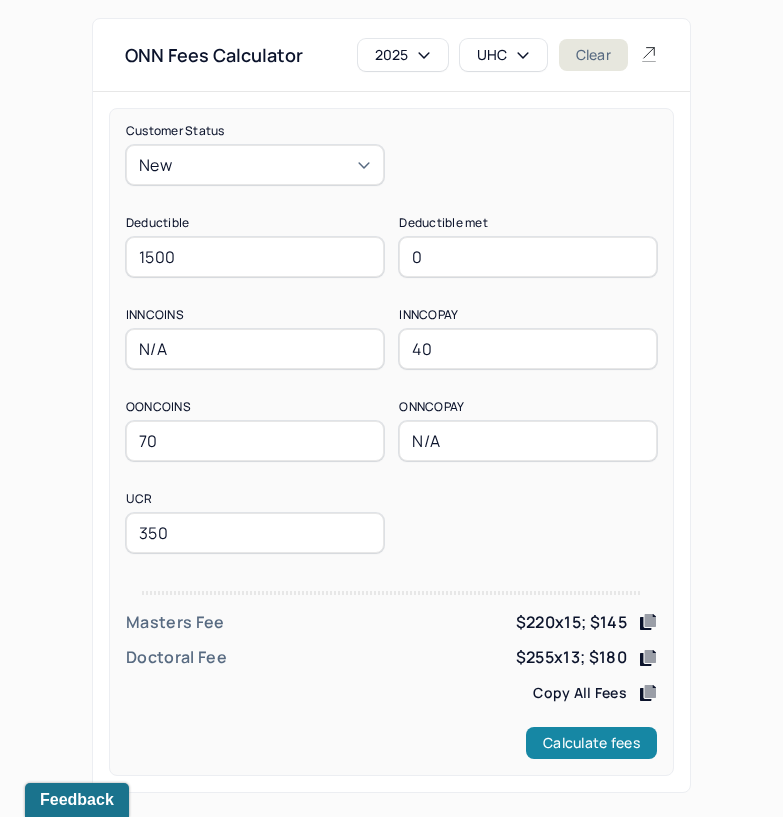 type on "350" 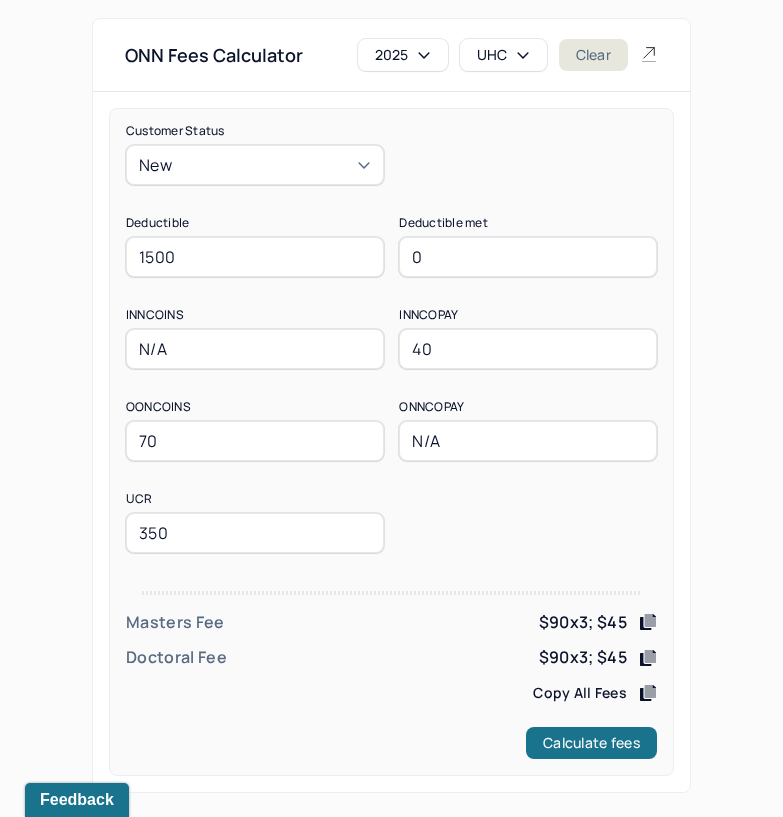 click 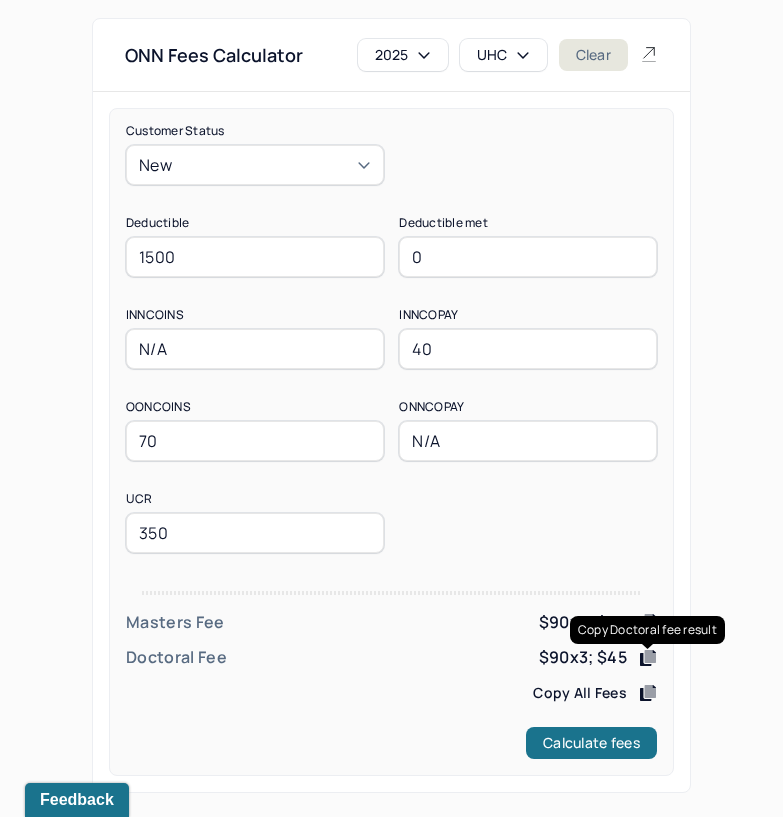 click 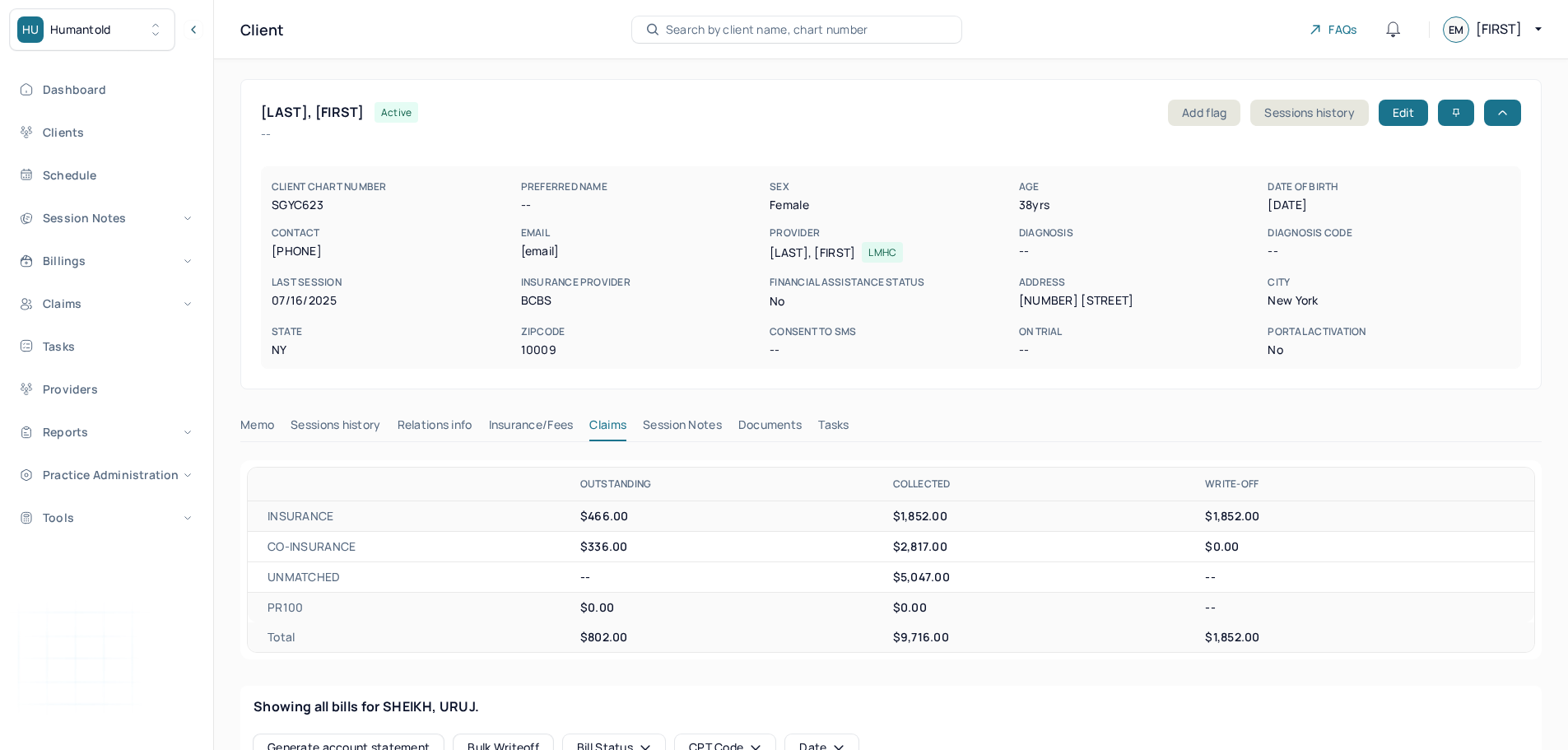 scroll, scrollTop: 0, scrollLeft: 0, axis: both 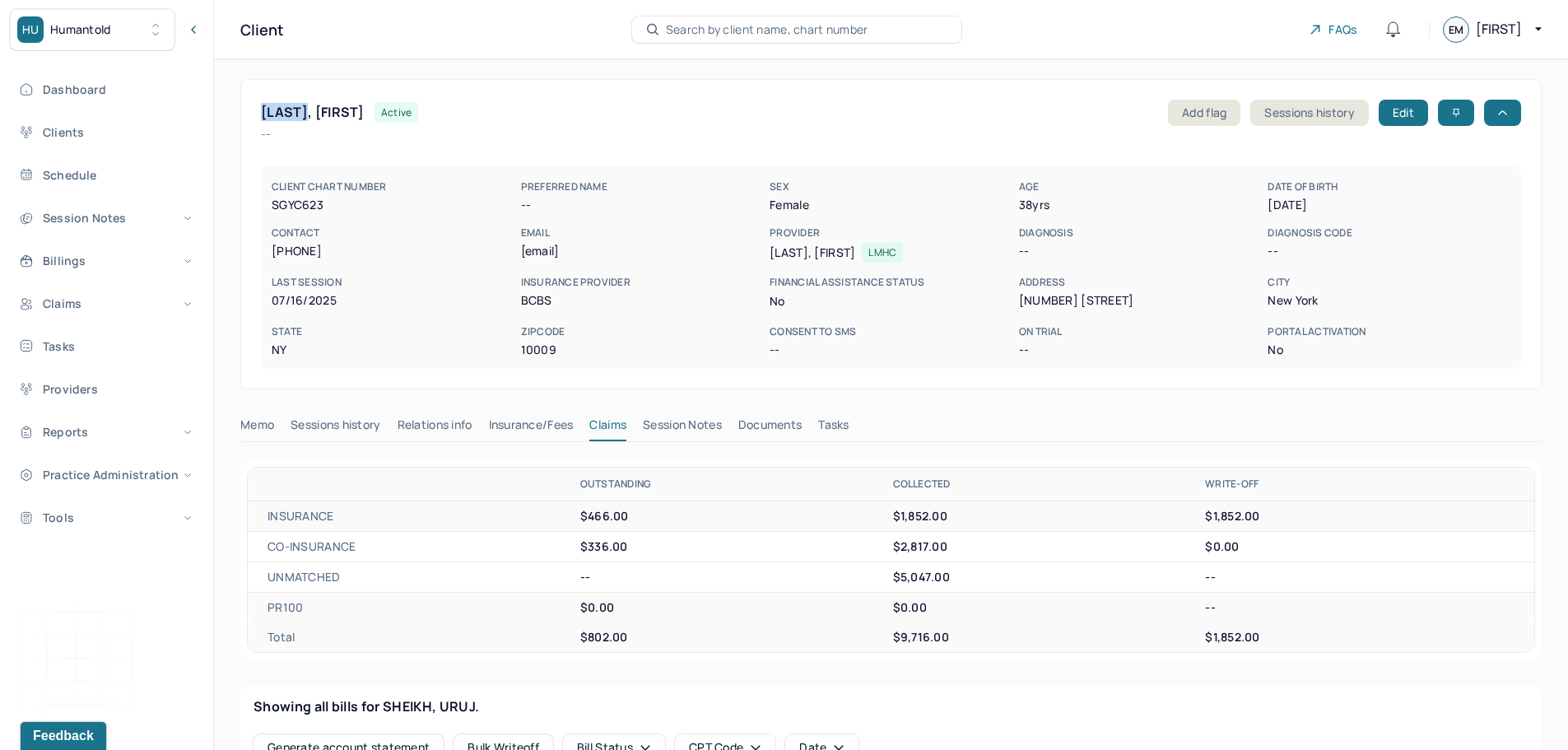click on "Search by client name, chart number" at bounding box center (767, 30) 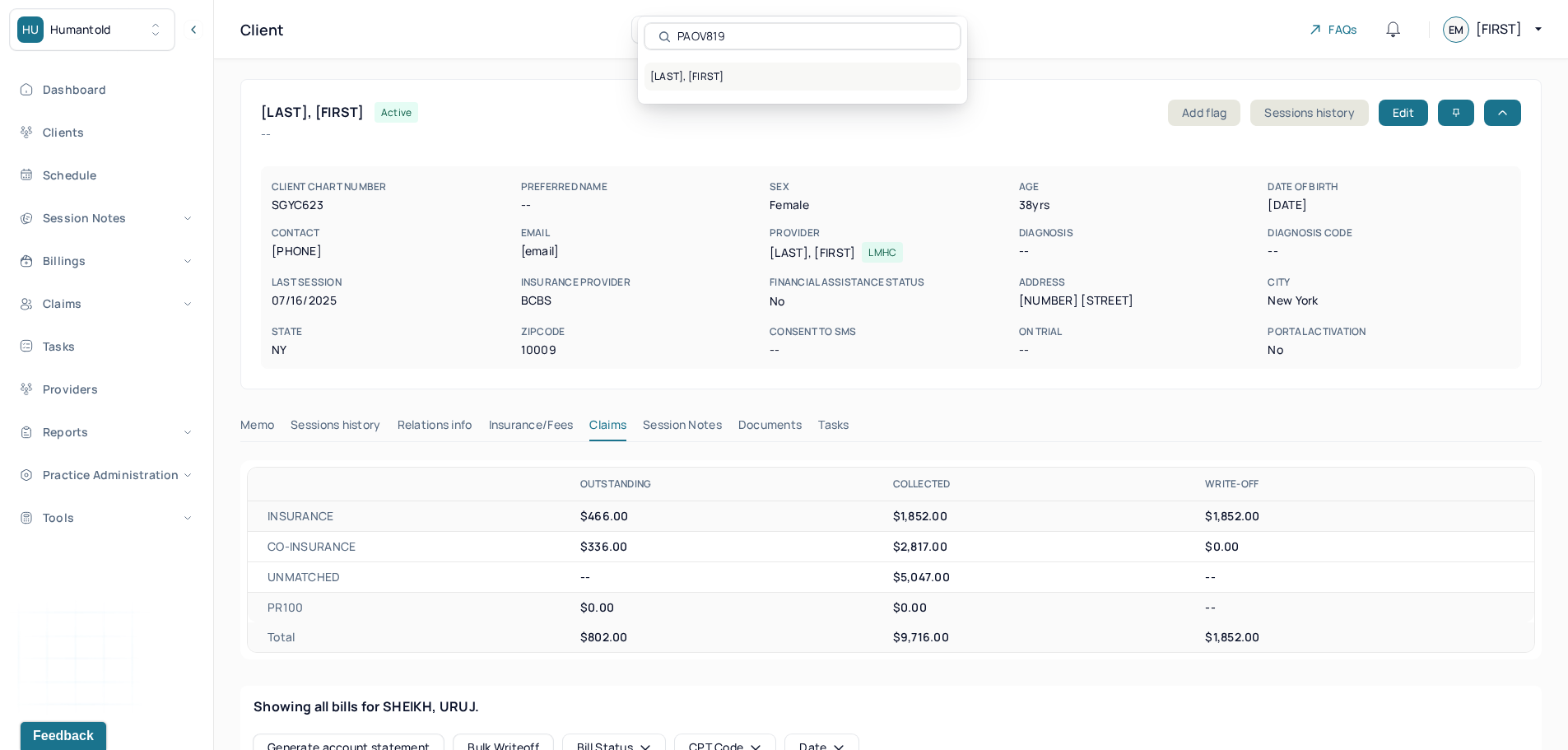 type on "PAOV819" 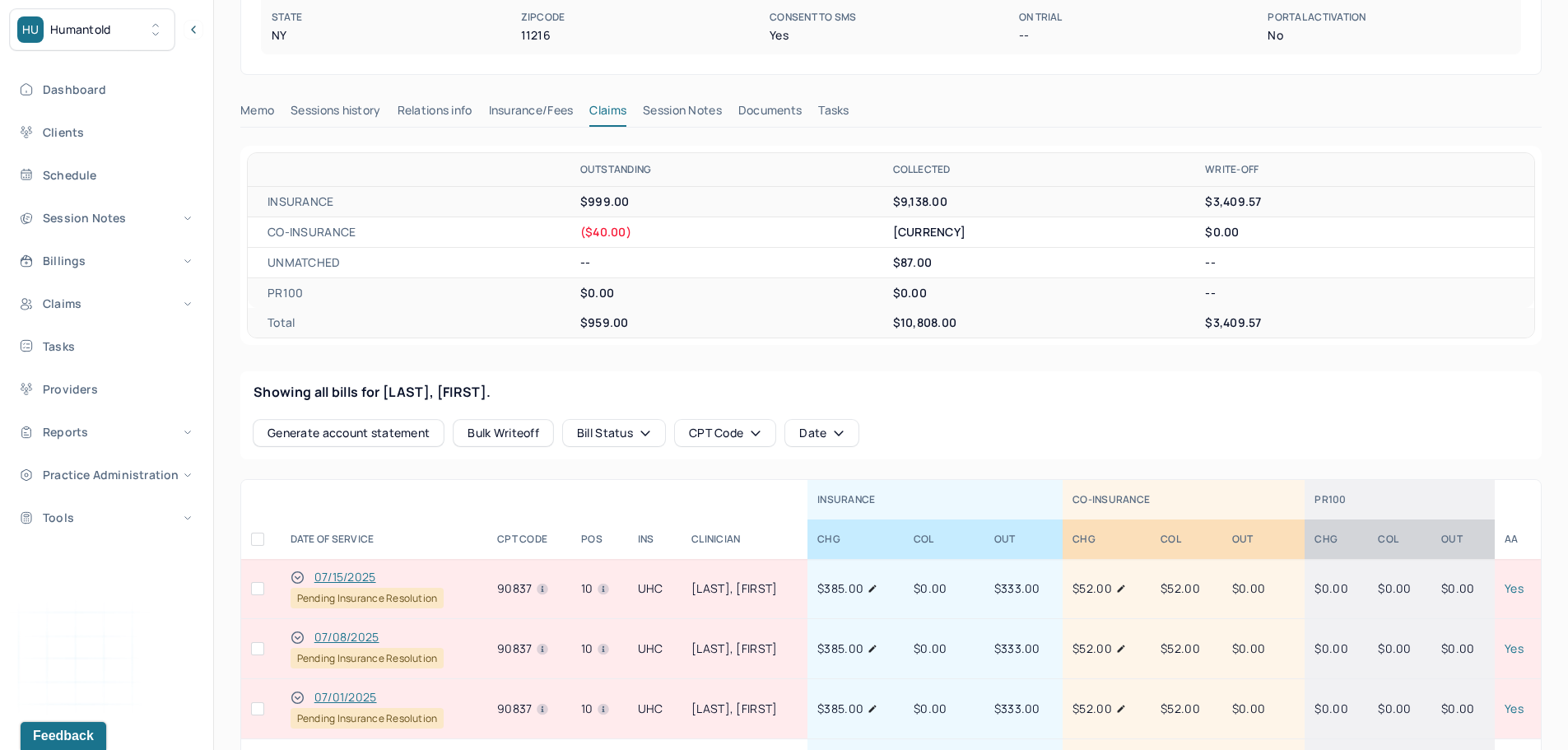 scroll, scrollTop: 412, scrollLeft: 0, axis: vertical 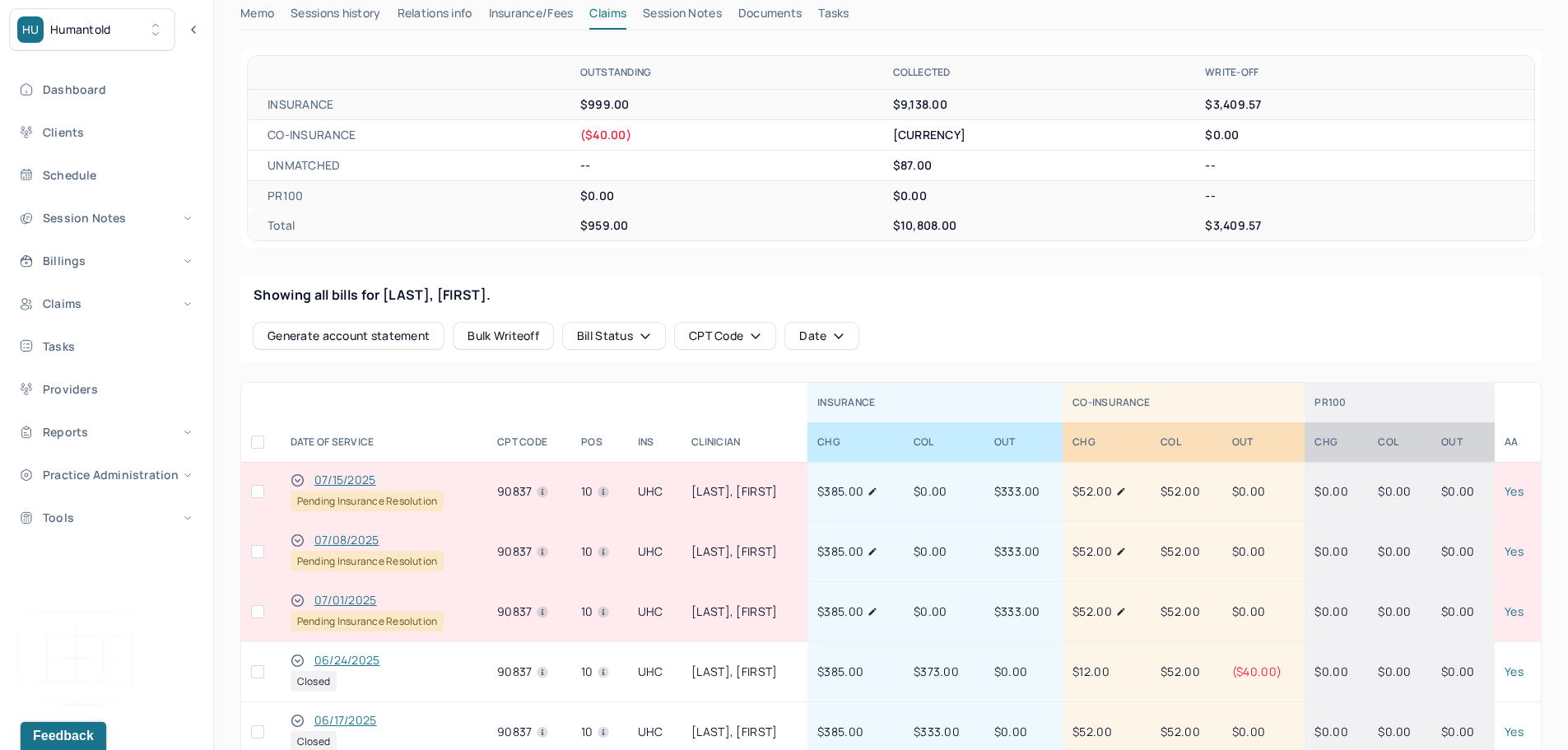 click on "06/24/2025" at bounding box center [347, 660] 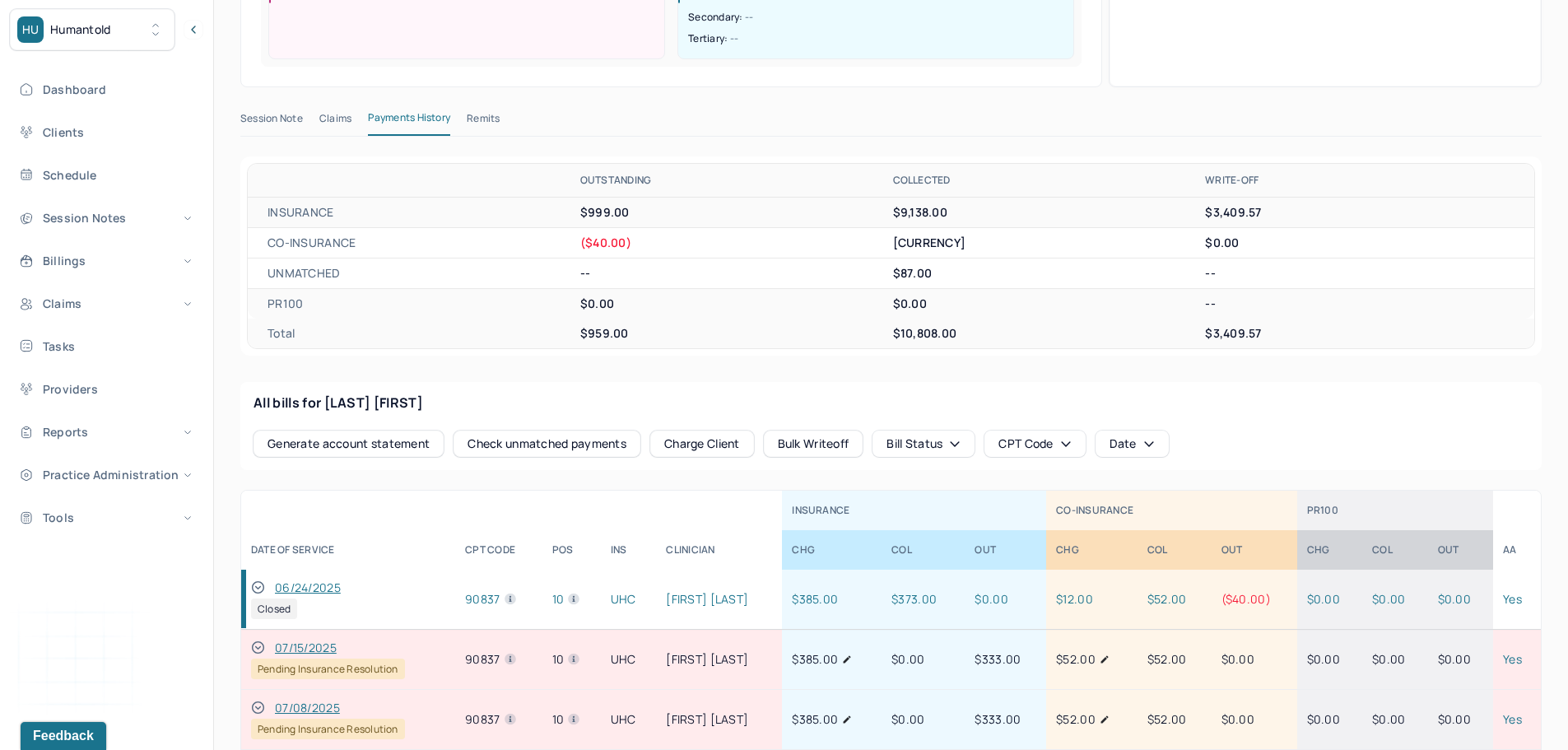 scroll, scrollTop: 494, scrollLeft: 0, axis: vertical 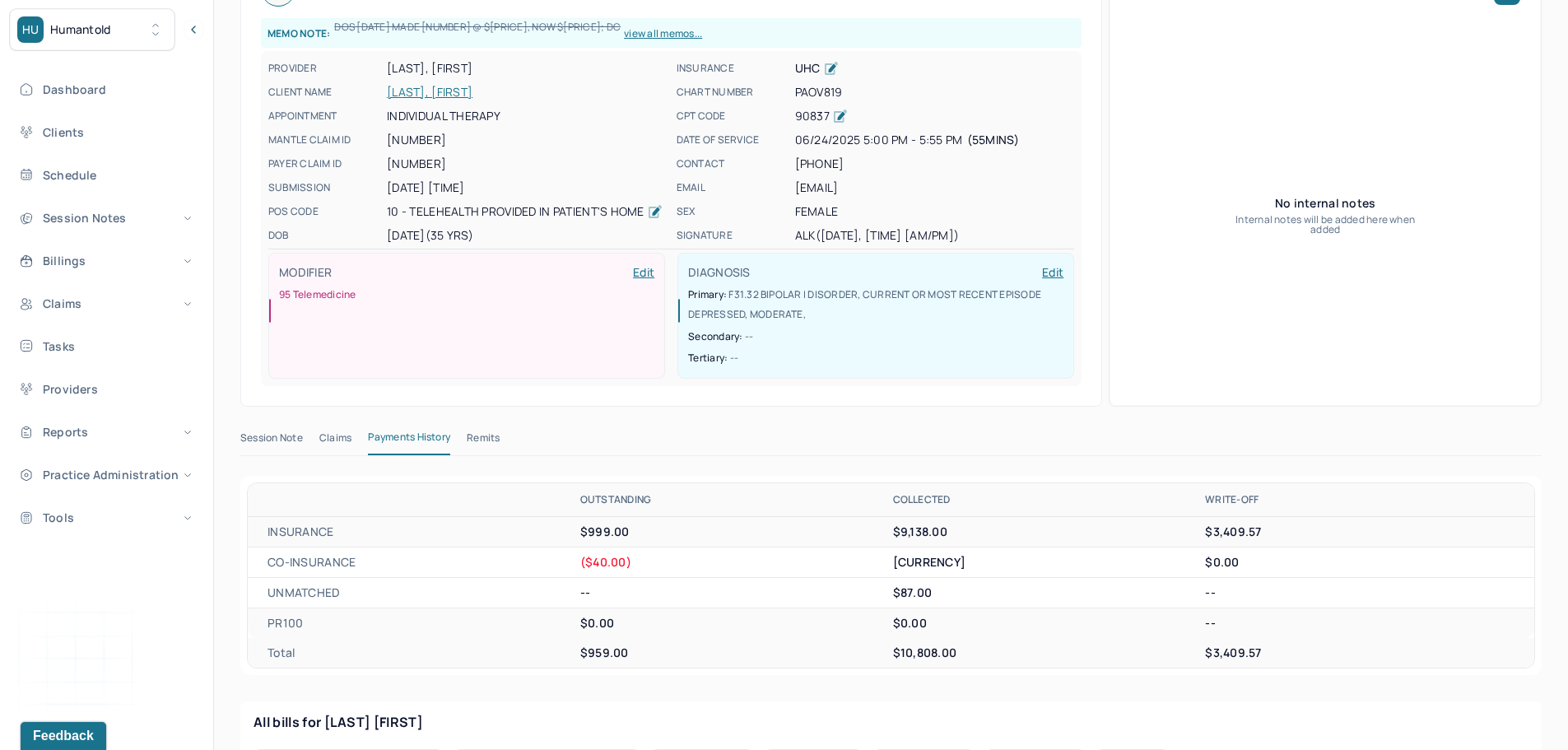 click on "Remits" at bounding box center (483, 441) 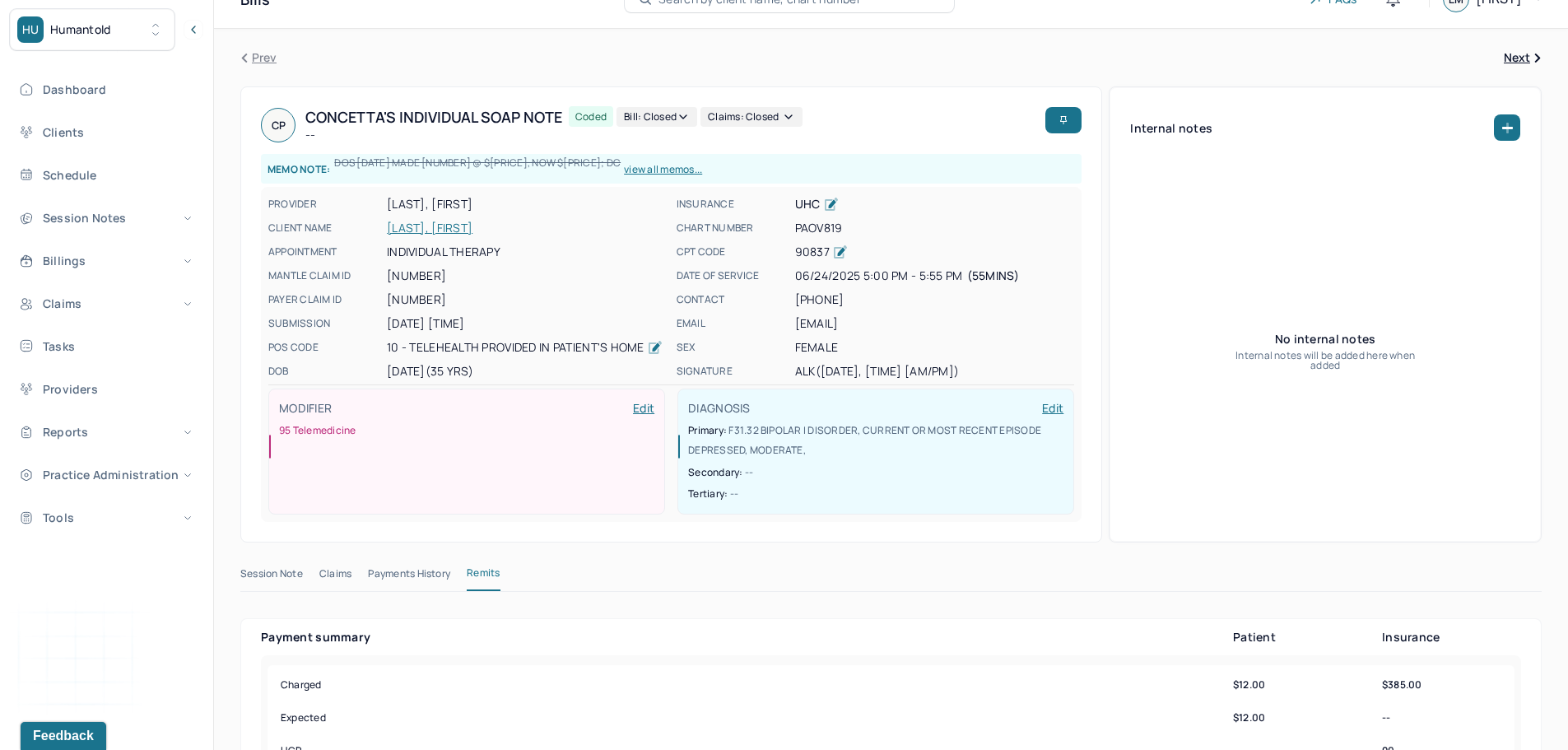 scroll, scrollTop: 0, scrollLeft: 0, axis: both 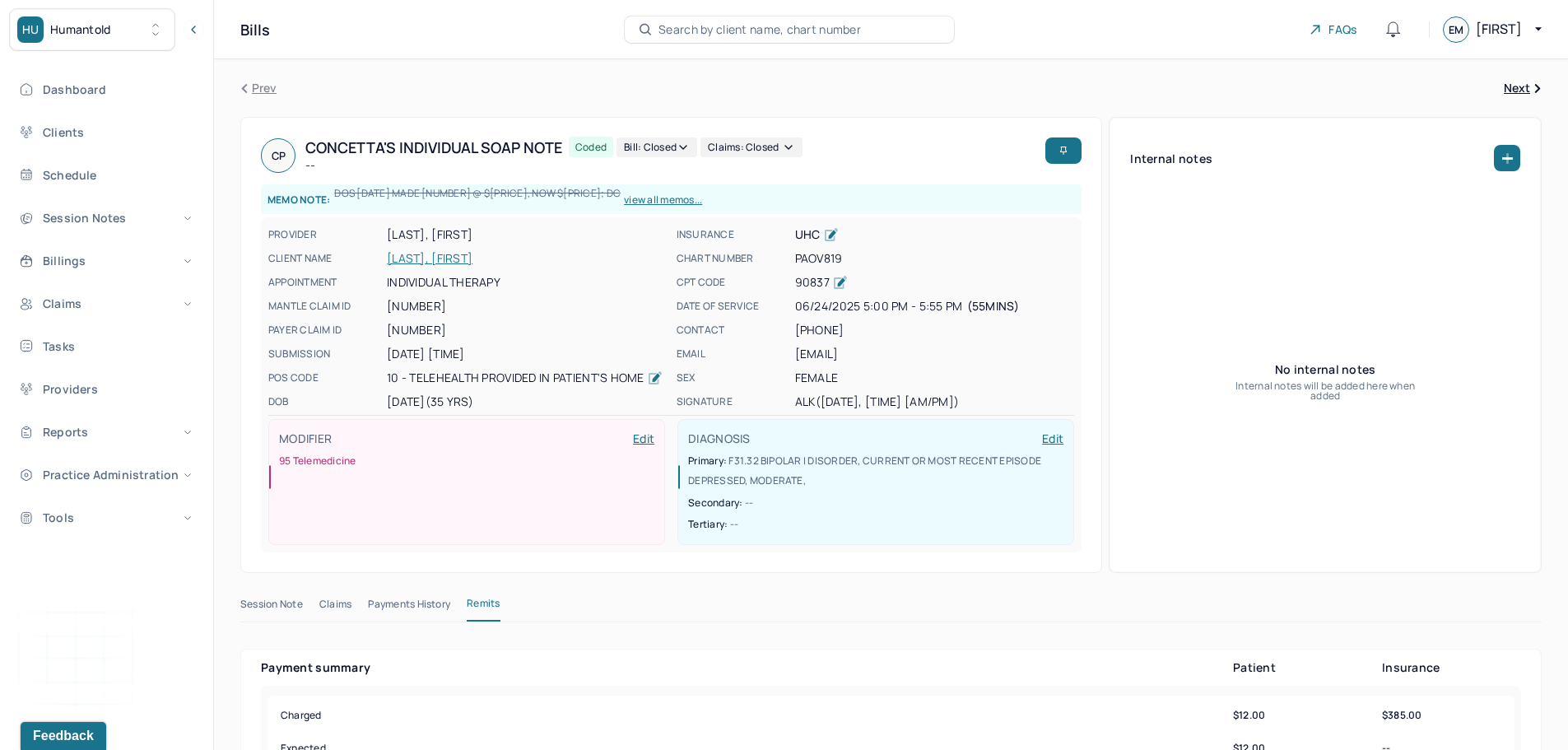 click on "[LAST], [FIRST]" at bounding box center [527, 259] 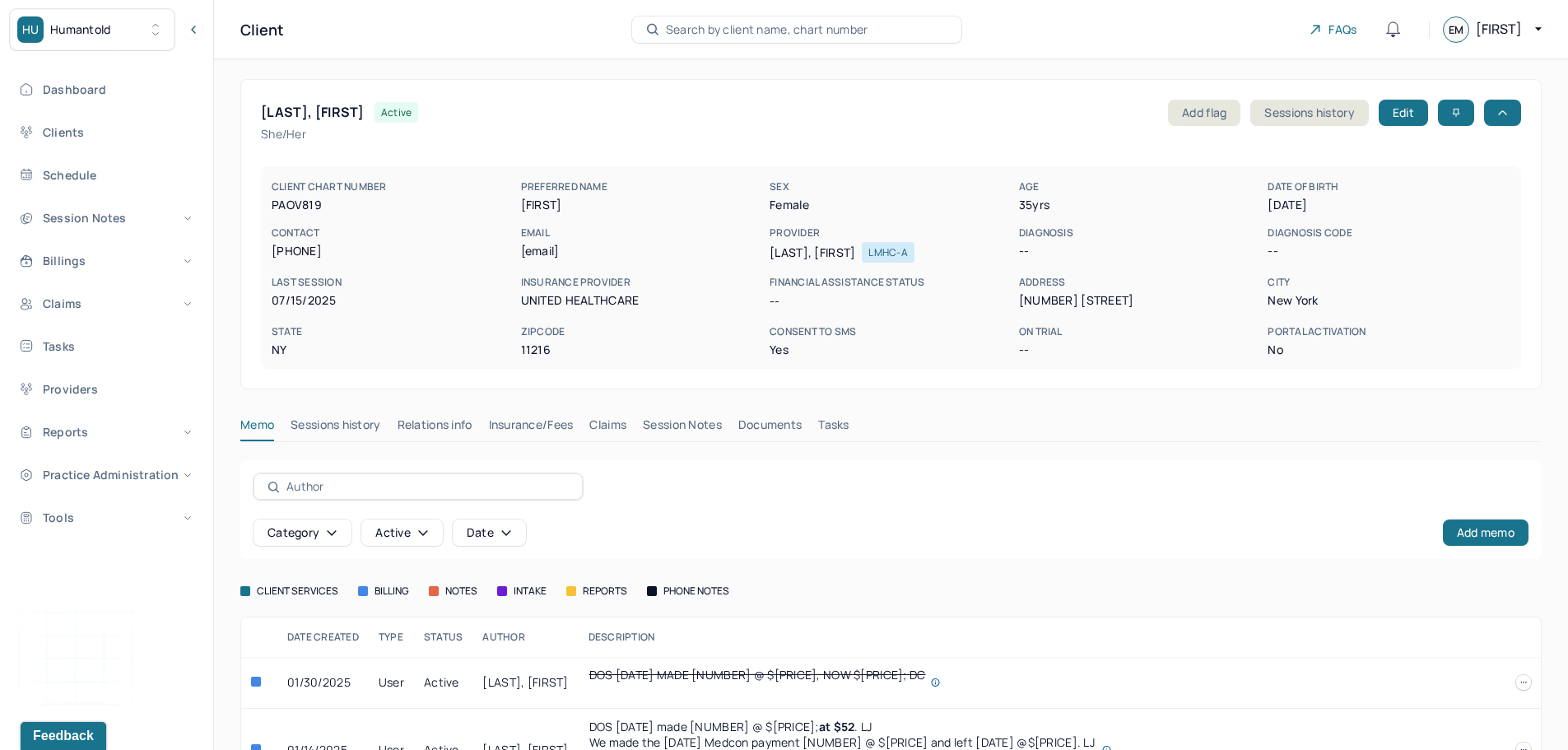 click on "Sessions history" at bounding box center [335, 428] 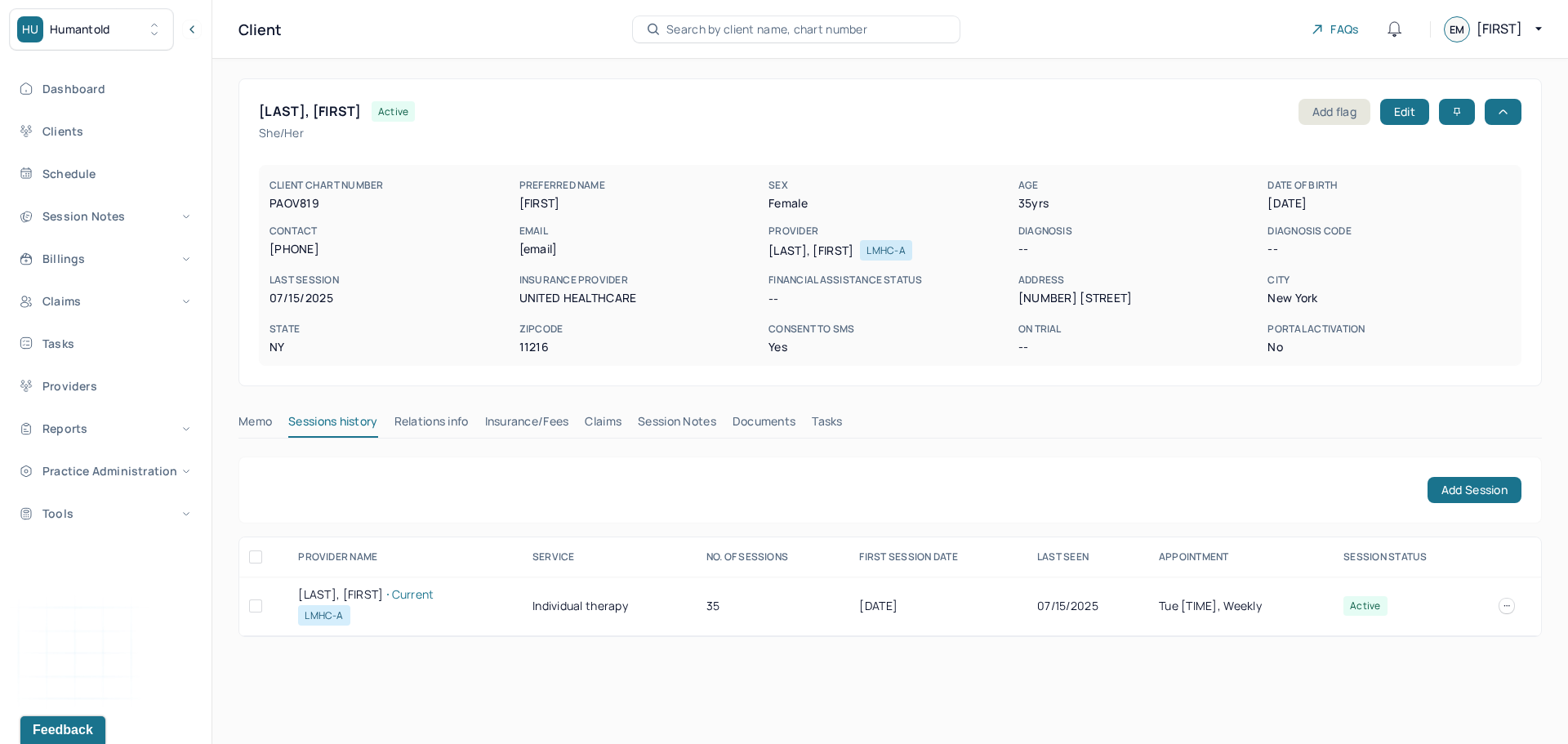 click on "KADISH, ALEXANDRA Current" at bounding box center [405, 595] 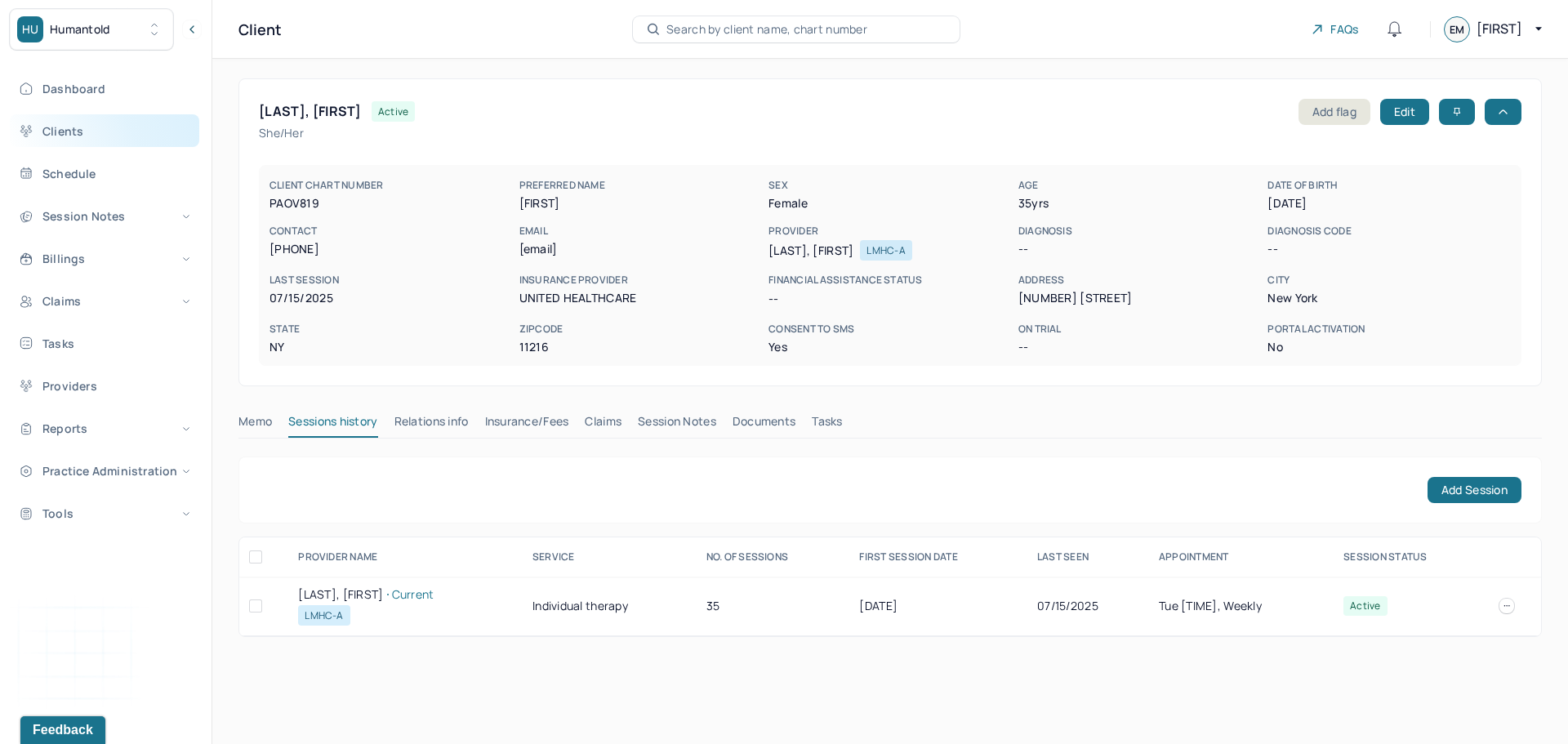 drag, startPoint x: 54, startPoint y: 136, endPoint x: 91, endPoint y: 136, distance: 37 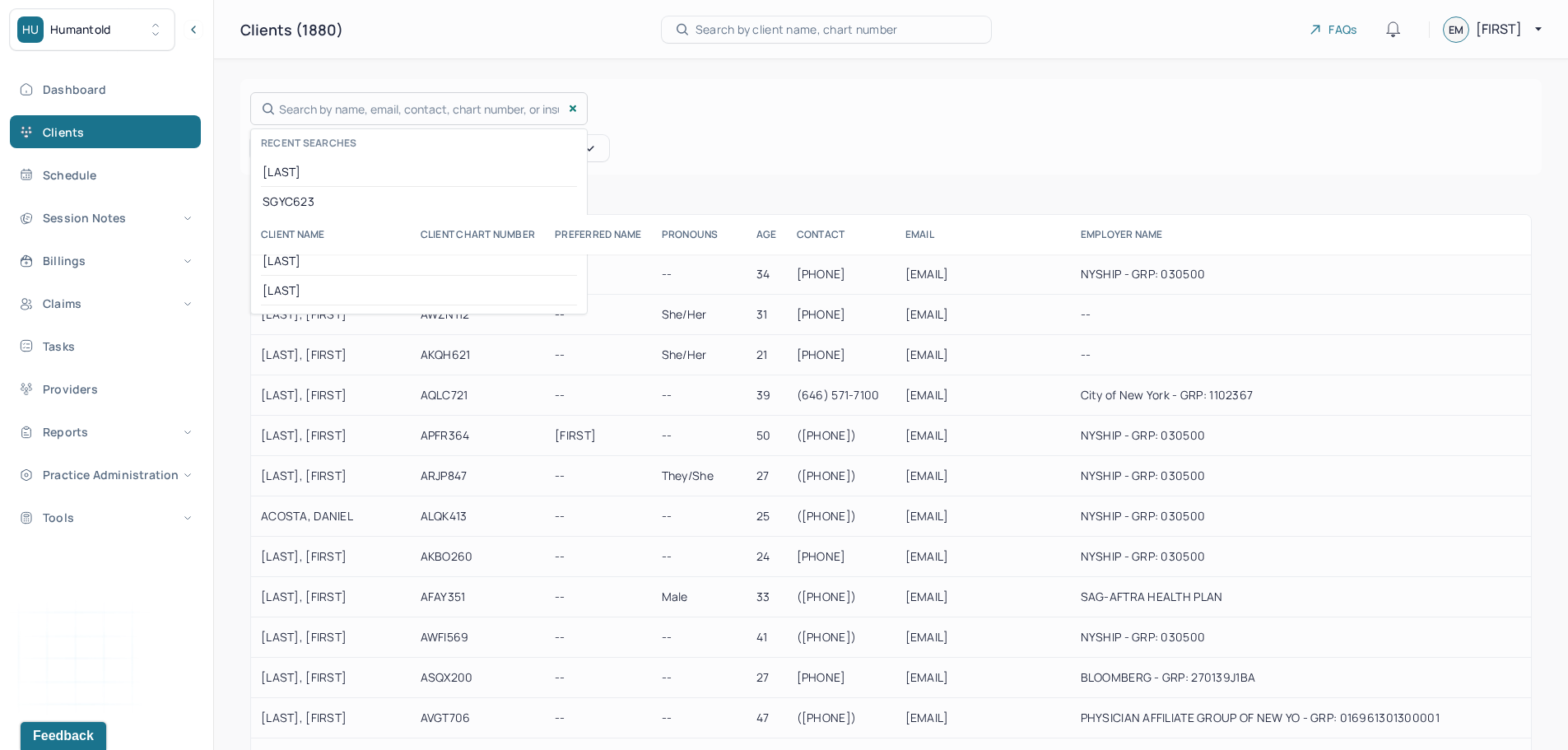click on "Search by name, email, contact, chart number, or insurance id... Recent searches URUJ SGYC623 YESHA Cronin shin" at bounding box center (419, 109) 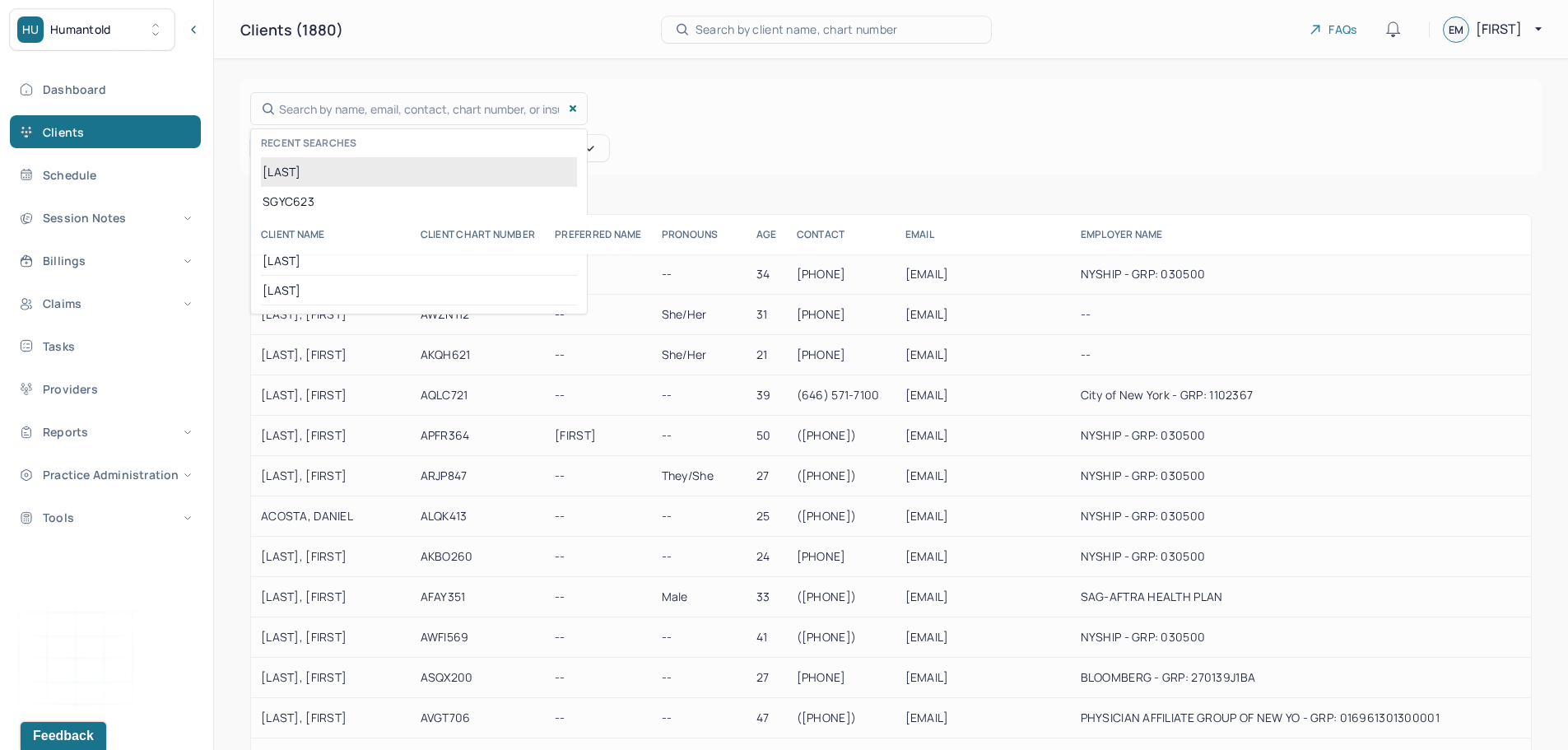 click on "URUJ" at bounding box center (419, 171) 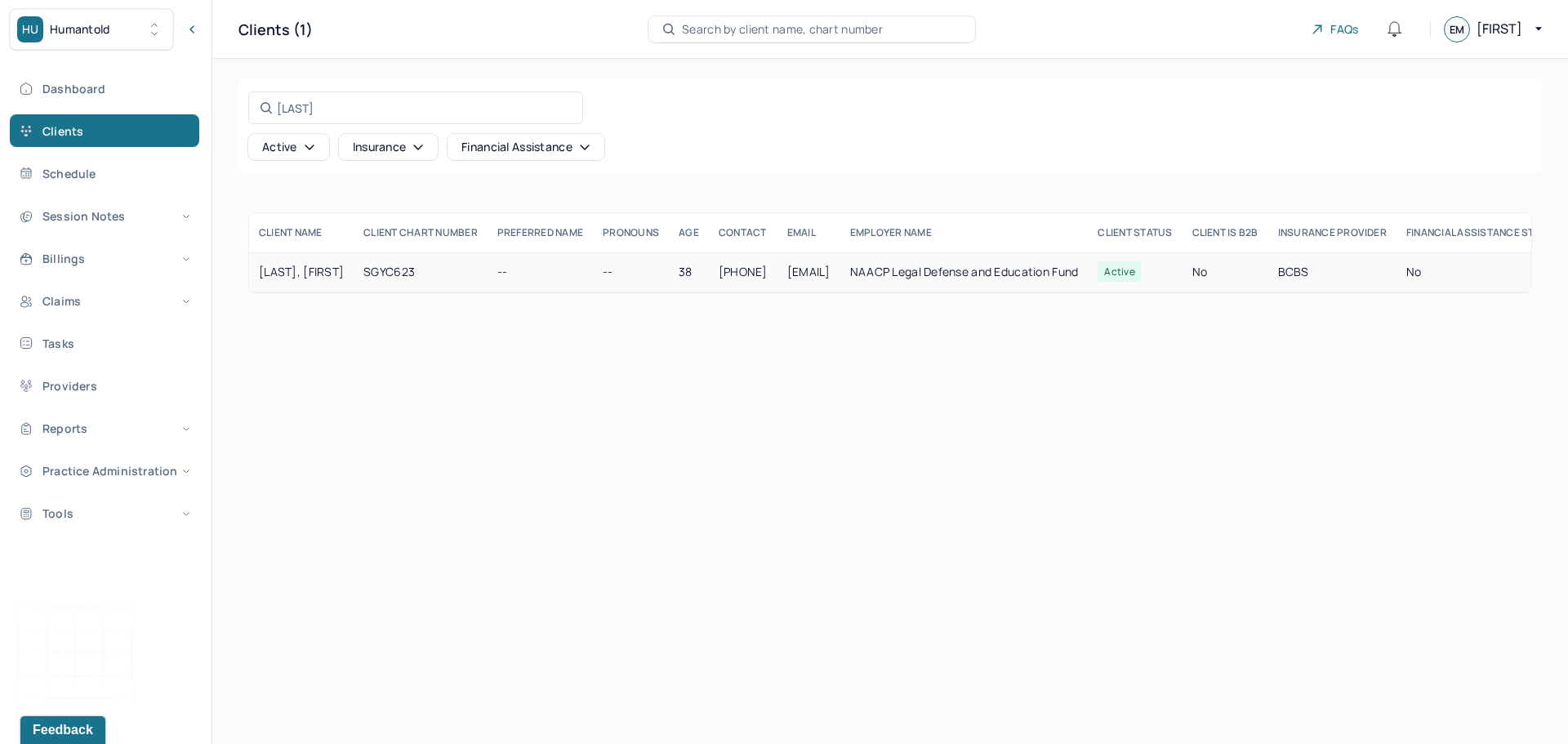 click on "--" at bounding box center (540, 272) 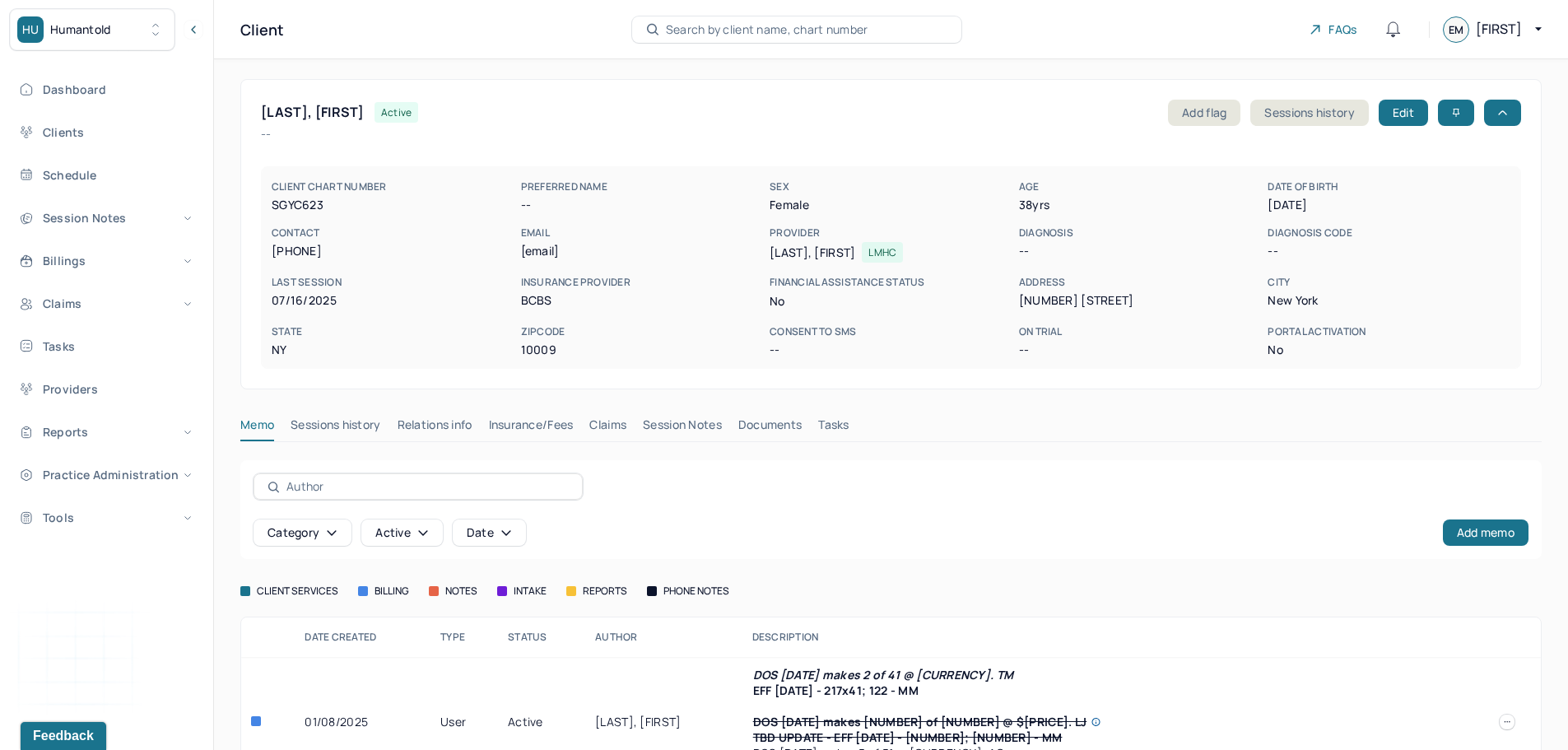 click on "Sessions history" at bounding box center (335, 428) 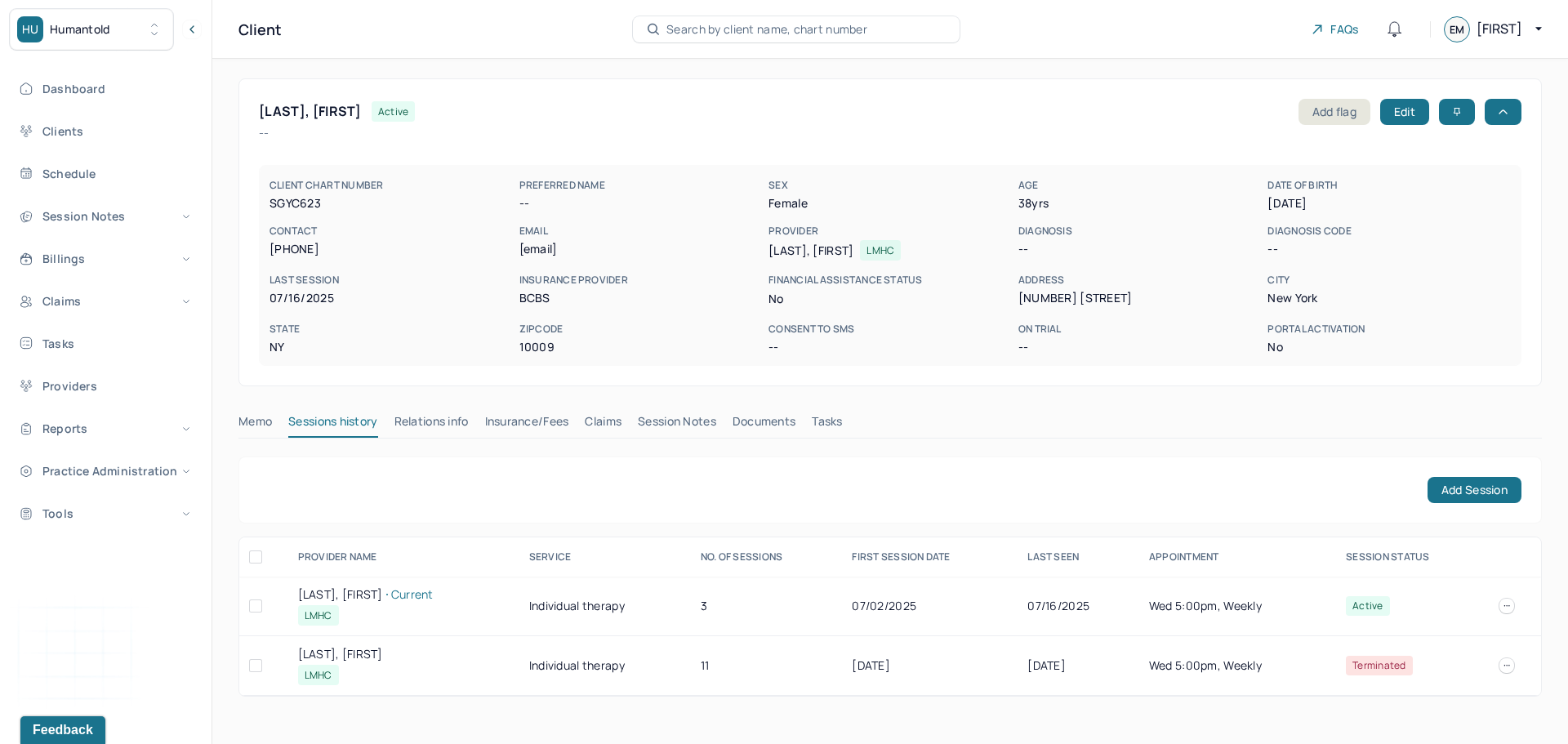 click on "OKORI, STEPHANIE Current" at bounding box center (403, 595) 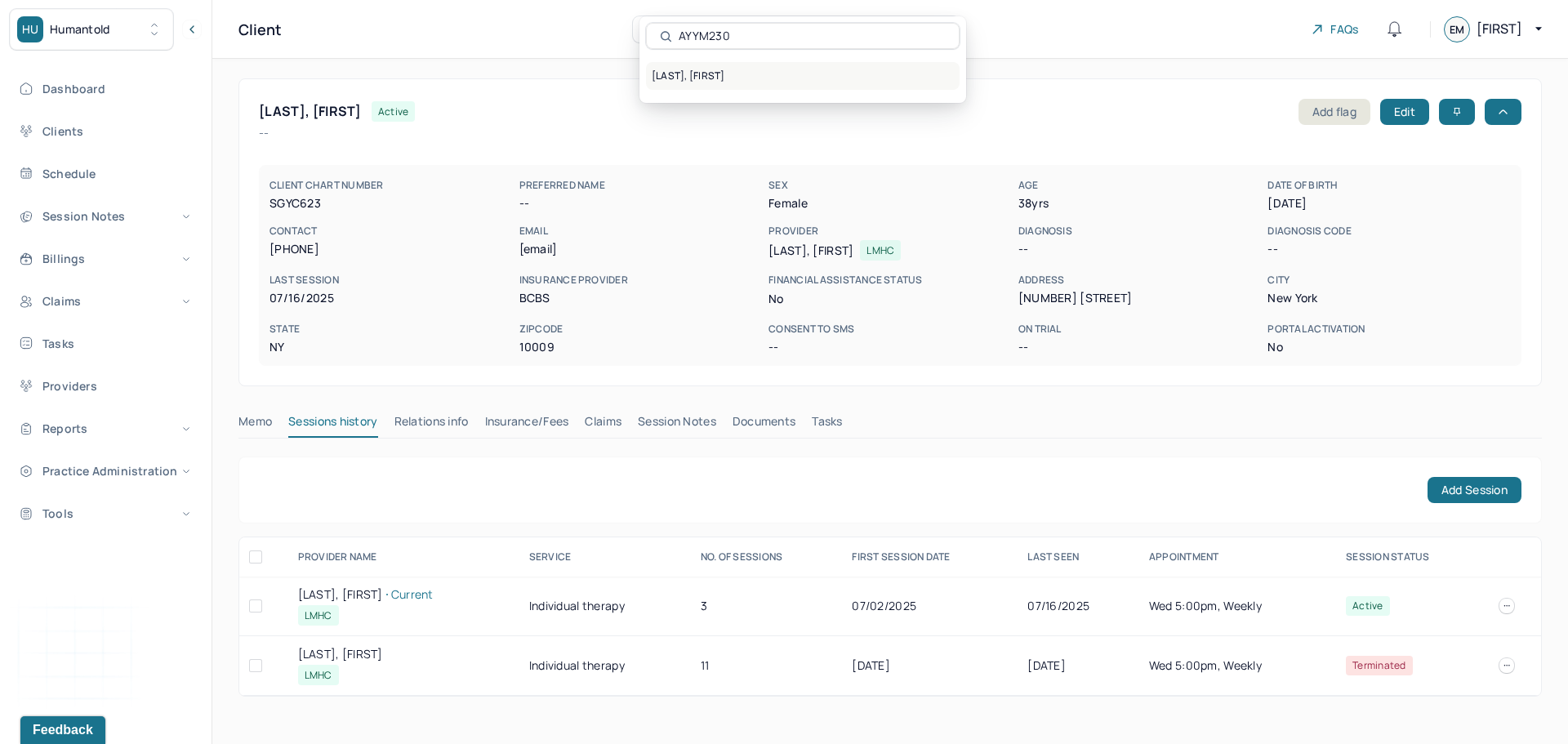 click on "[LAST], [FIRST]" at bounding box center [803, 76] 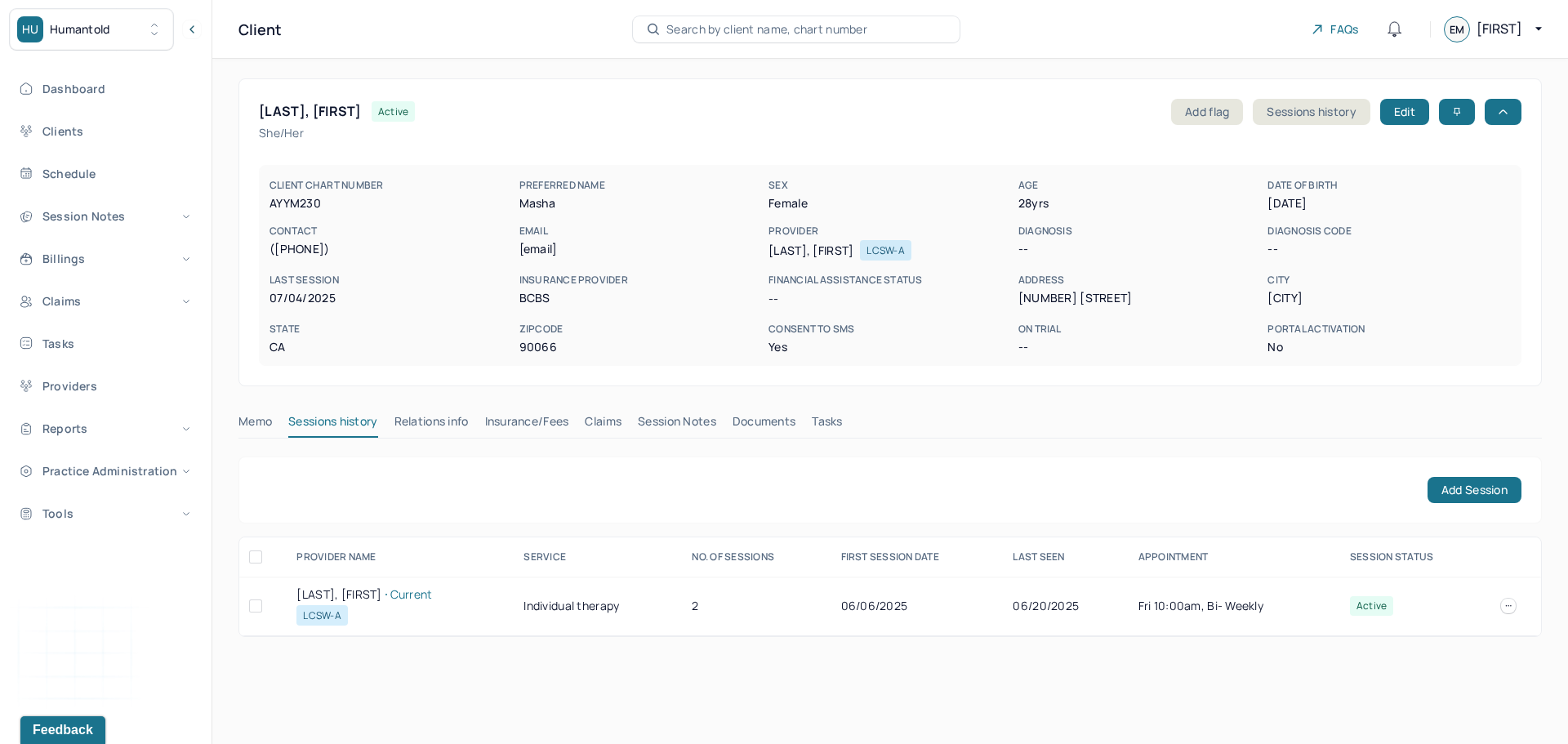 click on "RODWIN, AARON Current" at bounding box center [400, 595] 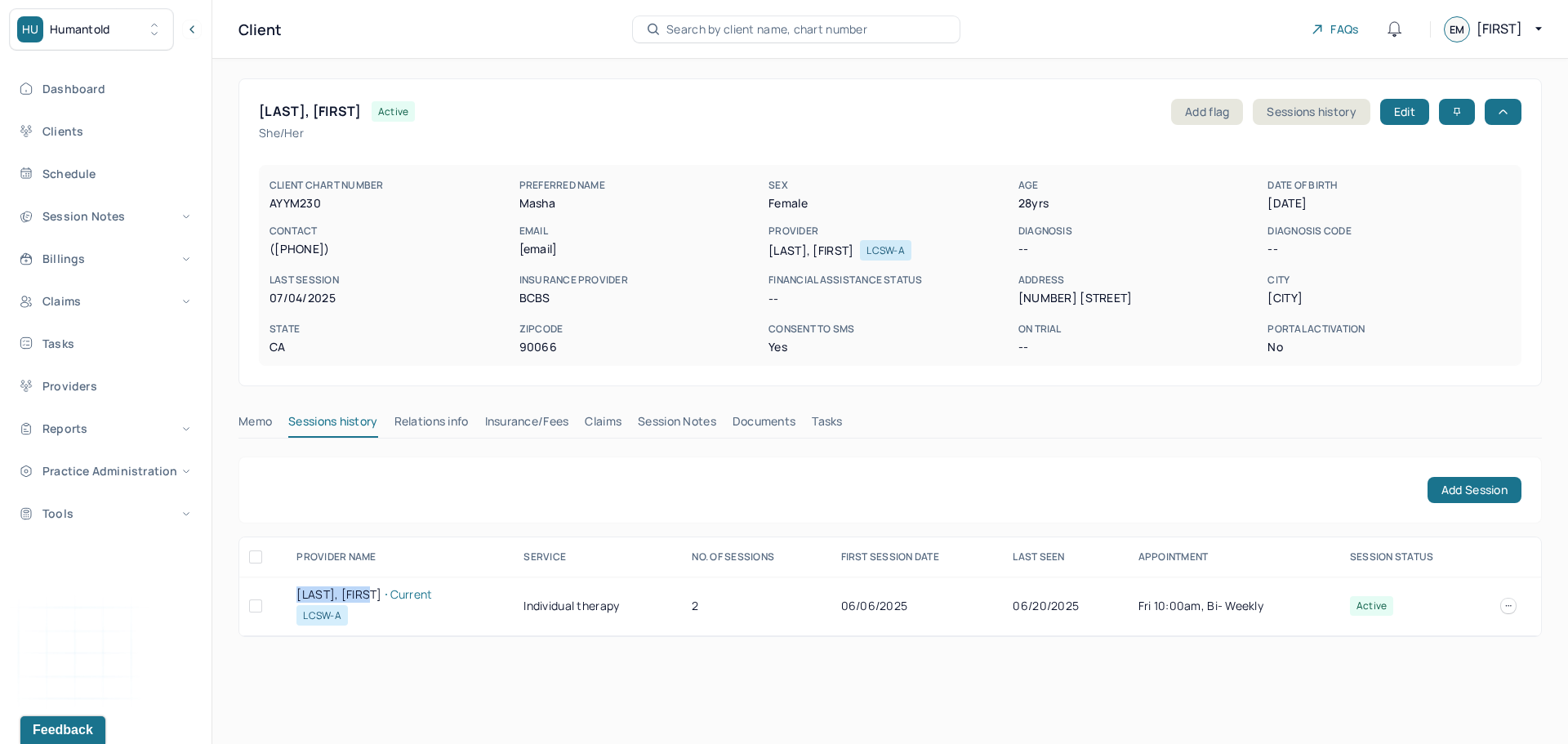drag, startPoint x: 313, startPoint y: 601, endPoint x: 355, endPoint y: 601, distance: 42 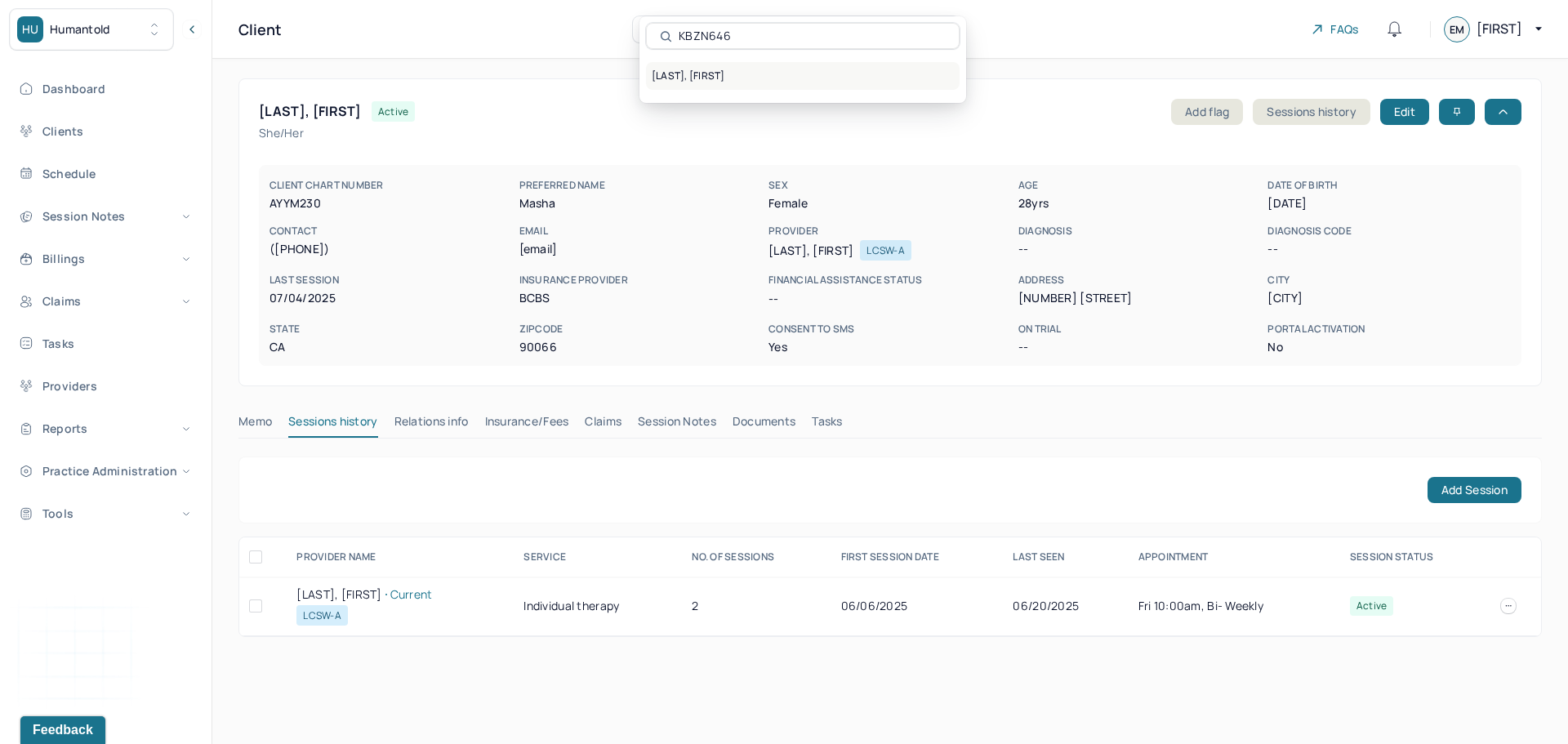 type on "KBZN646" 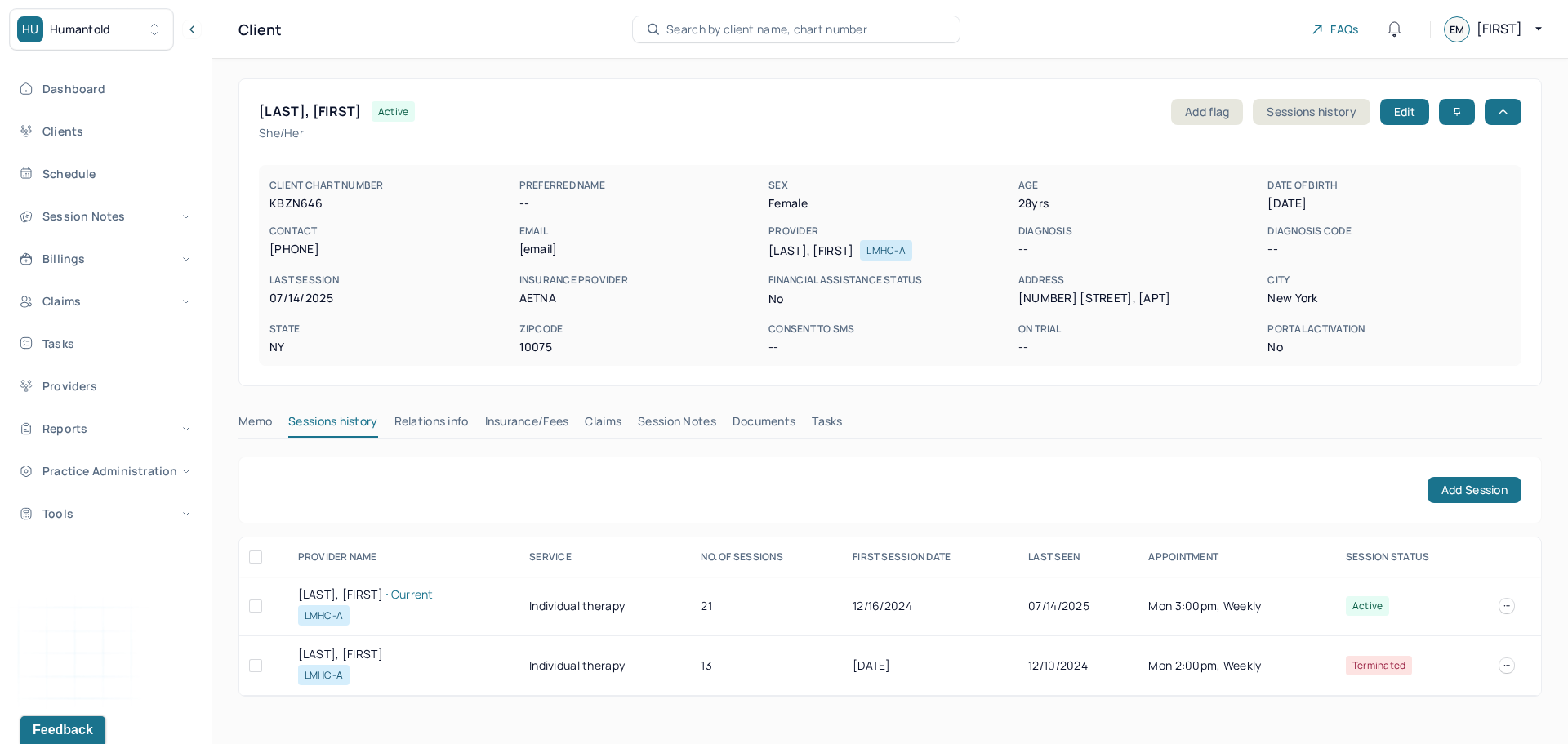 click on "ADAMJEE, AMNA Current" at bounding box center (403, 595) 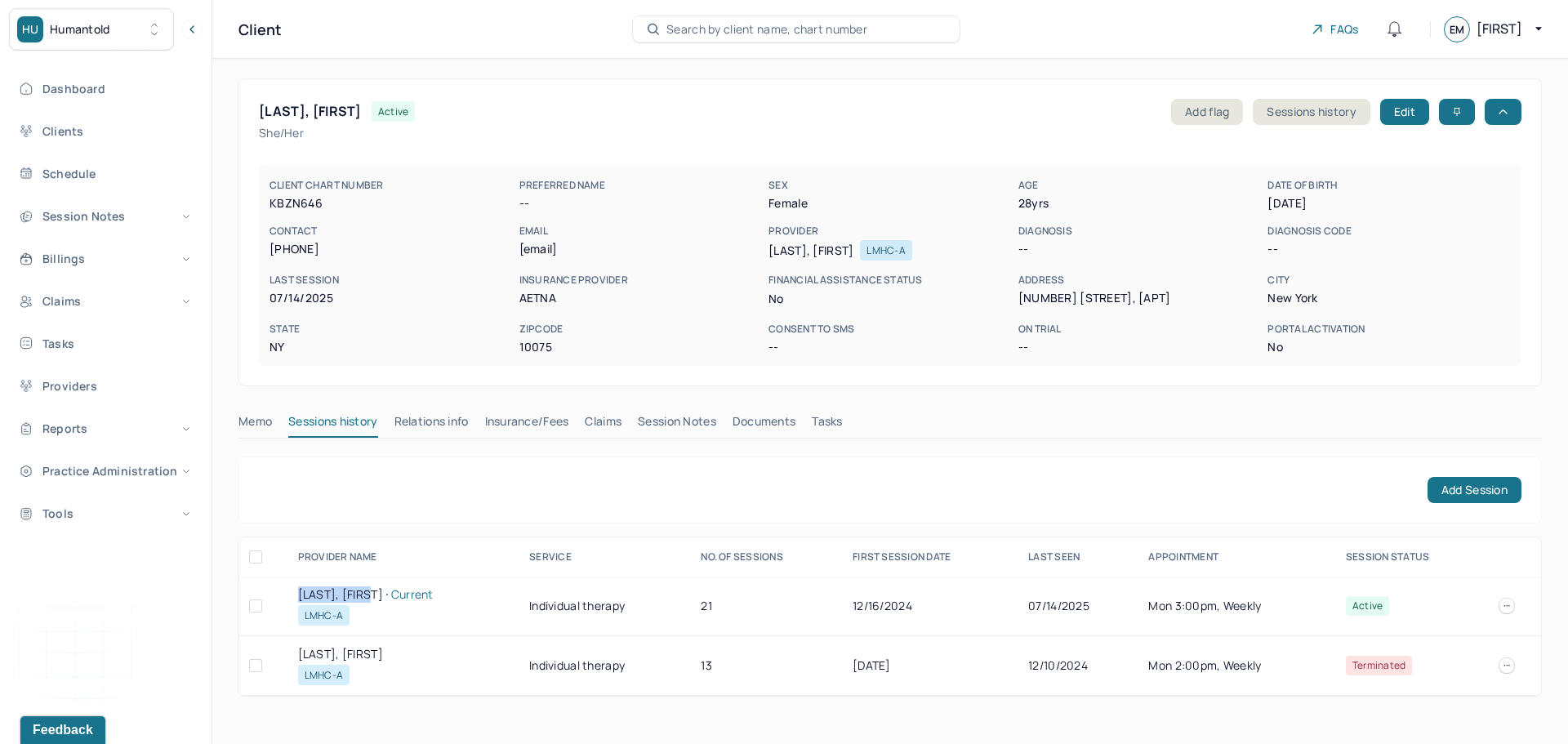 drag, startPoint x: 311, startPoint y: 591, endPoint x: 359, endPoint y: 586, distance: 48.259714 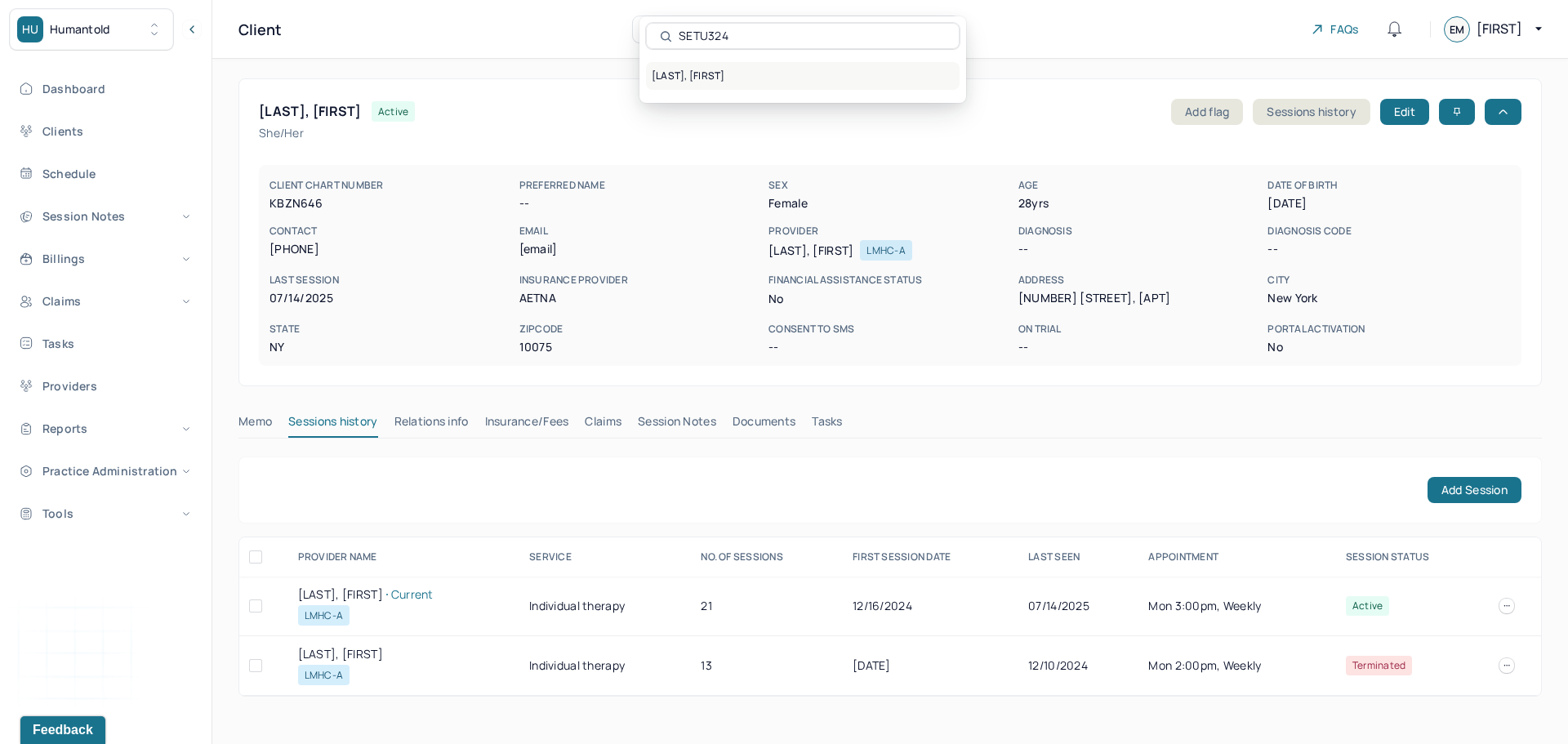 type on "SETU324" 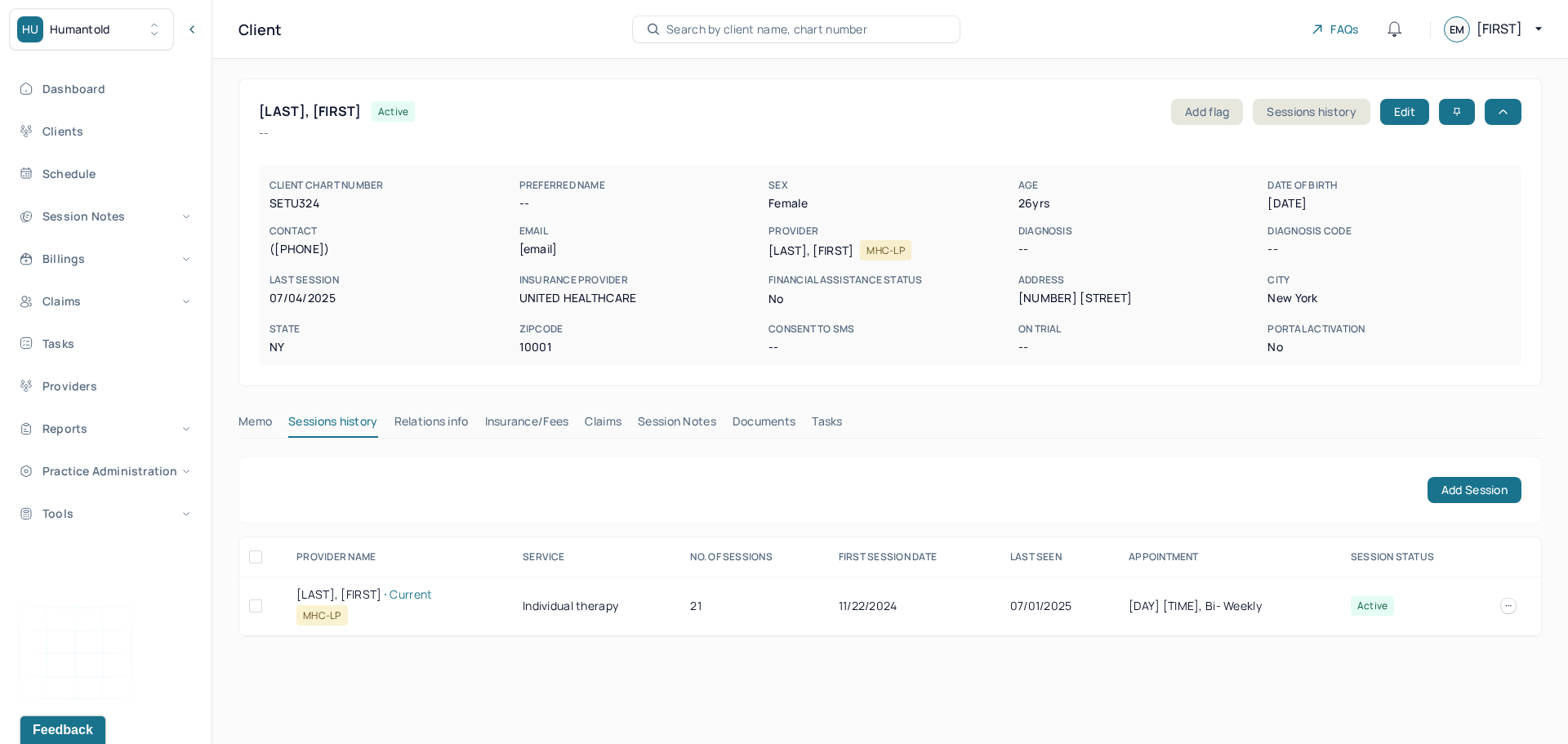 click on "KIERNAN, LAURA Current" at bounding box center (399, 595) 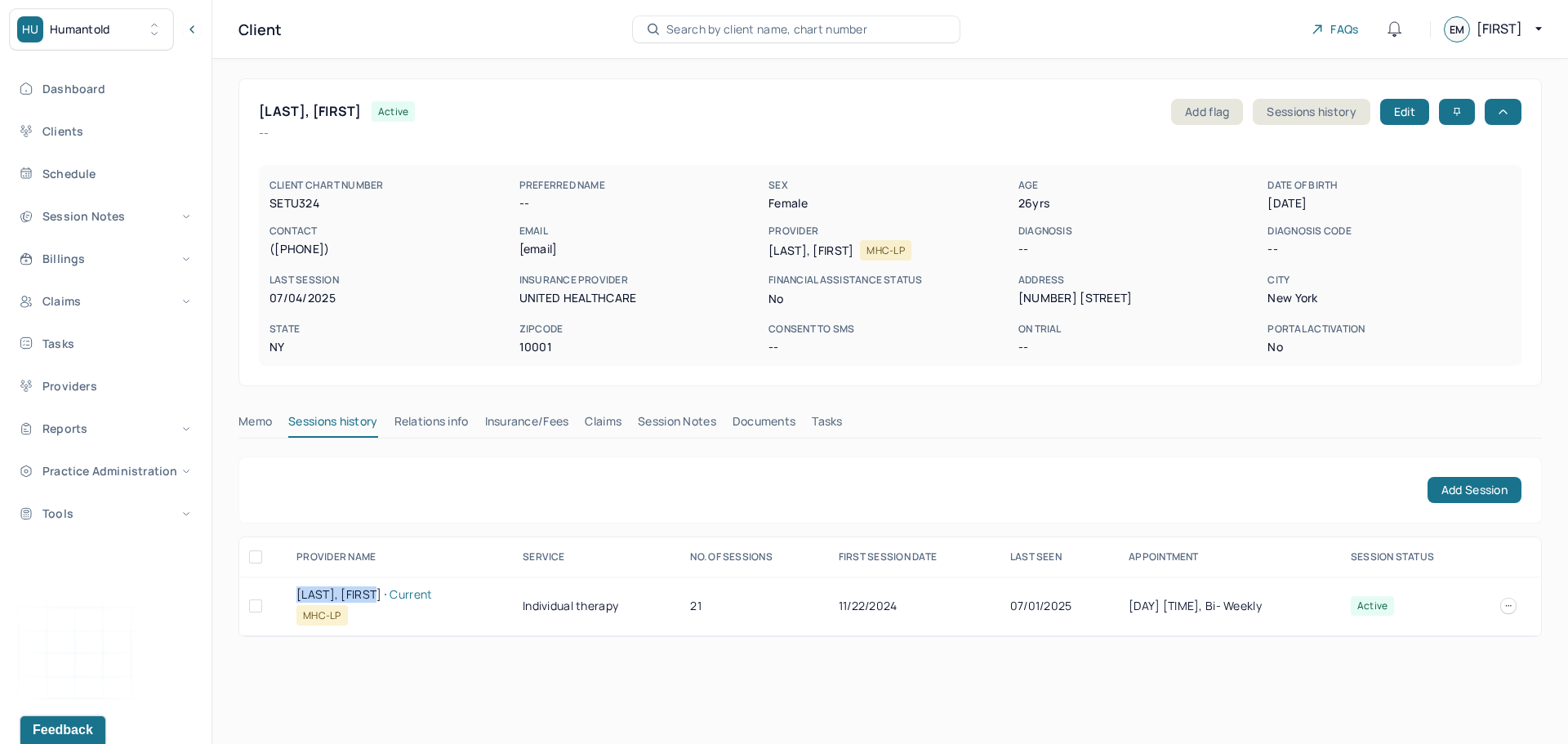 drag, startPoint x: 315, startPoint y: 589, endPoint x: 368, endPoint y: 592, distance: 53.08484 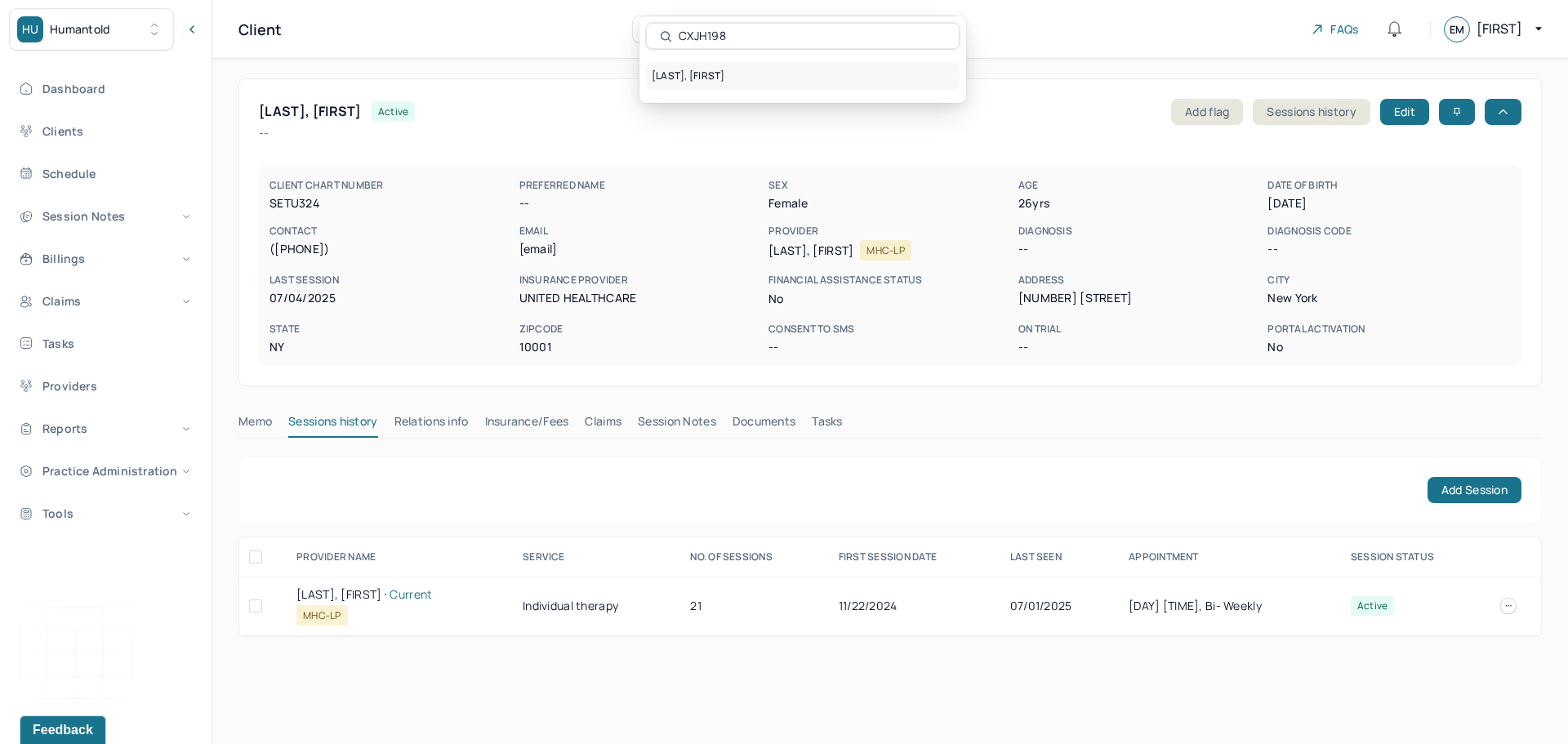 type on "CXJH198" 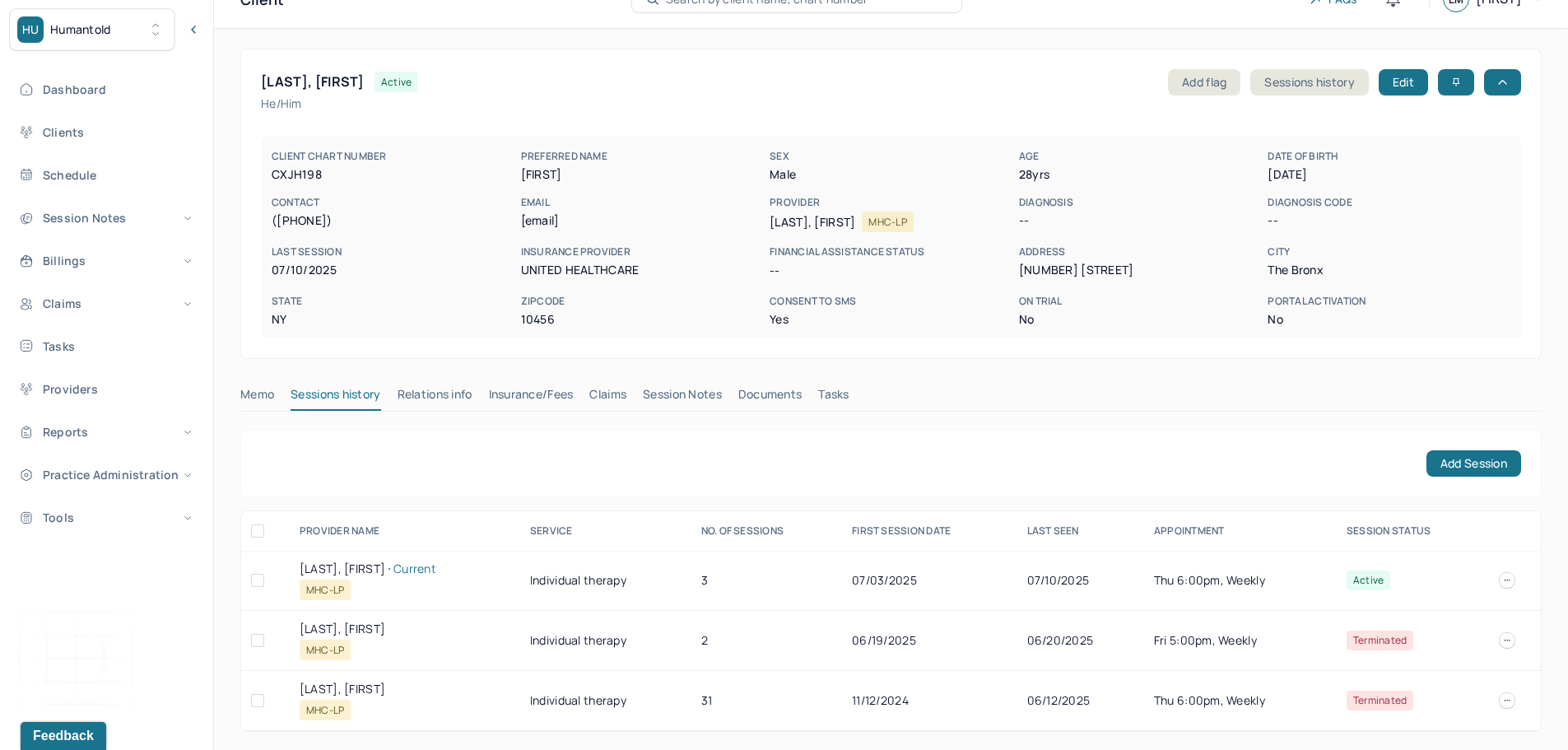 scroll, scrollTop: 32, scrollLeft: 0, axis: vertical 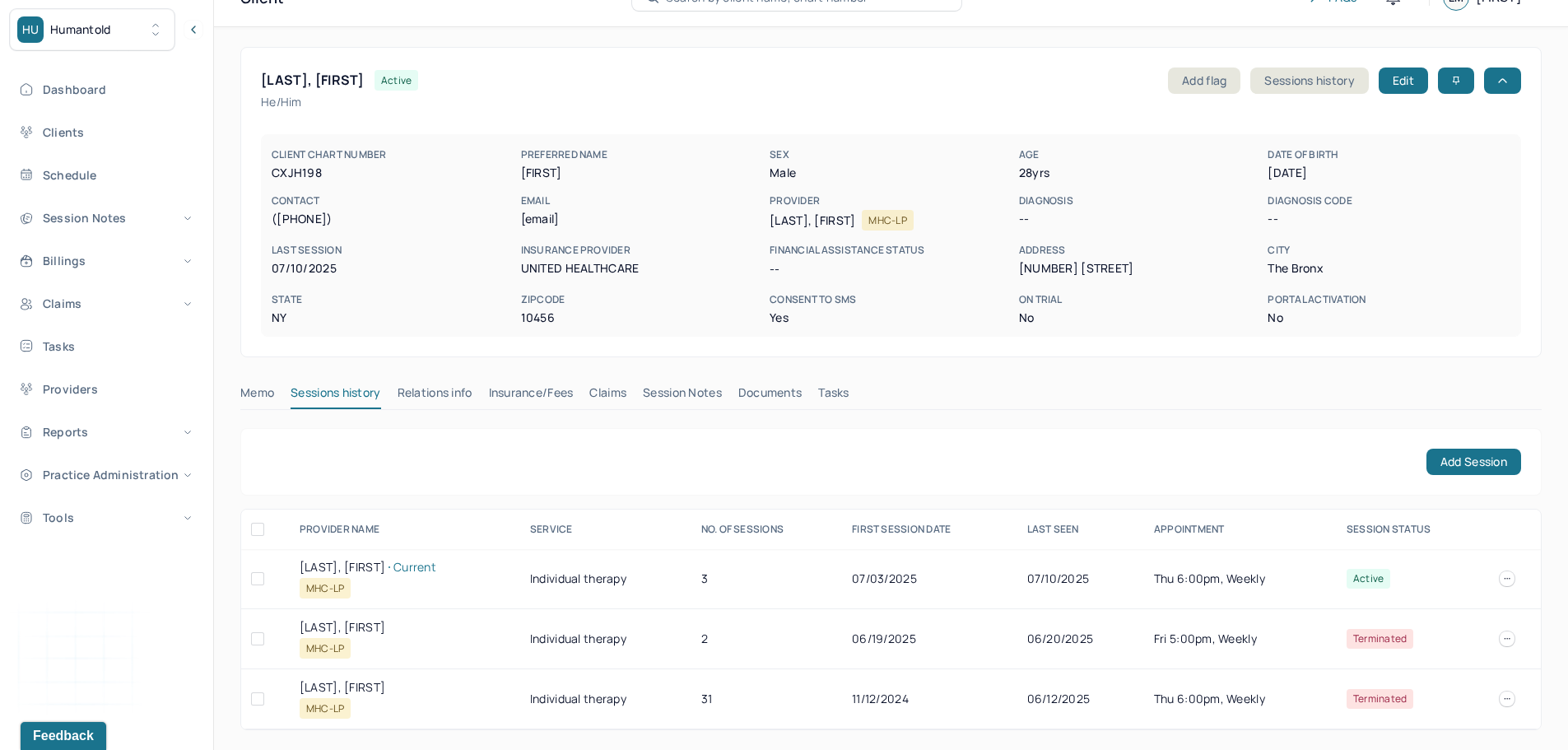 click on "RIZVI, ZEIST Current" at bounding box center [405, 567] 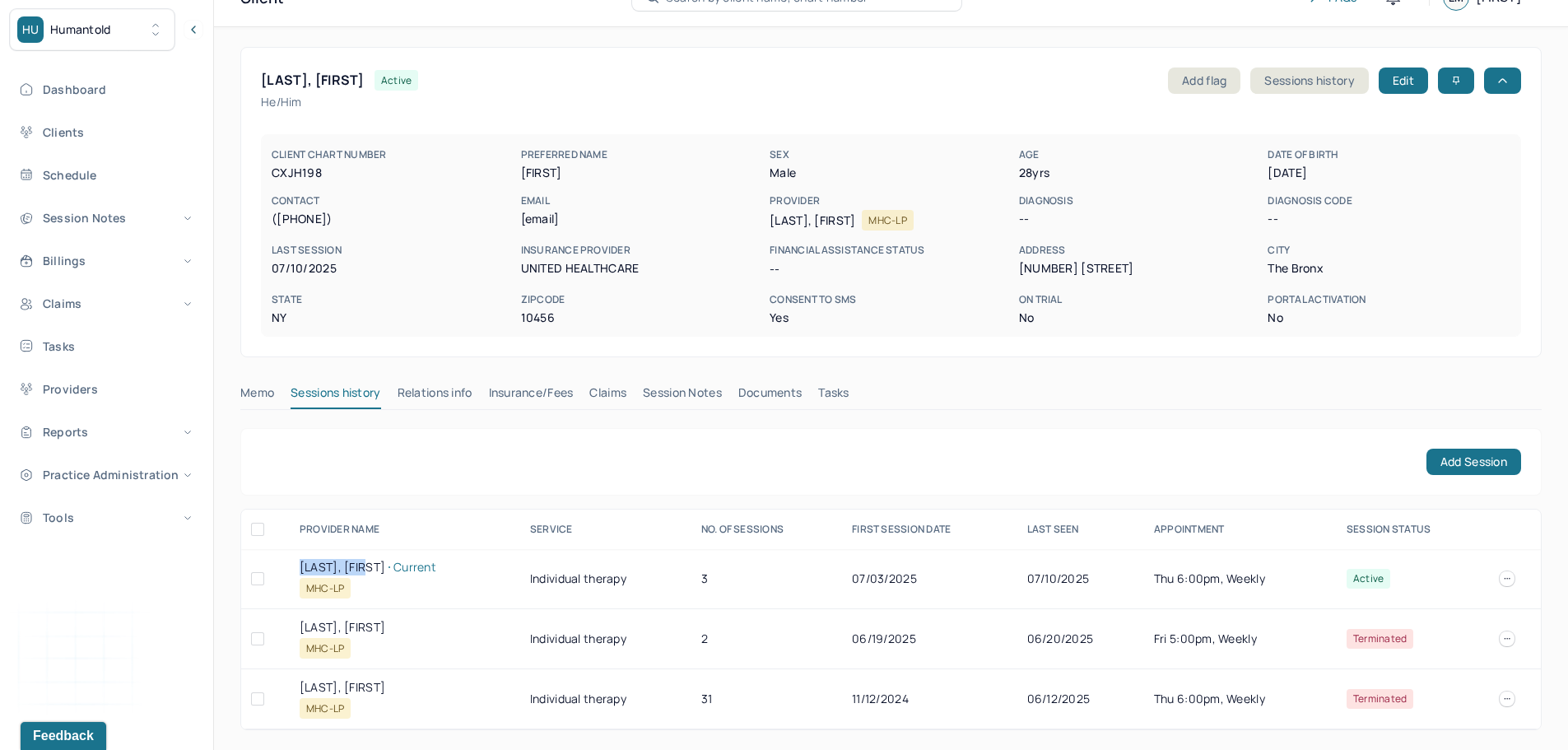 drag, startPoint x: 314, startPoint y: 568, endPoint x: 342, endPoint y: 568, distance: 28 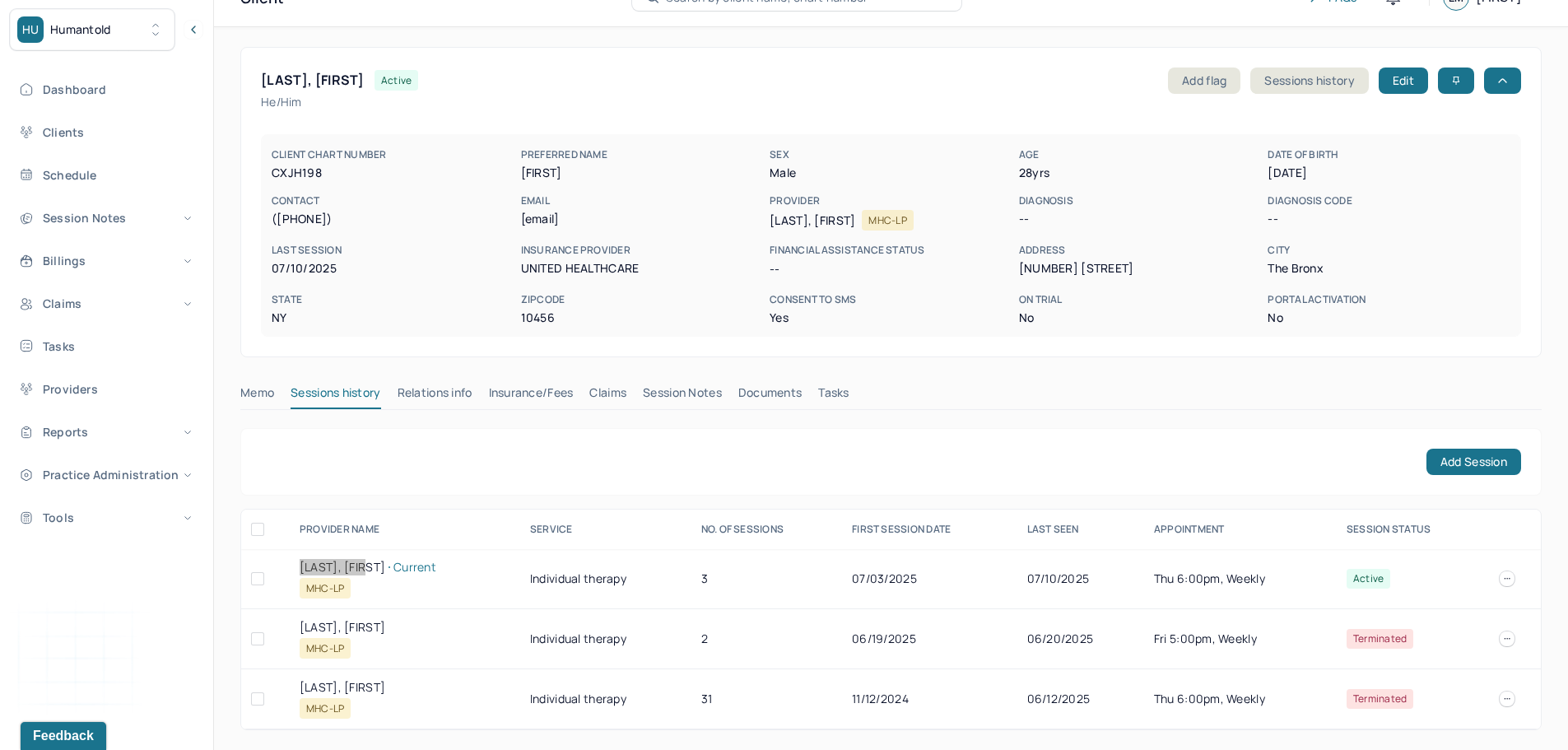 scroll, scrollTop: 0, scrollLeft: 0, axis: both 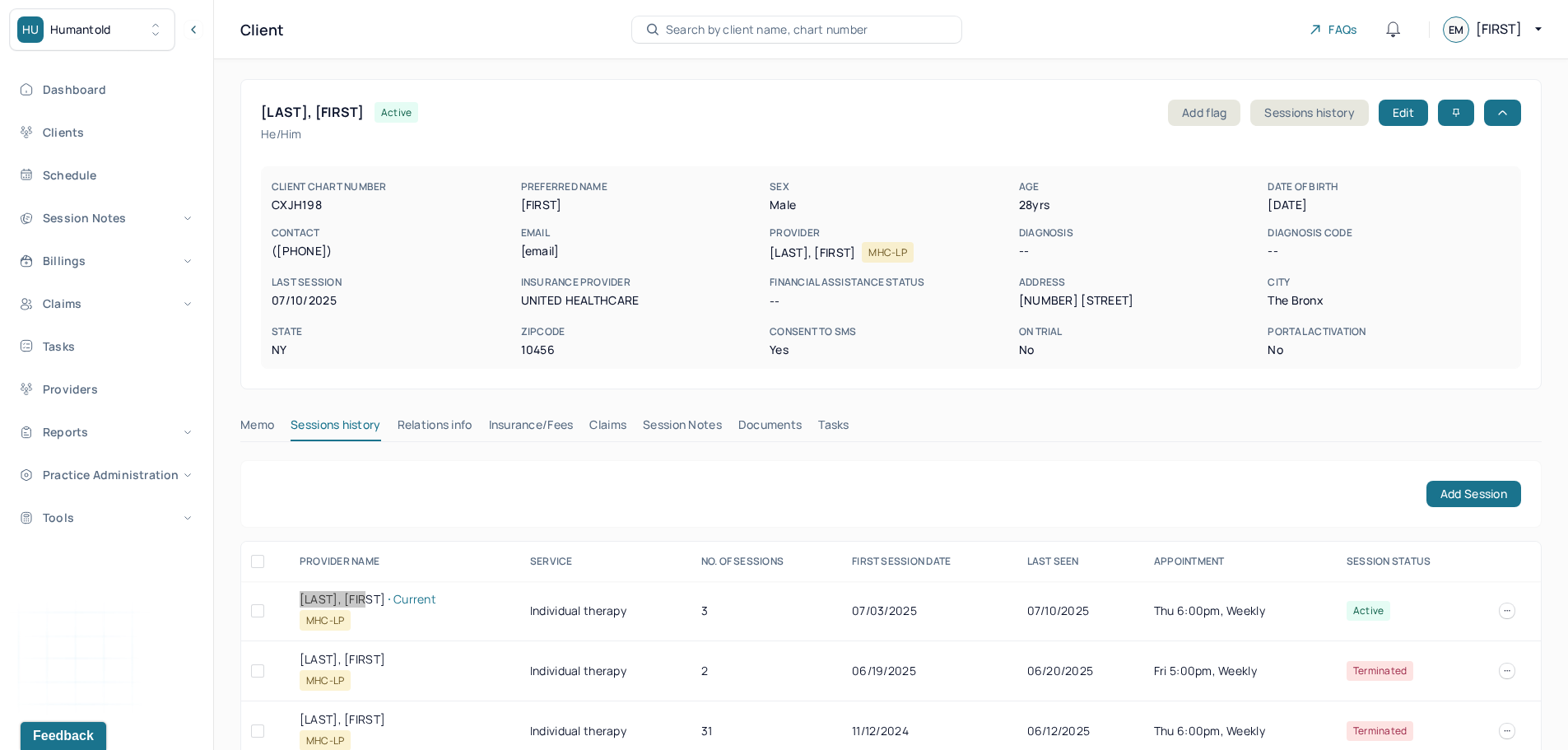 click on "Search by client name, chart number" at bounding box center [767, 30] 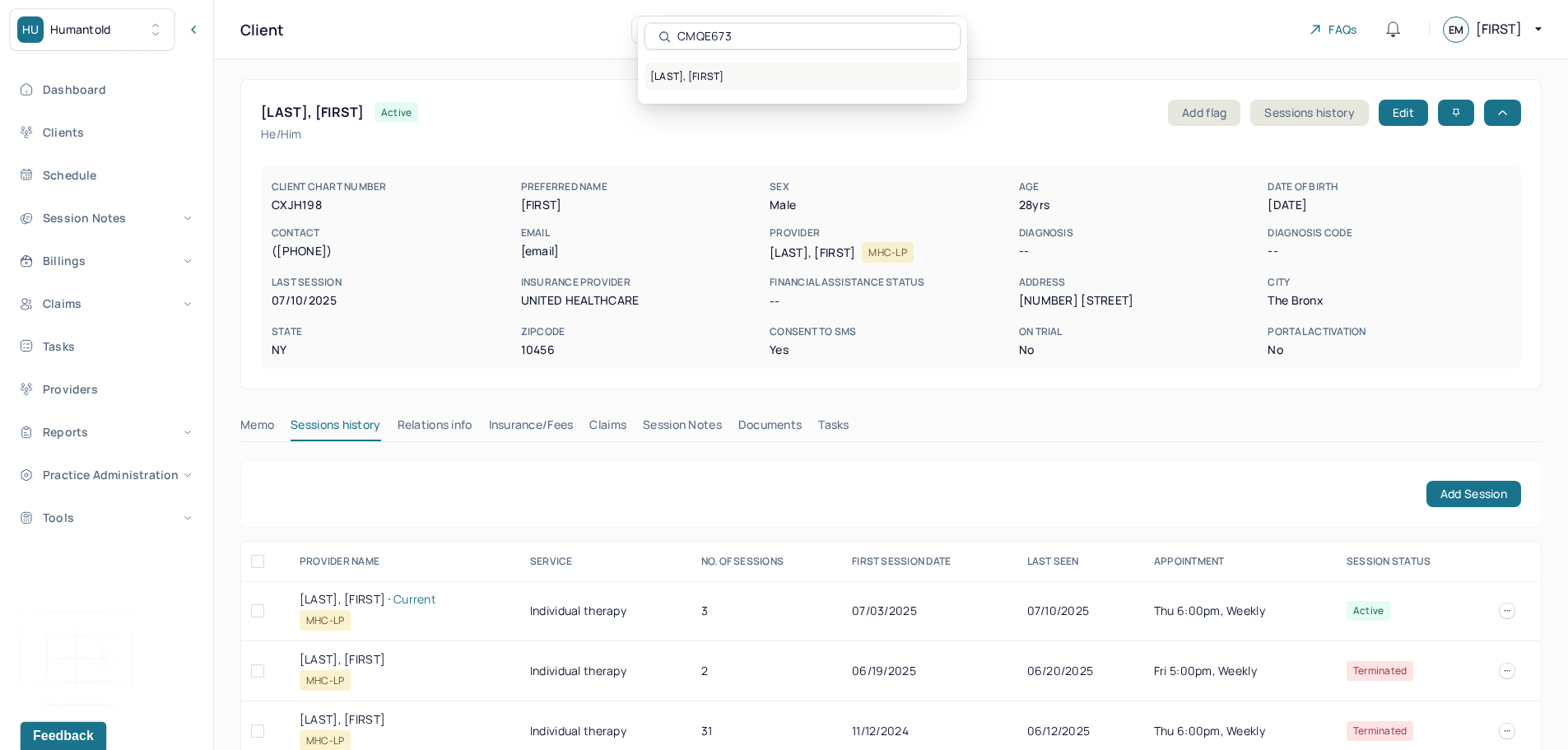 type on "CMQE673" 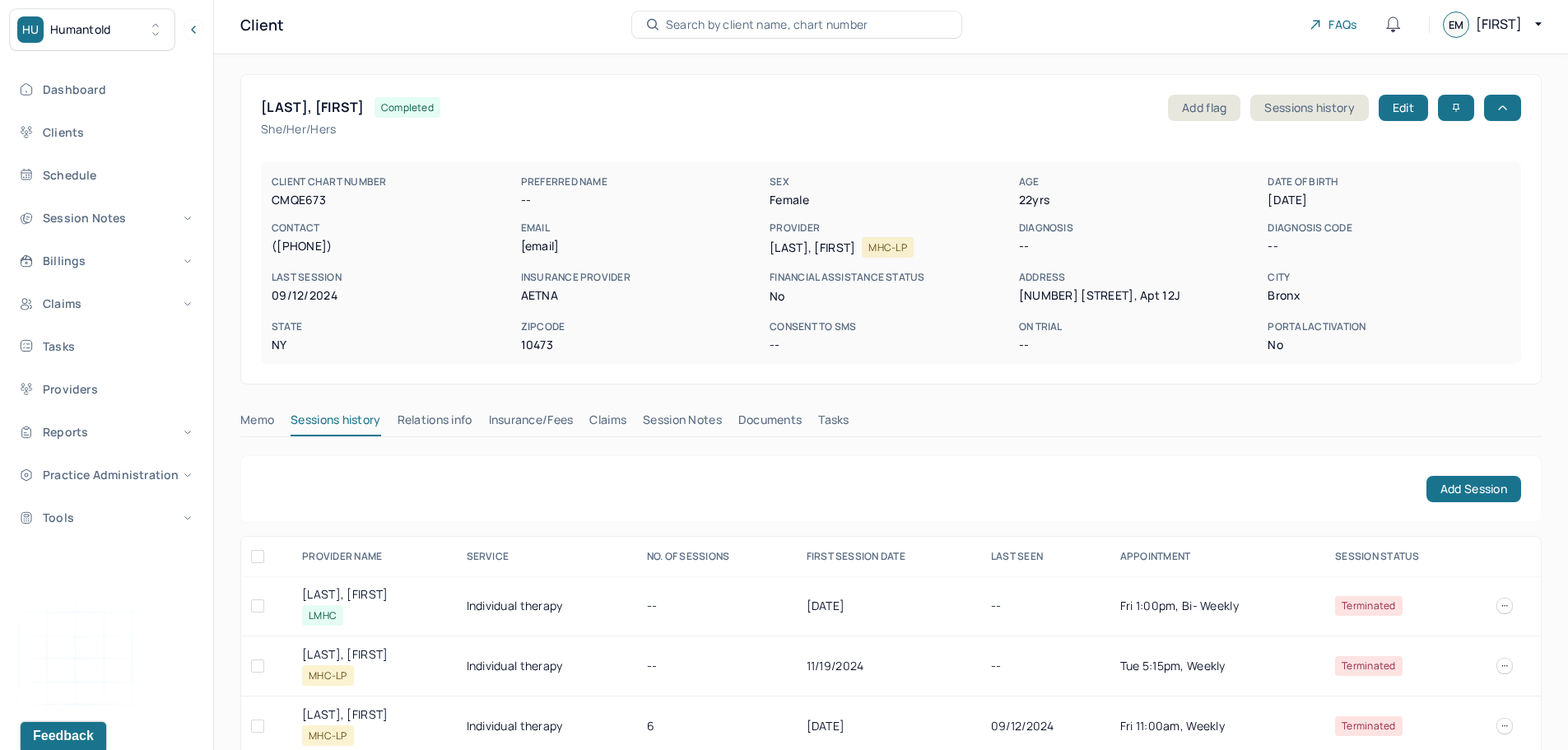 scroll, scrollTop: 0, scrollLeft: 0, axis: both 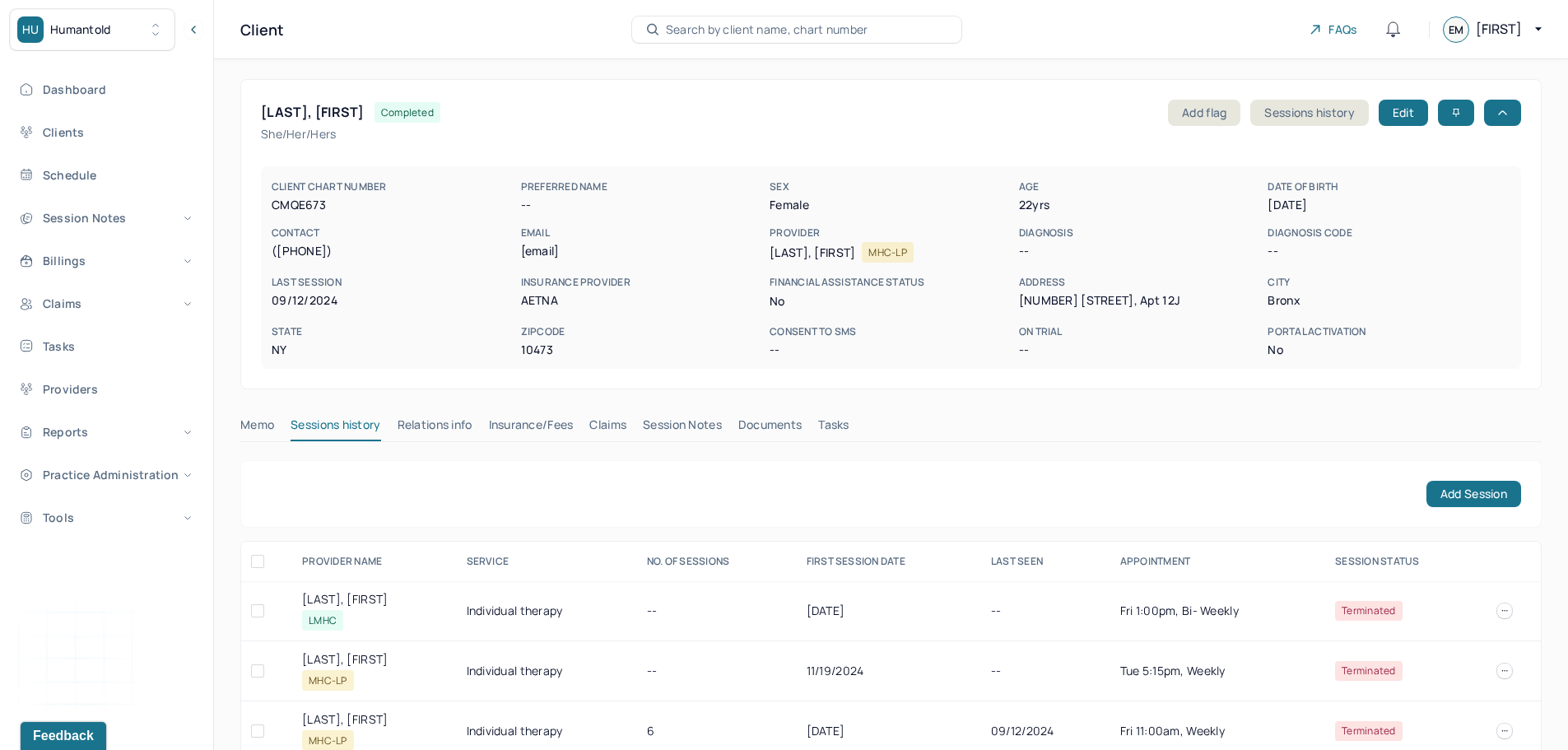 click on "Claims" at bounding box center [607, 428] 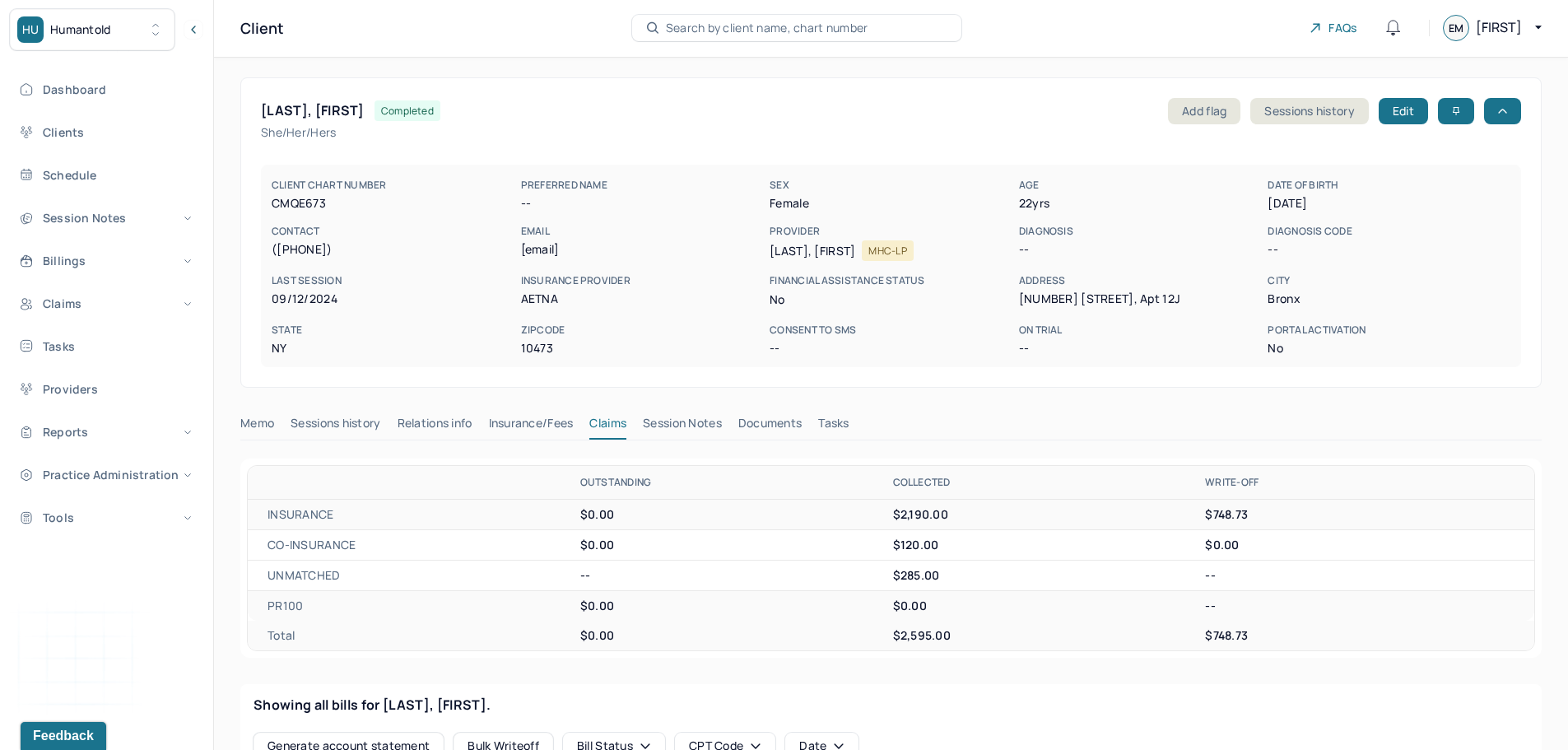 scroll, scrollTop: 0, scrollLeft: 0, axis: both 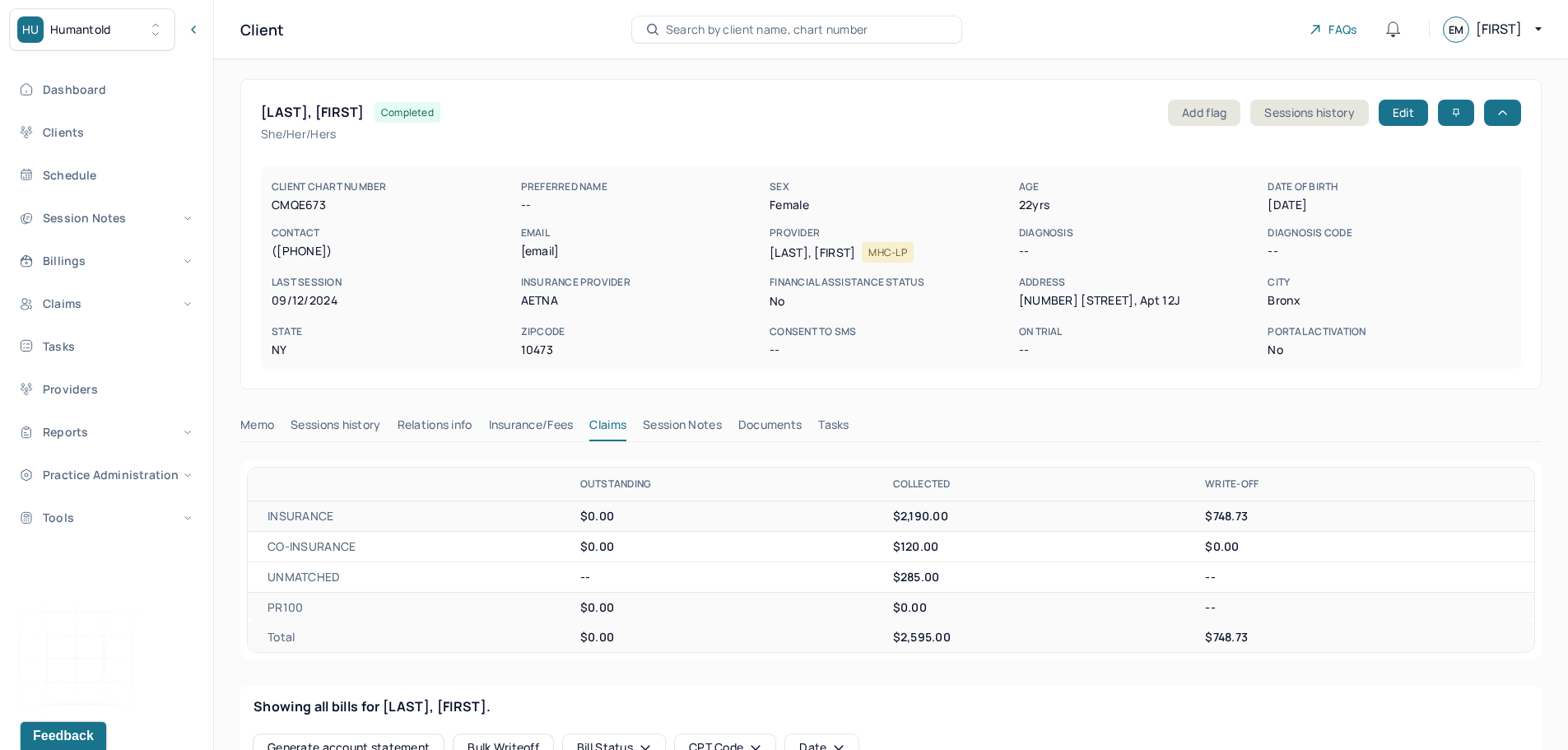 click on "Search by client name, chart number" at bounding box center (797, 30) 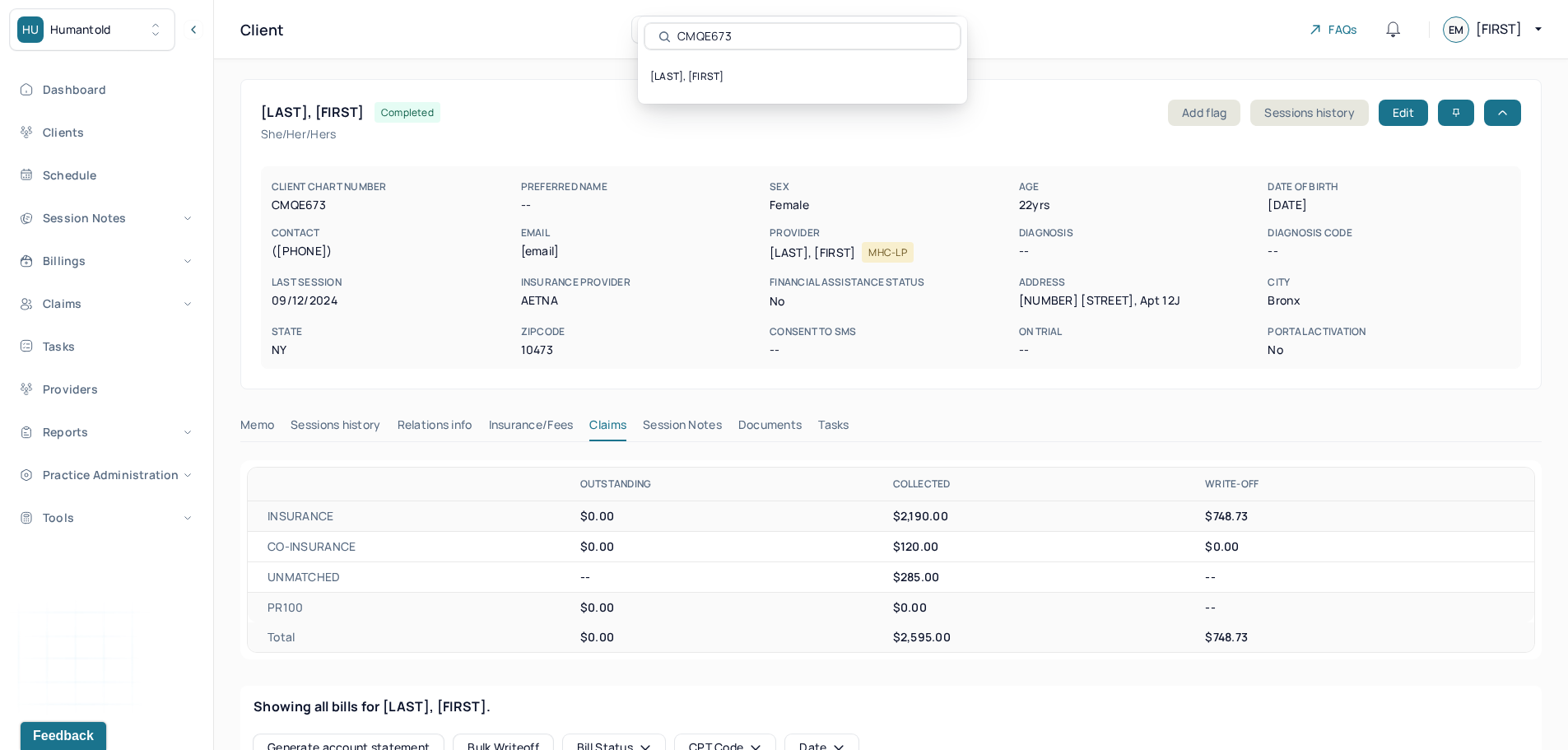 click on "CMQE673" at bounding box center [812, 36] 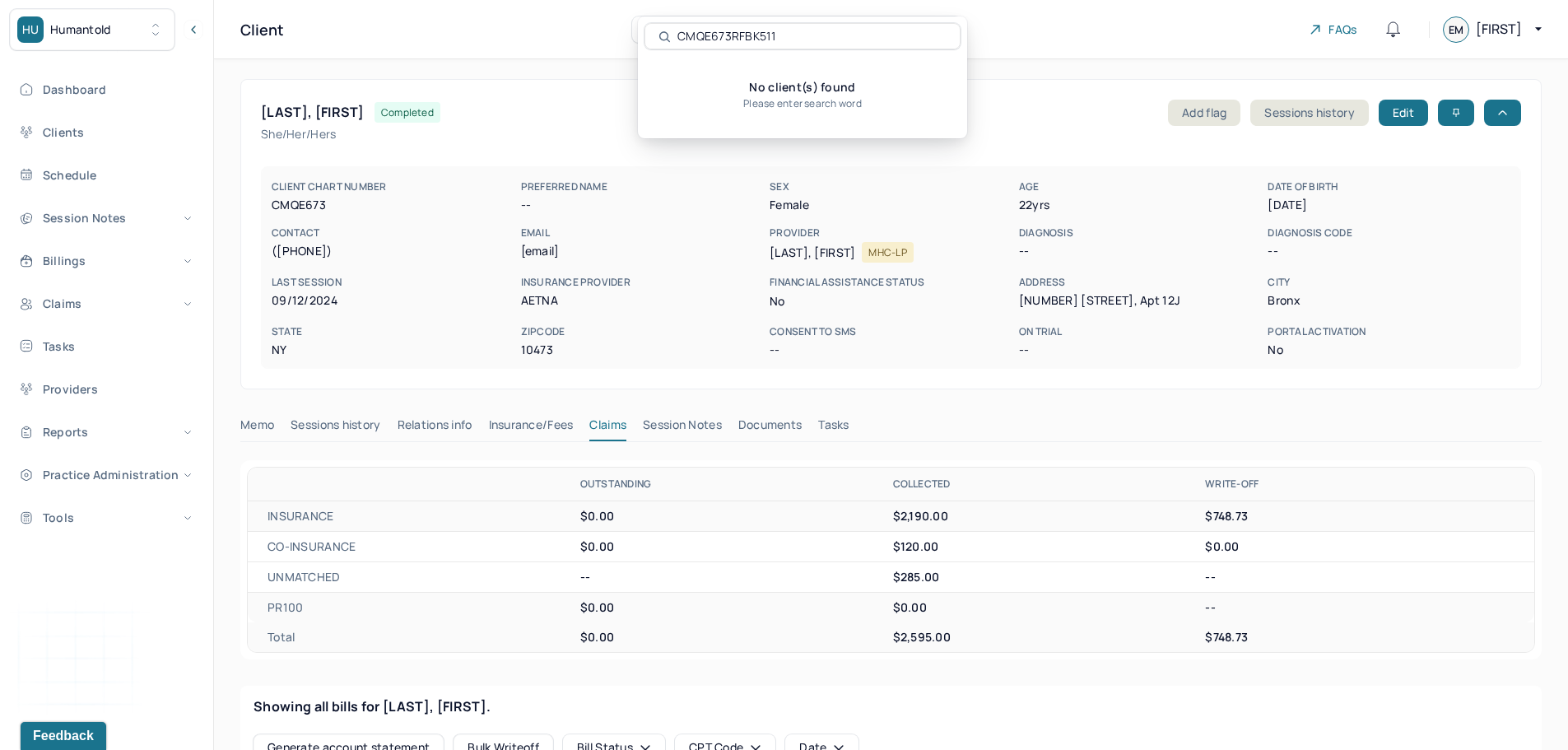 drag, startPoint x: 805, startPoint y: 36, endPoint x: 654, endPoint y: 58, distance: 152.59423 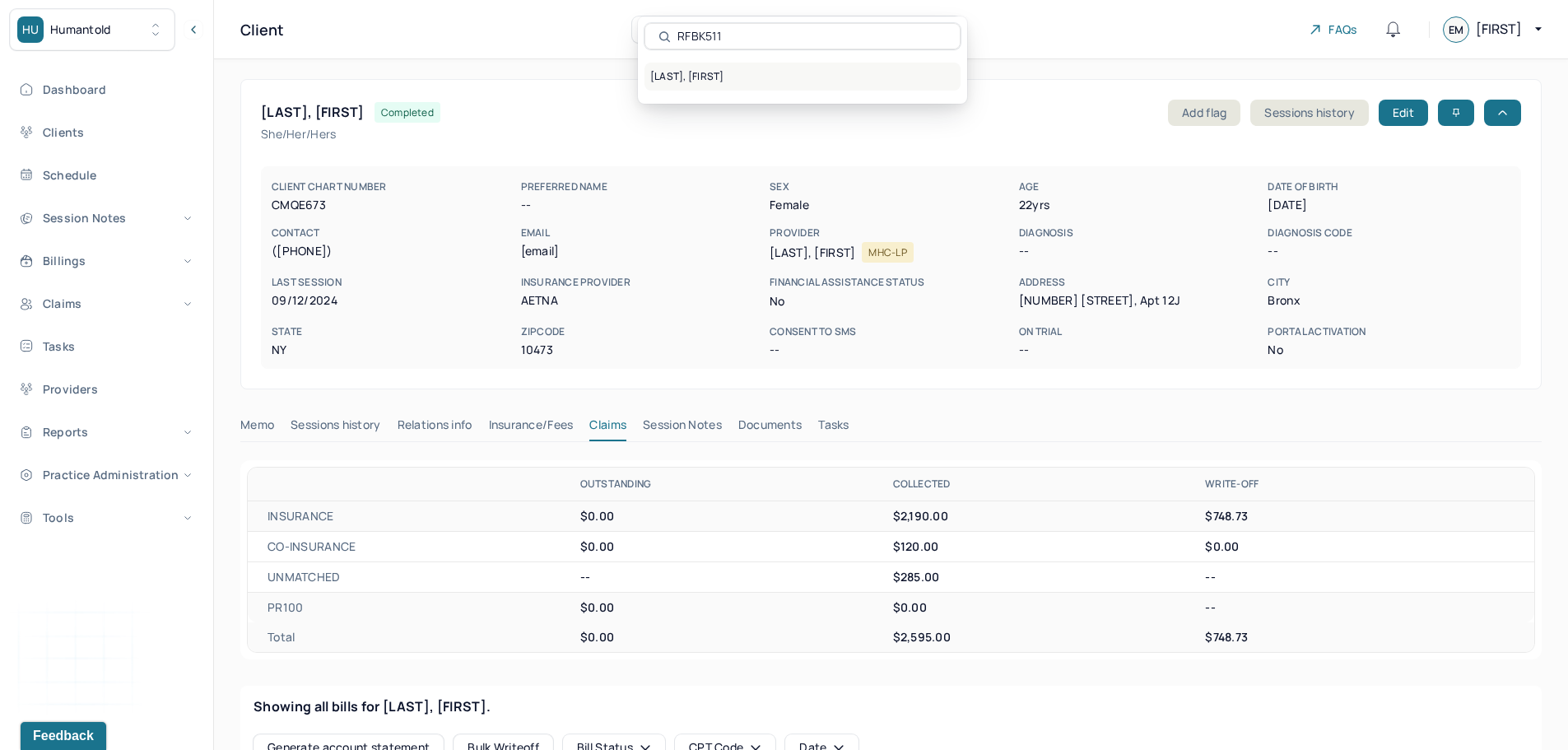 type on "RFBK511" 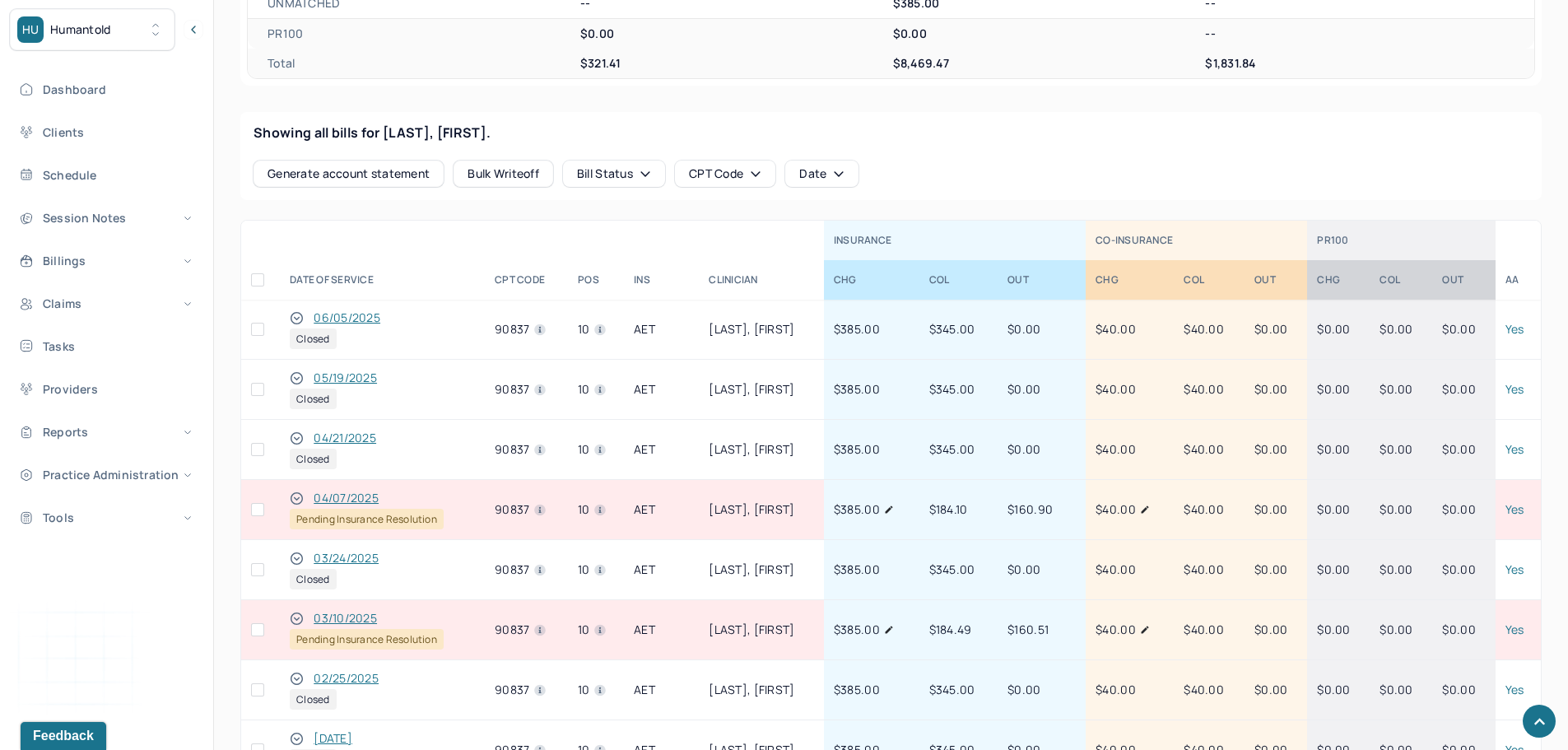scroll, scrollTop: 562, scrollLeft: 0, axis: vertical 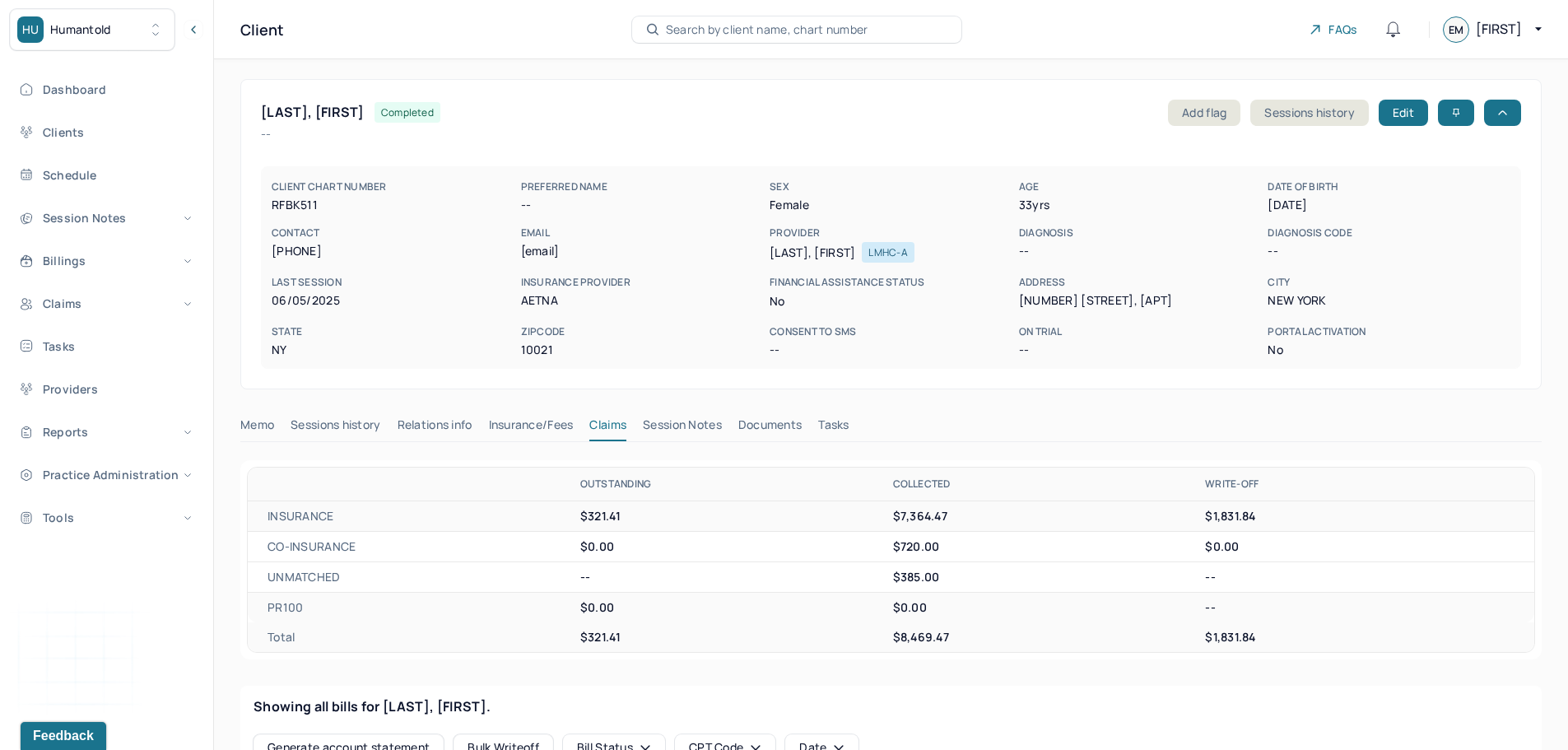 click on "Search by client name, chart number" at bounding box center (797, 30) 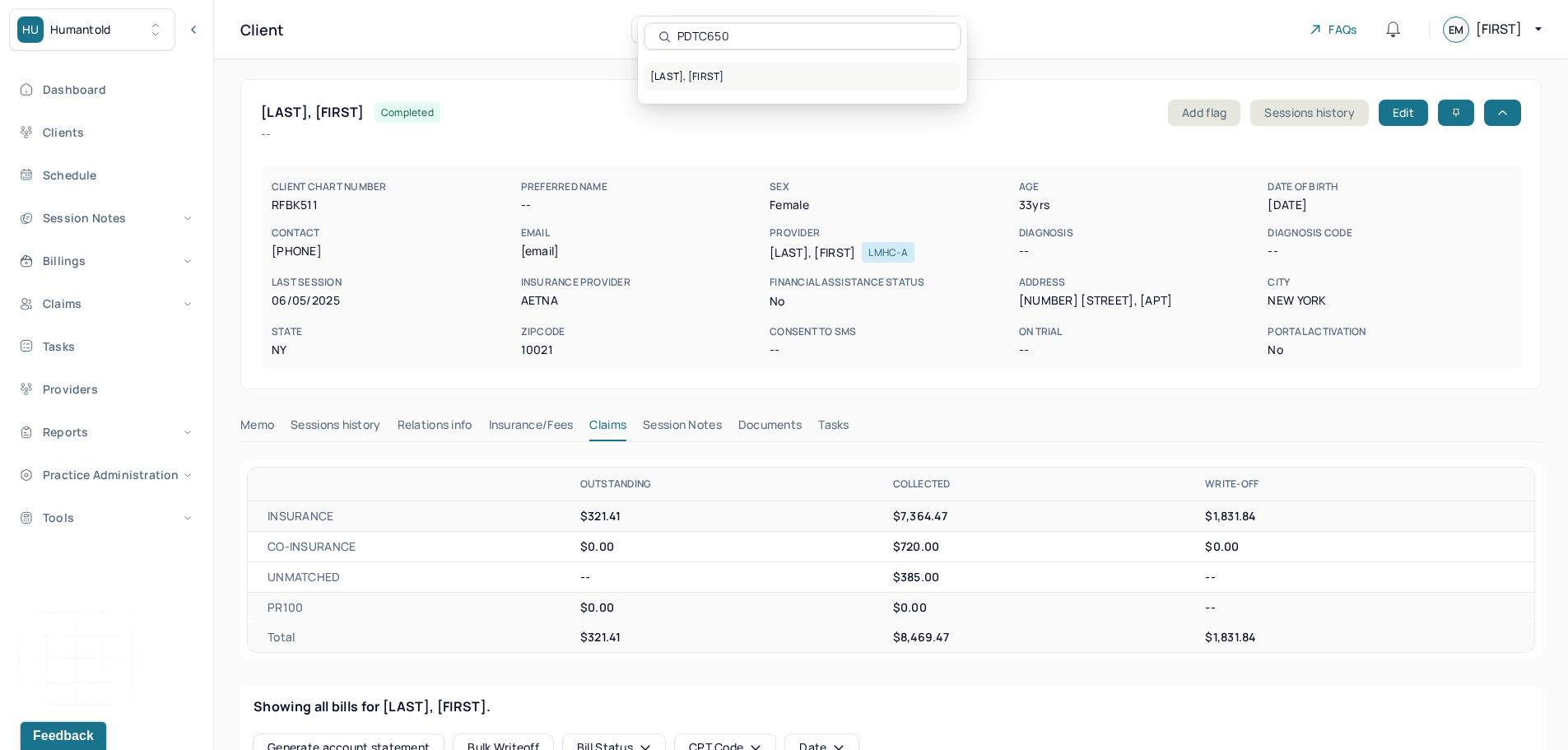 type on "PDTC650" 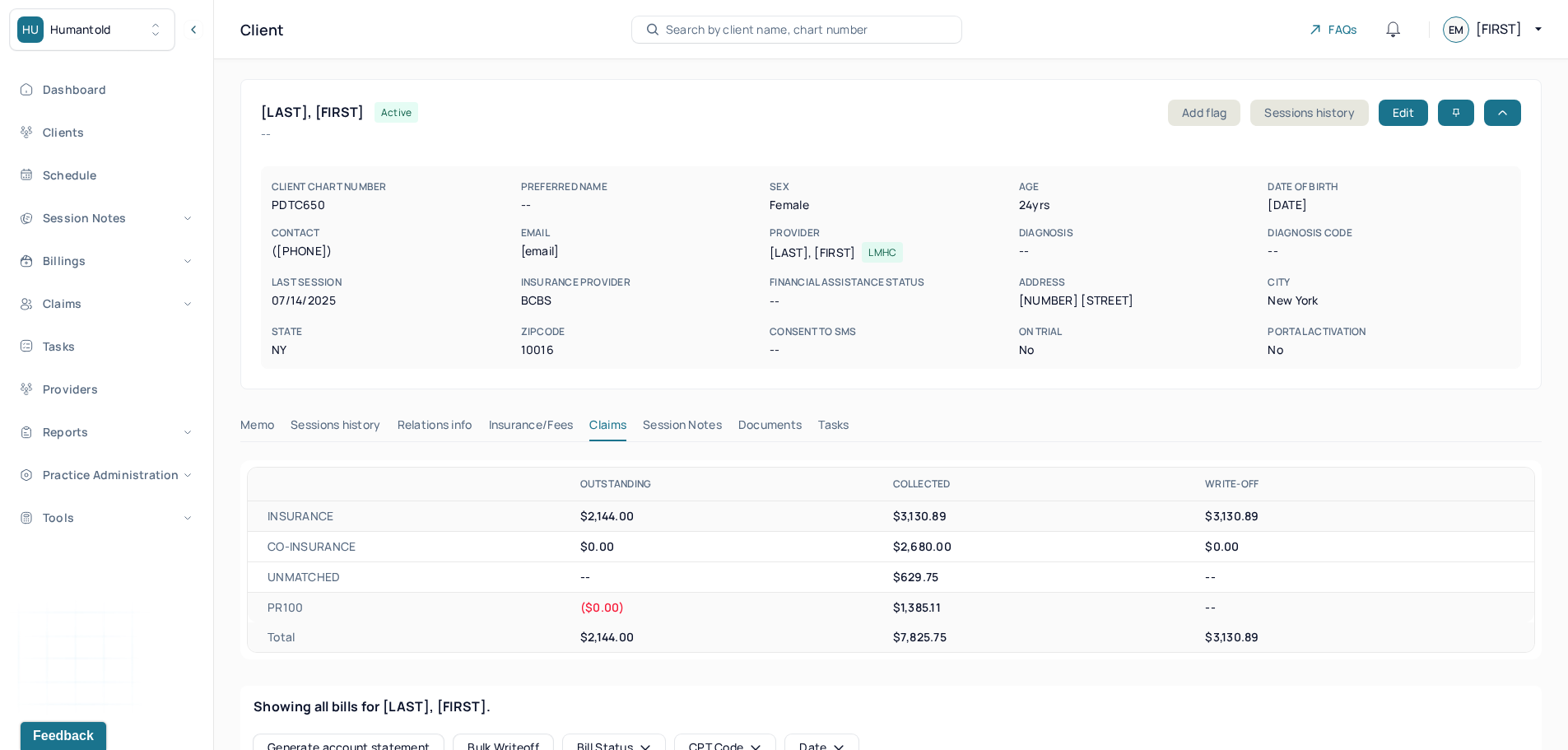 click on "Insurance/Fees" at bounding box center [531, 428] 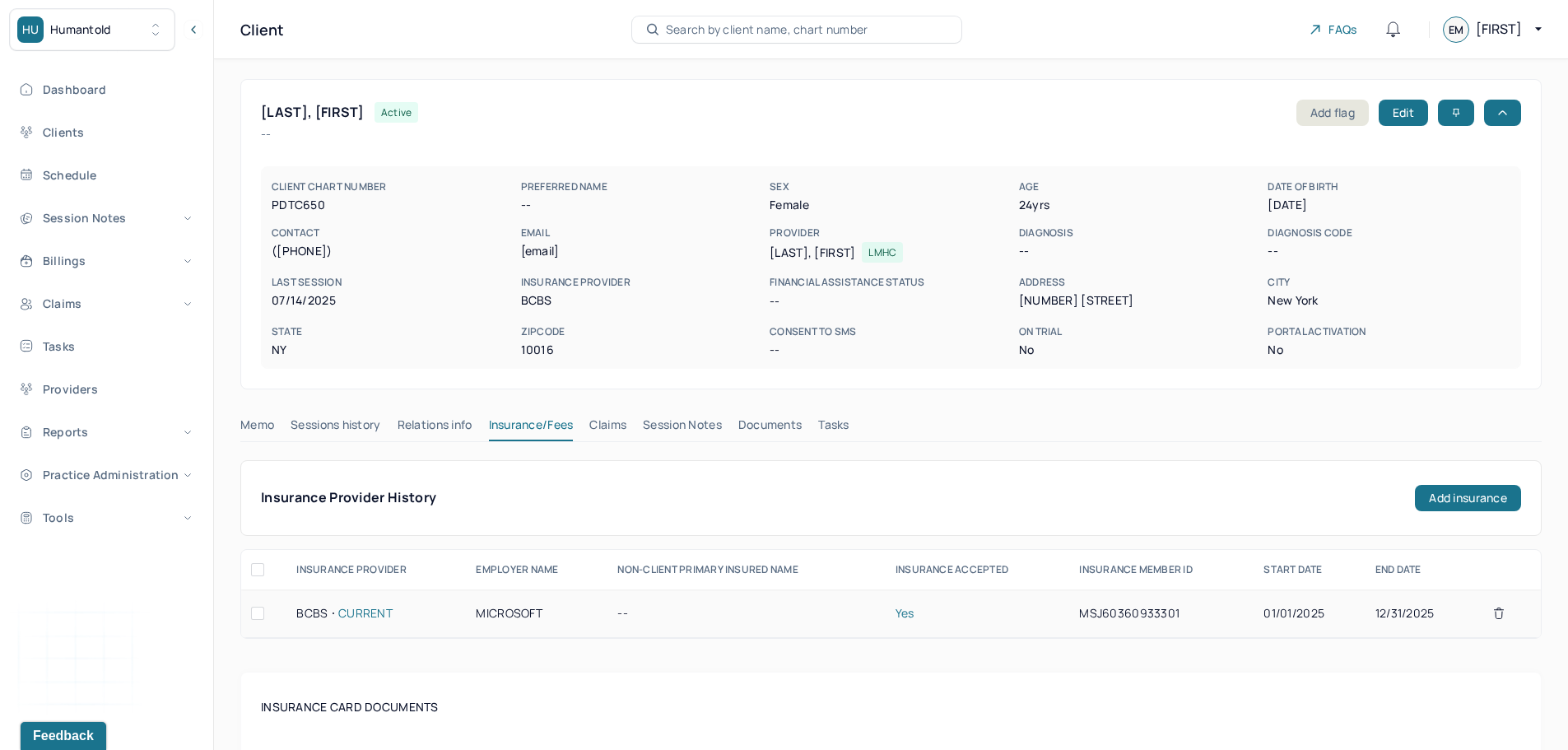 click on "MSJ60360933301" at bounding box center (1161, 613) 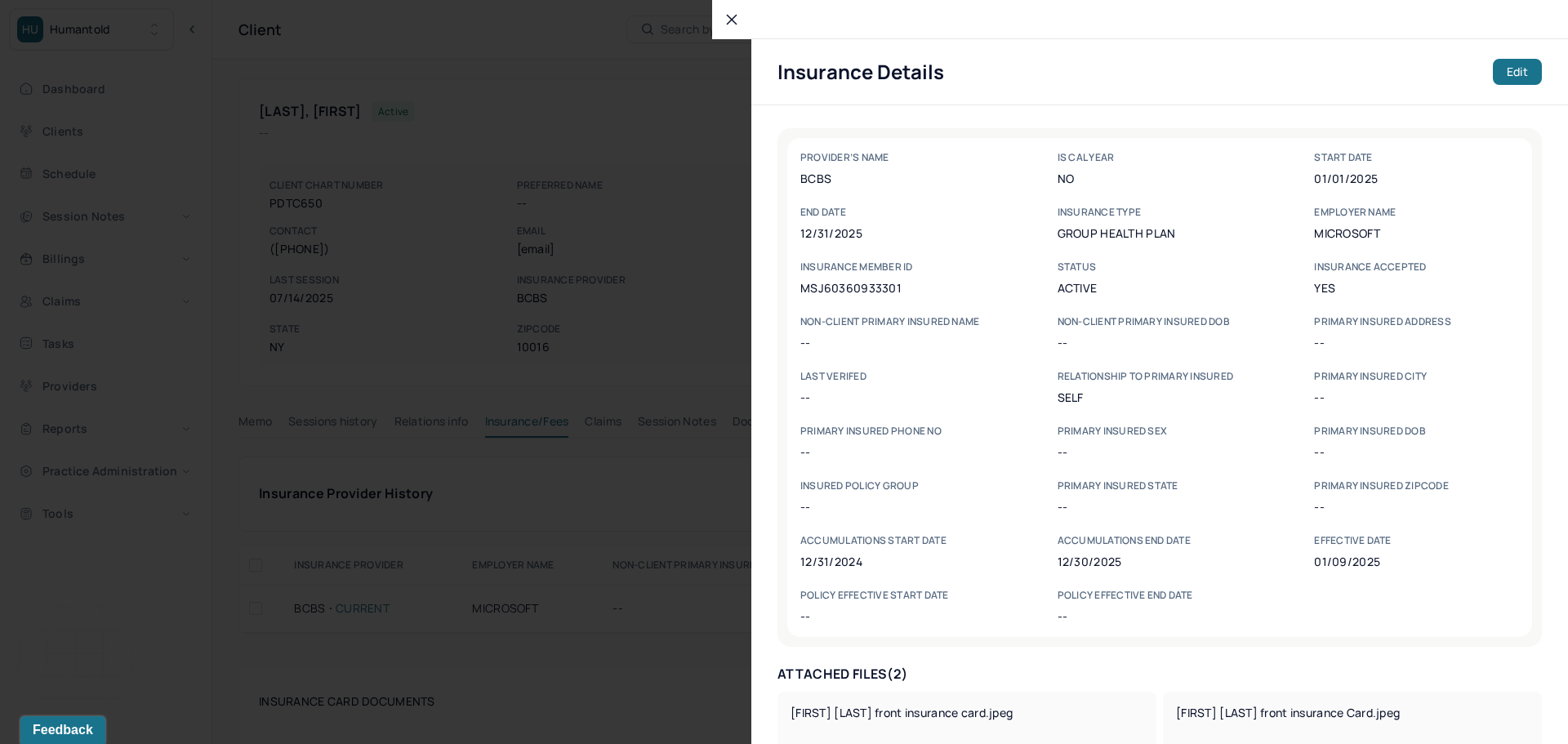 click on "MSJ60360933301" at bounding box center (902, 287) 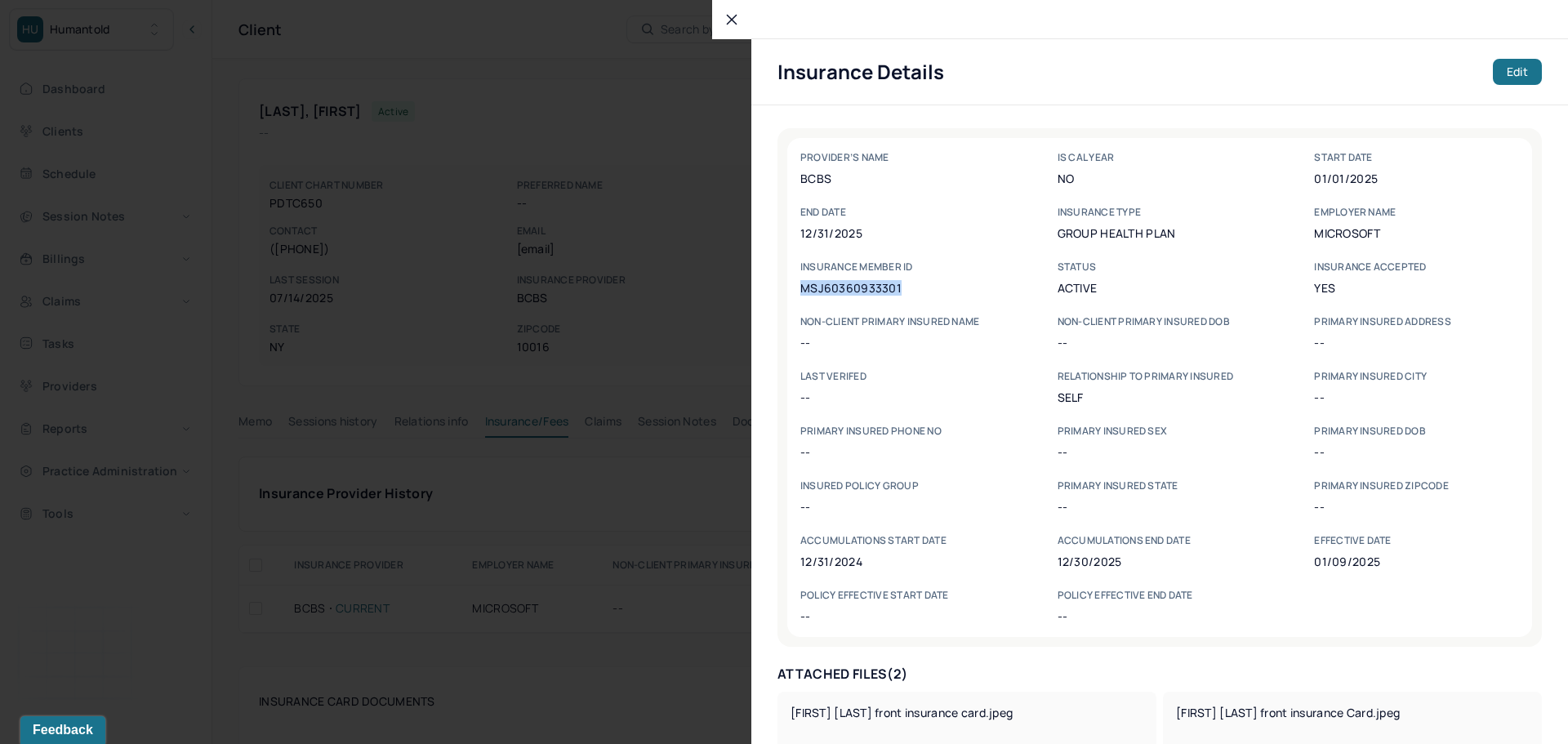click on "MSJ60360933301" at bounding box center (902, 287) 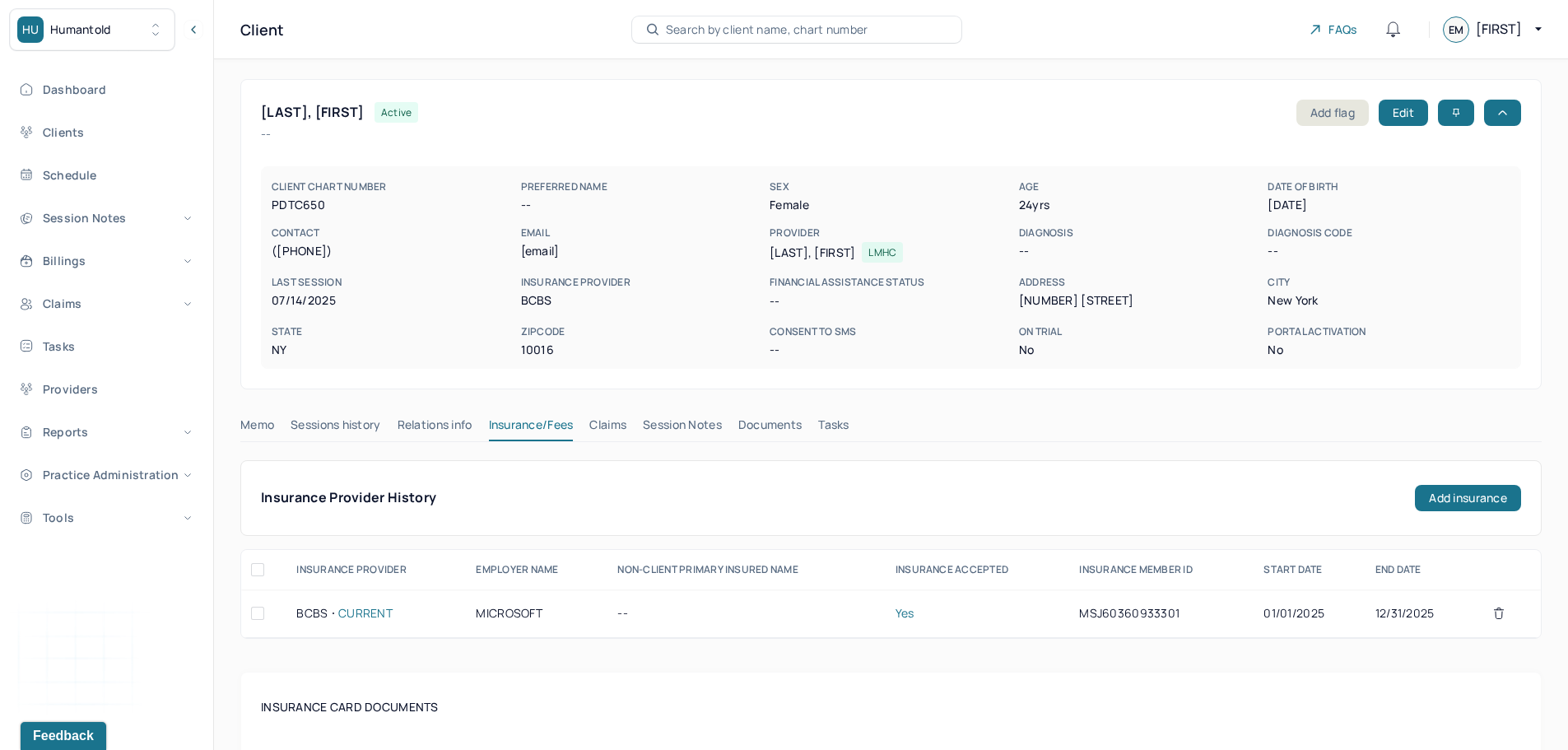 drag, startPoint x: 1330, startPoint y: 203, endPoint x: 1272, endPoint y: 203, distance: 58 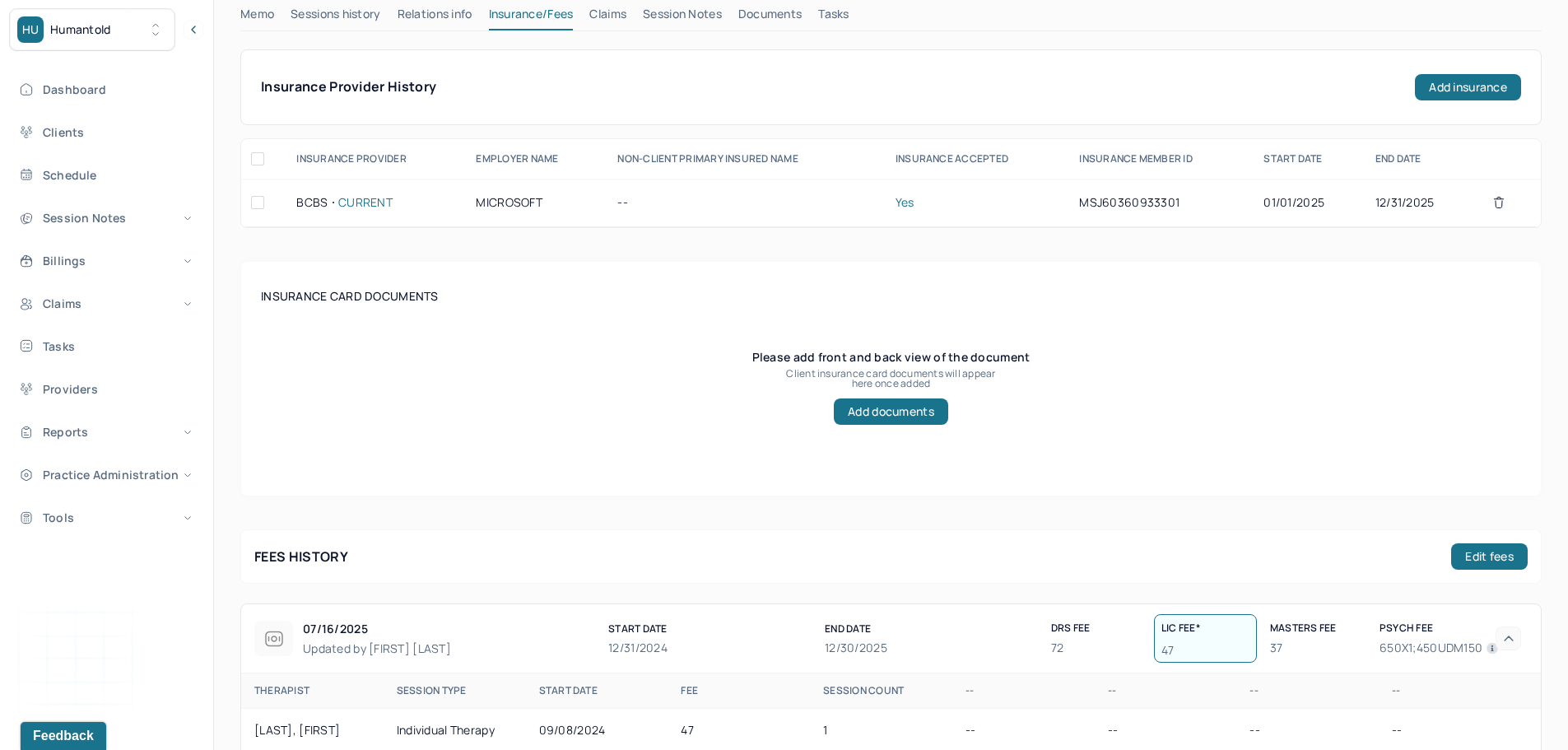 scroll, scrollTop: 412, scrollLeft: 0, axis: vertical 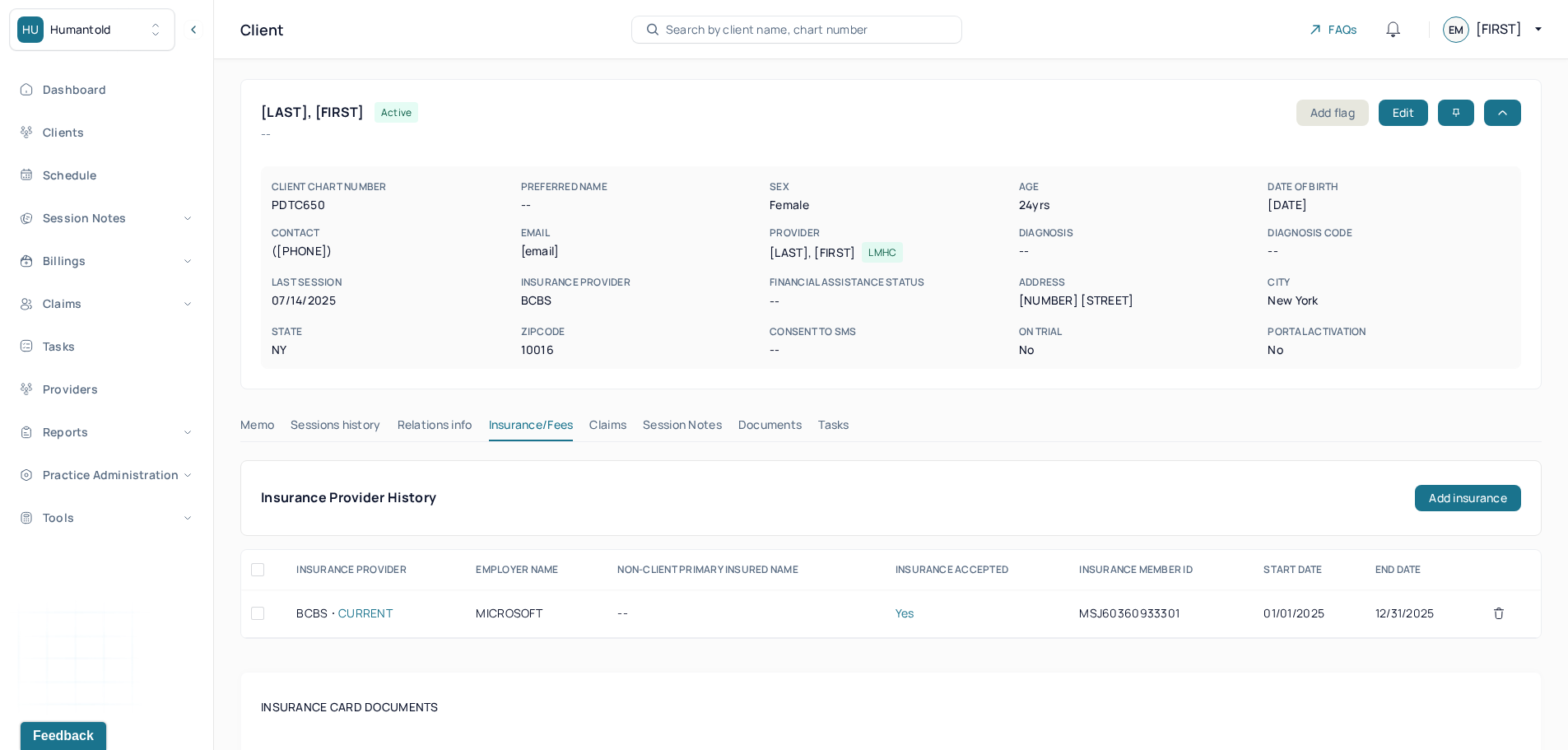 click on "Search by client name, chart number" at bounding box center (767, 30) 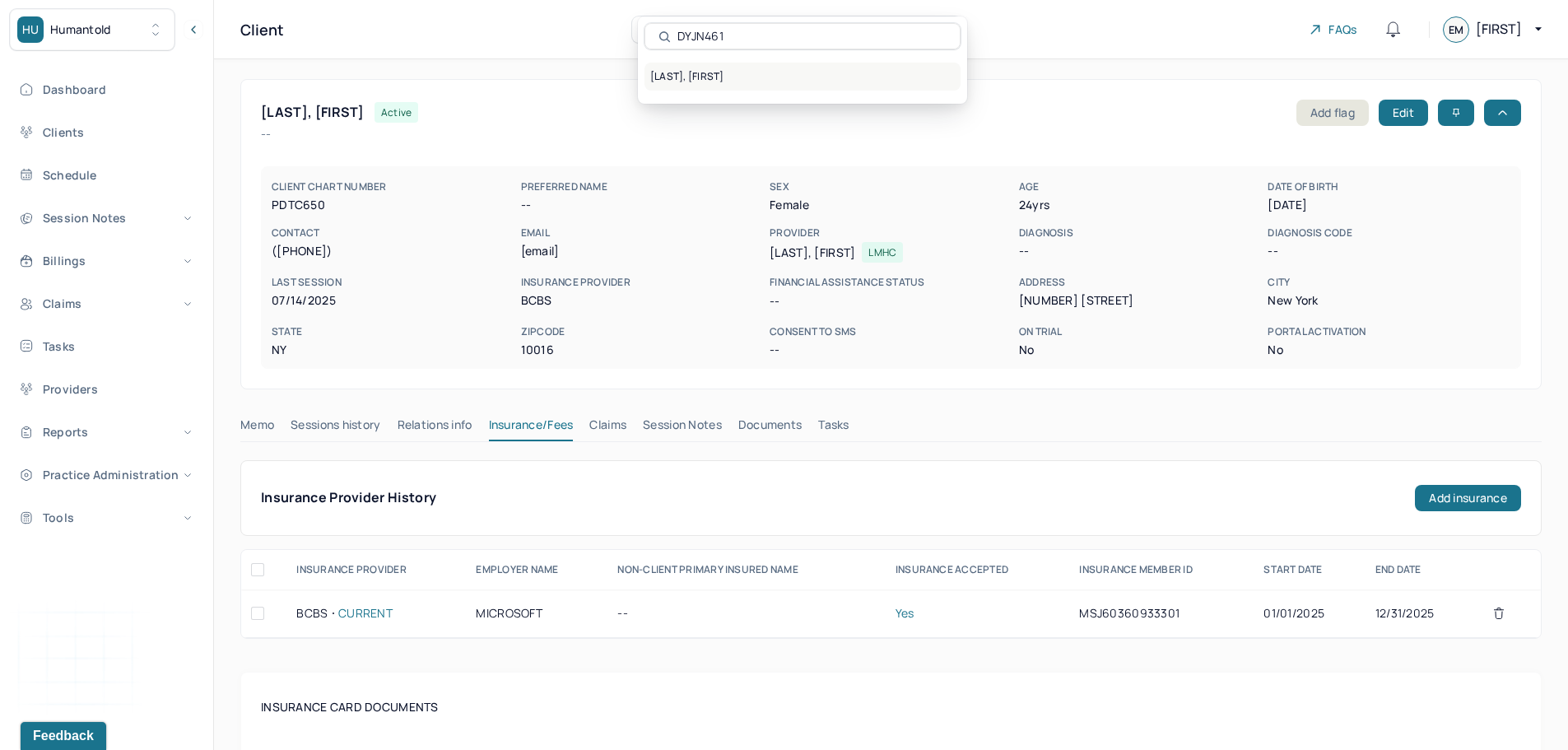 type on "DYJN461" 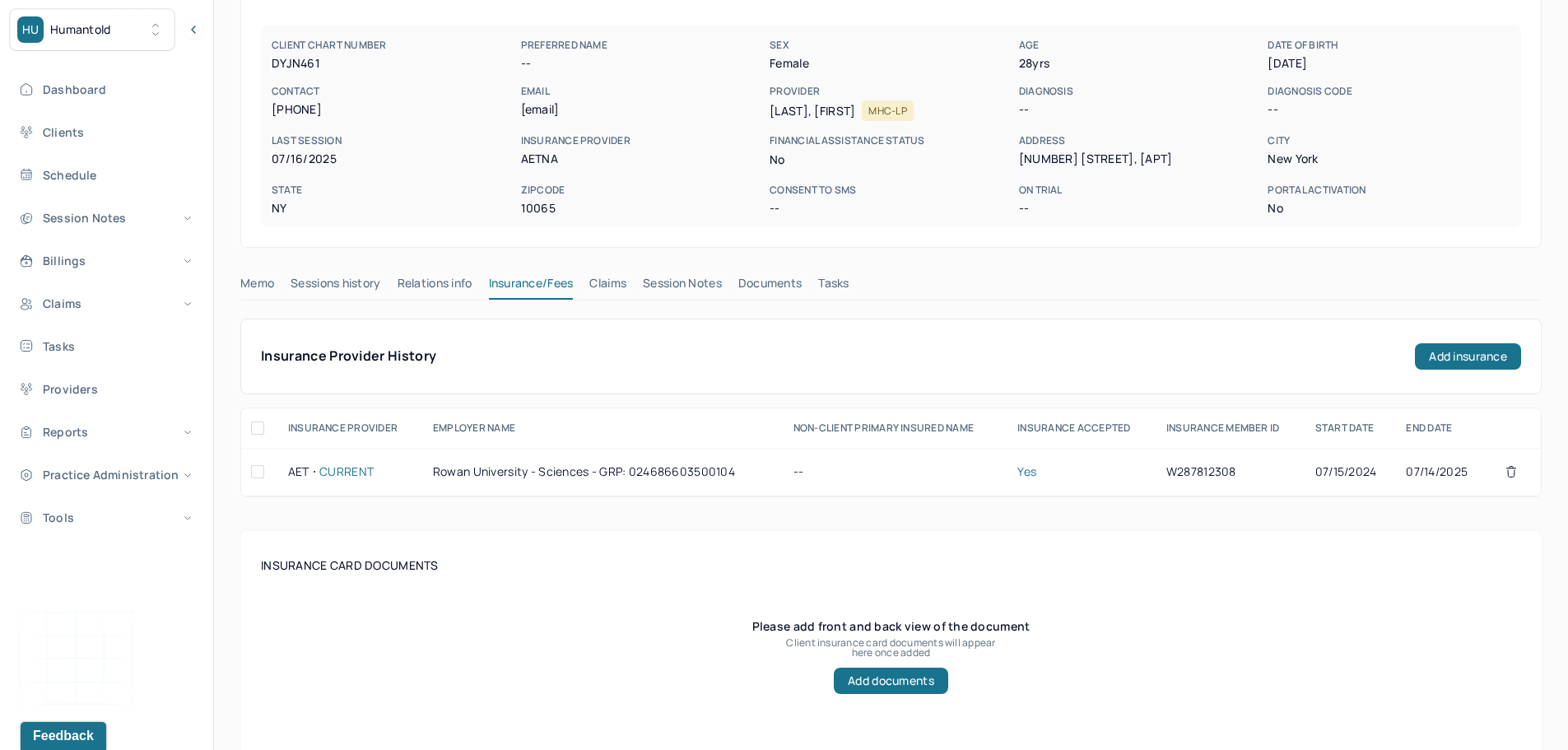scroll, scrollTop: 165, scrollLeft: 0, axis: vertical 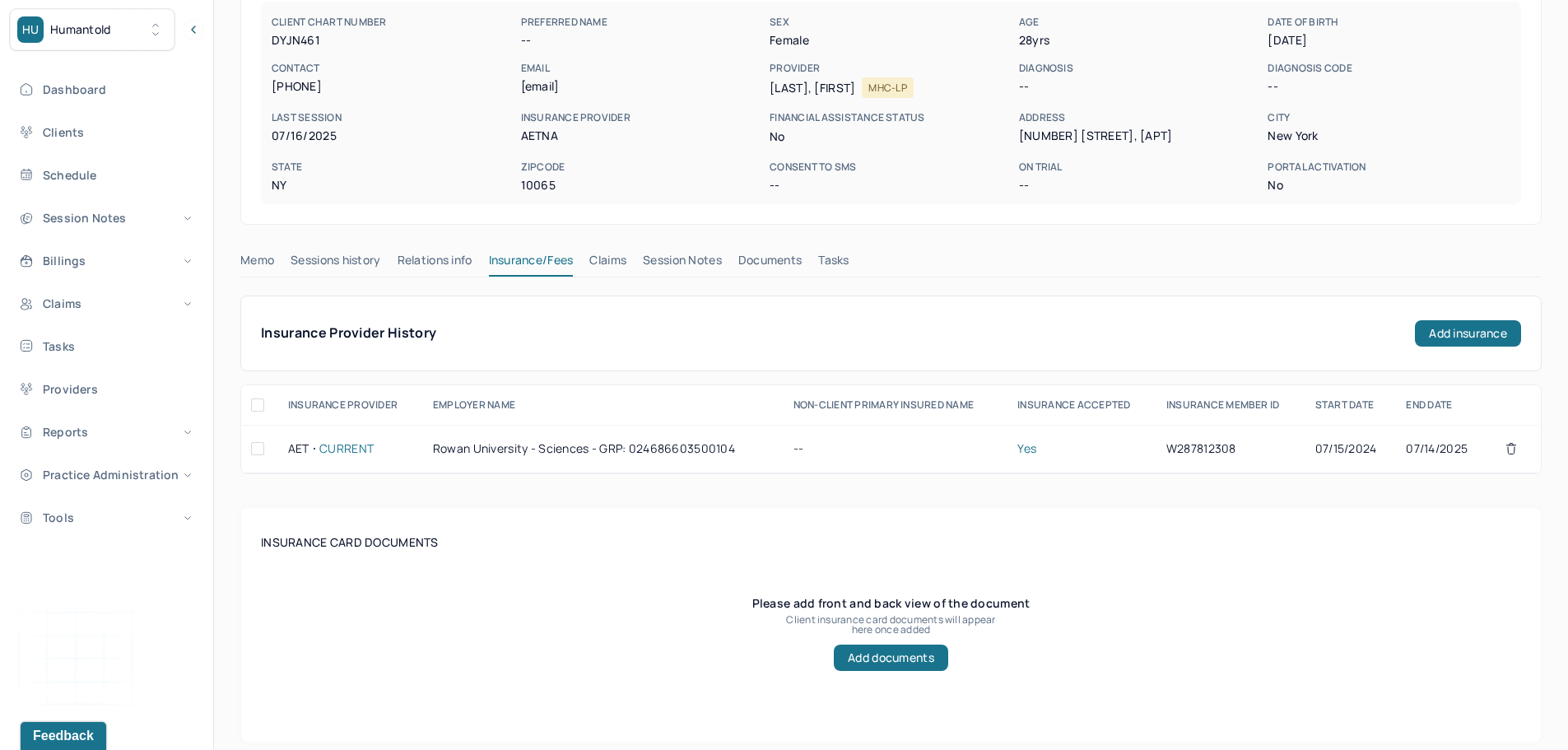 click on "Sessions history" at bounding box center [335, 263] 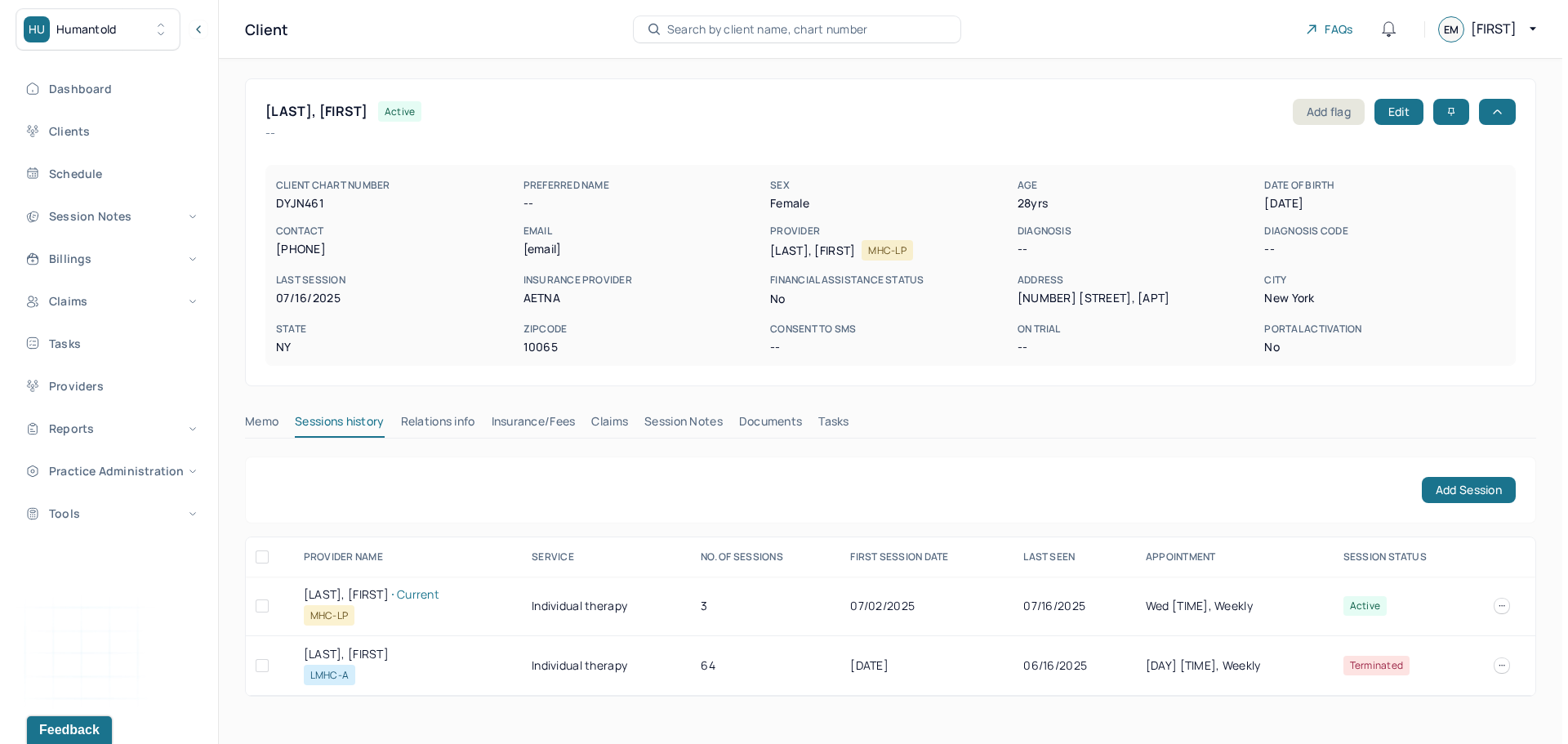 scroll, scrollTop: 0, scrollLeft: 0, axis: both 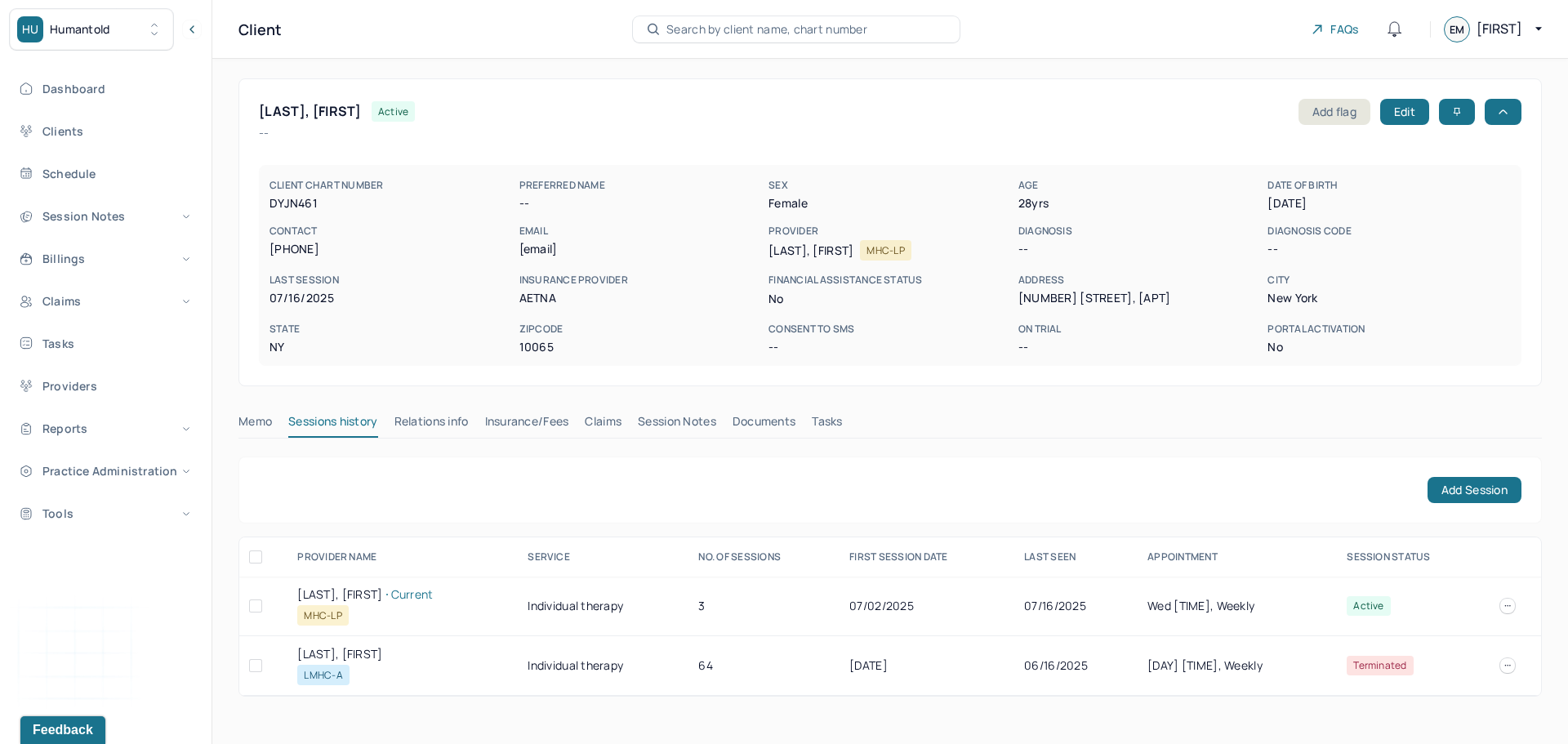 click on "KINANE, SARAH Current" at bounding box center (403, 595) 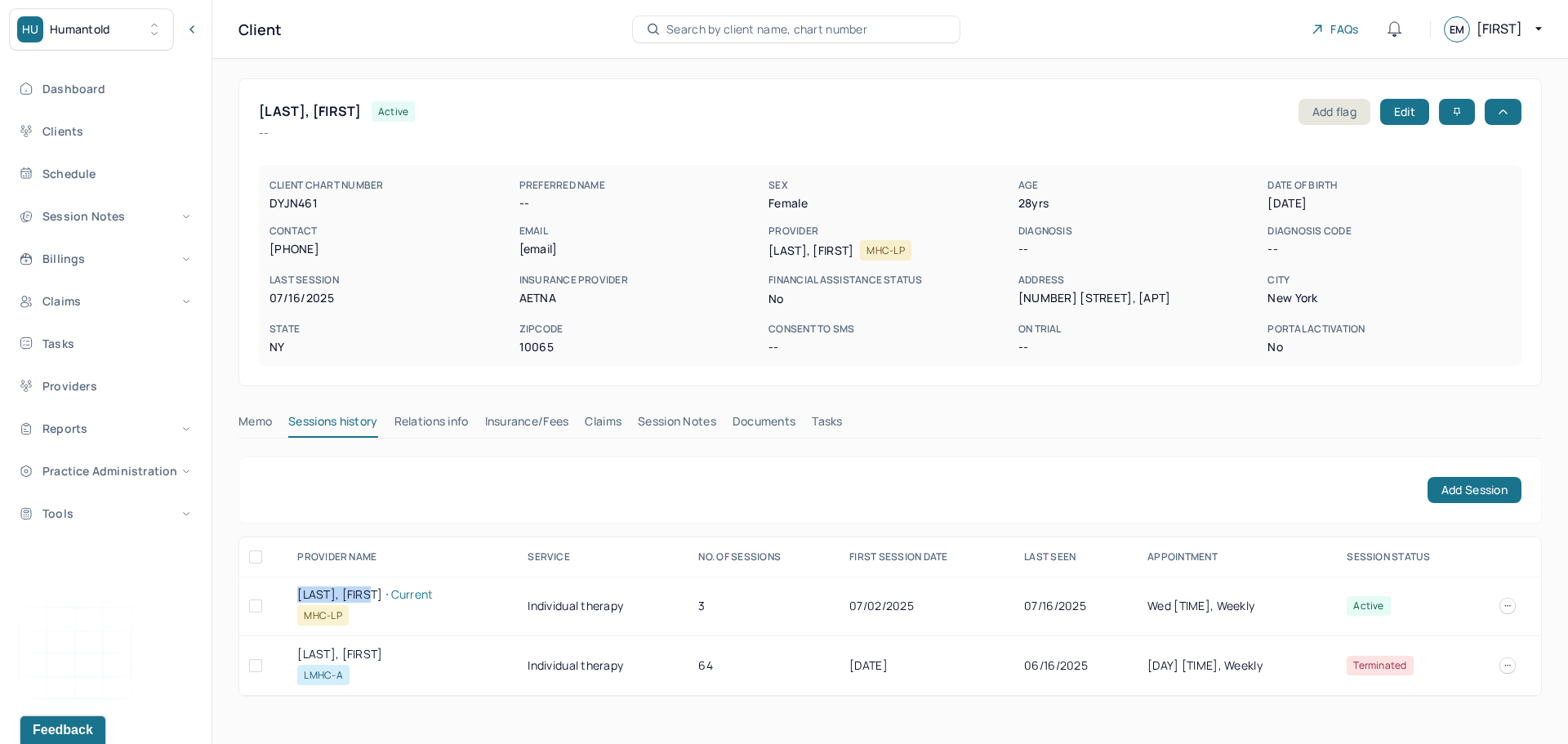 drag, startPoint x: 310, startPoint y: 595, endPoint x: 354, endPoint y: 595, distance: 44 